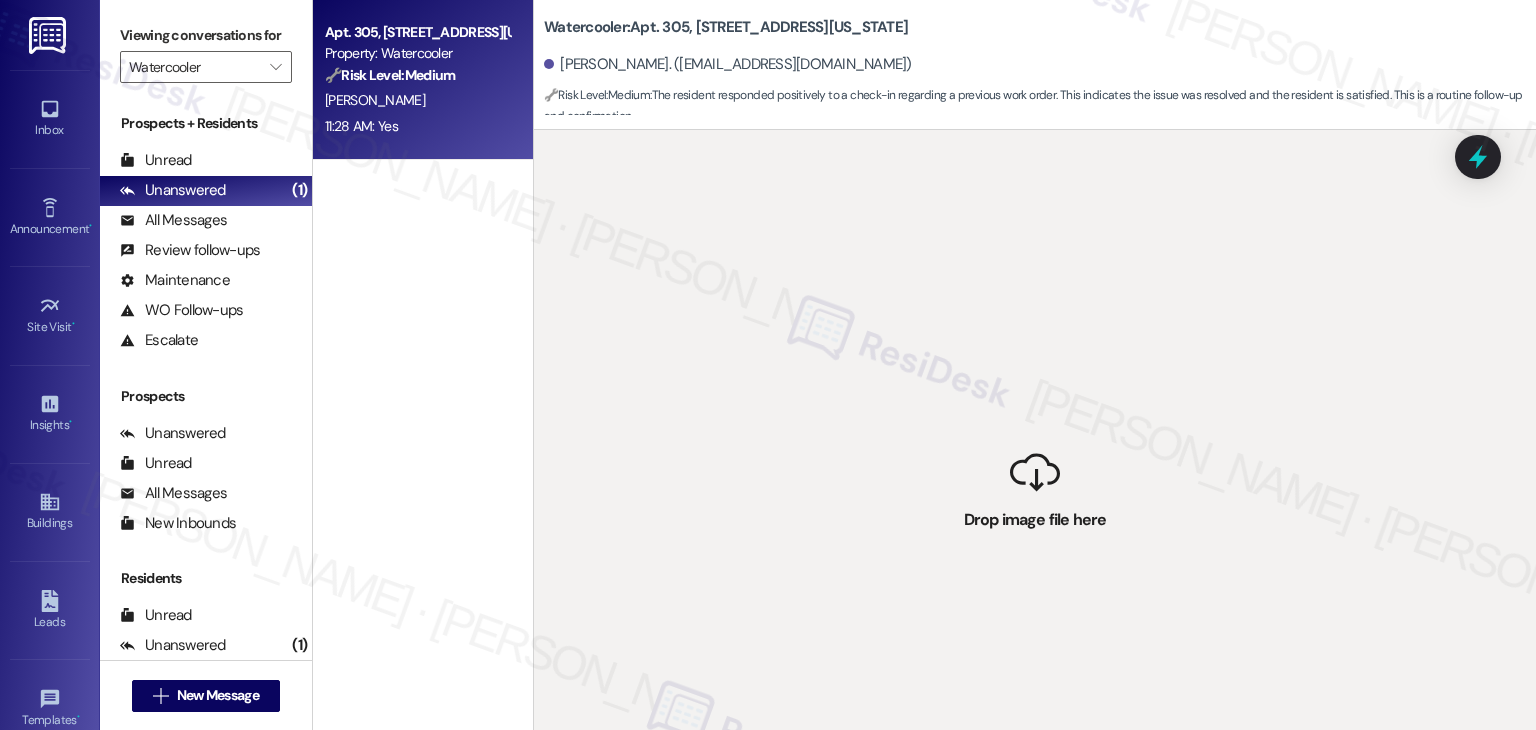 scroll, scrollTop: 0, scrollLeft: 0, axis: both 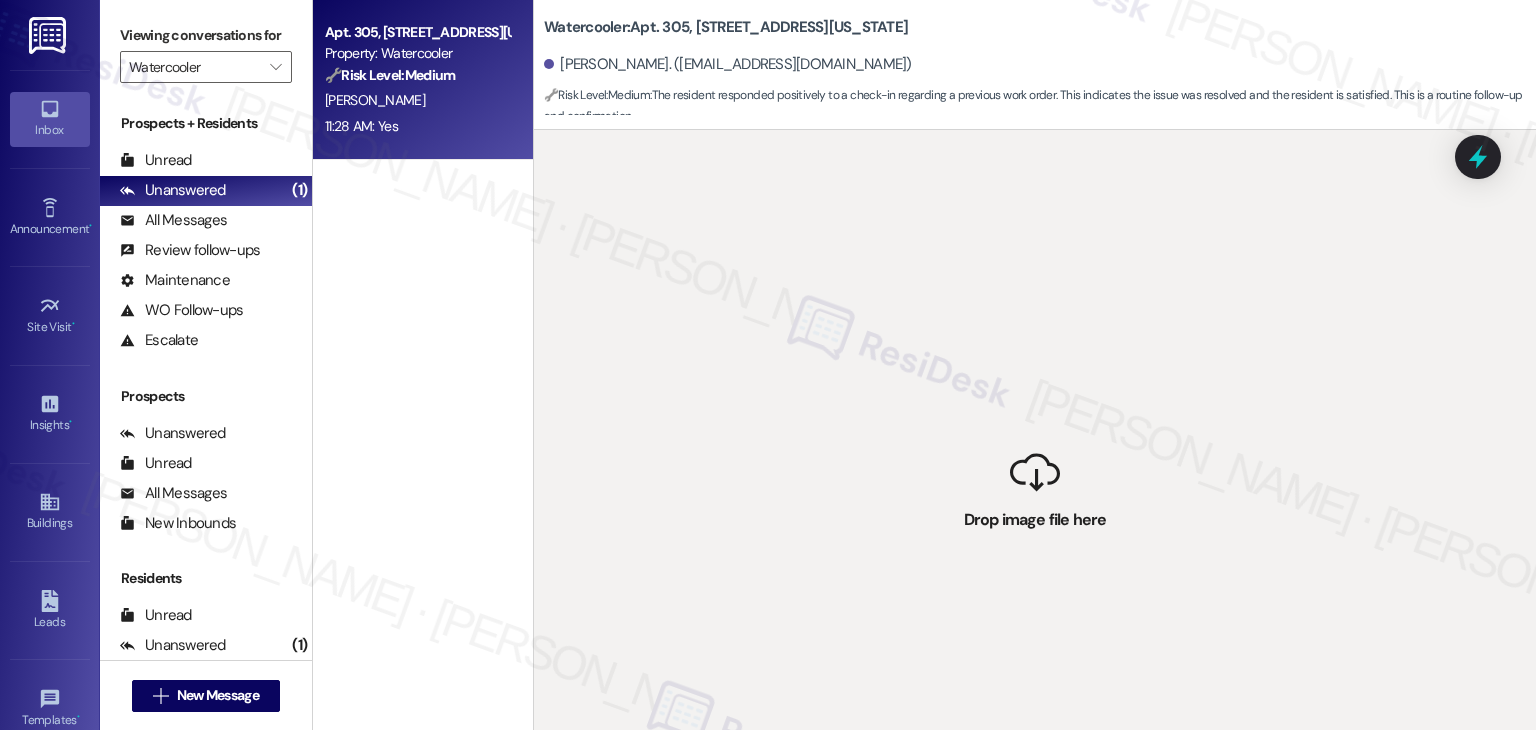 click 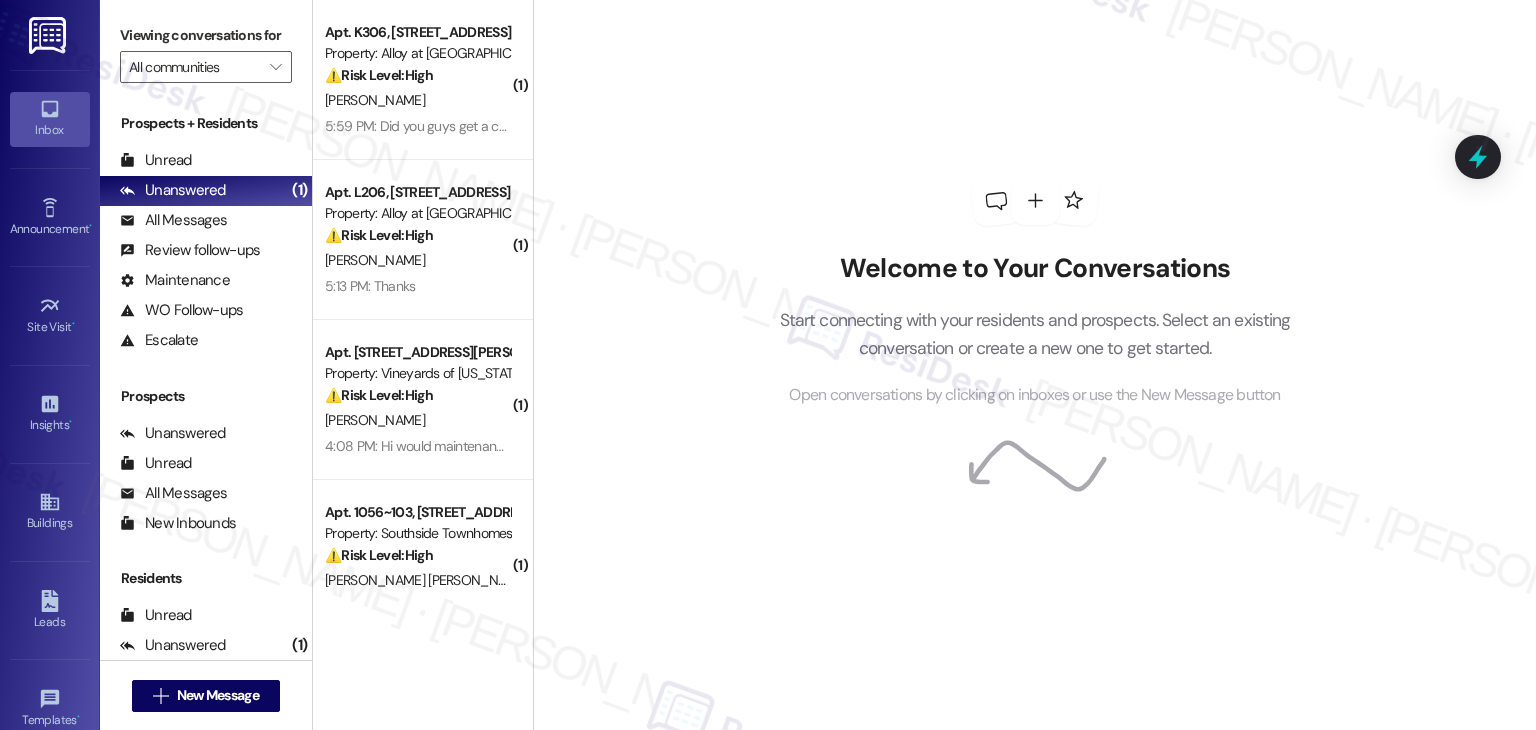 click on "Welcome to Your Conversations Start connecting with your residents and prospects. Select an existing conversation or create a new one to get started. Open conversations by clicking on inboxes or use the New Message button" at bounding box center (1034, 365) 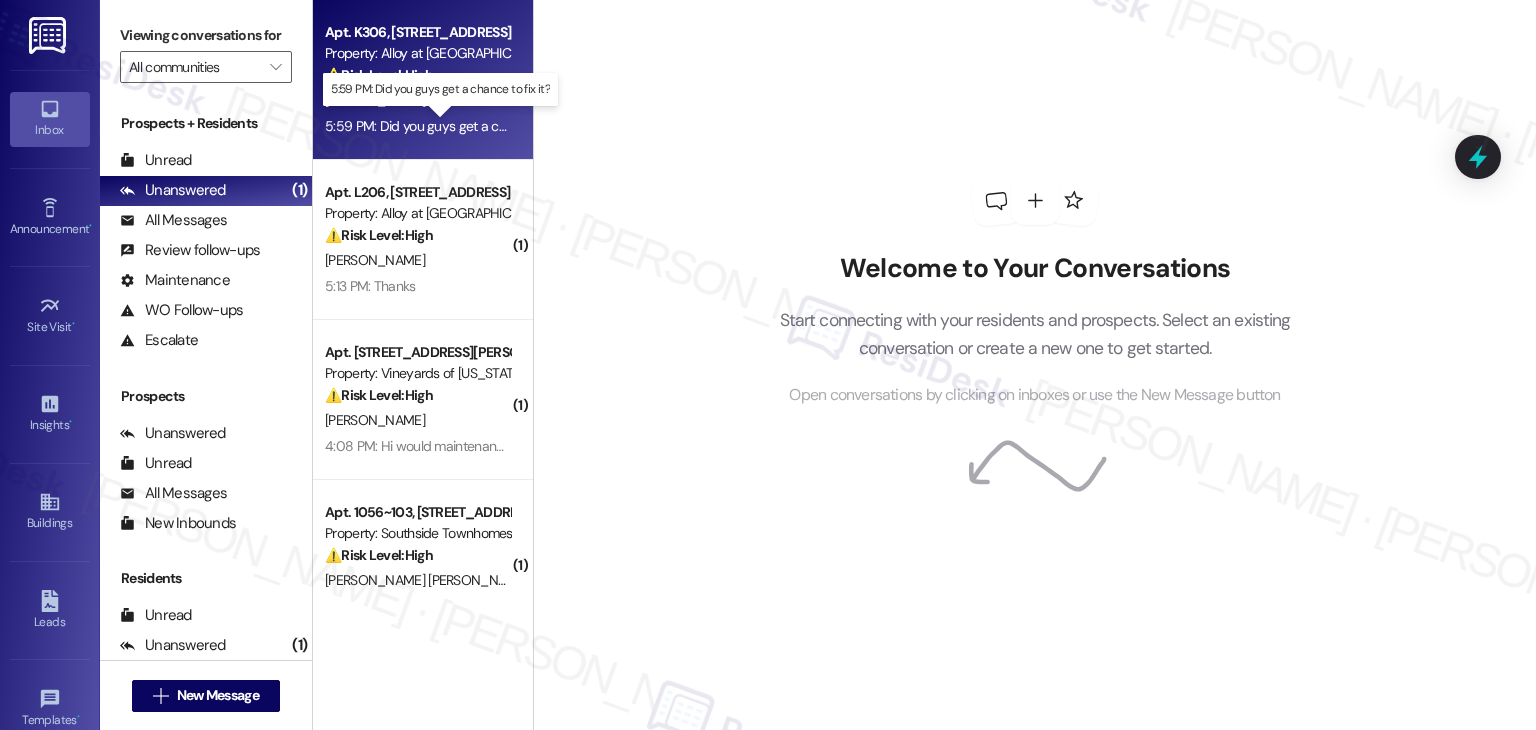 click on "5:59 PM: Did you guys get a chance to fix it? 5:59 PM: Did you guys get a chance to fix it?" at bounding box center [454, 126] 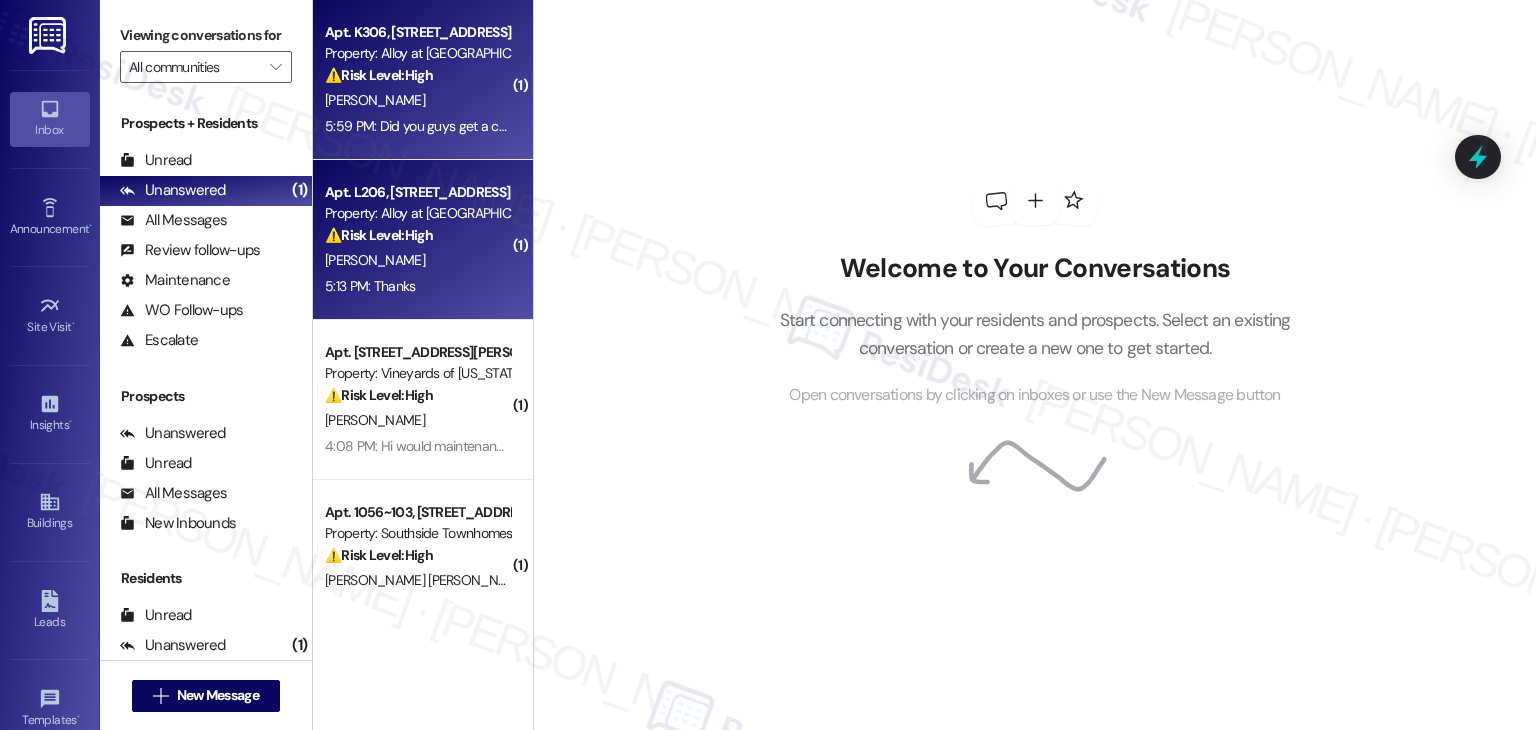 click on "[PERSON_NAME]" at bounding box center (417, 260) 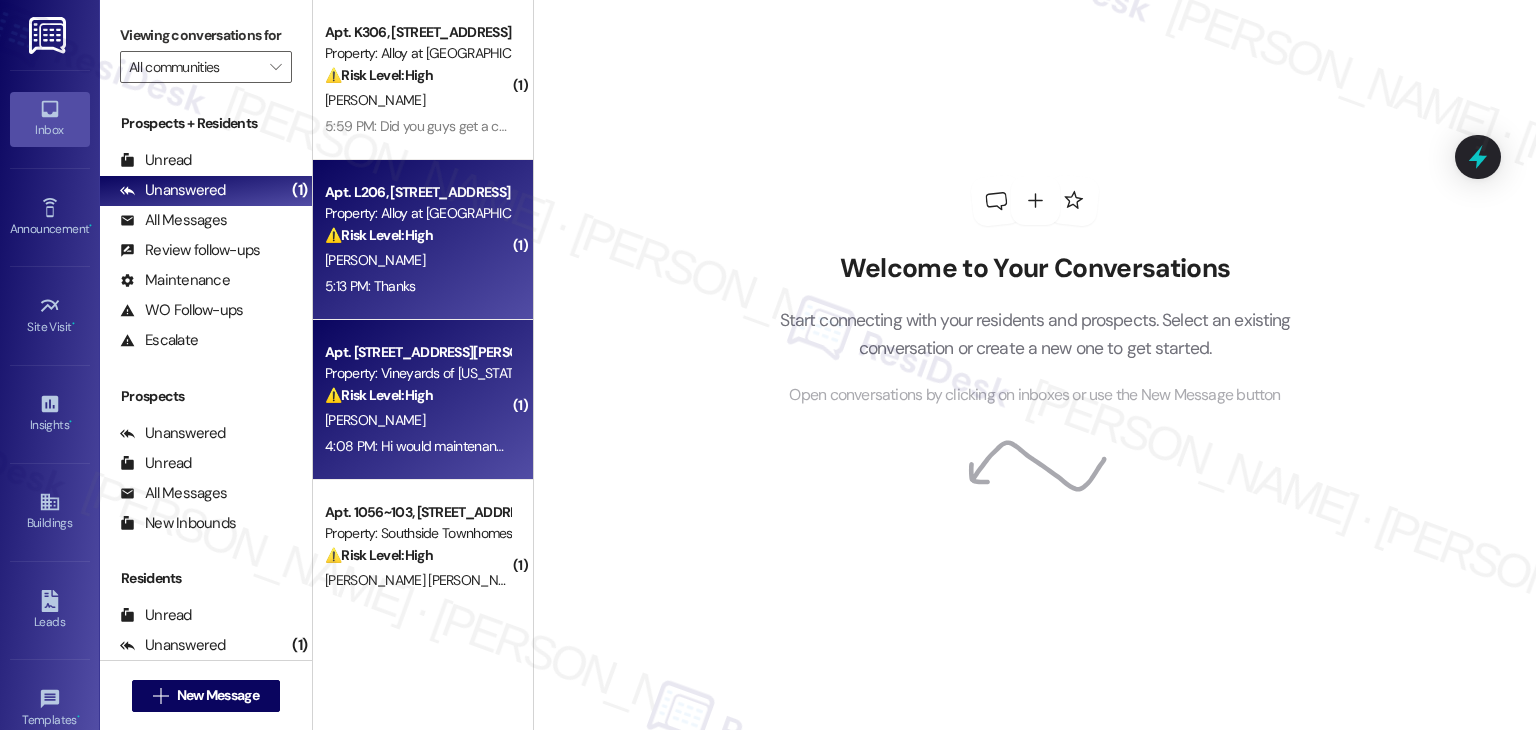 click on "[PERSON_NAME]" at bounding box center (417, 420) 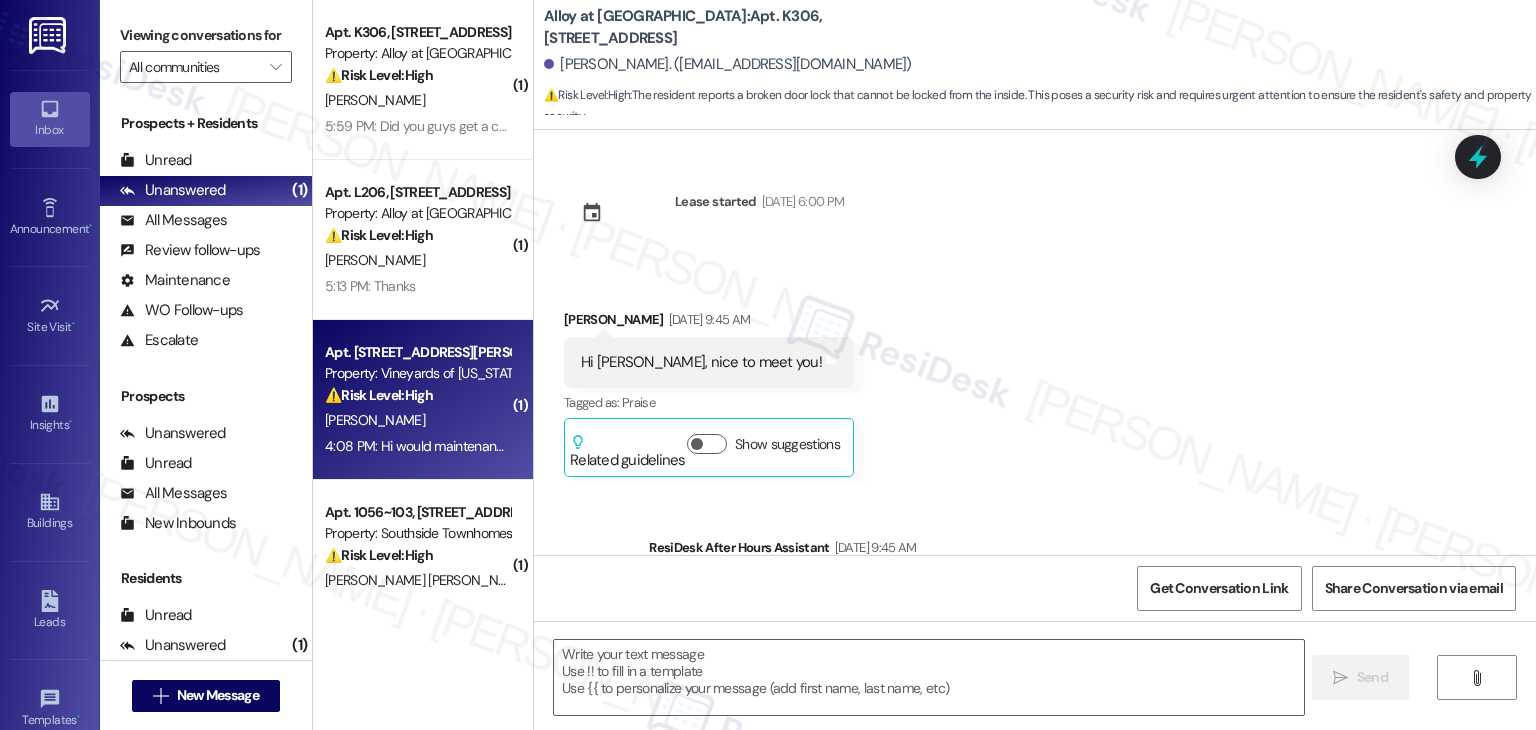 scroll, scrollTop: 772, scrollLeft: 0, axis: vertical 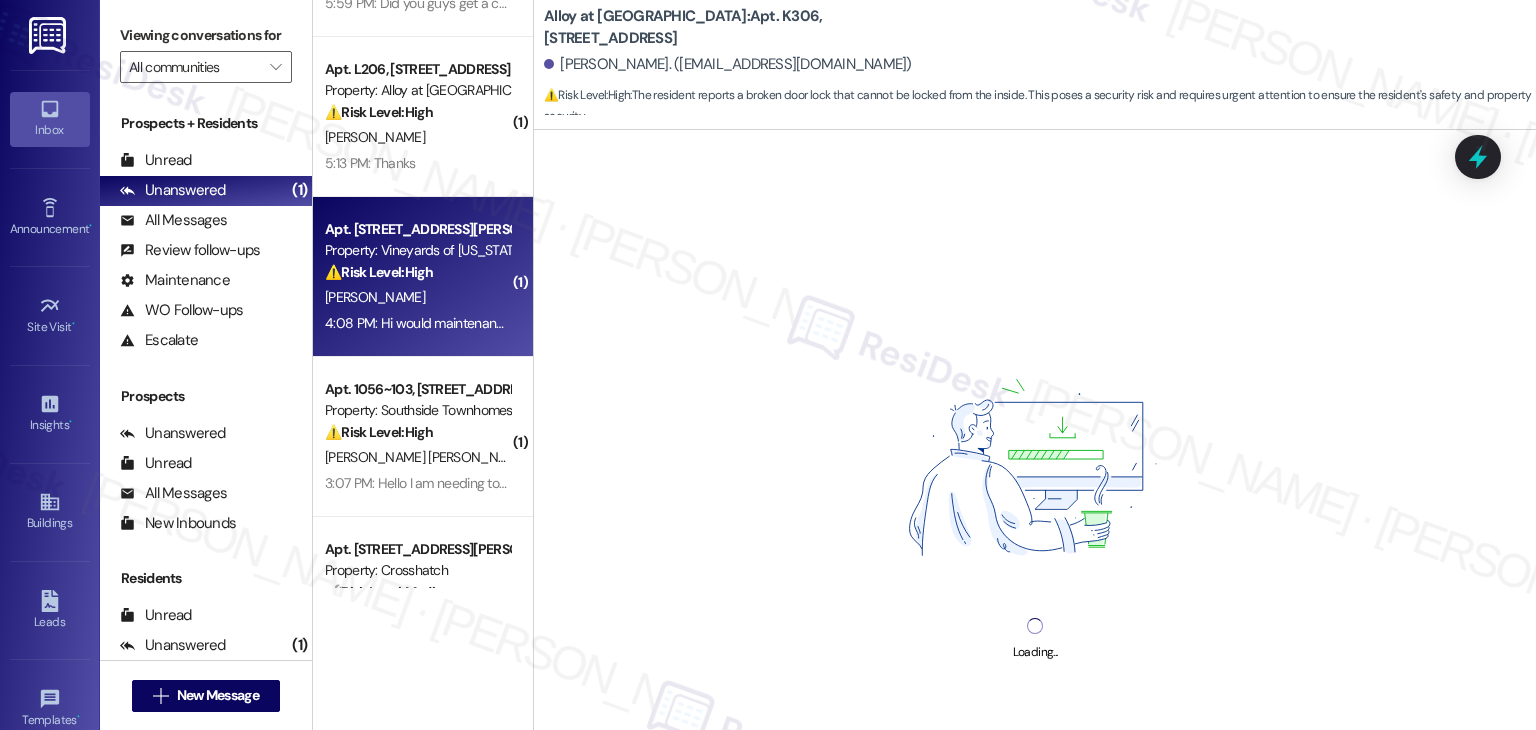 click on "( 1 ) Apt. K306, [STREET_ADDRESS] Property: Alloy at [GEOGRAPHIC_DATA] ⚠️  Risk Level:  High The resident reports a broken door lock that cannot be locked from the inside. This poses a security risk and requires urgent attention to ensure the resident's safety and property security. [PERSON_NAME] 5:59 PM: Did you guys get a chance to fix it? 5:59 PM: Did you guys get a chance to fix it? ( 1 ) Apt. L206, [STREET_ADDRESS] Property: Alloy at [GEOGRAPHIC_DATA] ⚠️  Risk Level:  High The resident is requesting a rent discount due to a prolonged AC issue and a resulting increase in their power bill. This involves a financial concern (rent discount request) and an unresolved maintenance issue impacting habitability. The resident's tone is demanding and suggests potential escalation if their demands are not met. [PERSON_NAME] 5:13 PM: Thanks  5:13 PM: Thanks  ( 1 ) Apt. 1411, [GEOGRAPHIC_DATA][PERSON_NAME] Property: [GEOGRAPHIC_DATA] of [US_STATE][GEOGRAPHIC_DATA] ⚠️  Risk Level:  [GEOGRAPHIC_DATA][PERSON_NAME] ( 1 ) Apt. 1056~[GEOGRAPHIC_DATA][STREET_ADDRESS] (" at bounding box center (423, 294) 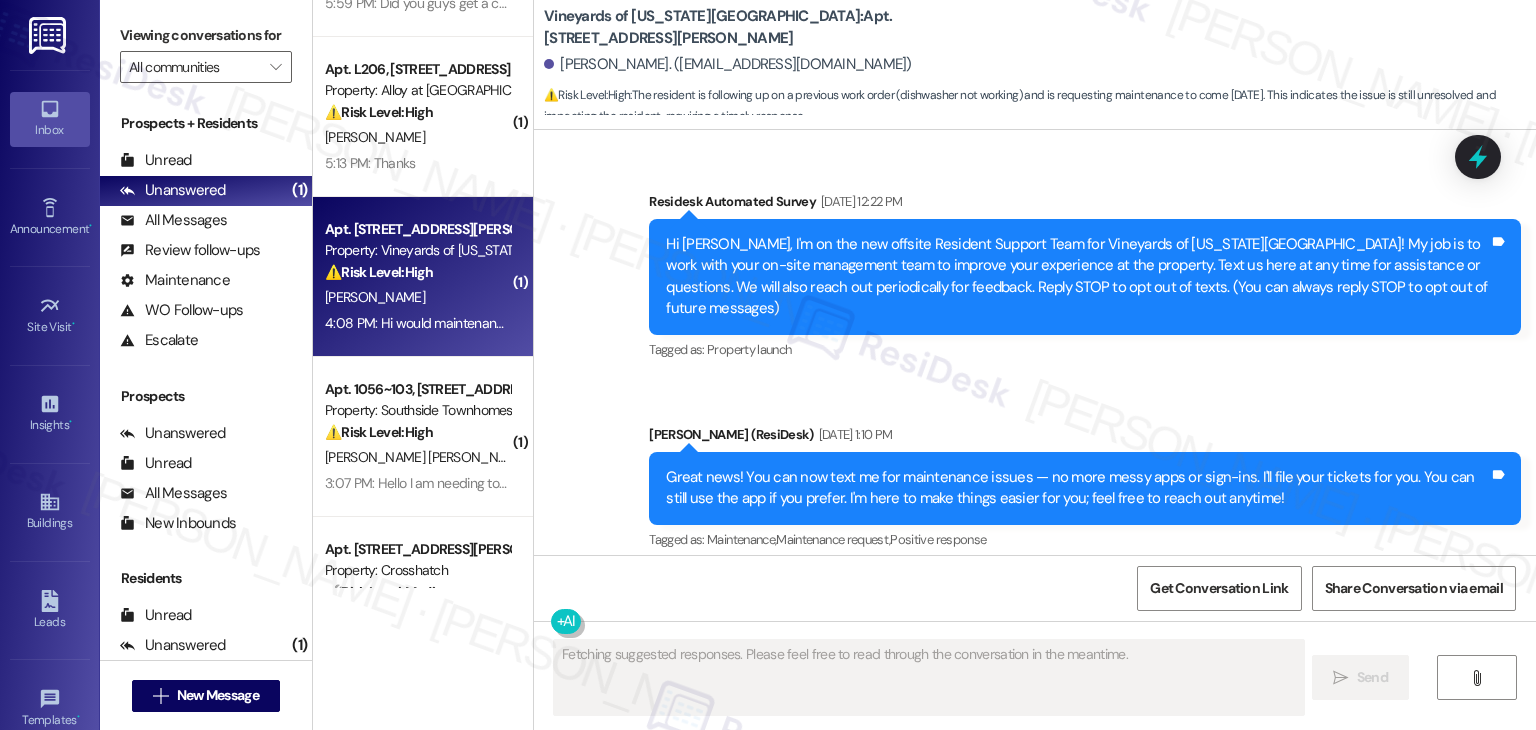 scroll, scrollTop: 200, scrollLeft: 0, axis: vertical 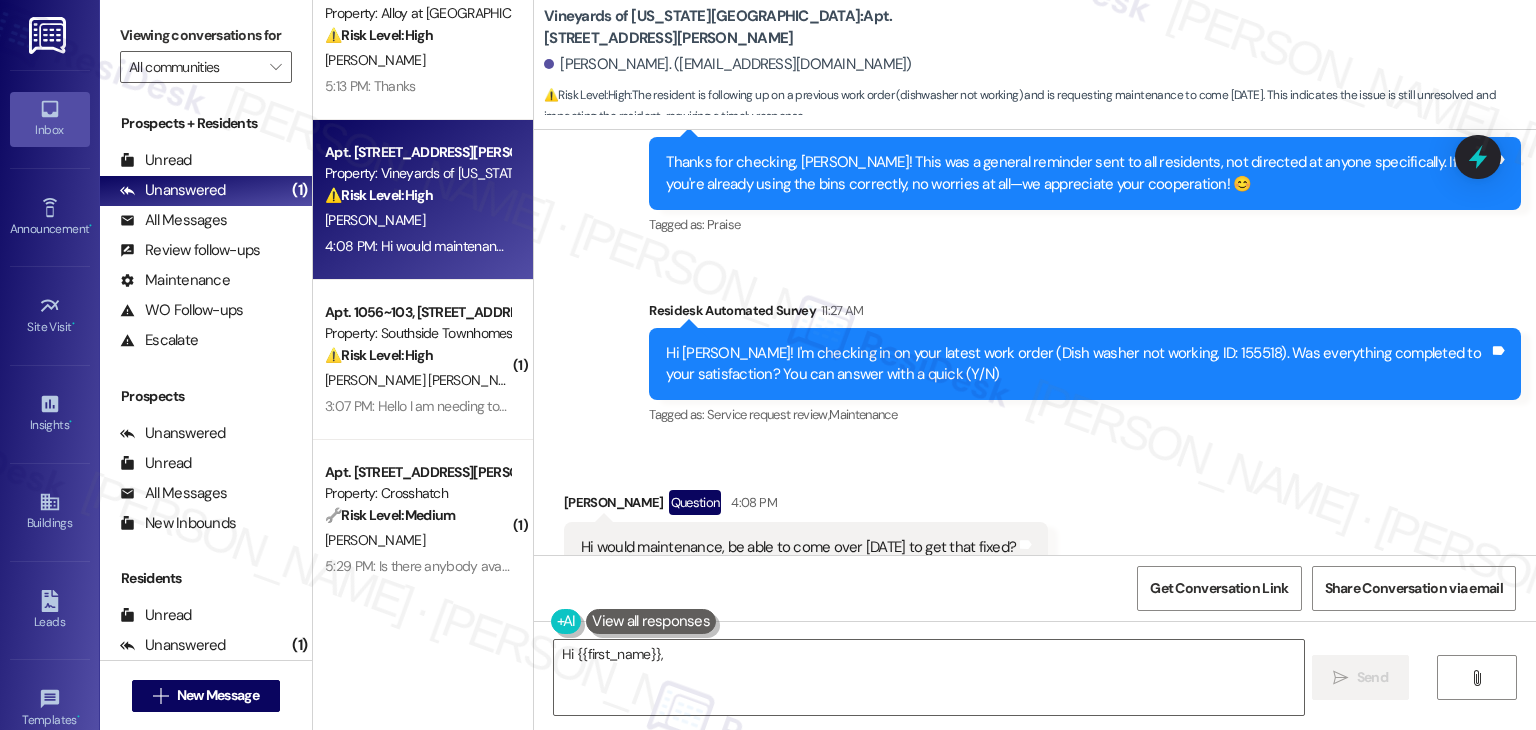 click on "Received via SMS [PERSON_NAME] Question 4:08 PM Hi would maintenance, be able to come over [DATE] to get that fixed? Tags and notes Tagged as:   Maintenance request ,  Click to highlight conversations about Maintenance request Work order request Click to highlight conversations about Work order request" at bounding box center (1035, 531) 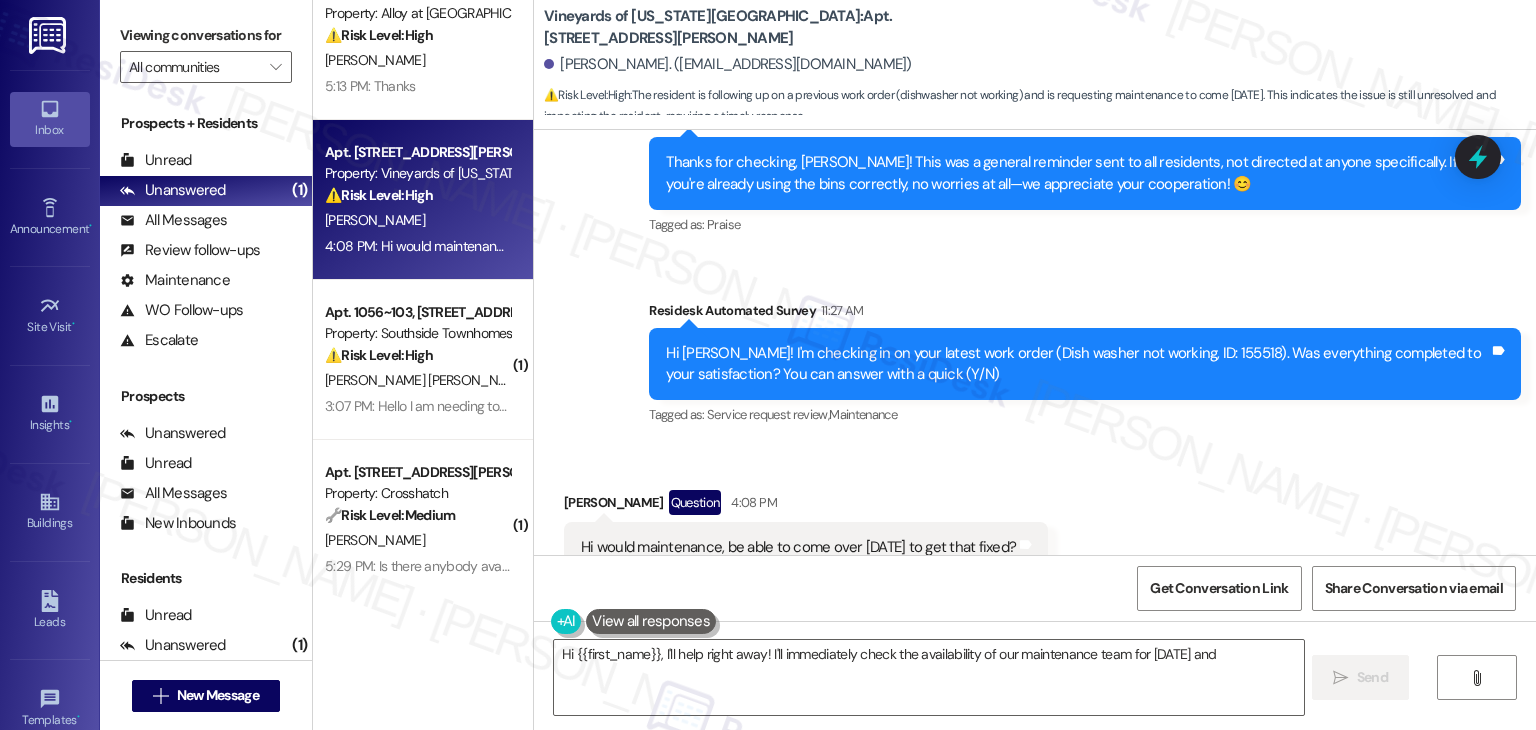 click on "Received via SMS [PERSON_NAME] Question 4:08 PM Hi would maintenance, be able to come over [DATE] to get that fixed? Tags and notes Tagged as:   Maintenance request ,  Click to highlight conversations about Maintenance request Work order request Click to highlight conversations about Work order request" at bounding box center [1035, 531] 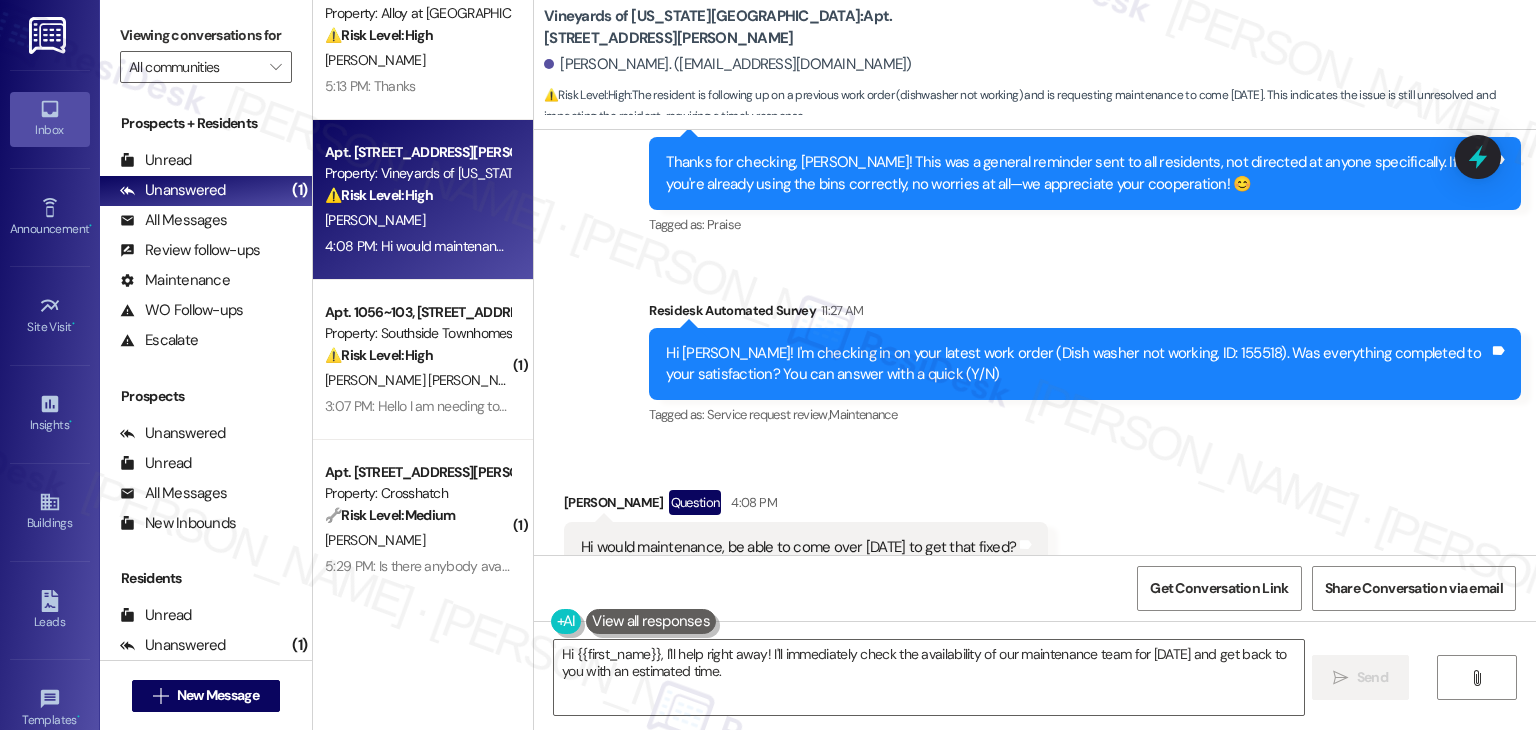 click on "Received via SMS [PERSON_NAME] Question 4:08 PM Hi would maintenance, be able to come over [DATE] to get that fixed? Tags and notes Tagged as:   Maintenance request ,  Click to highlight conversations about Maintenance request Work order request Click to highlight conversations about Work order request" at bounding box center (1035, 531) 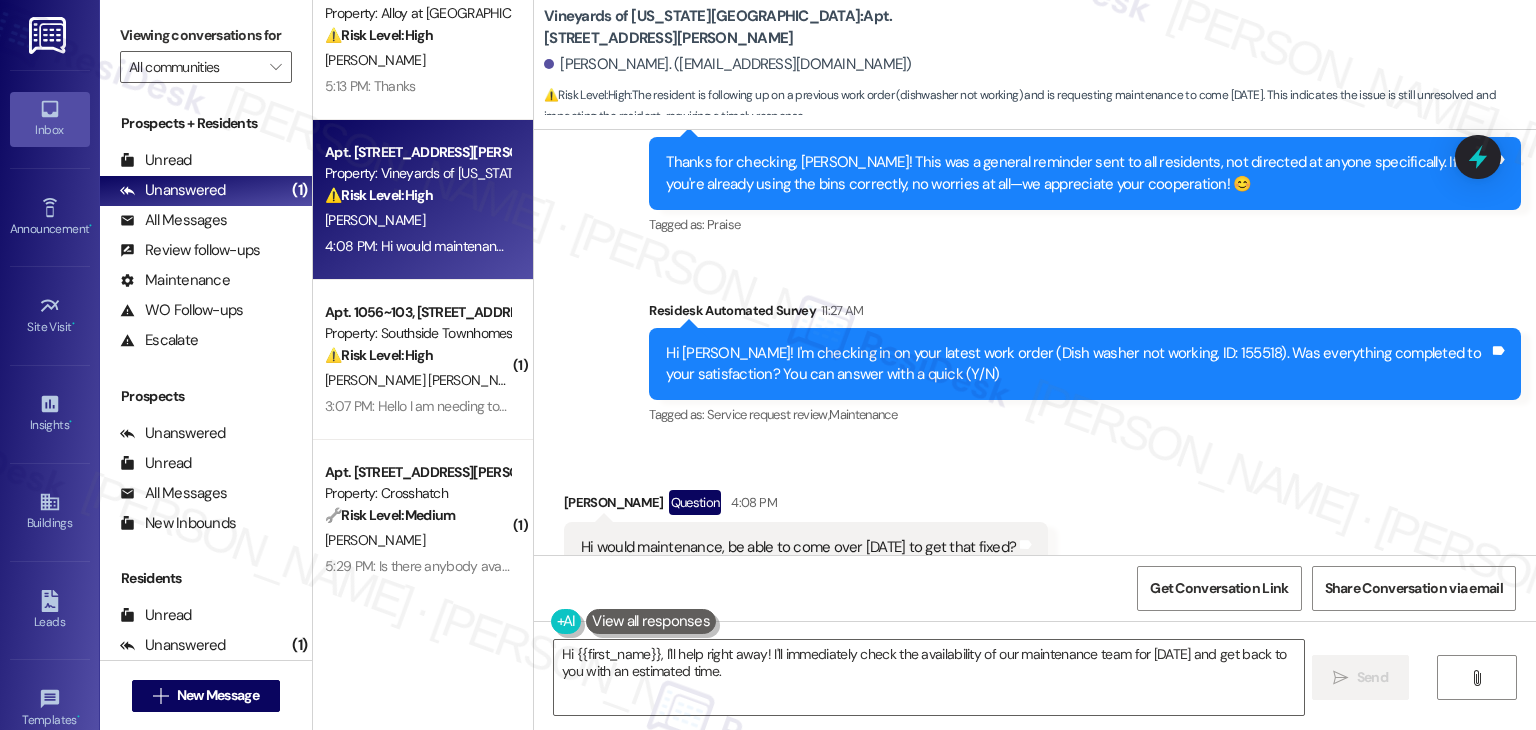 click on "Received via SMS [PERSON_NAME] Question 4:08 PM Hi would maintenance, be able to come over [DATE] to get that fixed? Tags and notes Tagged as:   Maintenance request ,  Click to highlight conversations about Maintenance request Work order request Click to highlight conversations about Work order request" at bounding box center [1035, 531] 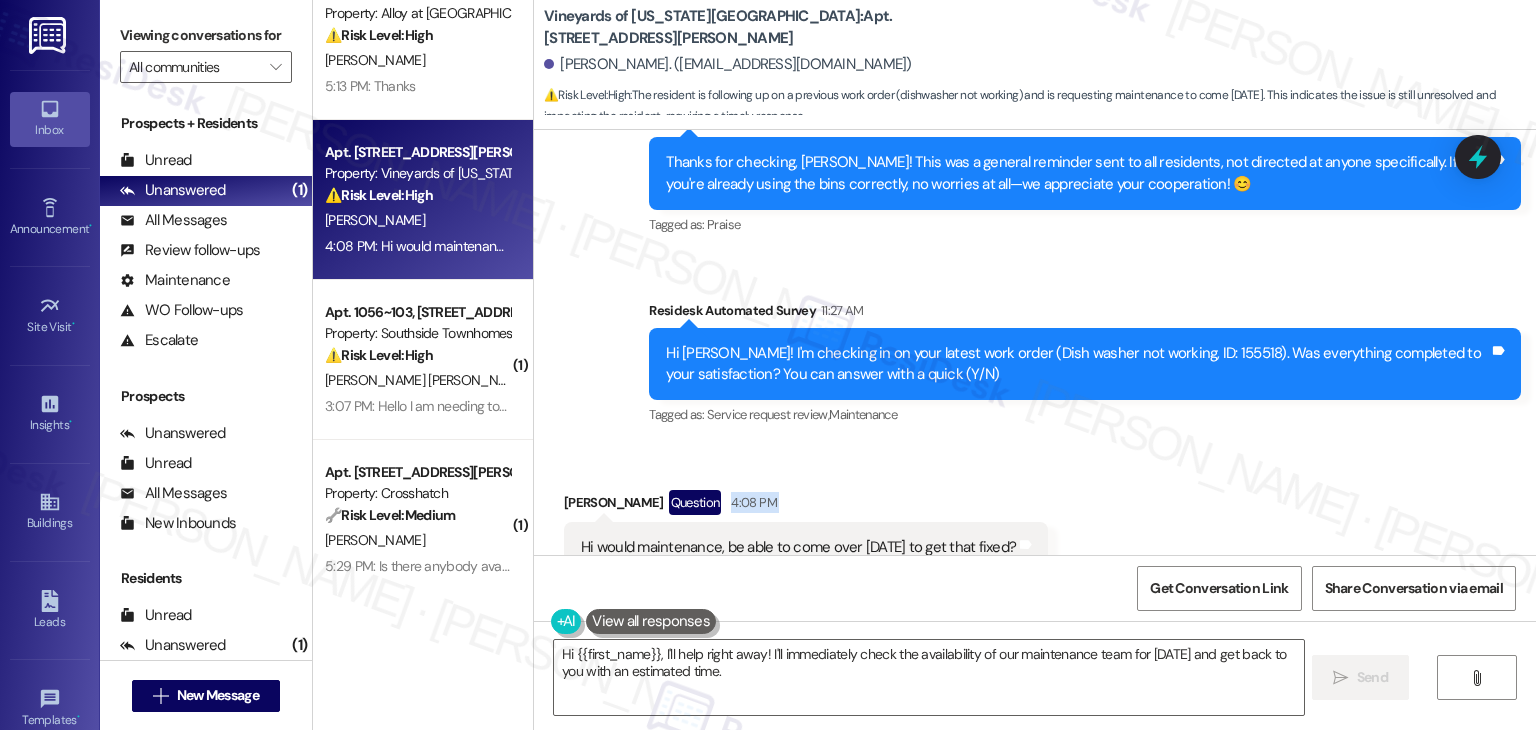 click on "Received via SMS [PERSON_NAME] Question 4:08 PM Hi would maintenance, be able to come over [DATE] to get that fixed? Tags and notes Tagged as:   Maintenance request ,  Click to highlight conversations about Maintenance request Work order request Click to highlight conversations about Work order request" at bounding box center [1035, 531] 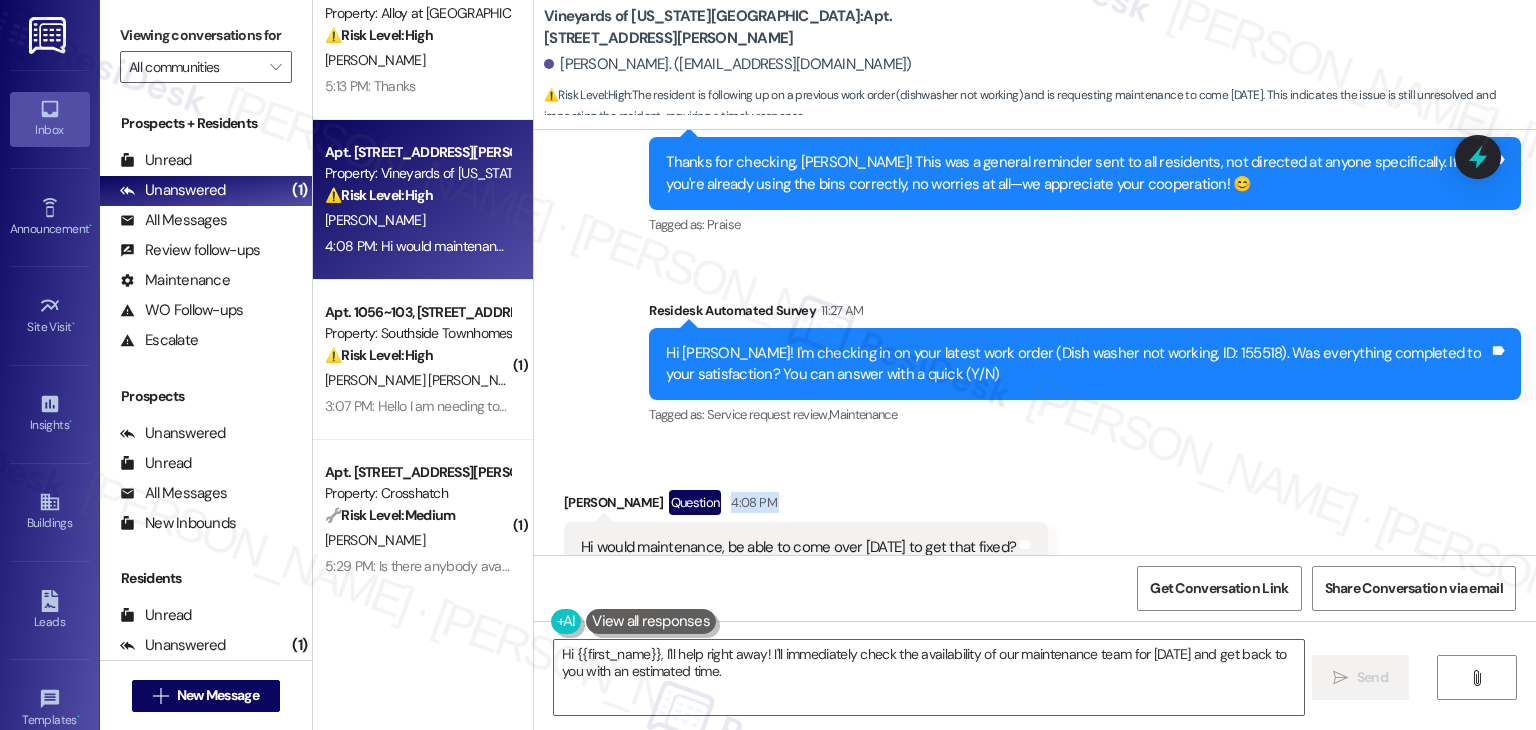 click on "Received via SMS [PERSON_NAME] Question 4:08 PM Hi would maintenance, be able to come over [DATE] to get that fixed? Tags and notes Tagged as:   Maintenance request ,  Click to highlight conversations about Maintenance request Work order request Click to highlight conversations about Work order request" at bounding box center (1035, 531) 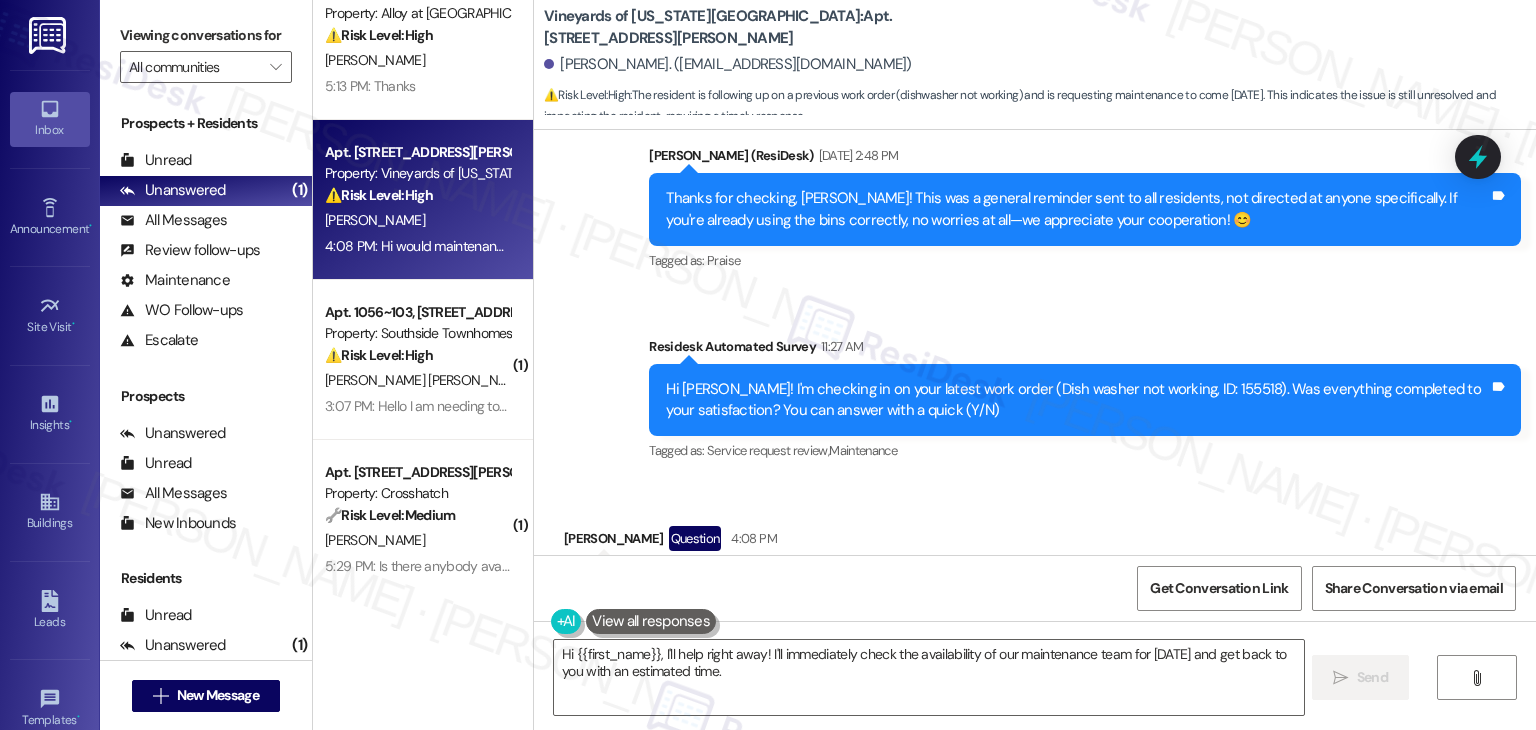 scroll, scrollTop: 5235, scrollLeft: 0, axis: vertical 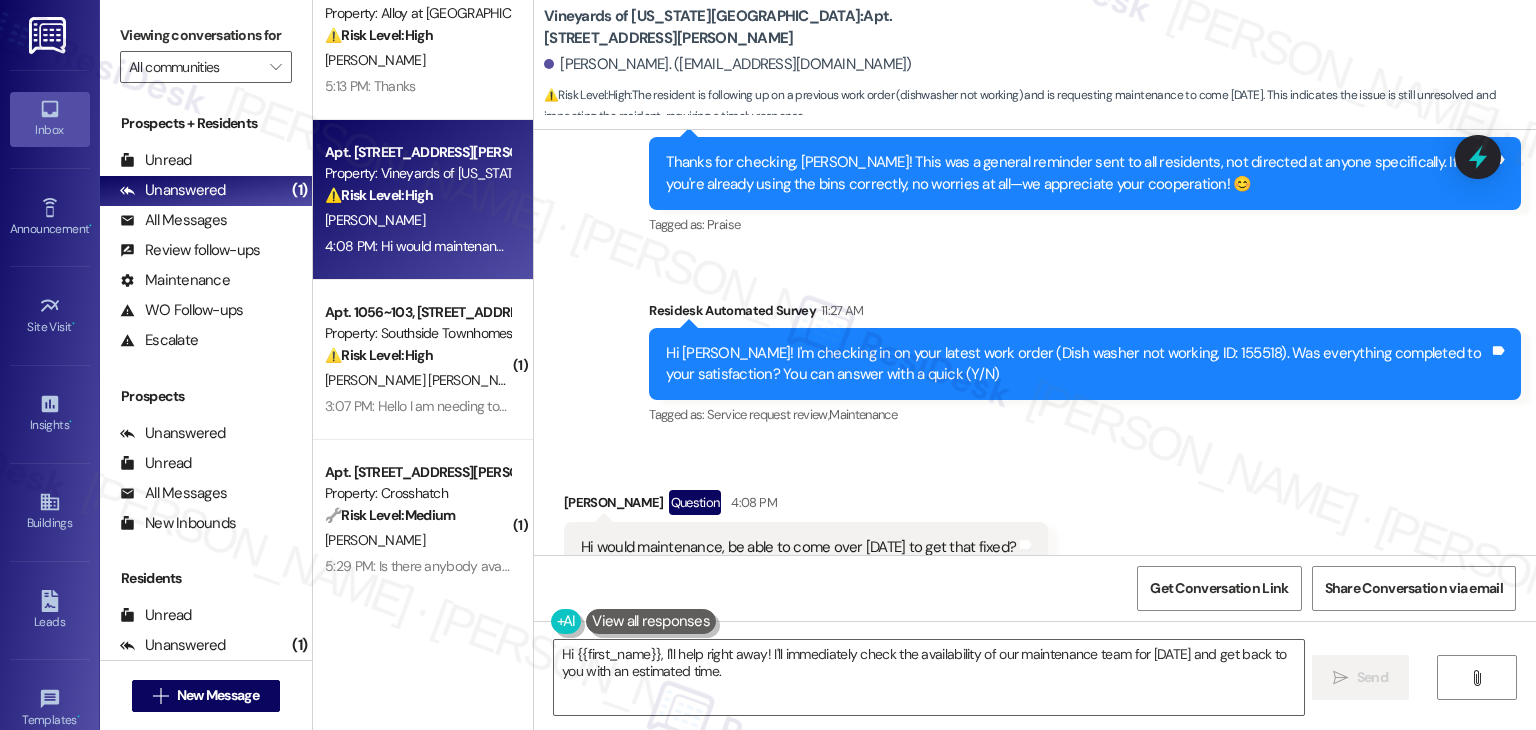 click on "Hi [PERSON_NAME]! I'm checking in on your latest work order (Dish washer not working, ID: 155518). Was everything completed to your satisfaction? You can answer with a quick (Y/N)" at bounding box center [1077, 364] 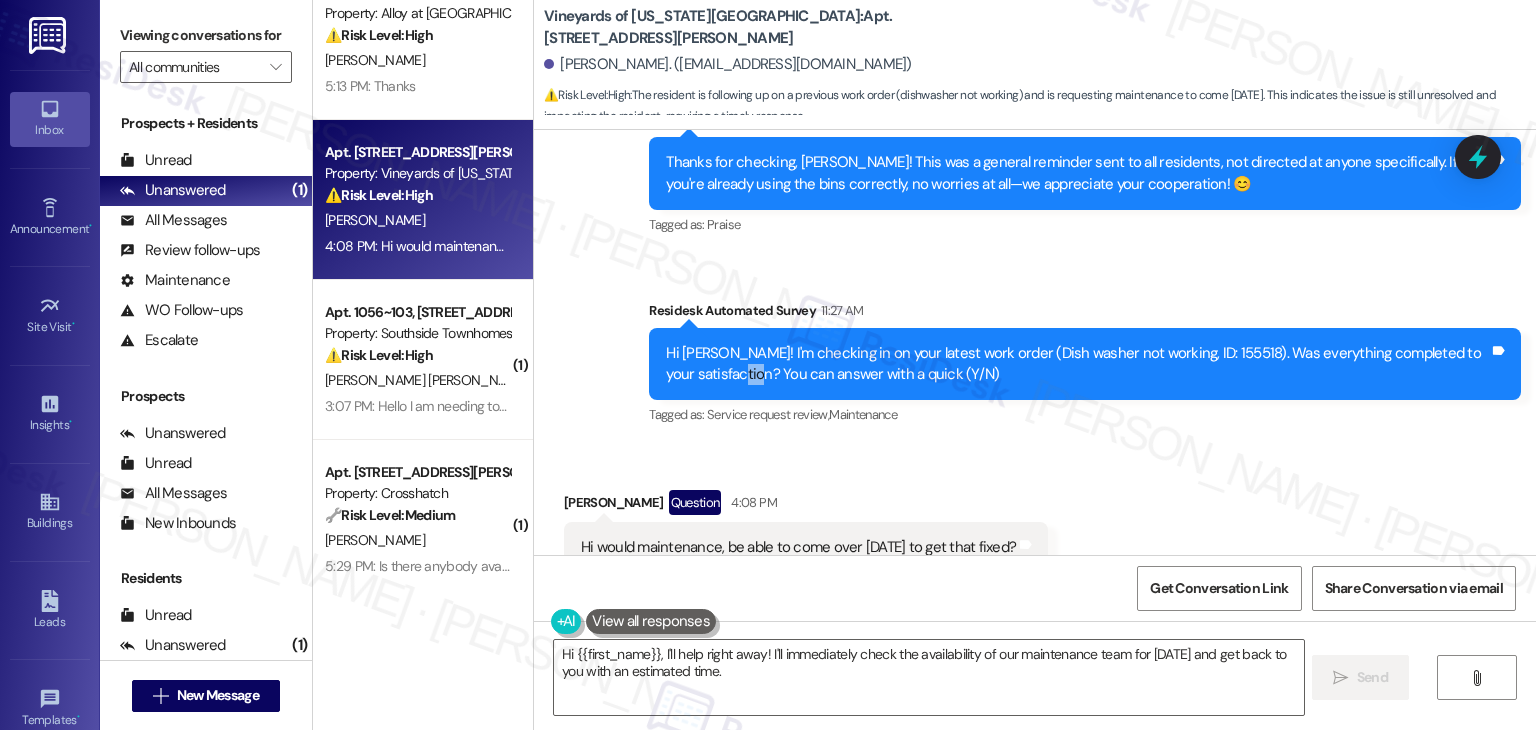 click on "Hi [PERSON_NAME]! I'm checking in on your latest work order (Dish washer not working, ID: 155518). Was everything completed to your satisfaction? You can answer with a quick (Y/N)" at bounding box center (1077, 364) 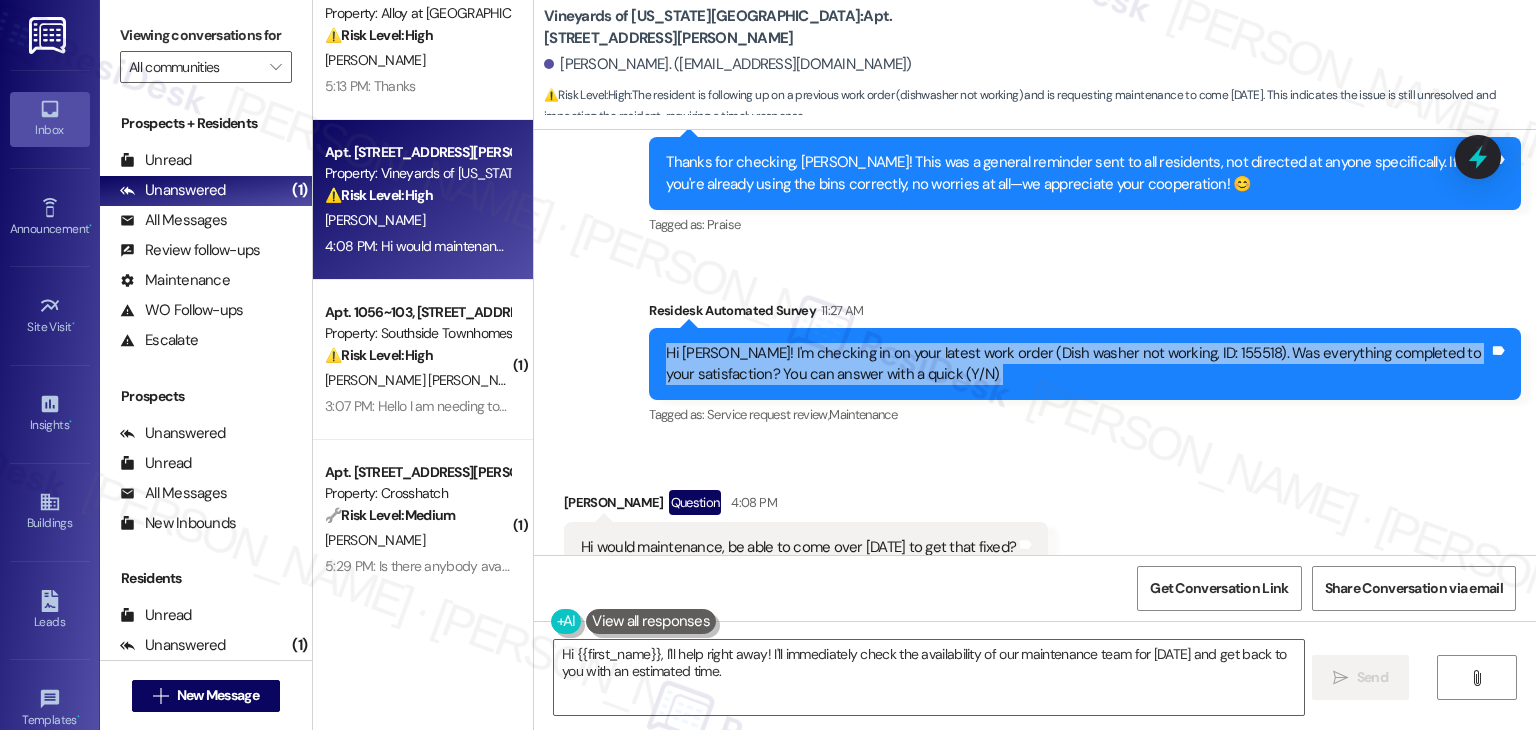 click on "Hi [PERSON_NAME]! I'm checking in on your latest work order (Dish washer not working, ID: 155518). Was everything completed to your satisfaction? You can answer with a quick (Y/N)" at bounding box center [1077, 364] 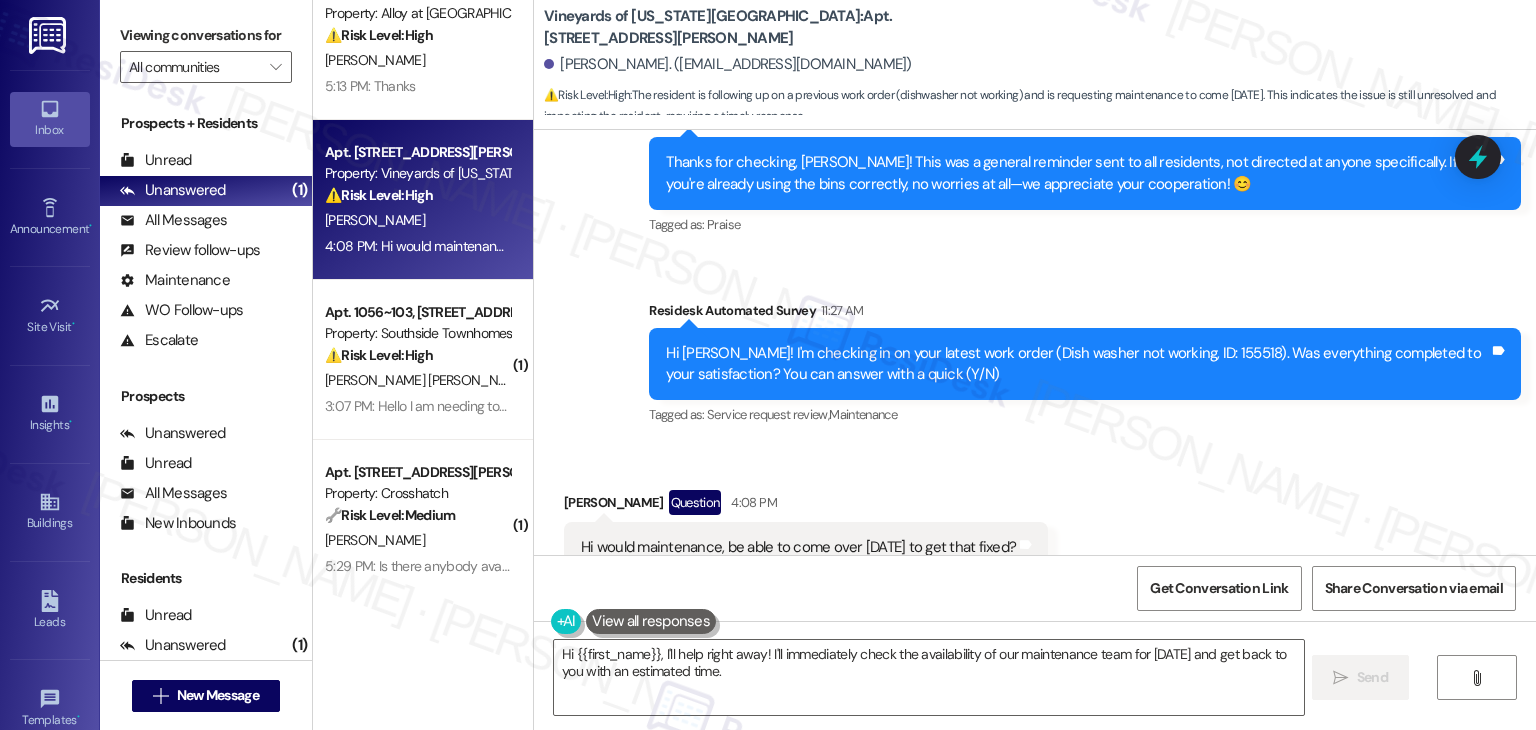 click on "Hi would maintenance, be able to come over [DATE] to get that fixed?" at bounding box center [798, 547] 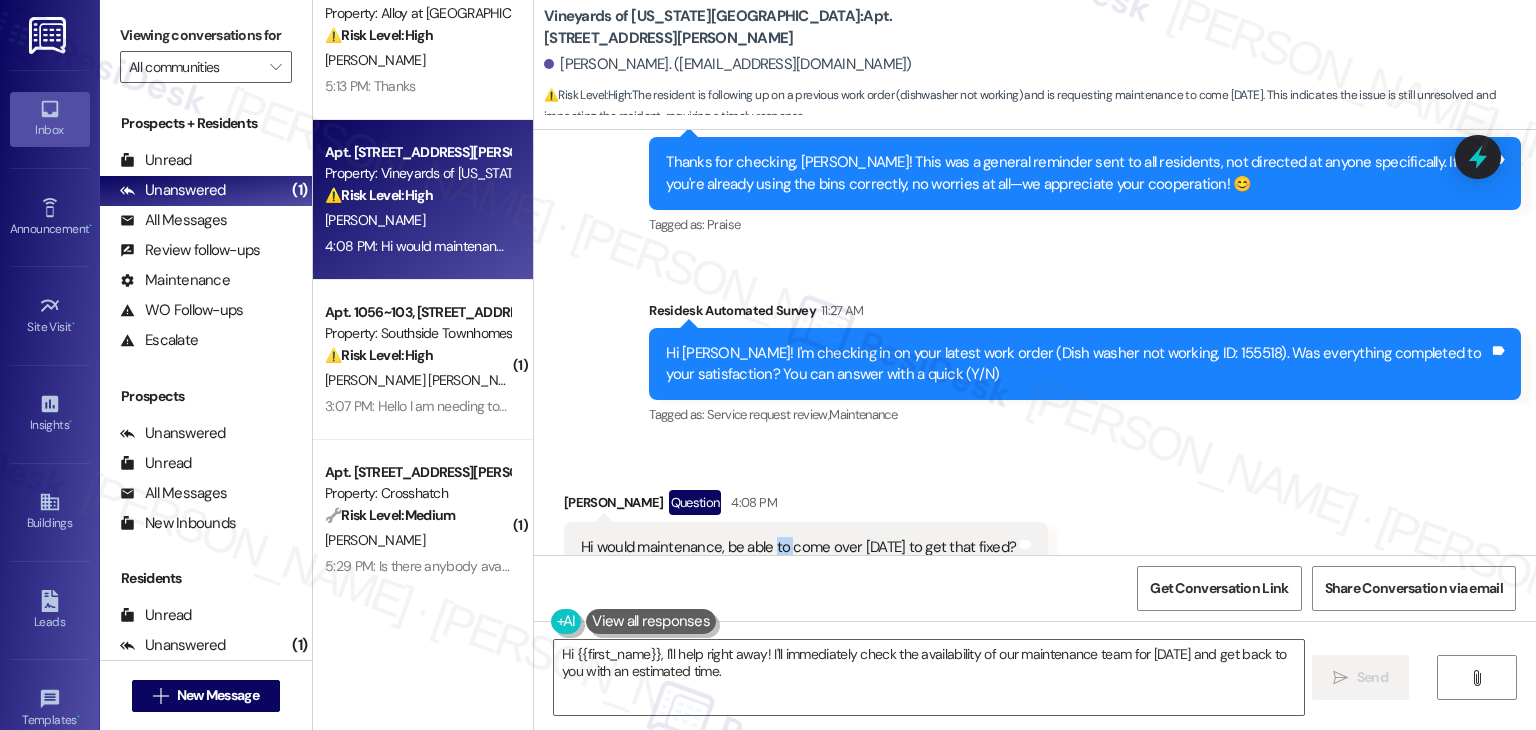 click on "Hi would maintenance, be able to come over [DATE] to get that fixed?" at bounding box center [798, 547] 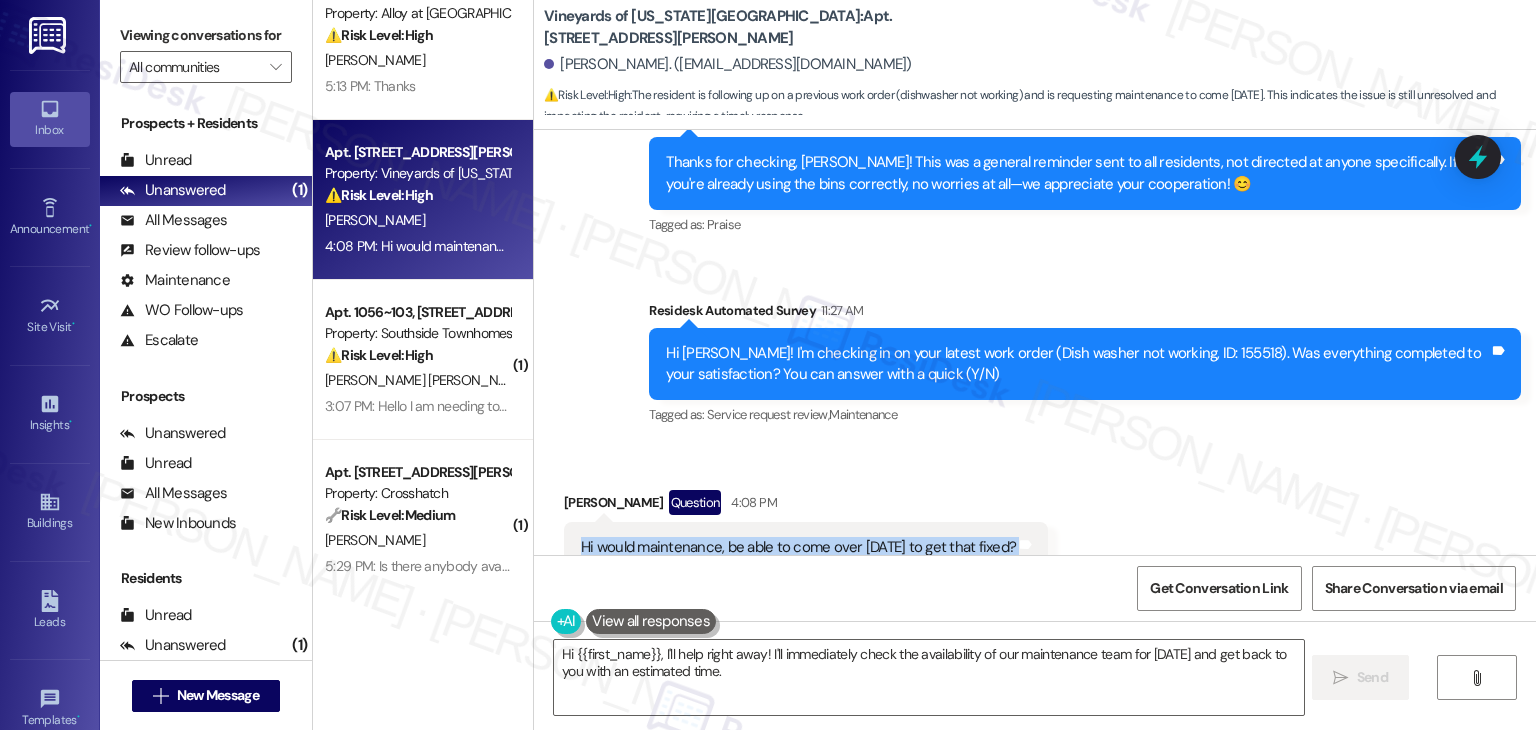 click on "Hi would maintenance, be able to come over [DATE] to get that fixed?" at bounding box center [798, 547] 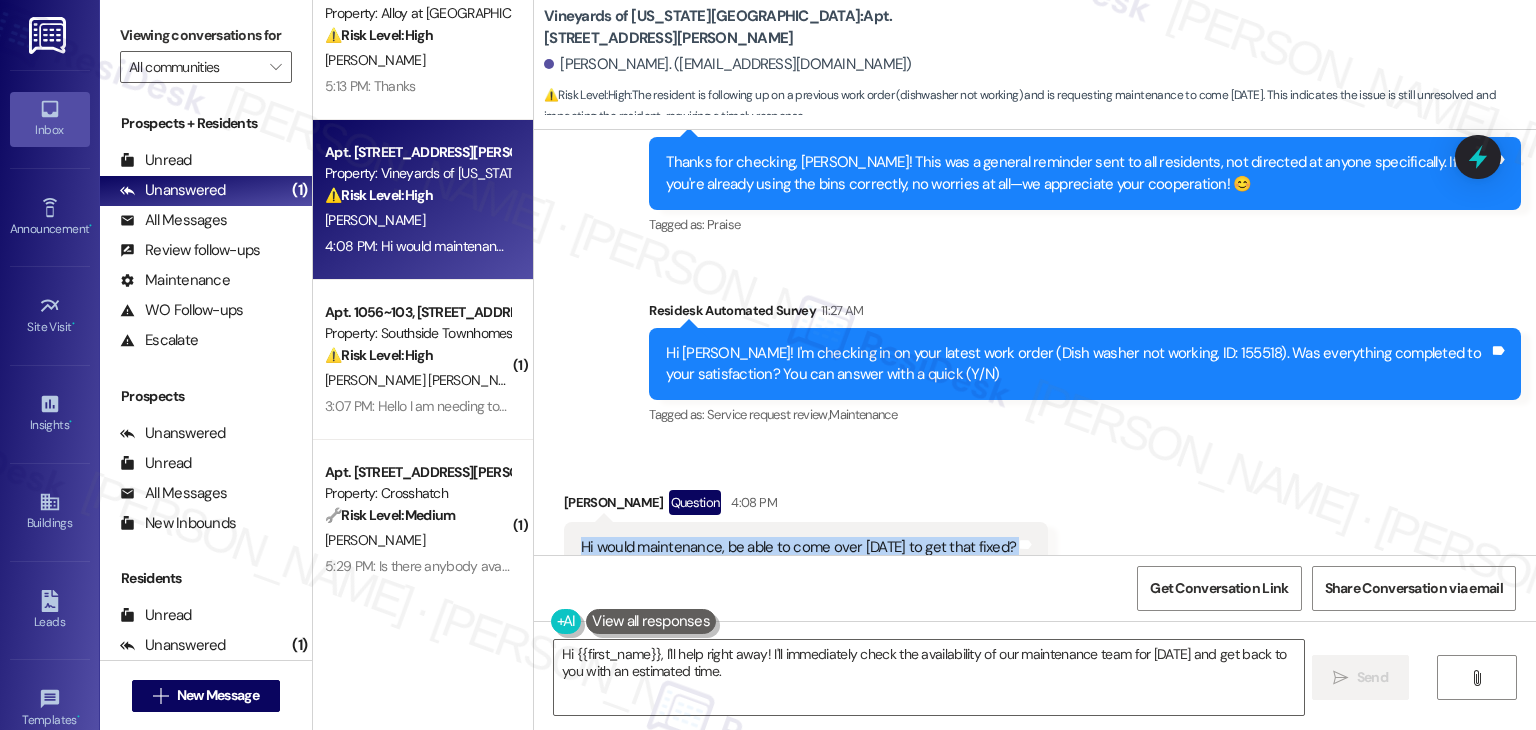 copy on "Hi would maintenance, be able to come over [DATE] to get that fixed? Tags and notes" 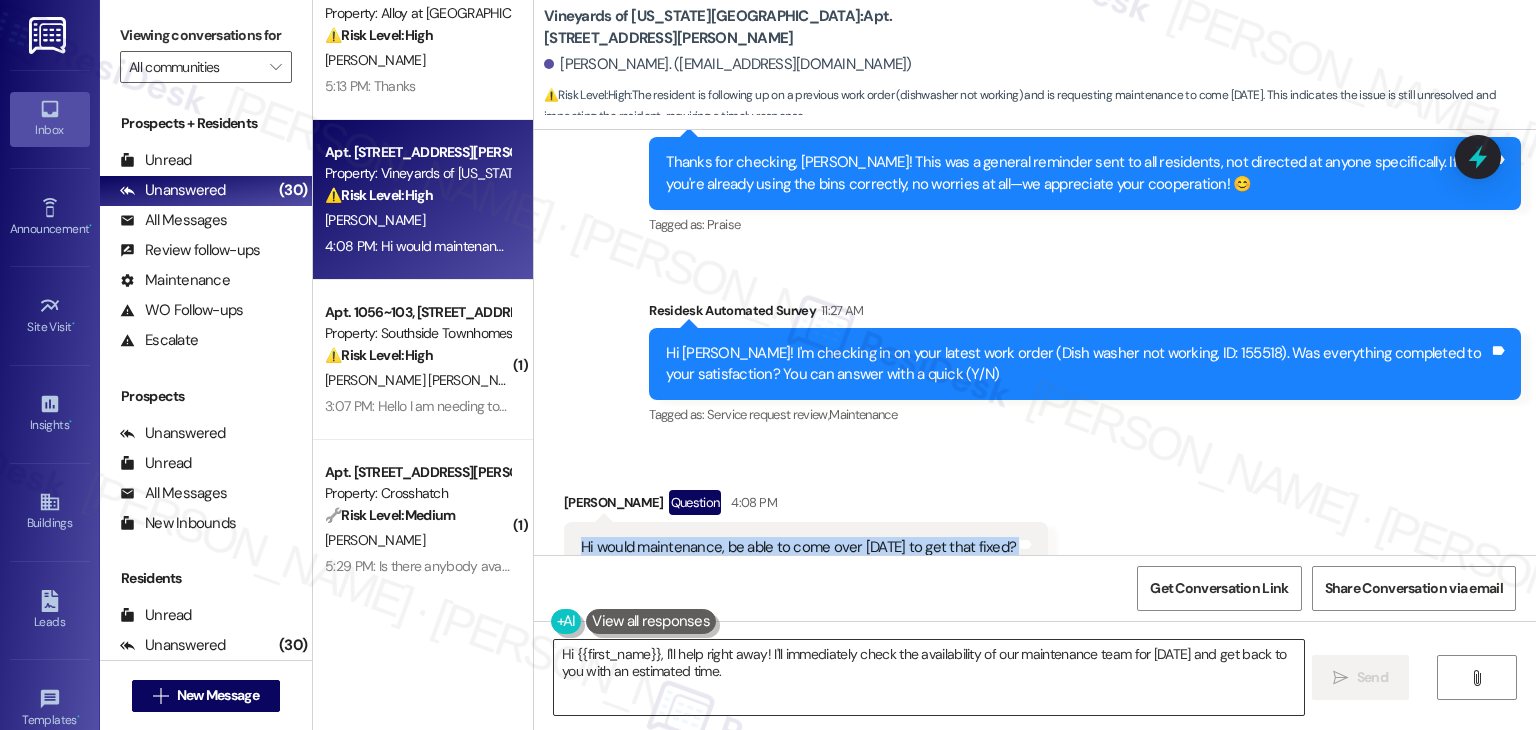 click on "Hi {{first_name}}, I'll help right away! I'll immediately check the availability of our maintenance team for [DATE] and get back to you with an estimated time." at bounding box center [928, 677] 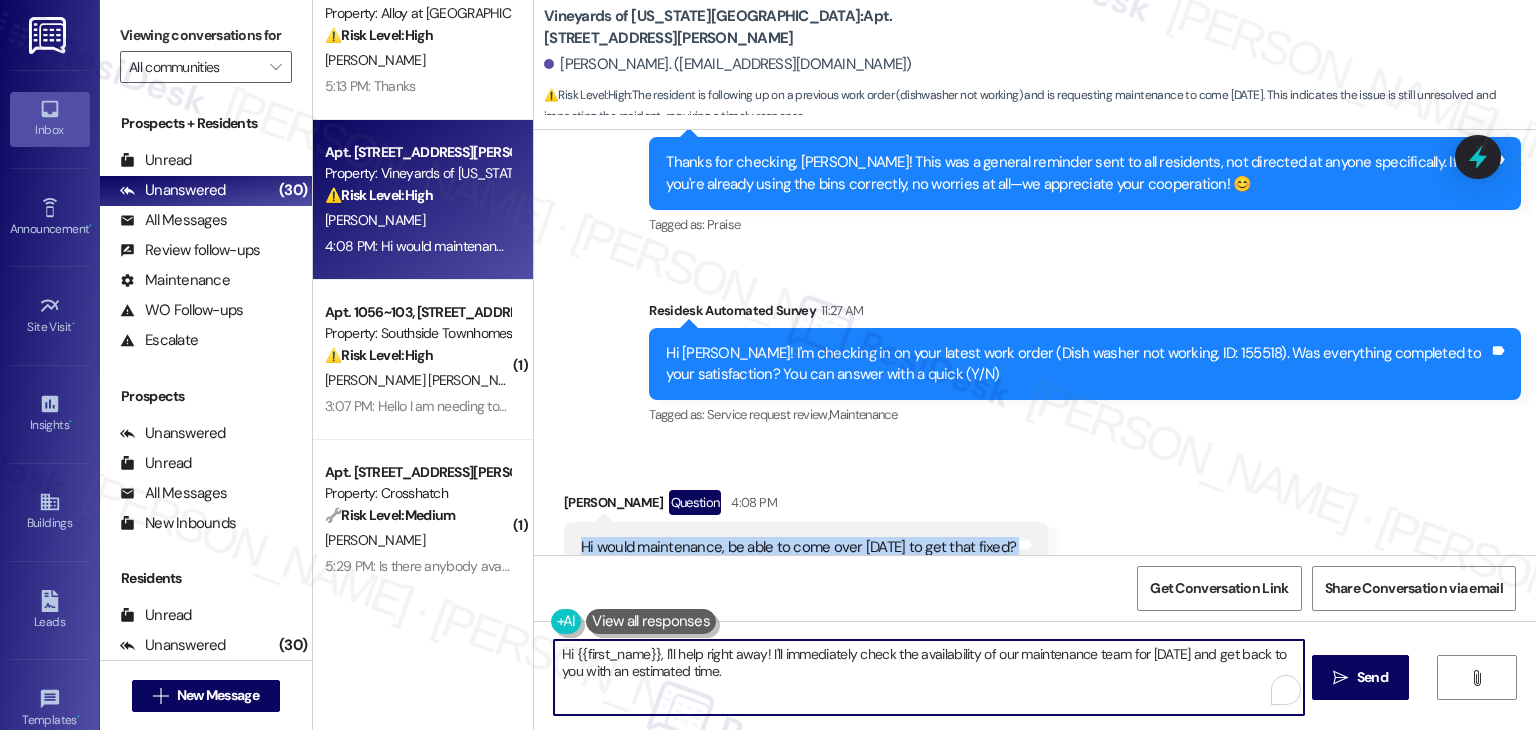 click on "Hi {{first_name}}, I'll help right away! I'll immediately check the availability of our maintenance team for [DATE] and get back to you with an estimated time." at bounding box center (928, 677) 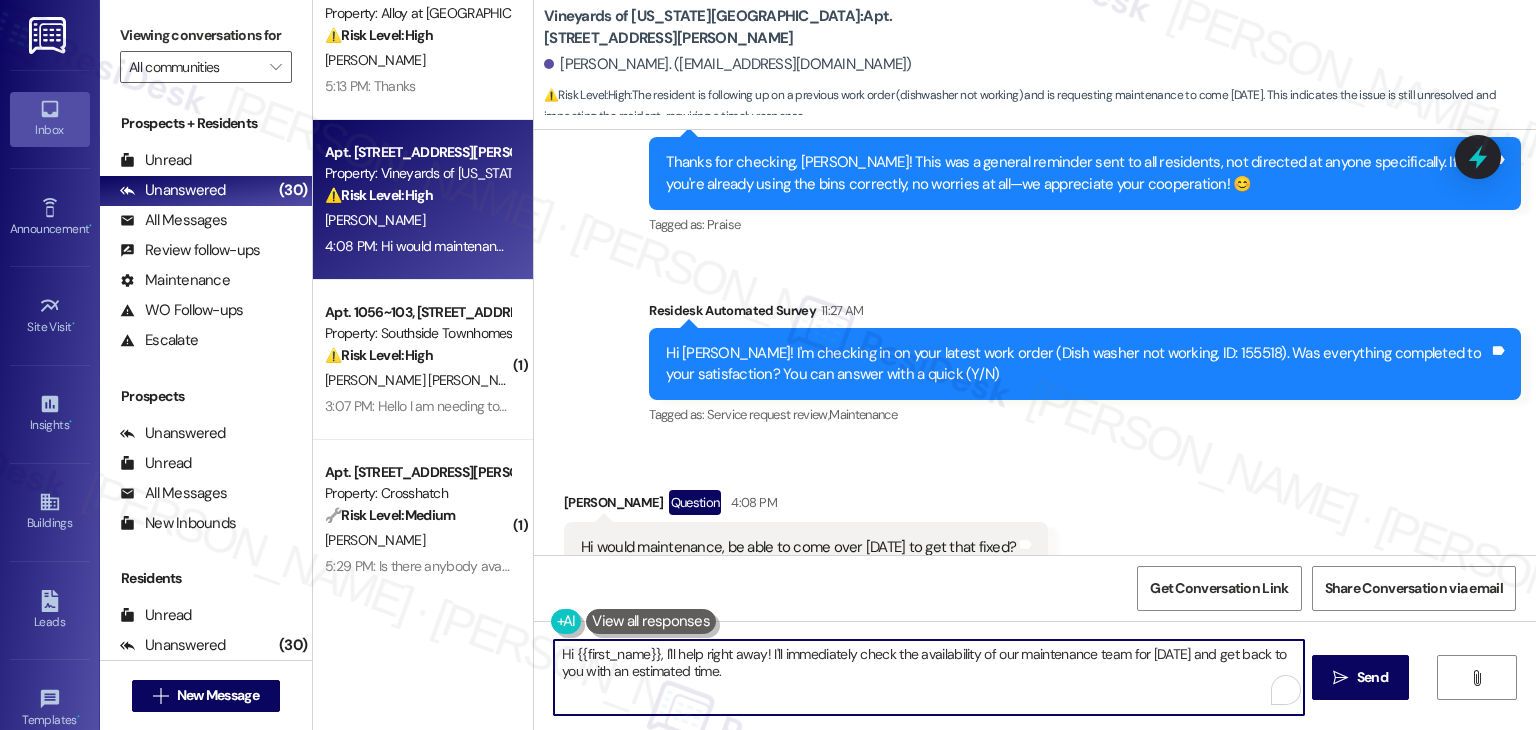 click on "Hi {{first_name}}, I'll help right away! I'll immediately check the availability of our maintenance team for [DATE] and get back to you with an estimated time." at bounding box center [928, 677] 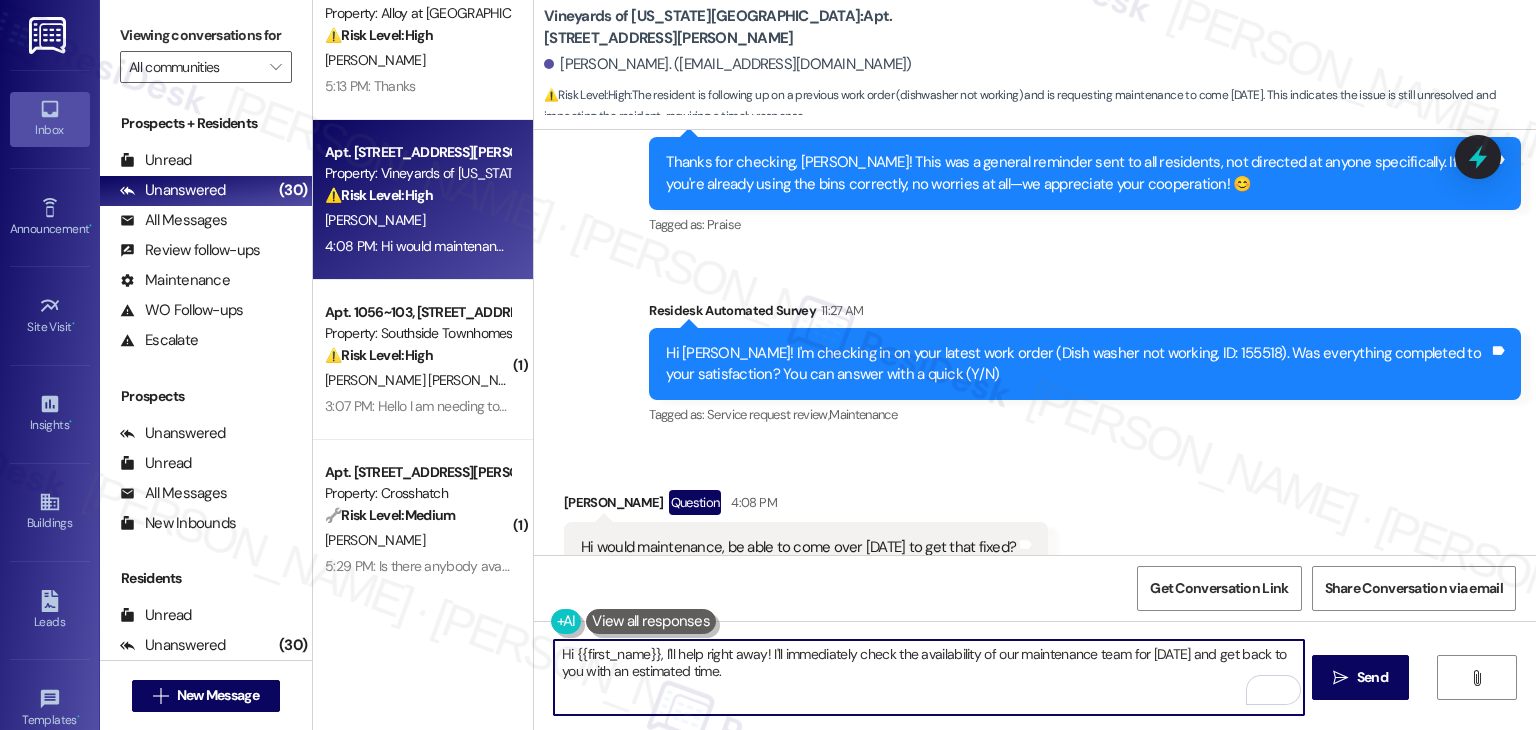 paste on "[PERSON_NAME], thanks for the update! Just to confirm—has the dishwasher still not been fixed? Let me know and I’ll follow up with the site team. I appreciate your patience" 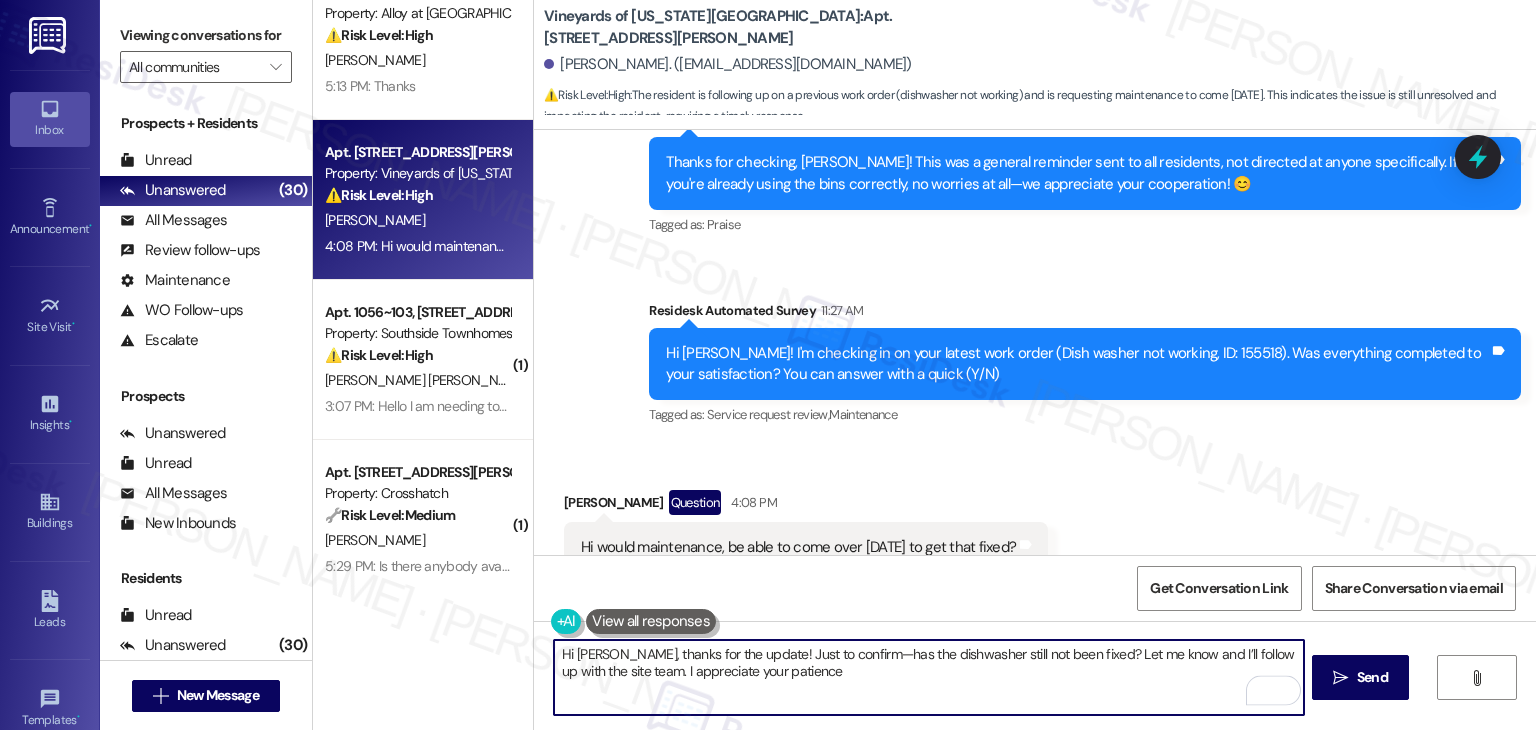 type on "Hi [PERSON_NAME], thanks for the update! Just to confirm—has the dishwasher still not been fixed? Let me know and I’ll follow up with the site team. I appreciate your patience." 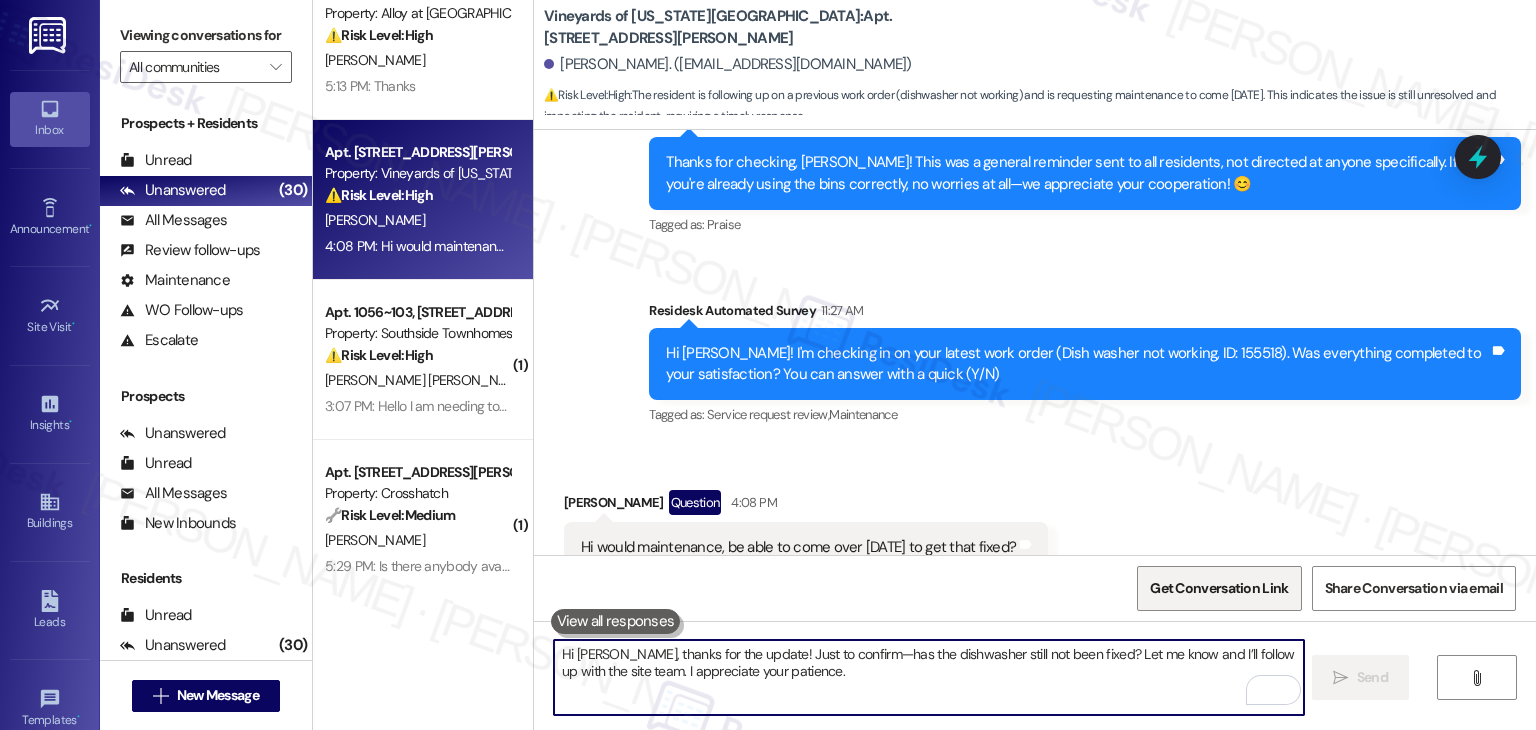 type 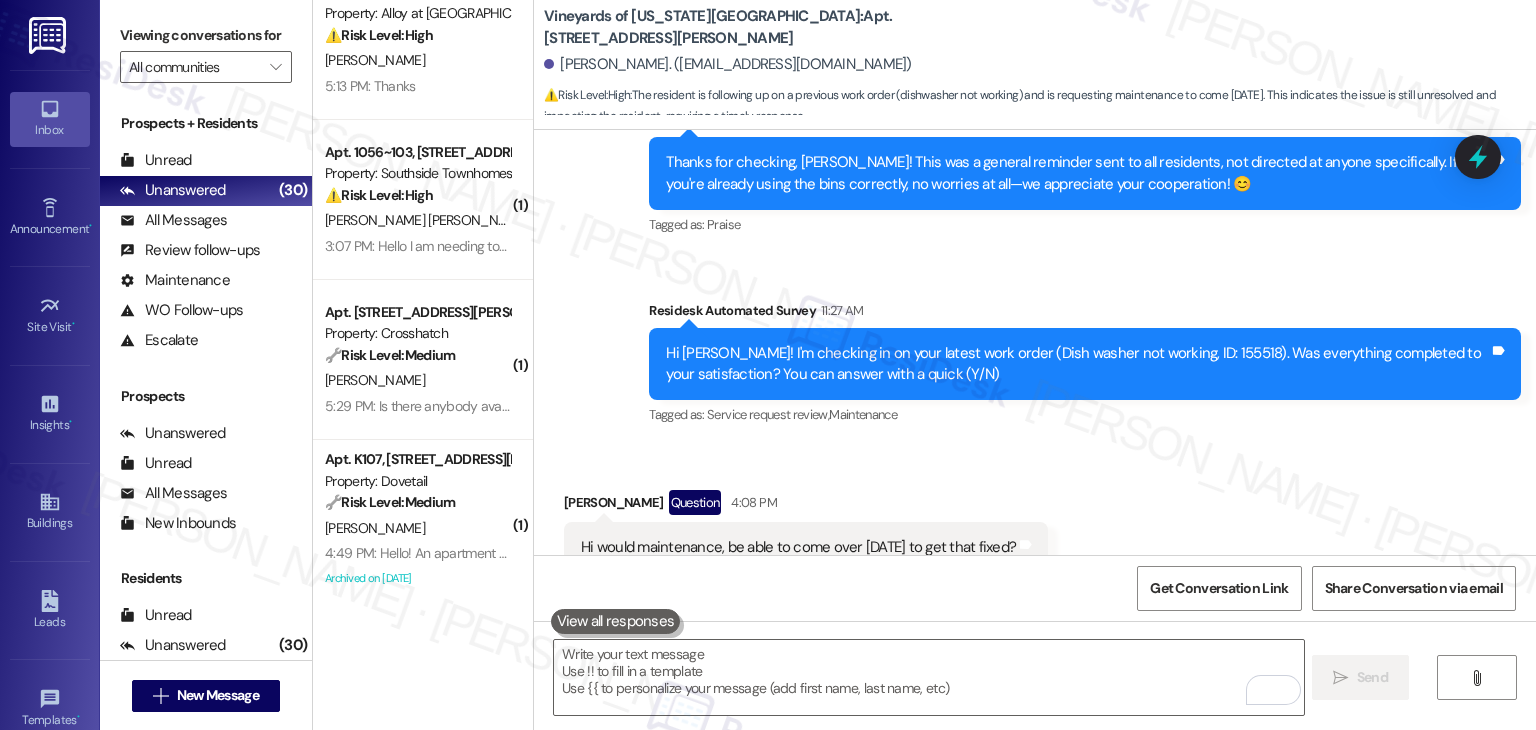 click on "Apt. 1056~[GEOGRAPHIC_DATA][STREET_ADDRESS] Property: Southside Townhomes ⚠️  Risk Level:  High The resident is indicating they need to vacate their apartment and haven't signed their lease. This involves a potential lease break and financial implications, requiring prompt attention to mitigate potential losses and legal issues. [PERSON_NAME] [PERSON_NAME] 3:07 PM: Hello I am needing to vacate my apartment and haven't signed my lease what will happen  3:07 PM: Hello I am needing to vacate my apartment and haven't signed my lease what will happen" at bounding box center (423, 200) 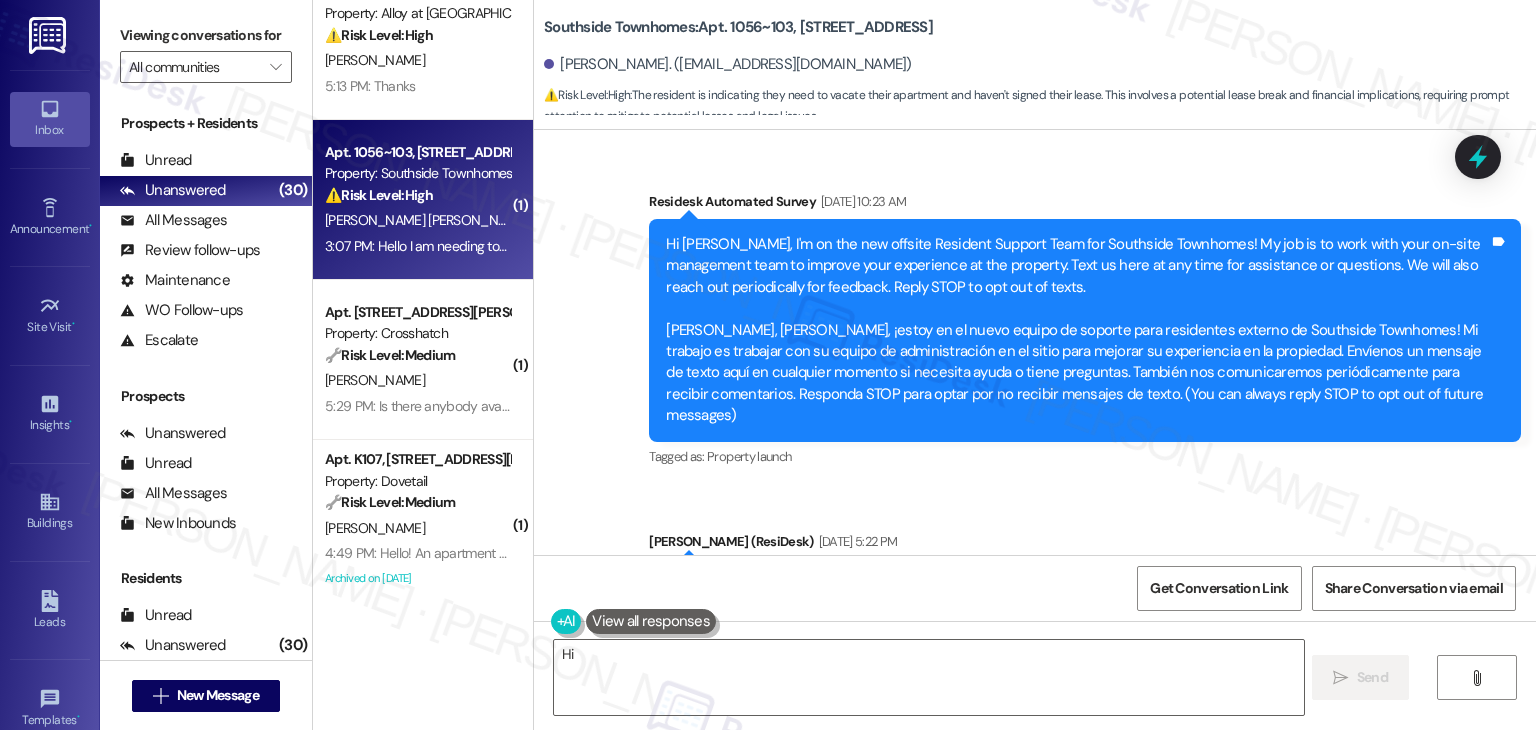 scroll, scrollTop: 17017, scrollLeft: 0, axis: vertical 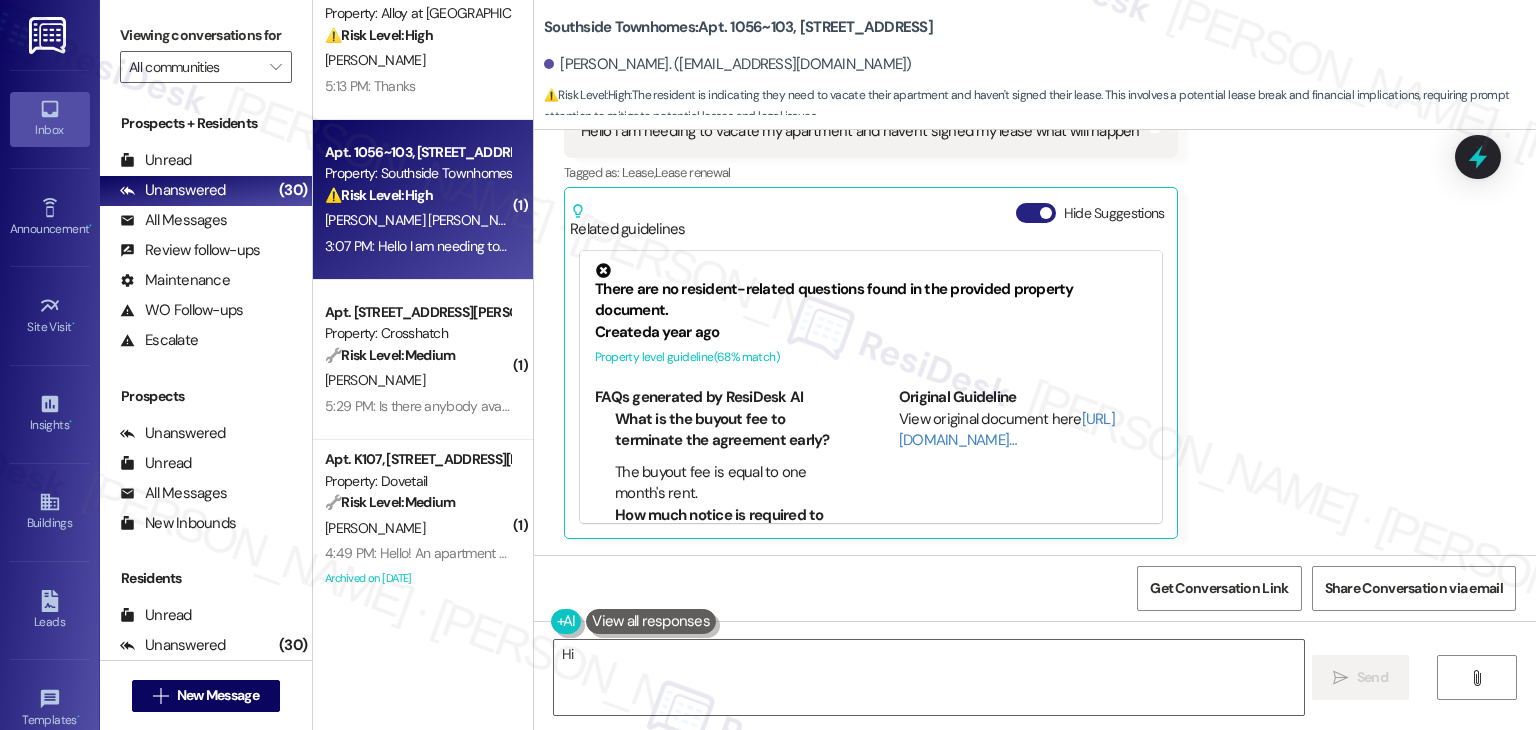 click on "Hide Suggestions" at bounding box center (1036, 213) 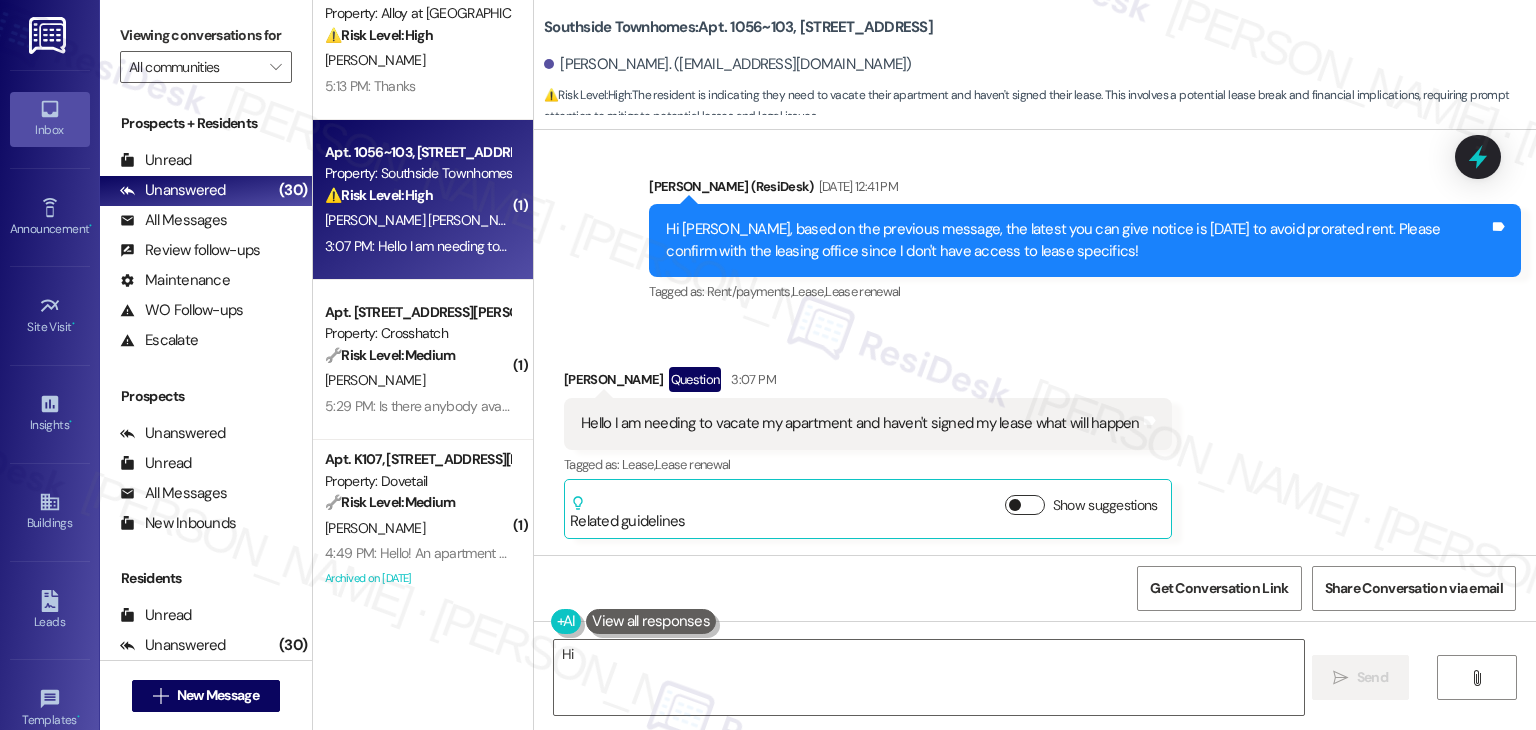 scroll, scrollTop: 16726, scrollLeft: 0, axis: vertical 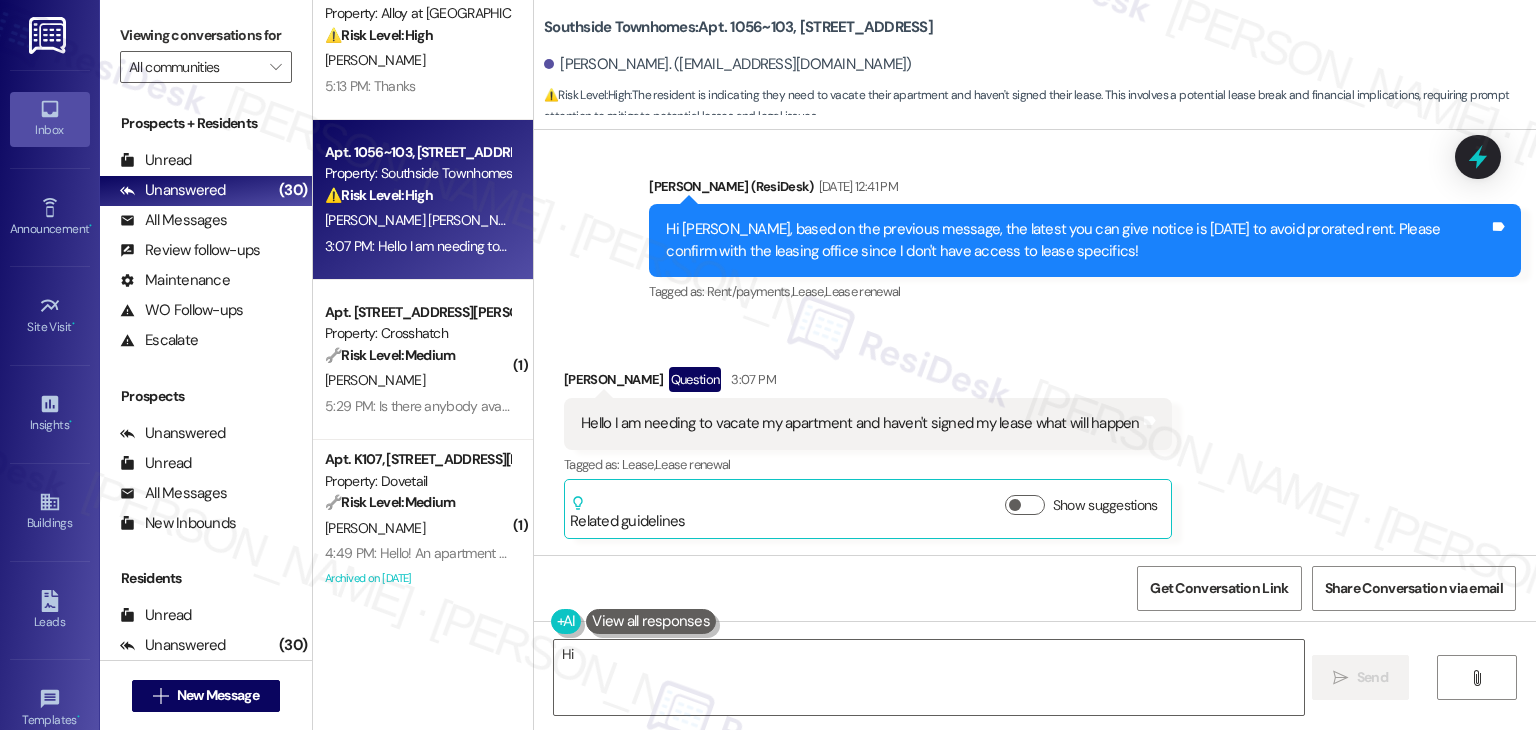 click on "Received via SMS [PERSON_NAME] Question 3:07 PM Hello I am needing to vacate my apartment and haven't signed my lease what will happen  Tags and notes Tagged as:   [PERSON_NAME] ,  Click to highlight conversations about Lease Lease renewal Click to highlight conversations about Lease renewal  Related guidelines Show suggestions" at bounding box center [1035, 438] 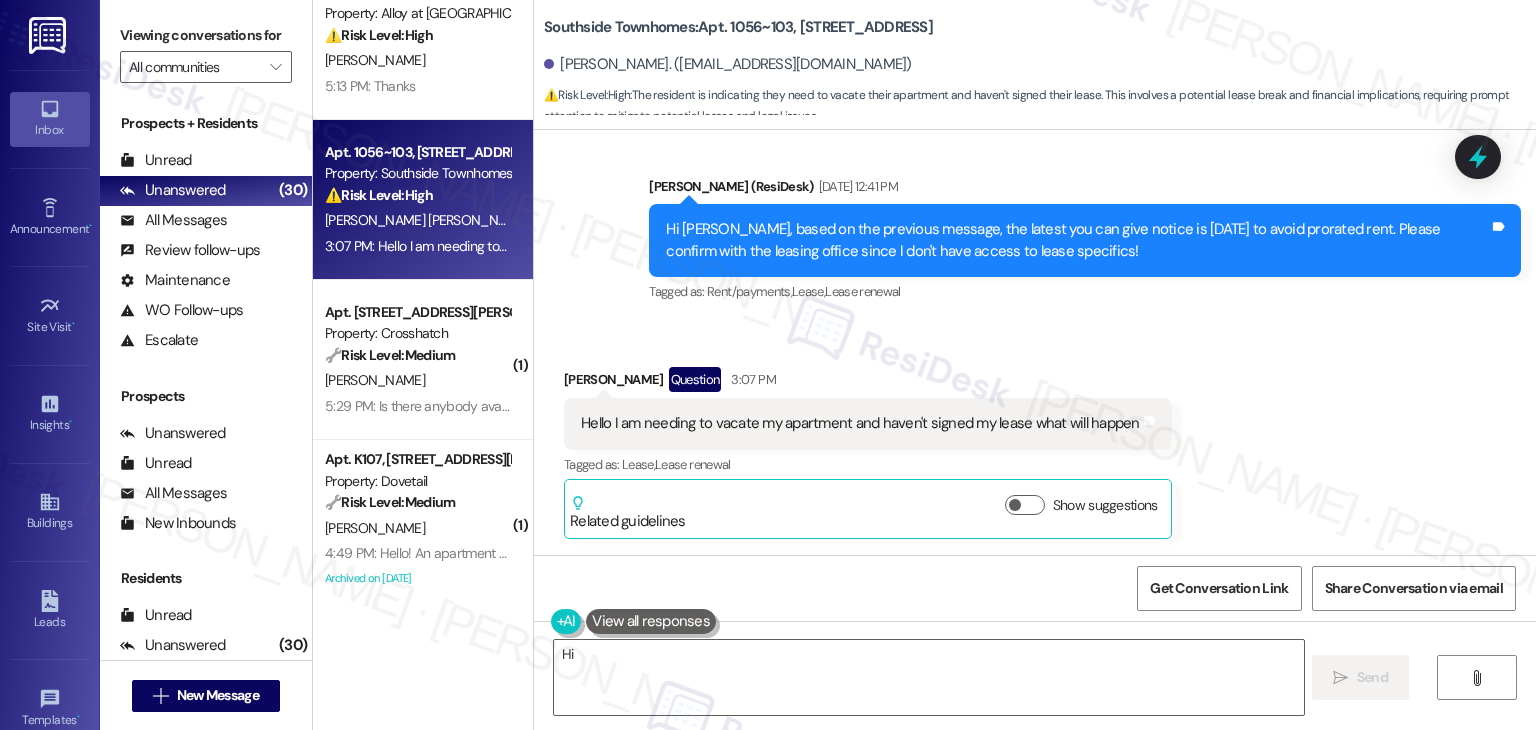 click on "Hello I am needing to vacate my apartment and haven't signed my lease what will happen" at bounding box center [860, 423] 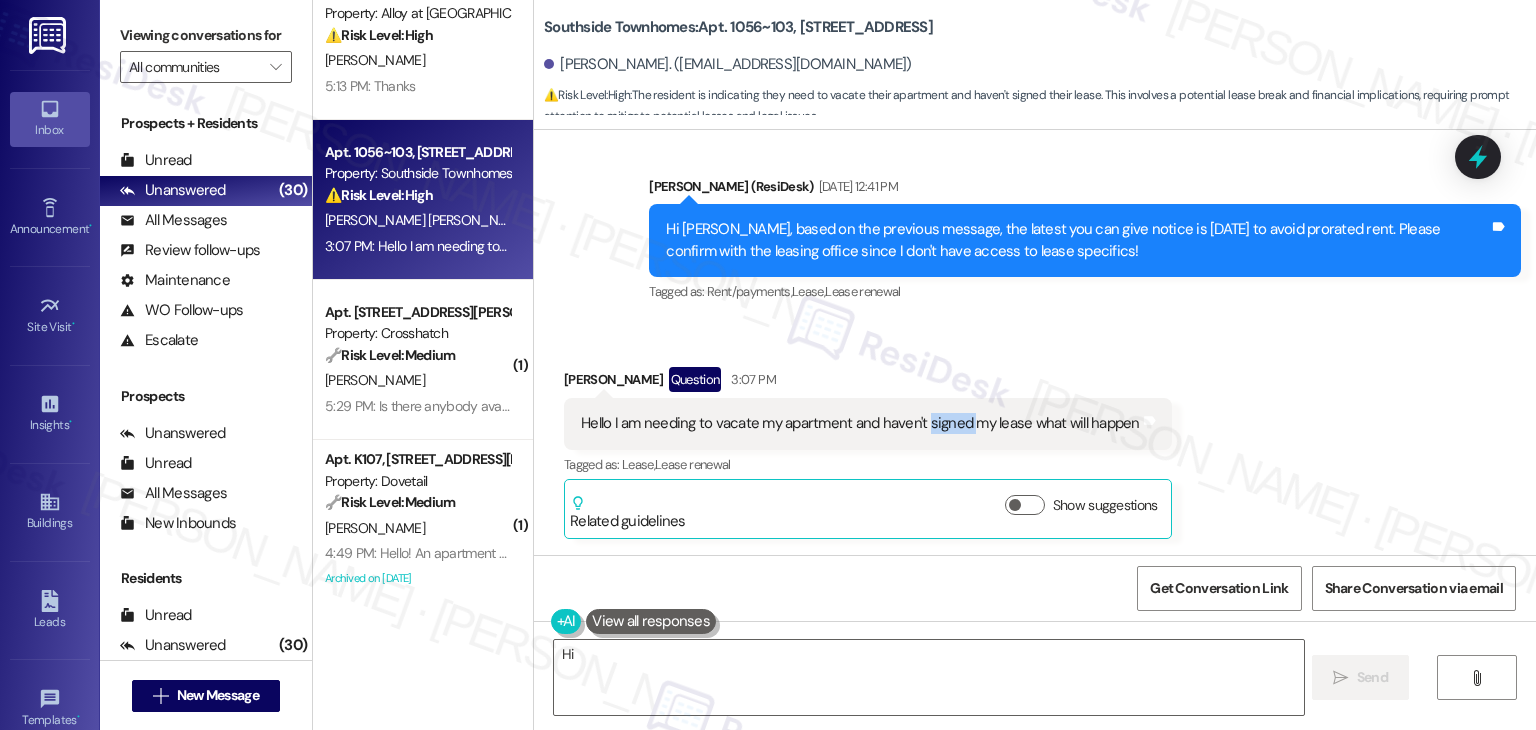 click on "Hello I am needing to vacate my apartment and haven't signed my lease what will happen" at bounding box center (860, 423) 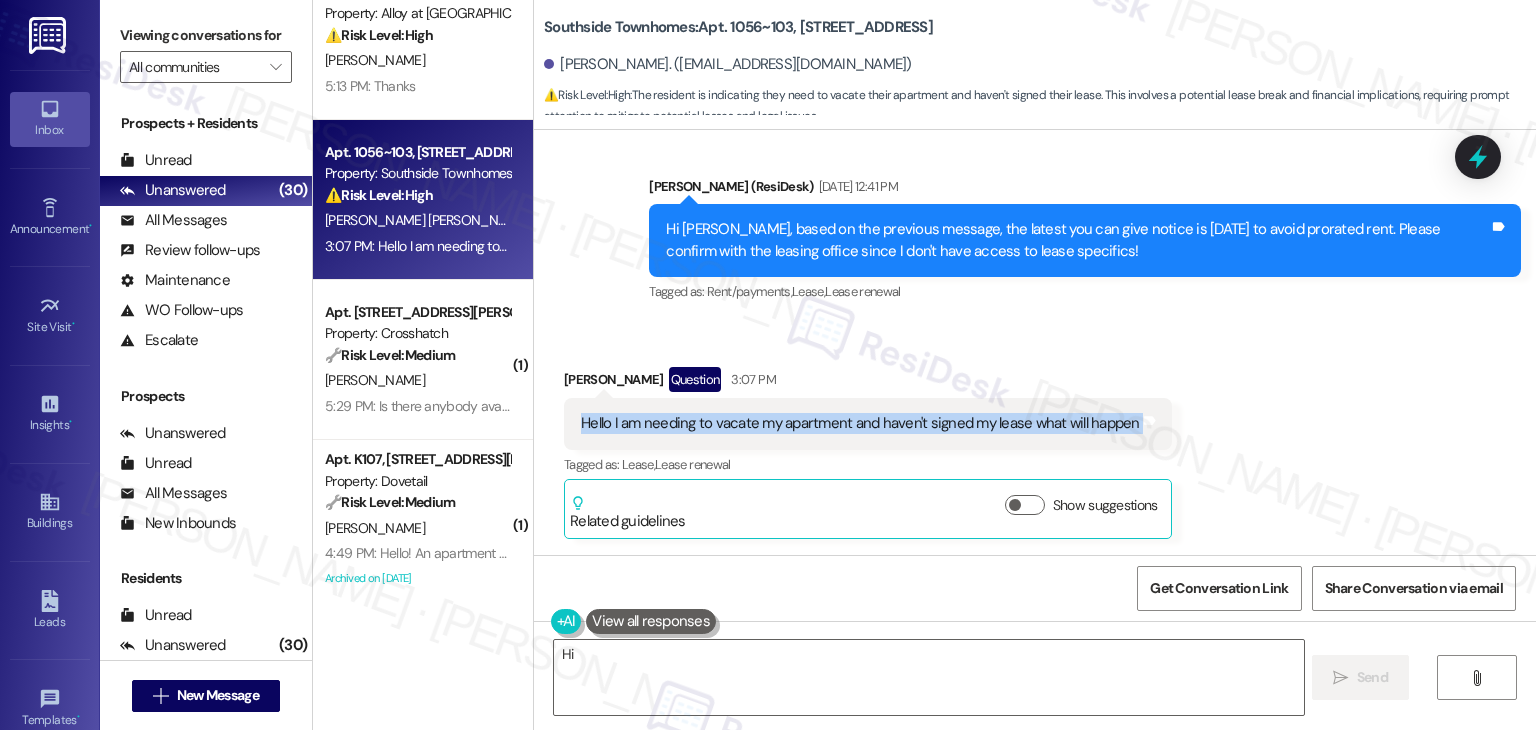 click on "Hello I am needing to vacate my apartment and haven't signed my lease what will happen" at bounding box center [860, 423] 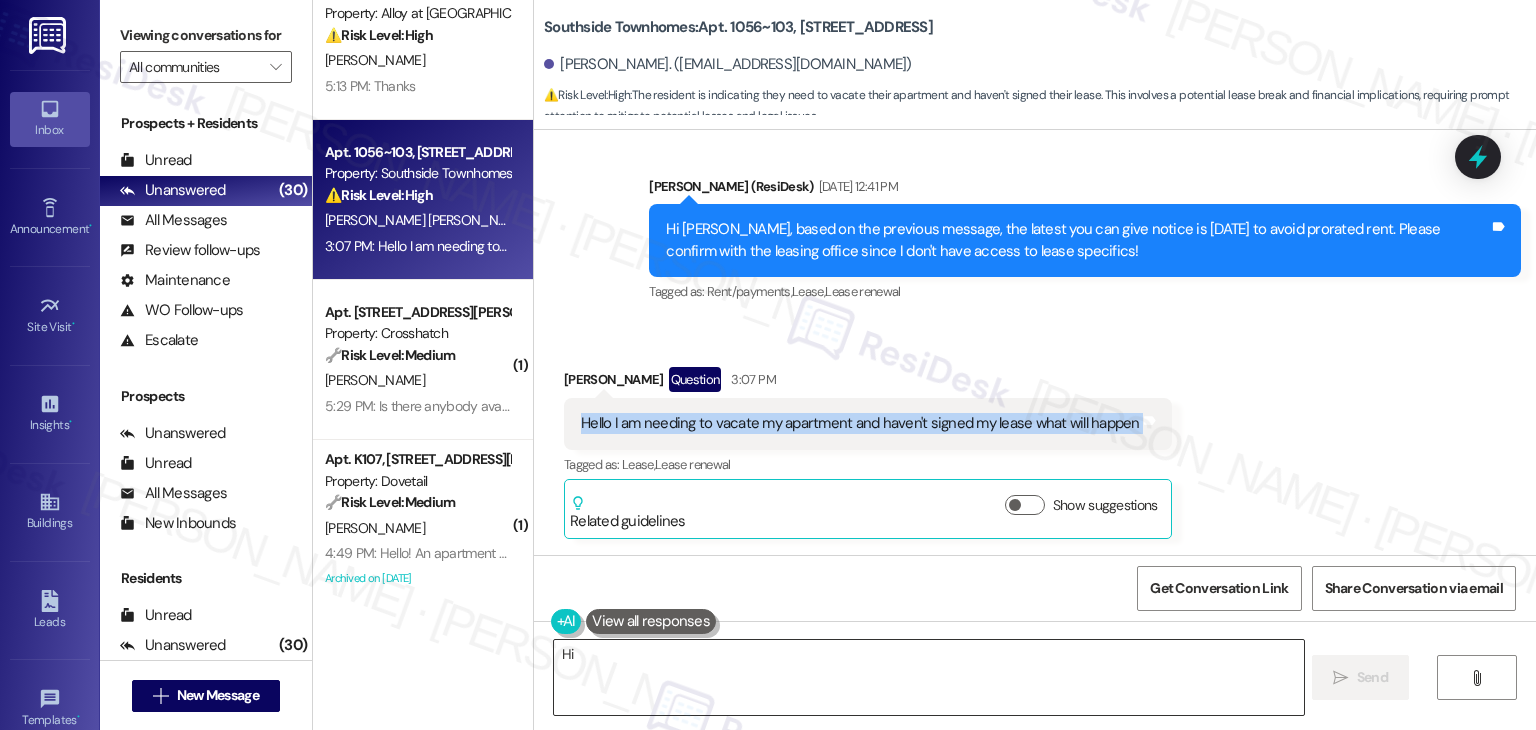 click on "Hi {{first_name}}, I understand you need to vacate your apartment. Since you haven't signed a lease, could you please contact our landline at [PHONE_NUMBER]? They can provide immediate assistance." at bounding box center [928, 677] 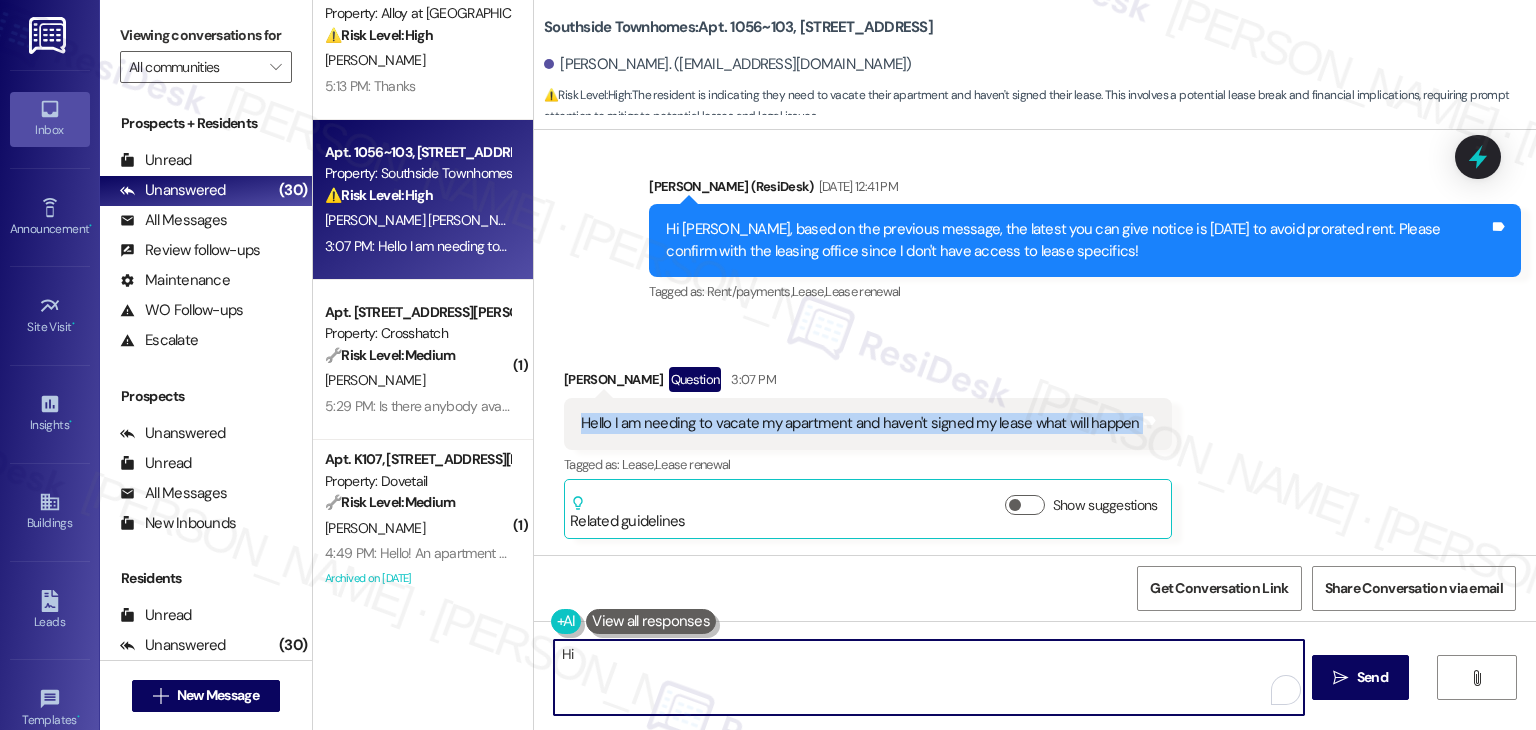 click on "Hi {{first_name}}, I understand you need to vacate your apartment. Since you haven't signed a lease, could you please contact our landline at [PHONE_NUMBER]? They can provide immediate assistance." at bounding box center [928, 677] 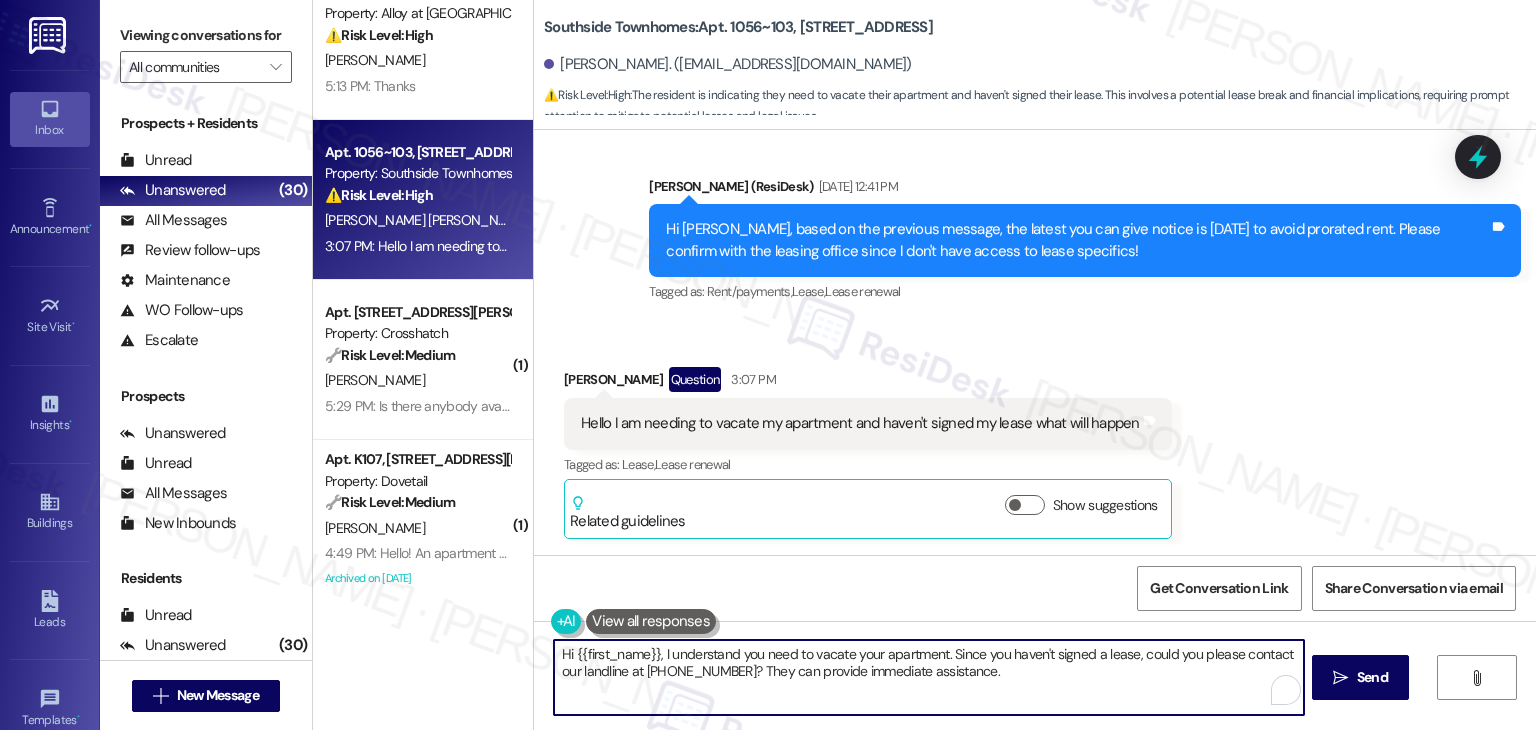paste on "[PERSON_NAME], thanks for reaching out! I don’t have access to your lease agreement, so it’s best to contact the leasing office directly for details about your situation. I’ll also go ahead and forward your concern to the site team so they’re aware. Let me know if there’s anything else I can help with!" 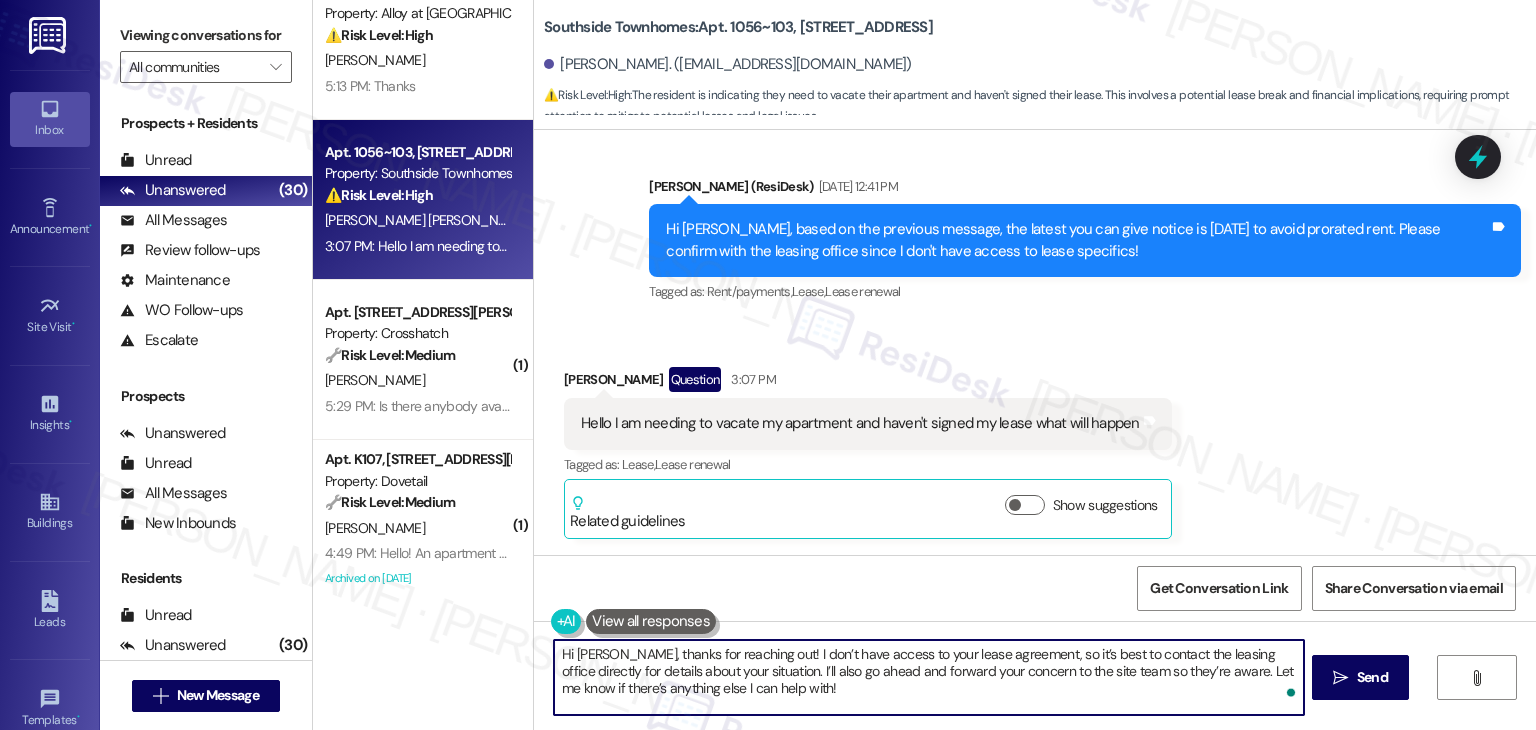 type on "Hi [PERSON_NAME], thanks for reaching out! I don’t have access to your lease agreement, so it’s best to contact the leasing office directly for details about your situation. I’ll also go ahead and forward your concern to the site team so they’re aware. Let me know if there’s anything else I can help with!" 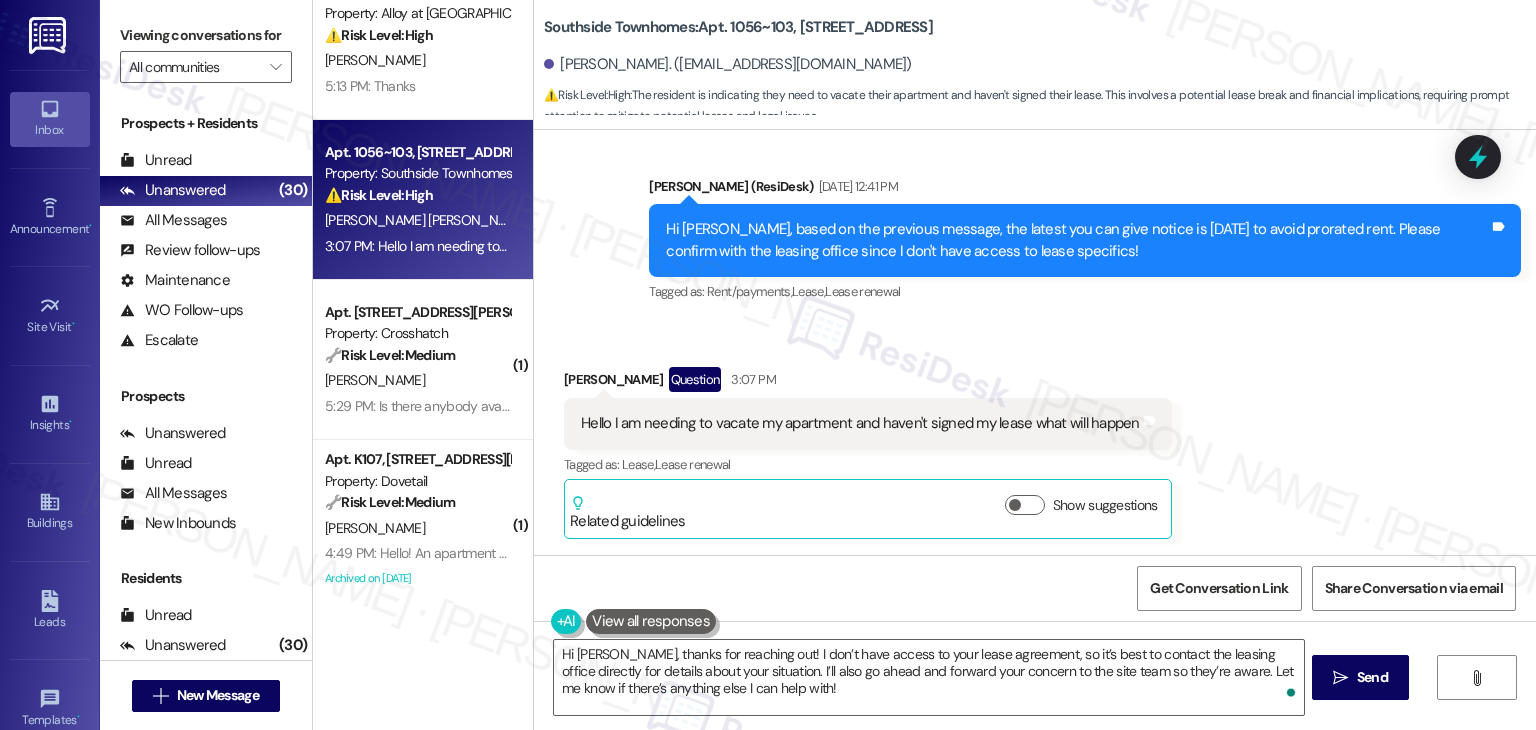 click on "Get Conversation Link Share Conversation via email" at bounding box center (1035, 588) 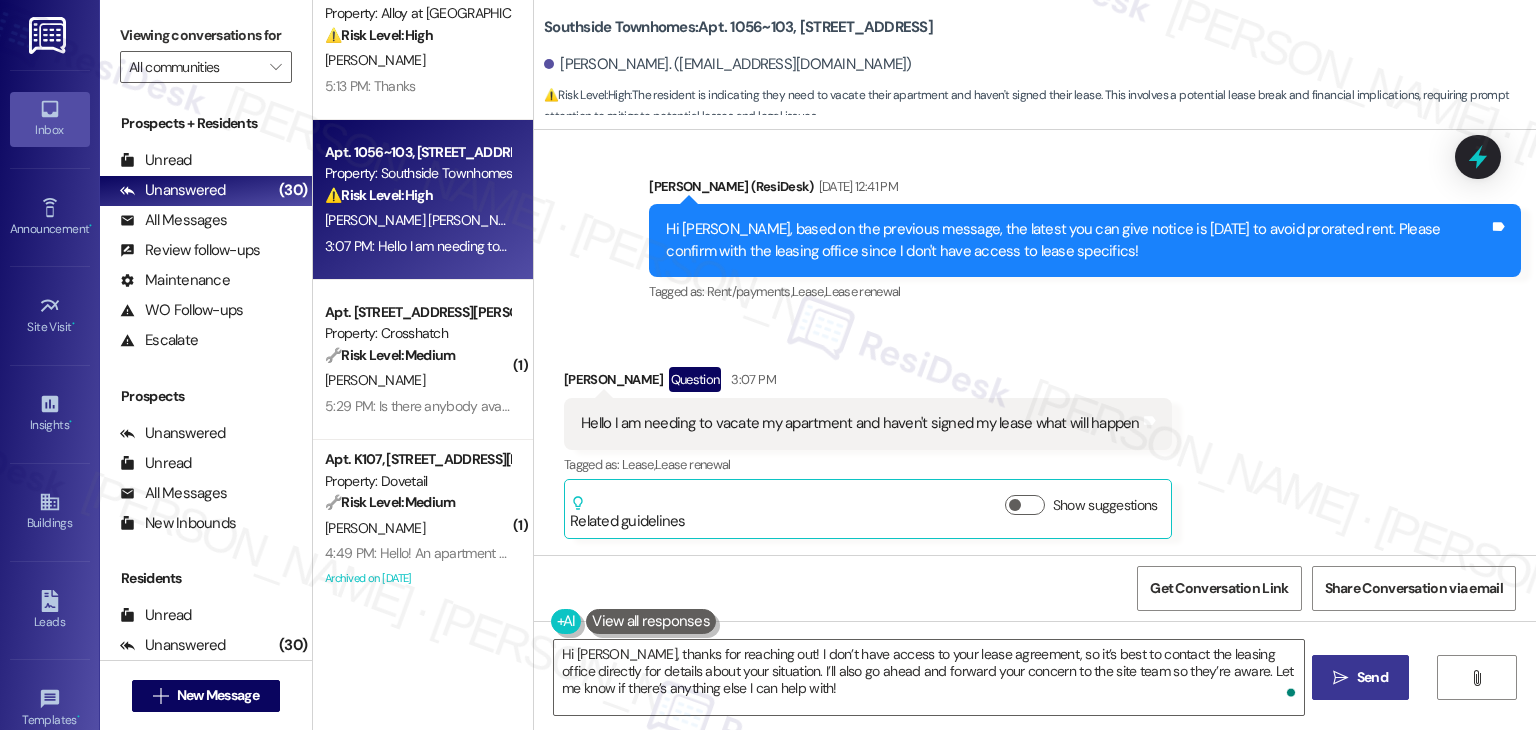 click on "Send" at bounding box center [1372, 677] 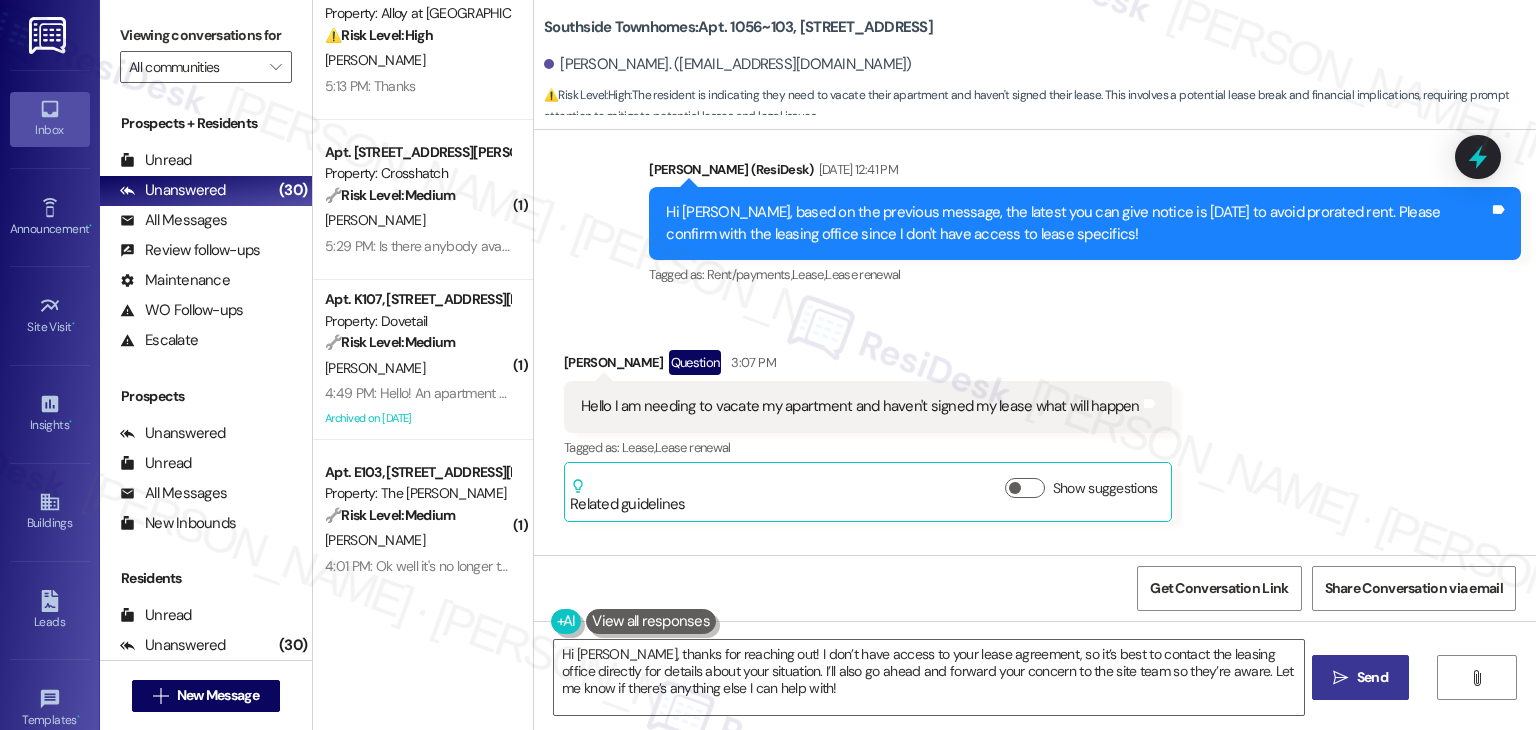 scroll, scrollTop: 16908, scrollLeft: 0, axis: vertical 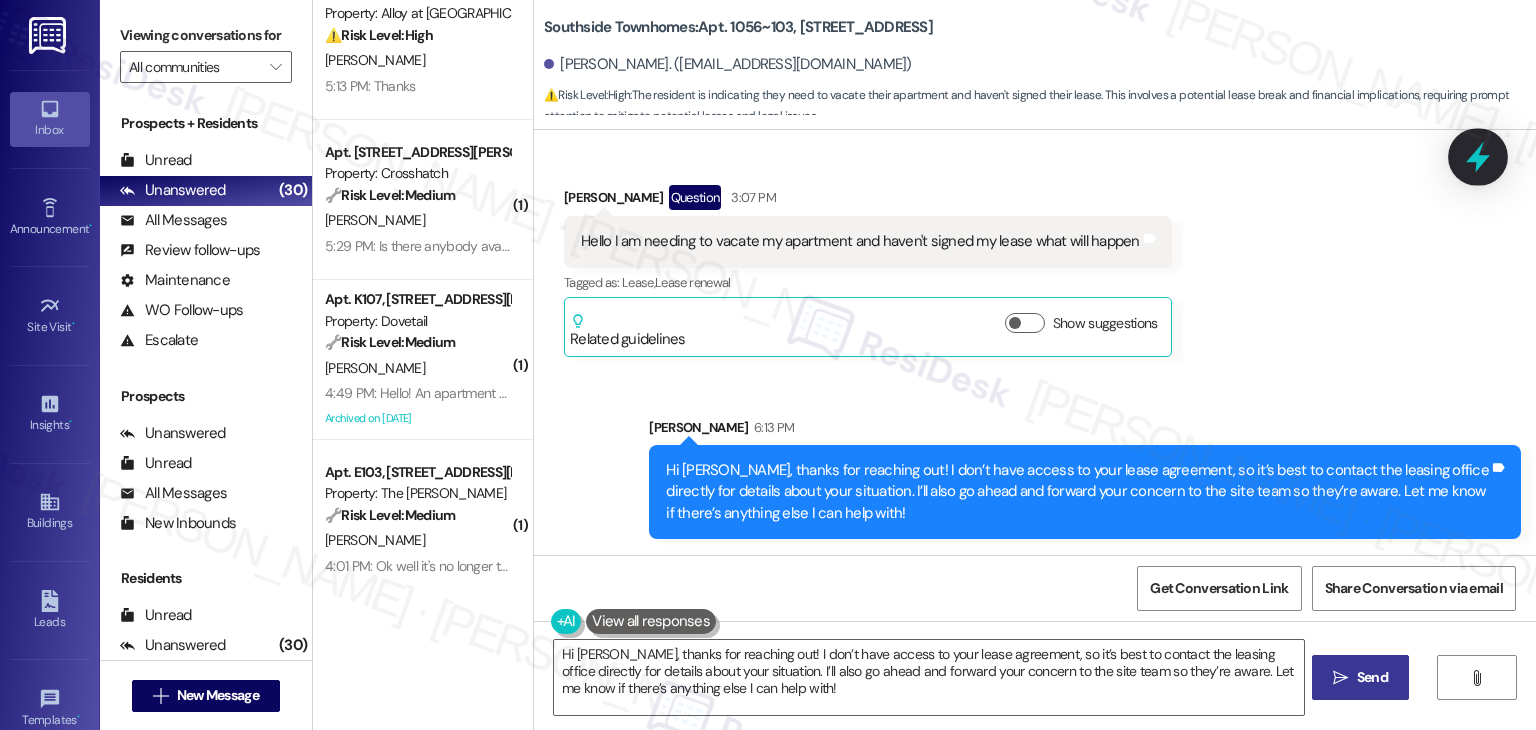 click 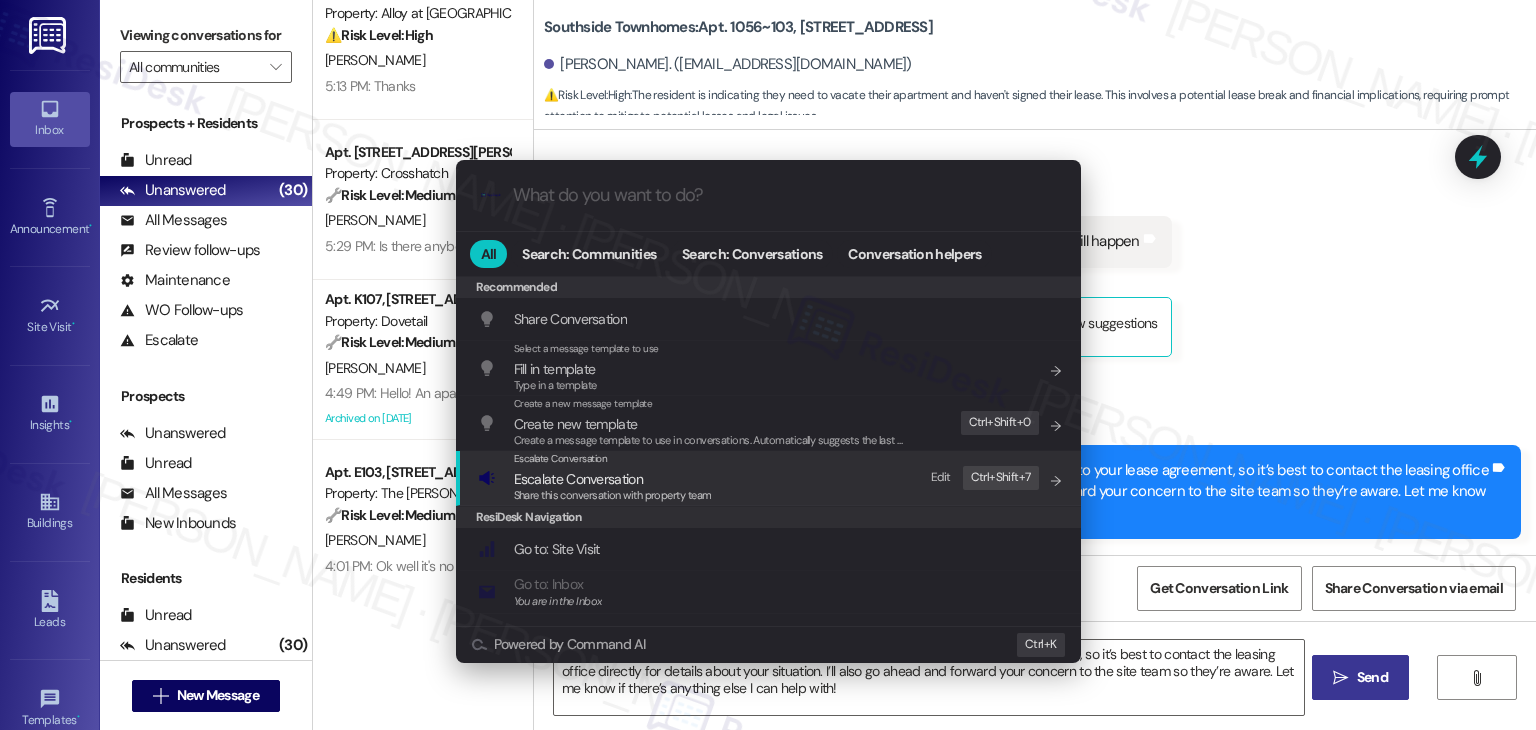 click on "Escalate Conversation" at bounding box center [578, 479] 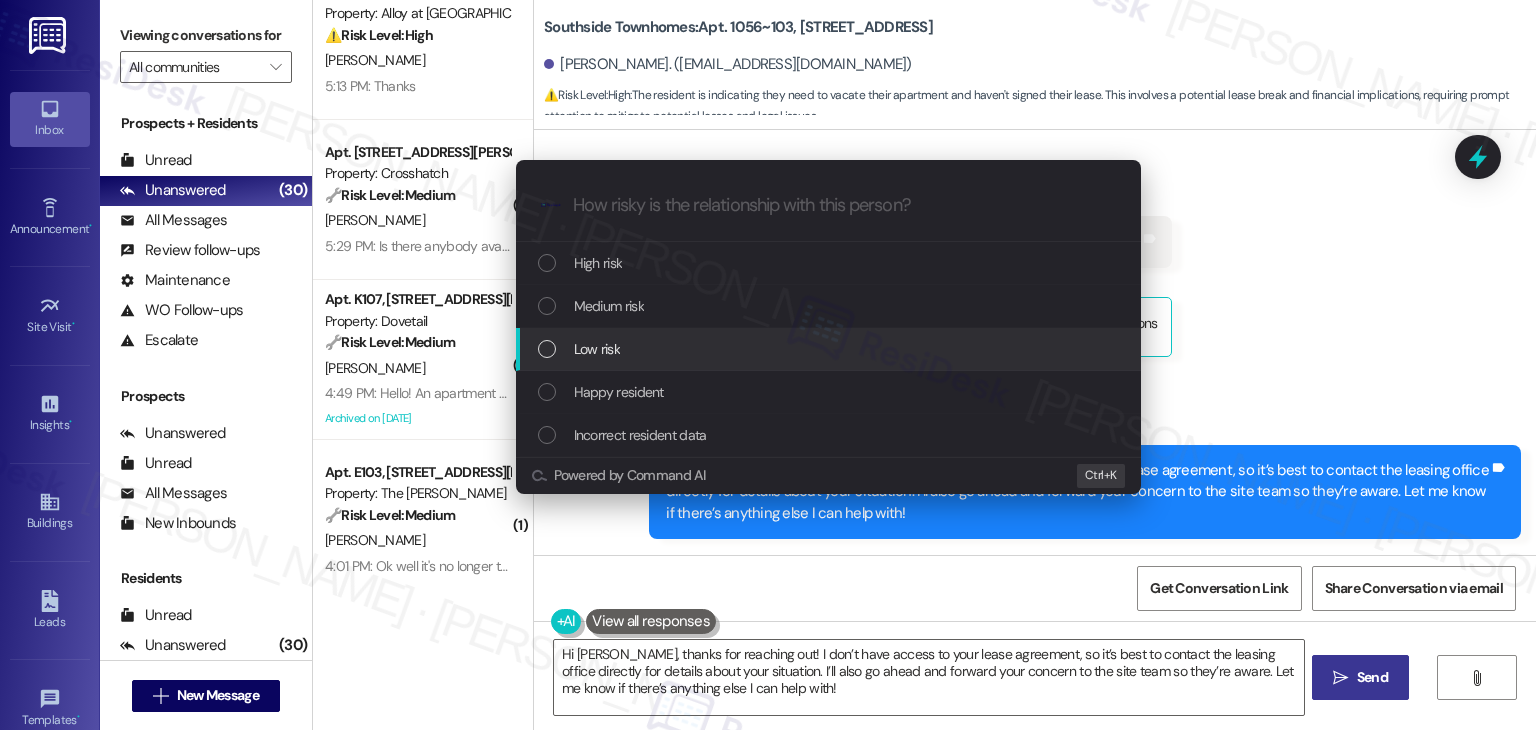 click at bounding box center [547, 349] 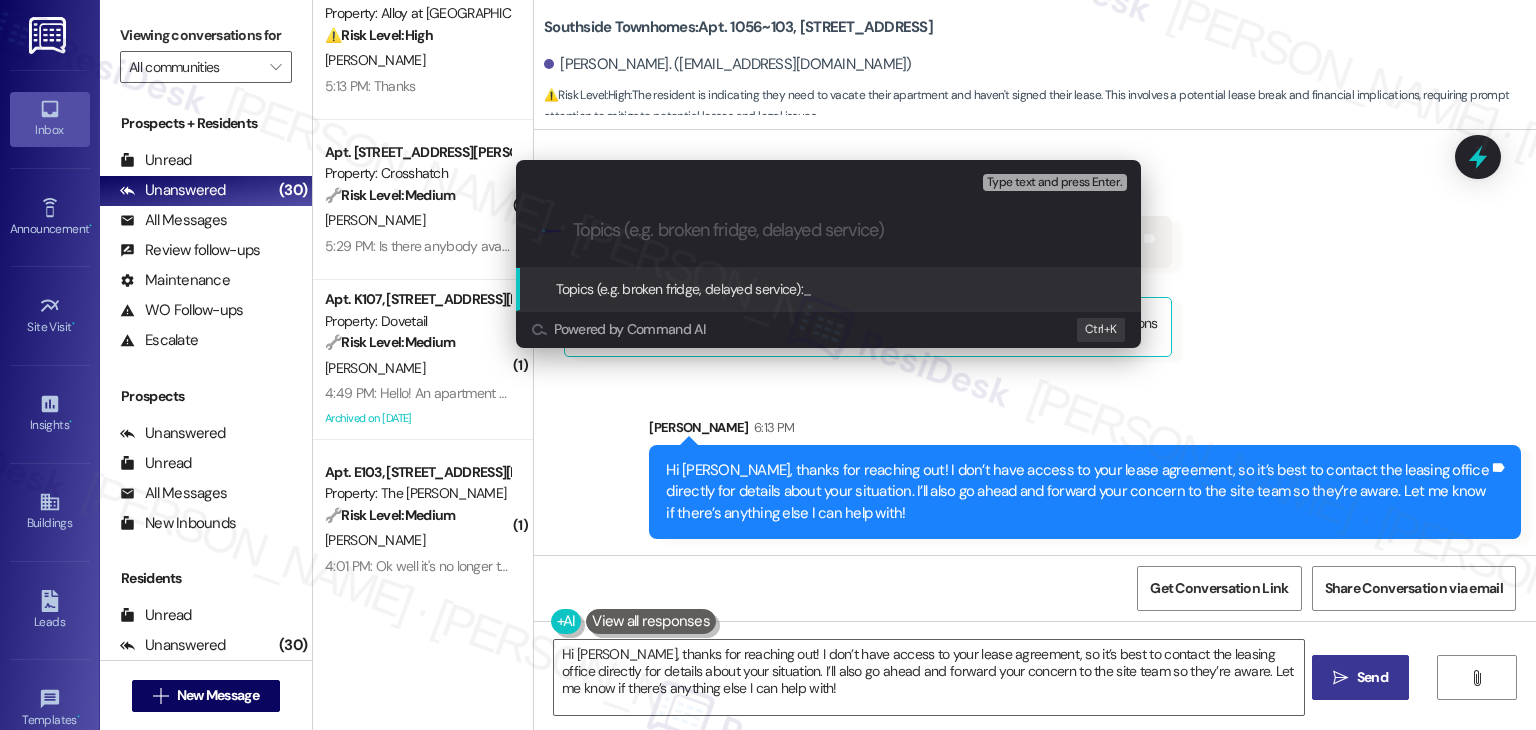 paste on "Resident Inquiry – Lease Status & Early Move-Out Question" 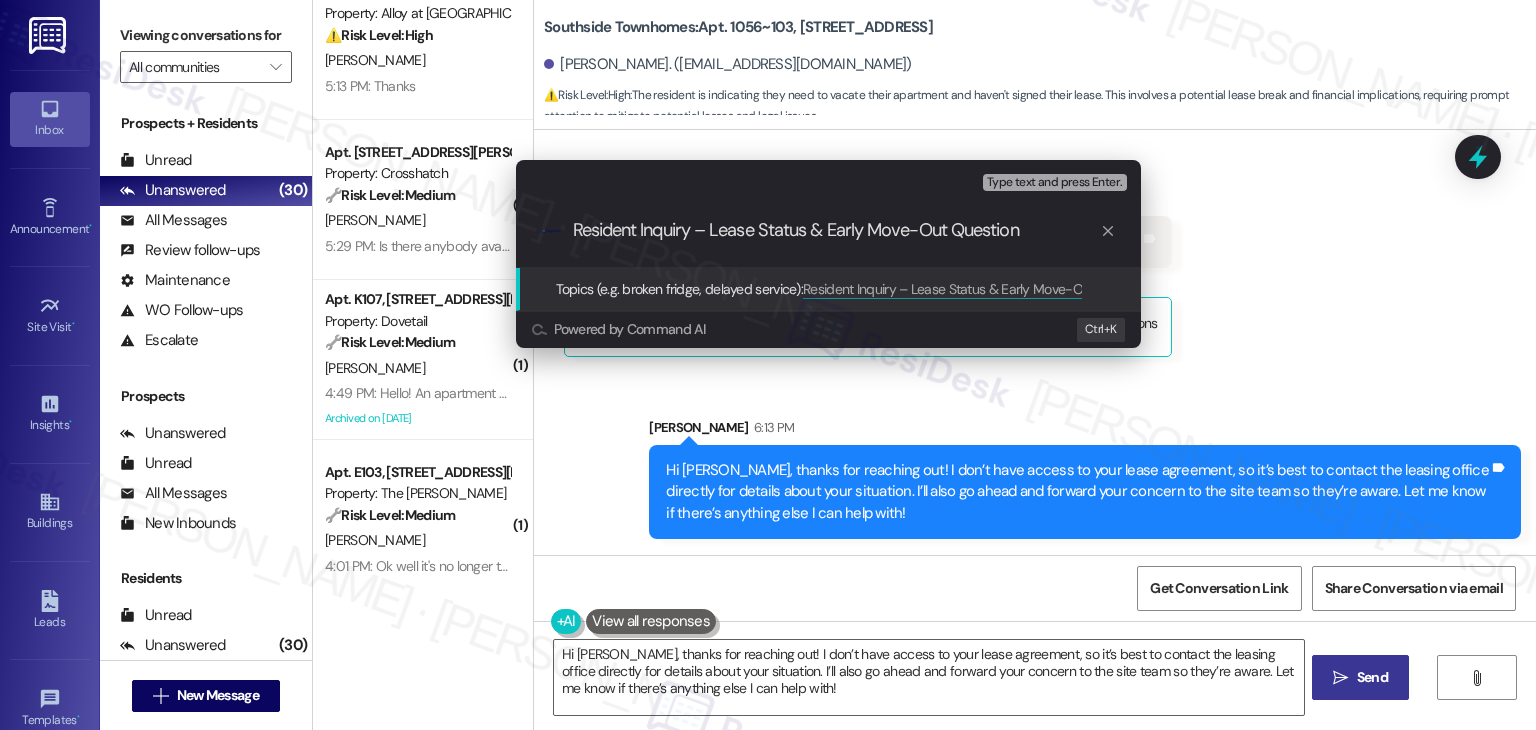type 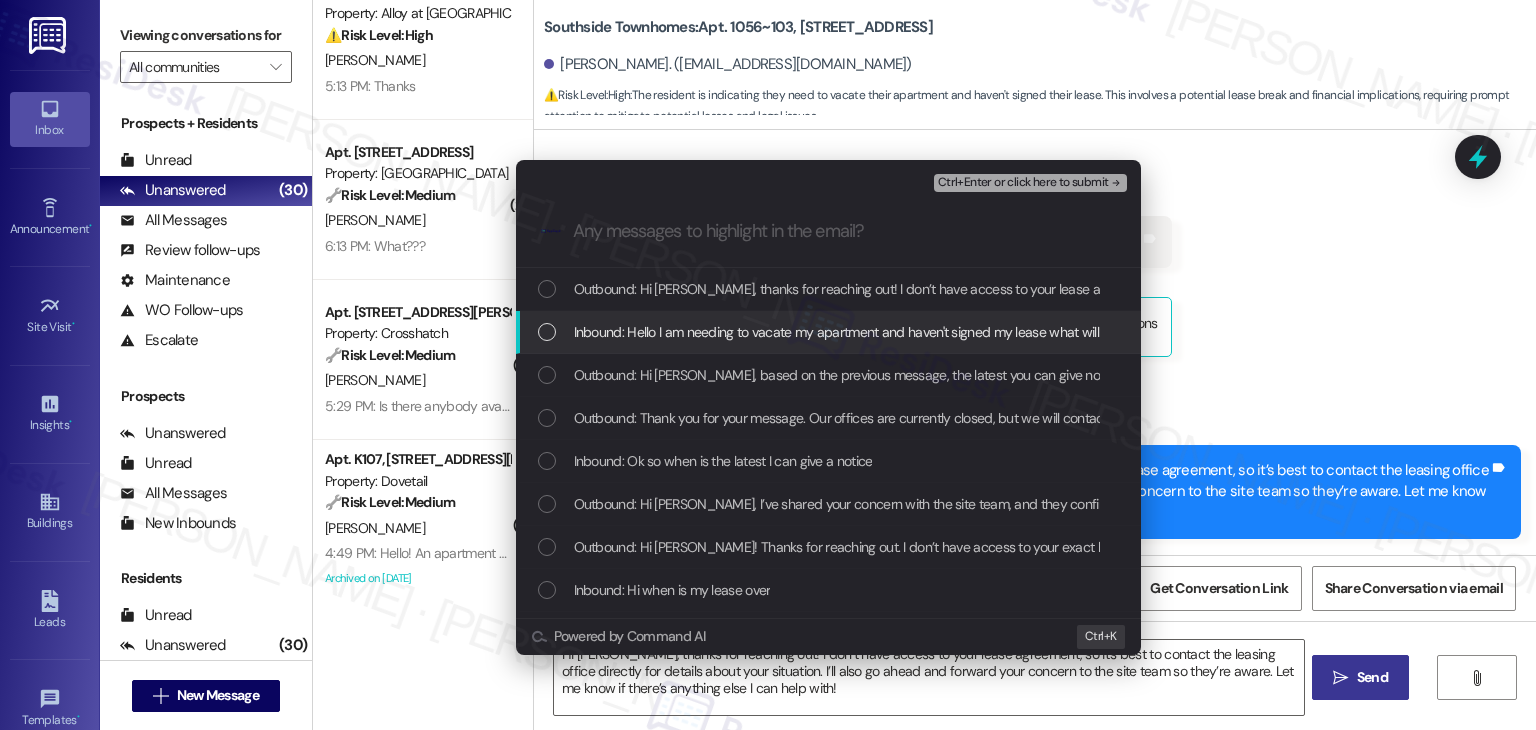 click at bounding box center (547, 332) 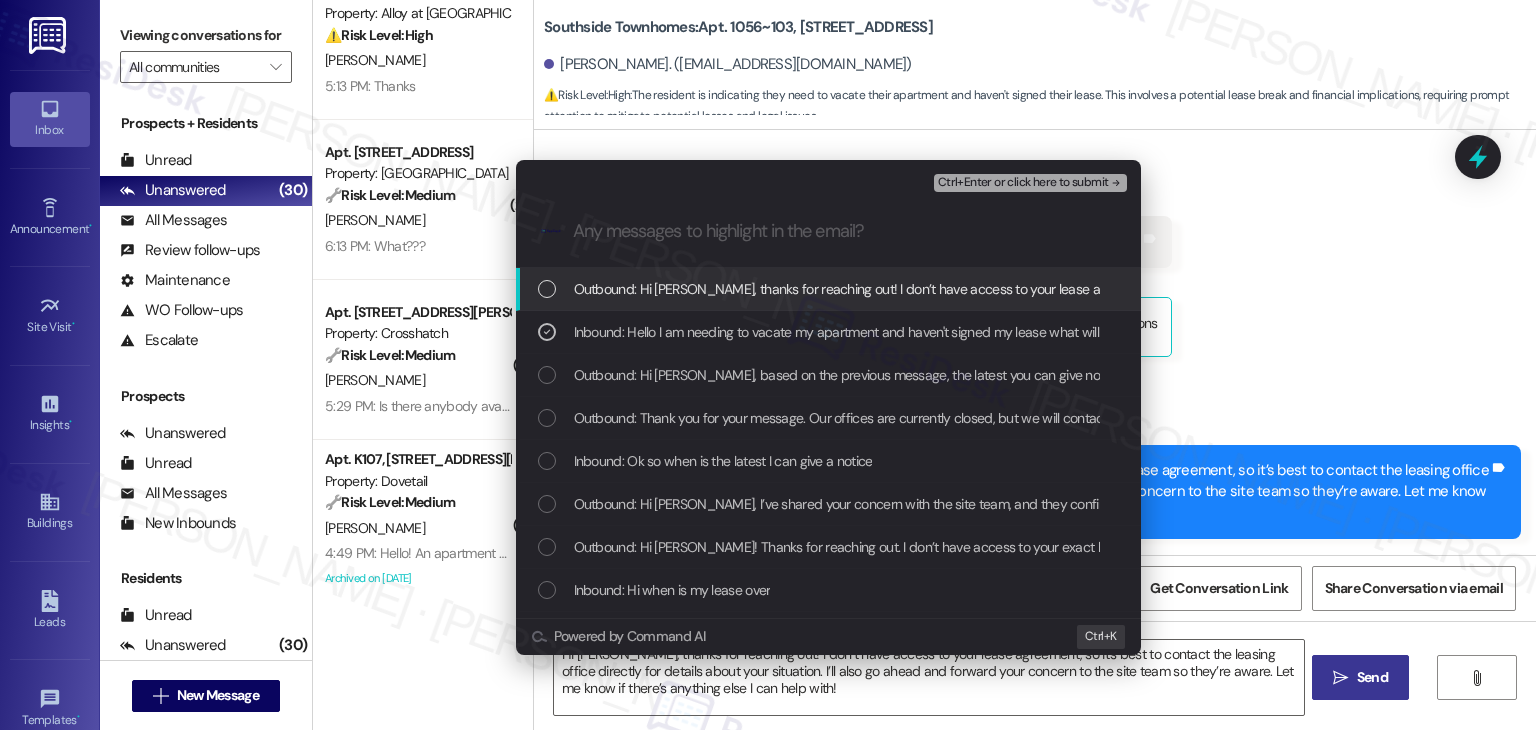click on "Ctrl+Enter or click here to submit" at bounding box center [1023, 183] 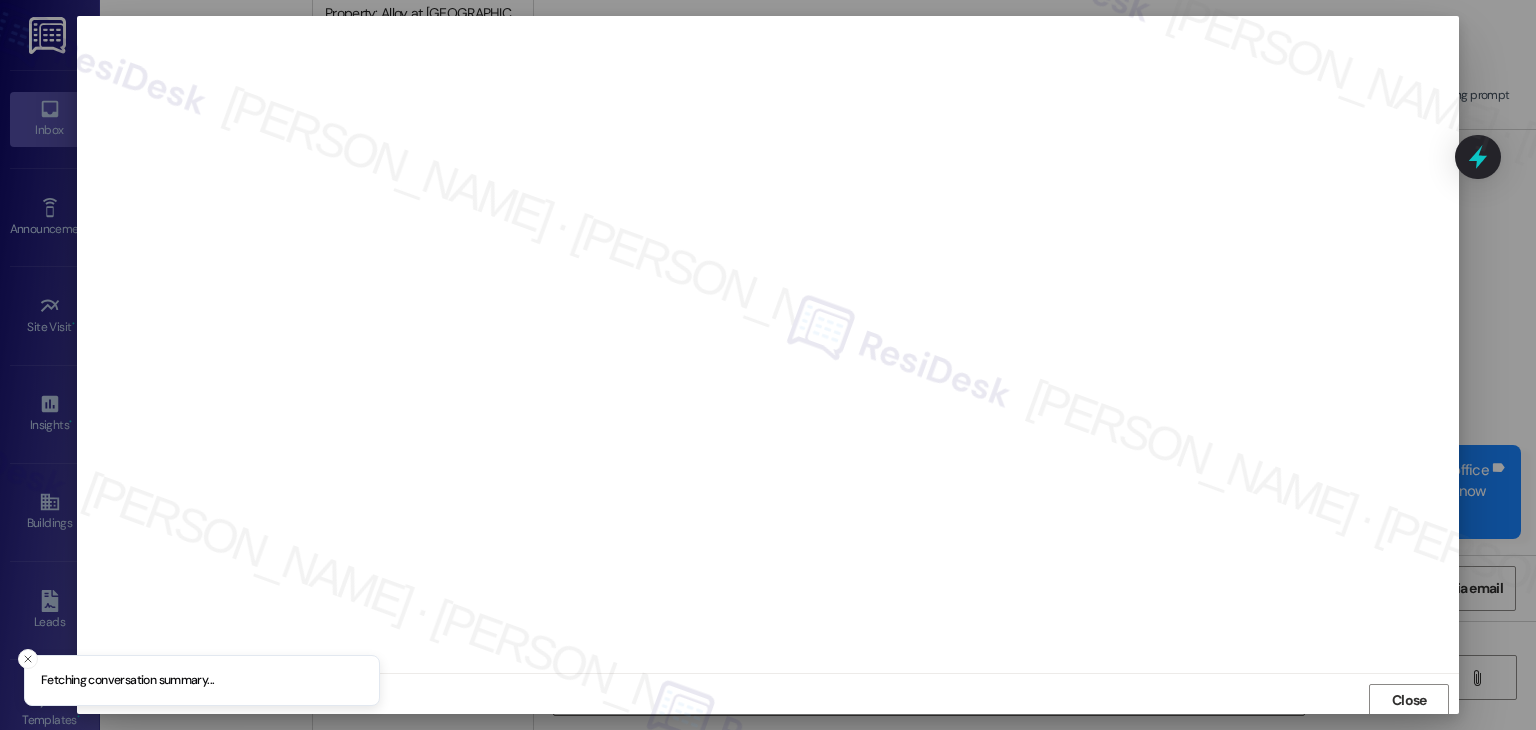 scroll, scrollTop: 1, scrollLeft: 0, axis: vertical 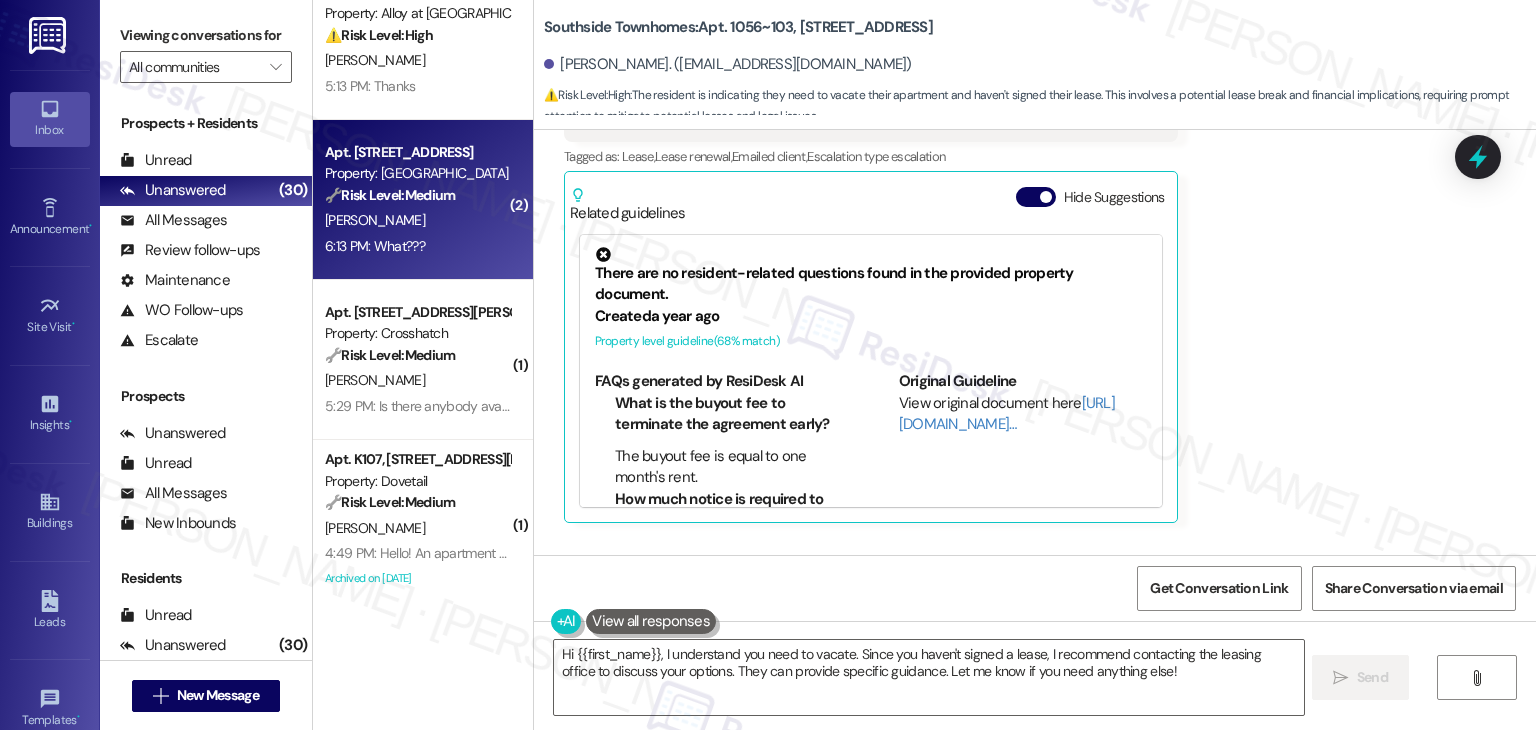 click on "[PERSON_NAME]" at bounding box center (417, 220) 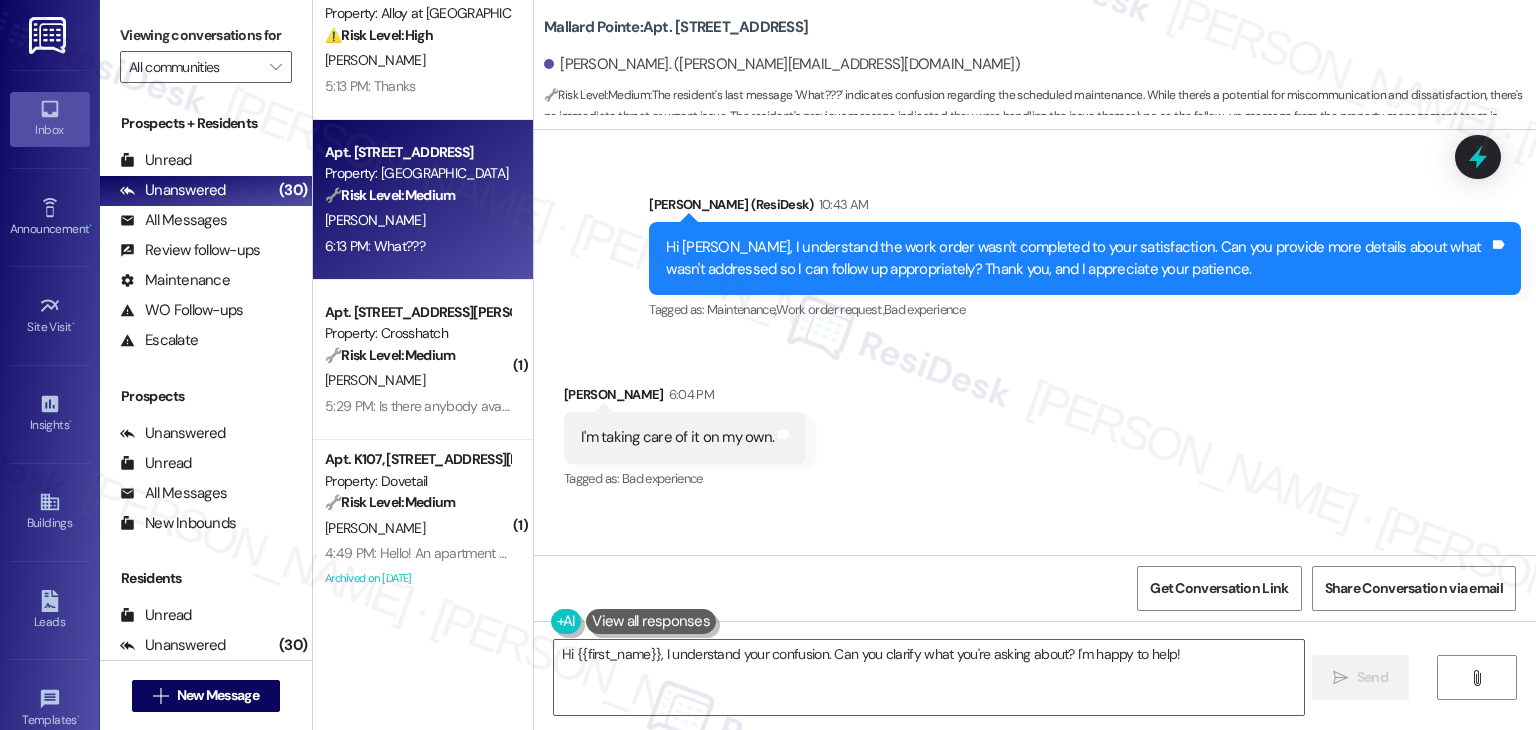 scroll, scrollTop: 6956, scrollLeft: 0, axis: vertical 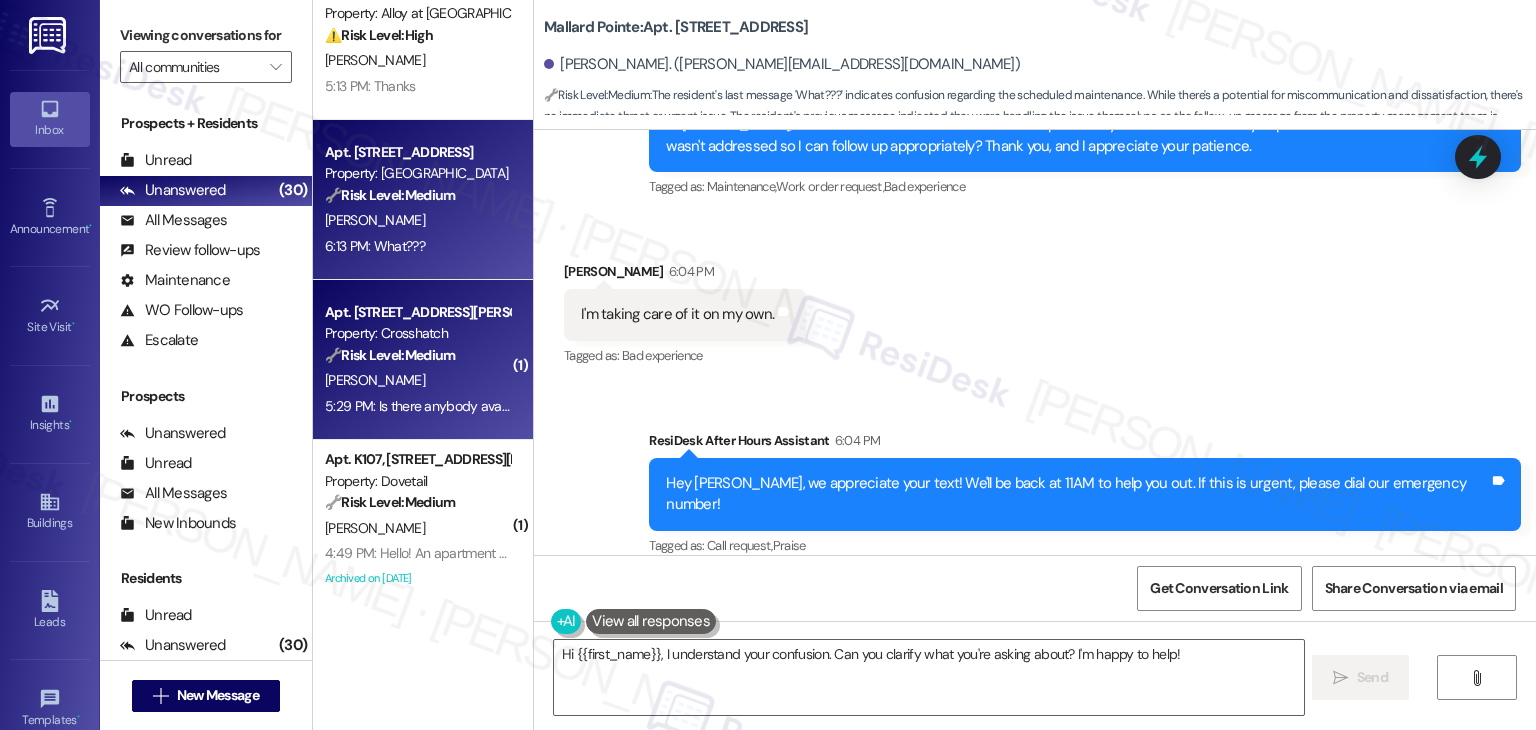 click on "[PERSON_NAME]" at bounding box center (417, 380) 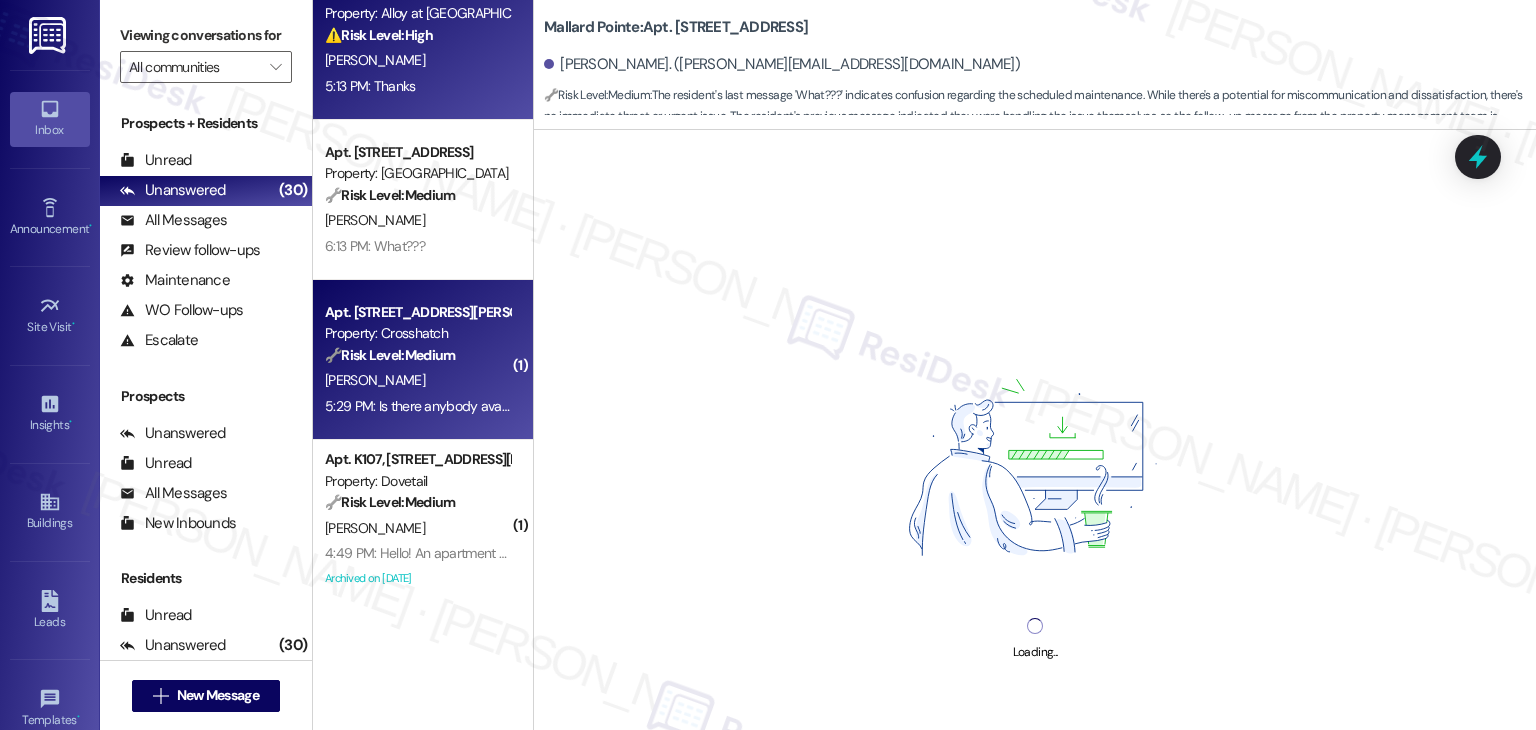 click on "5:13 PM: Thanks  5:13 PM: Thanks" at bounding box center [417, 86] 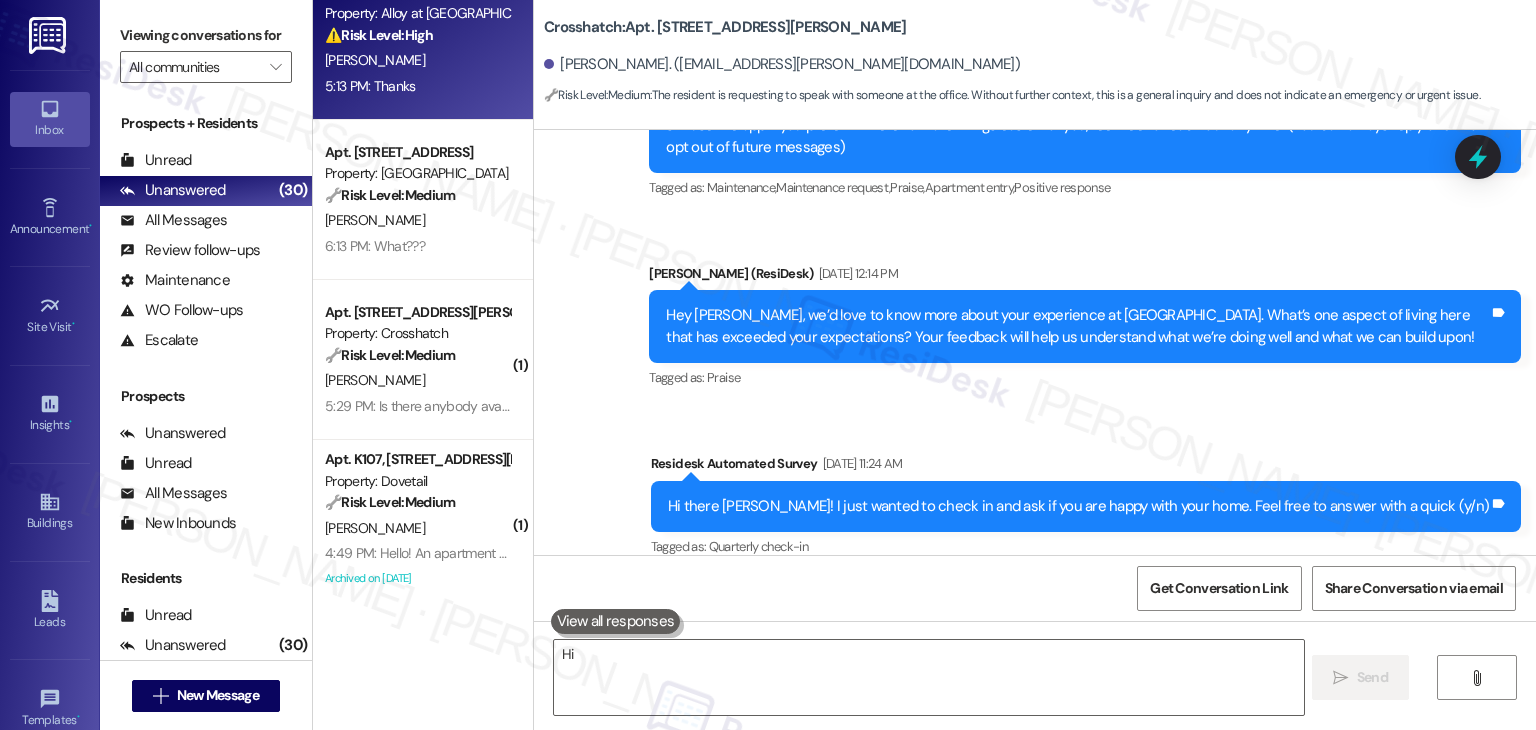 scroll, scrollTop: 0, scrollLeft: 0, axis: both 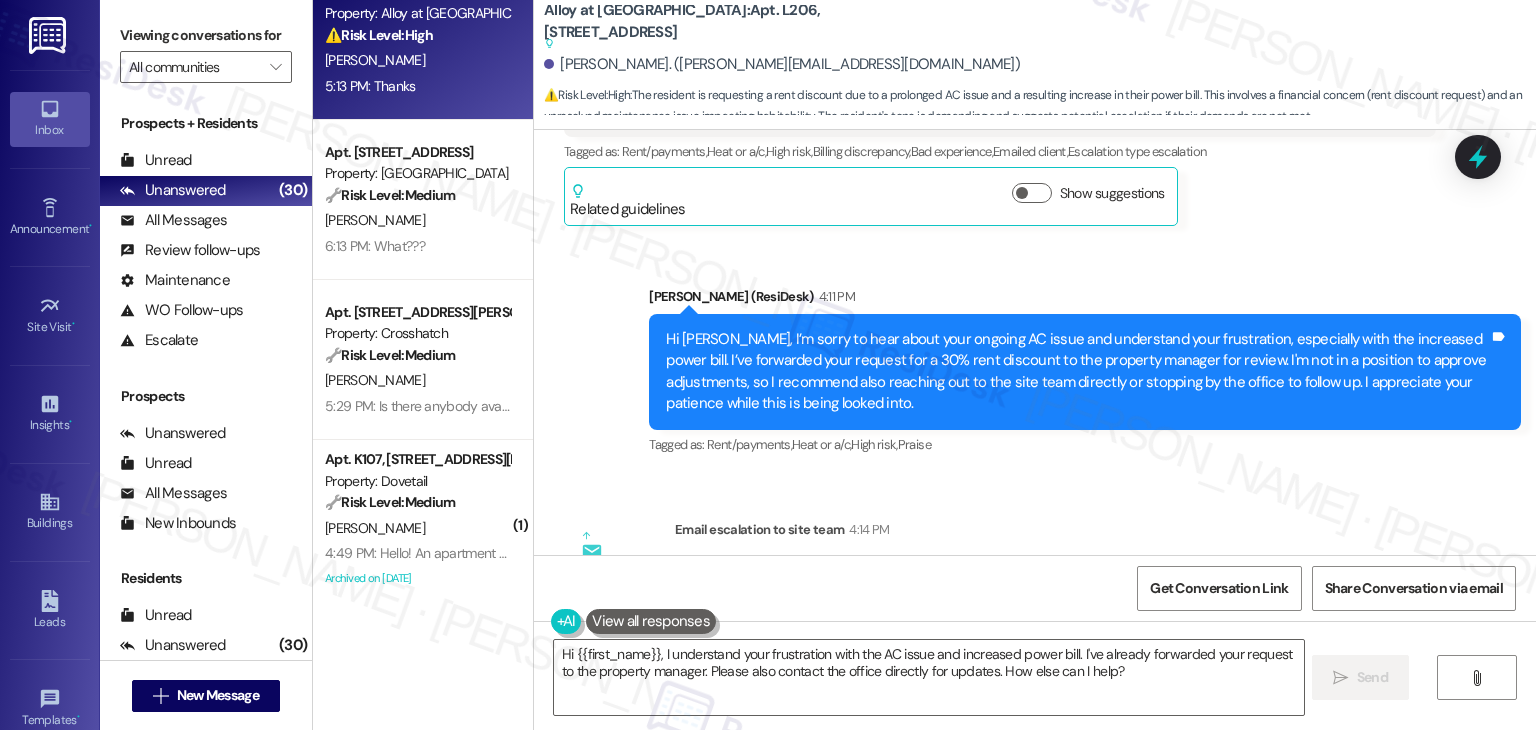 click on "Received via SMS [PERSON_NAME] 5:13 PM Thanks  Tags and notes Tagged as:   Praise Click to highlight conversations about Praise" at bounding box center (1035, 804) 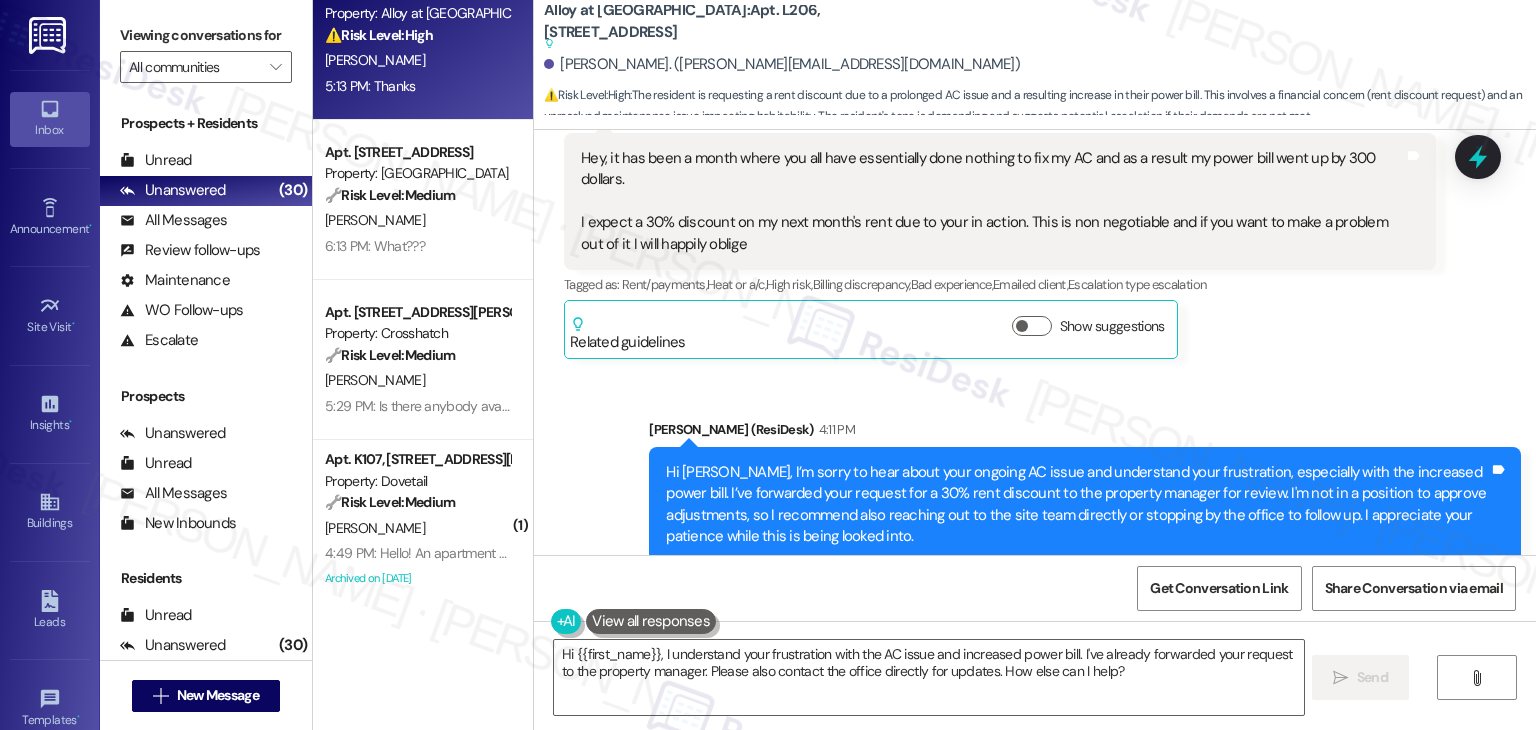 scroll, scrollTop: 30590, scrollLeft: 0, axis: vertical 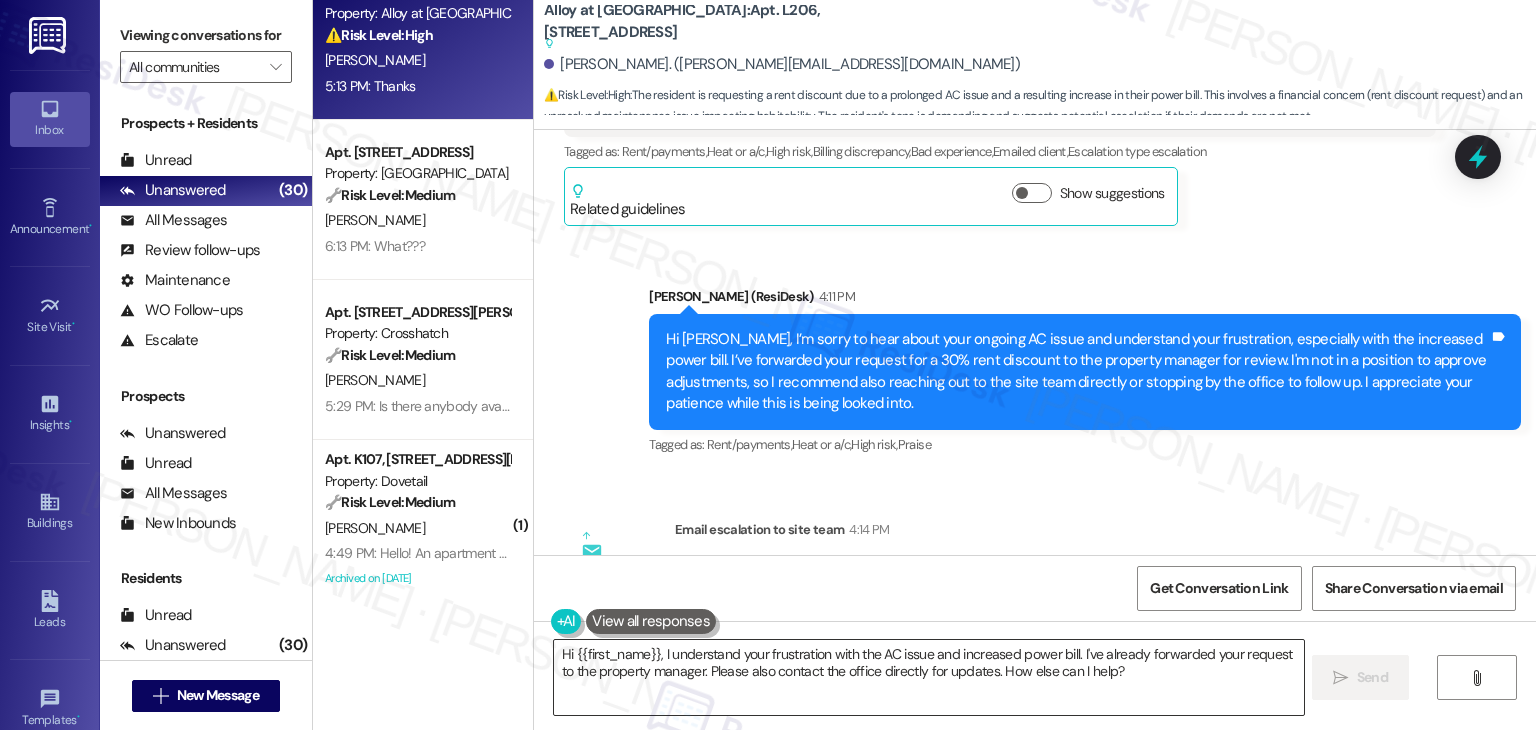 click on "Hi {{first_name}}, I understand your frustration with the AC issue and increased power bill. I've already forwarded your request to the property manager. Please also contact the office directly for updates. How else can I help?" at bounding box center [928, 677] 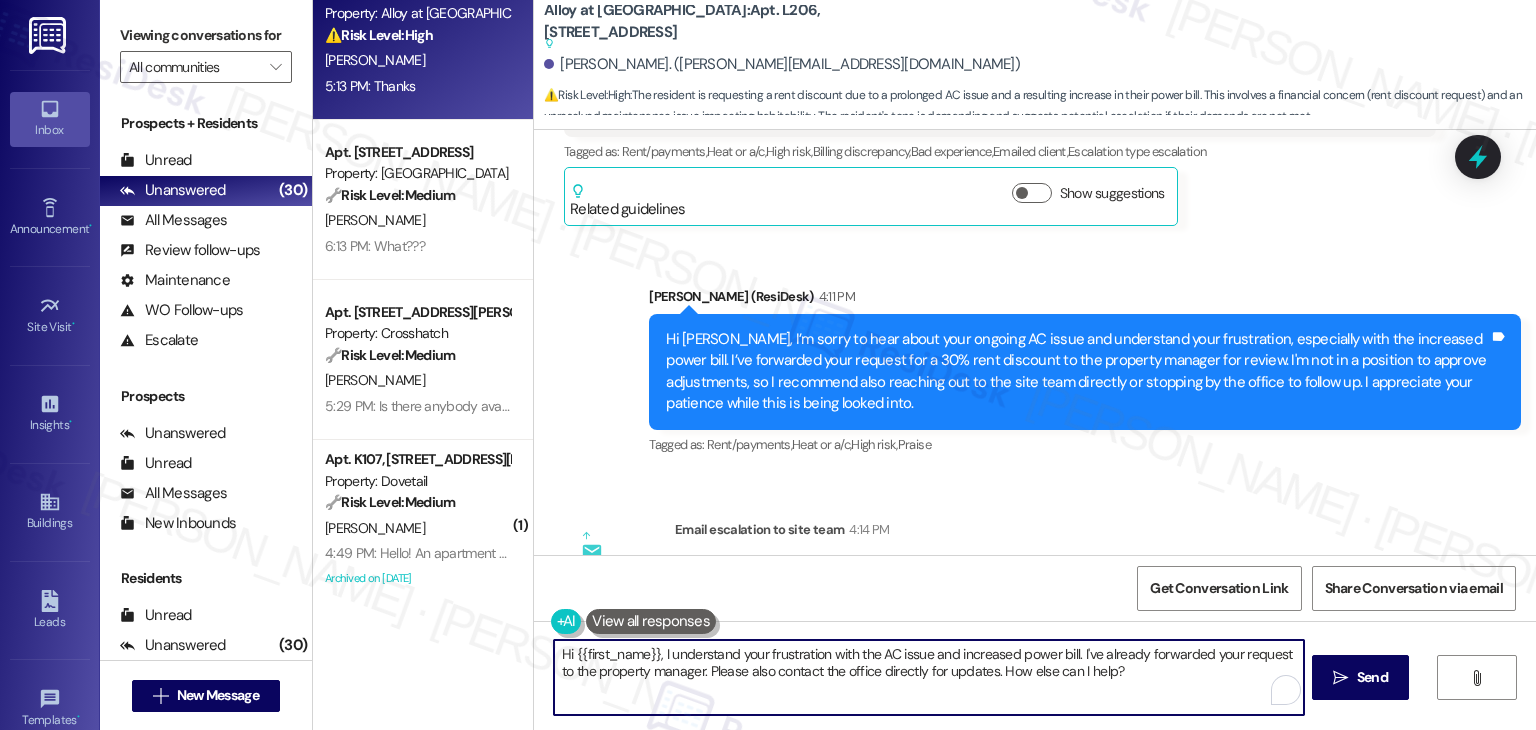click on "Hi {{first_name}}, I understand your frustration with the AC issue and increased power bill. I've already forwarded your request to the property manager. Please also contact the office directly for updates. How else can I help?" at bounding box center [928, 677] 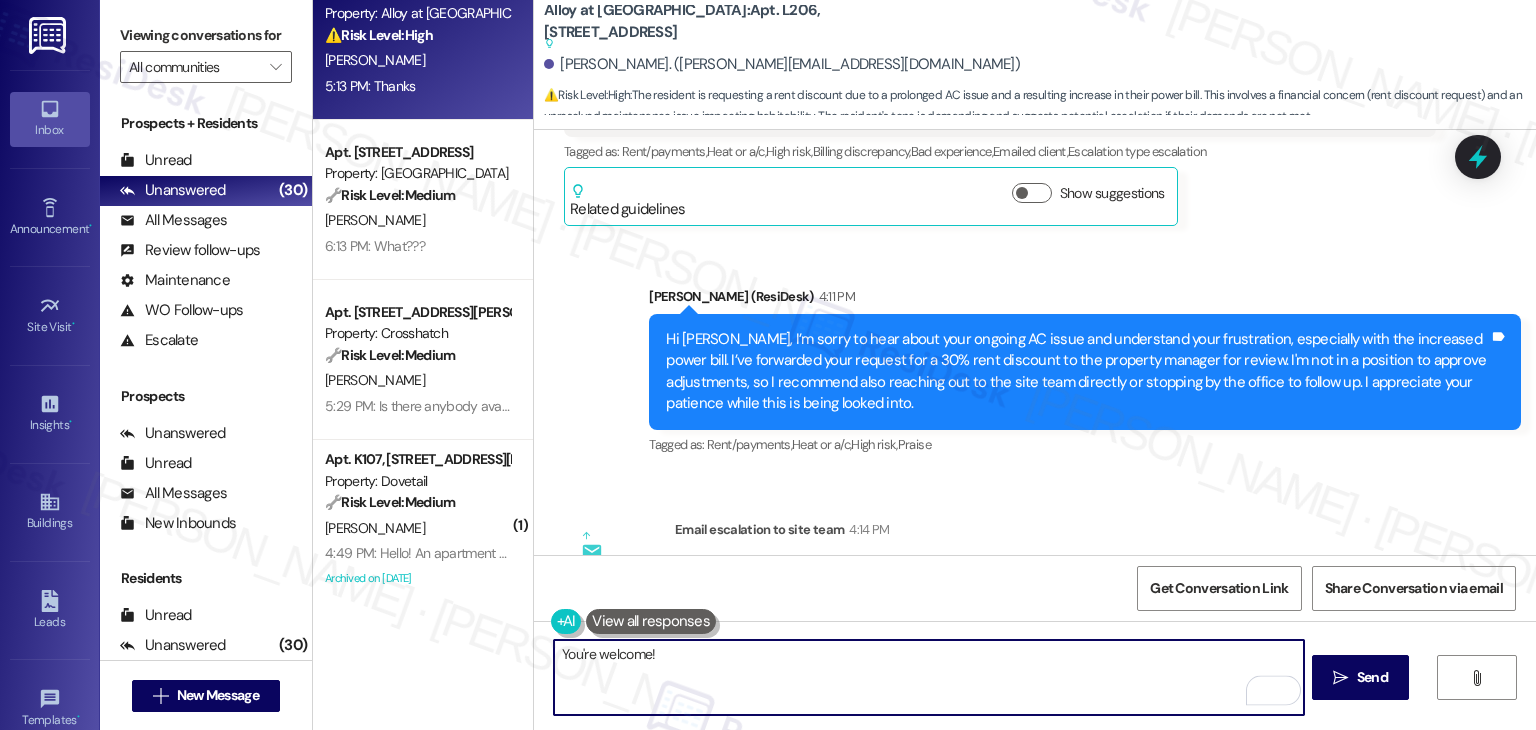 type on "You're welcome!" 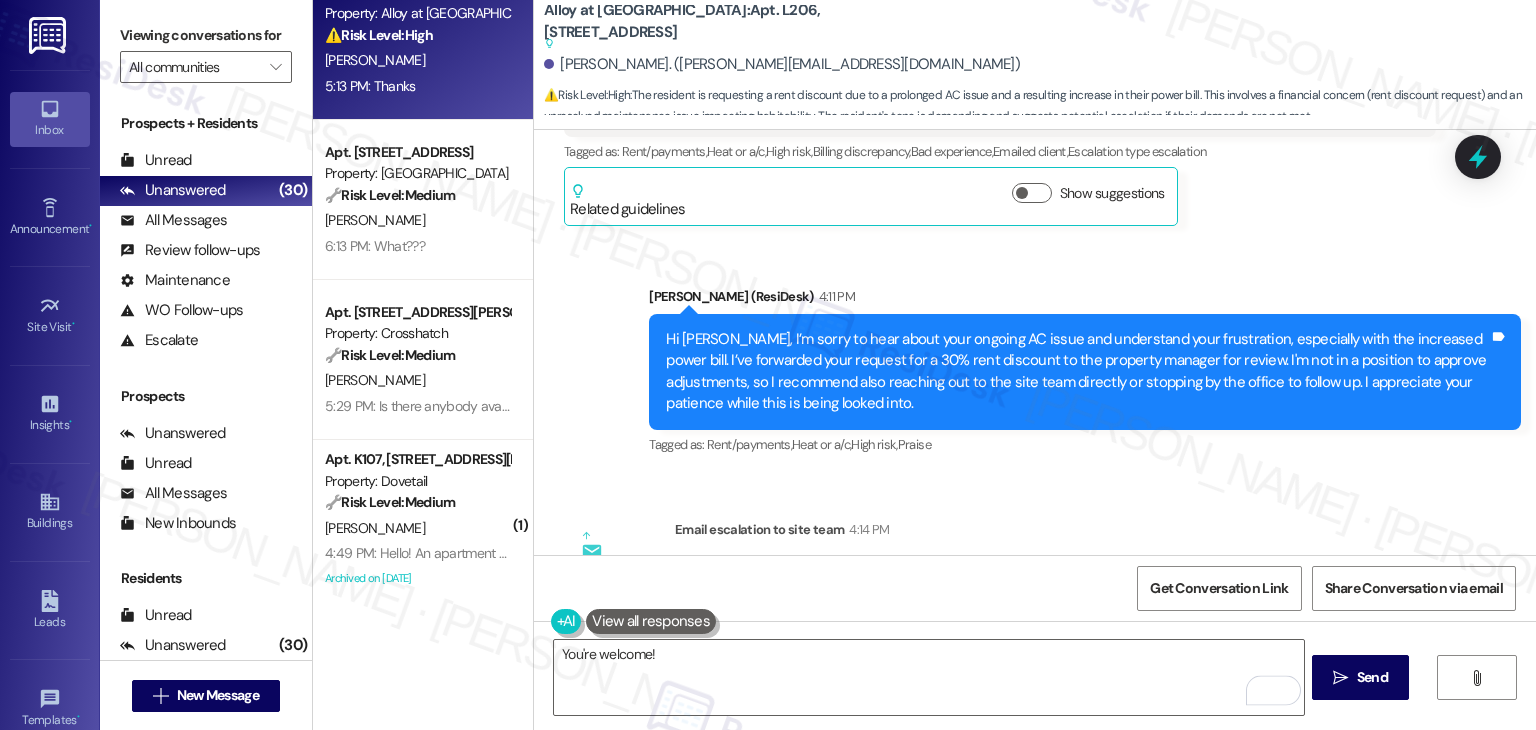 click on "You're welcome!  Send " at bounding box center [1035, 696] 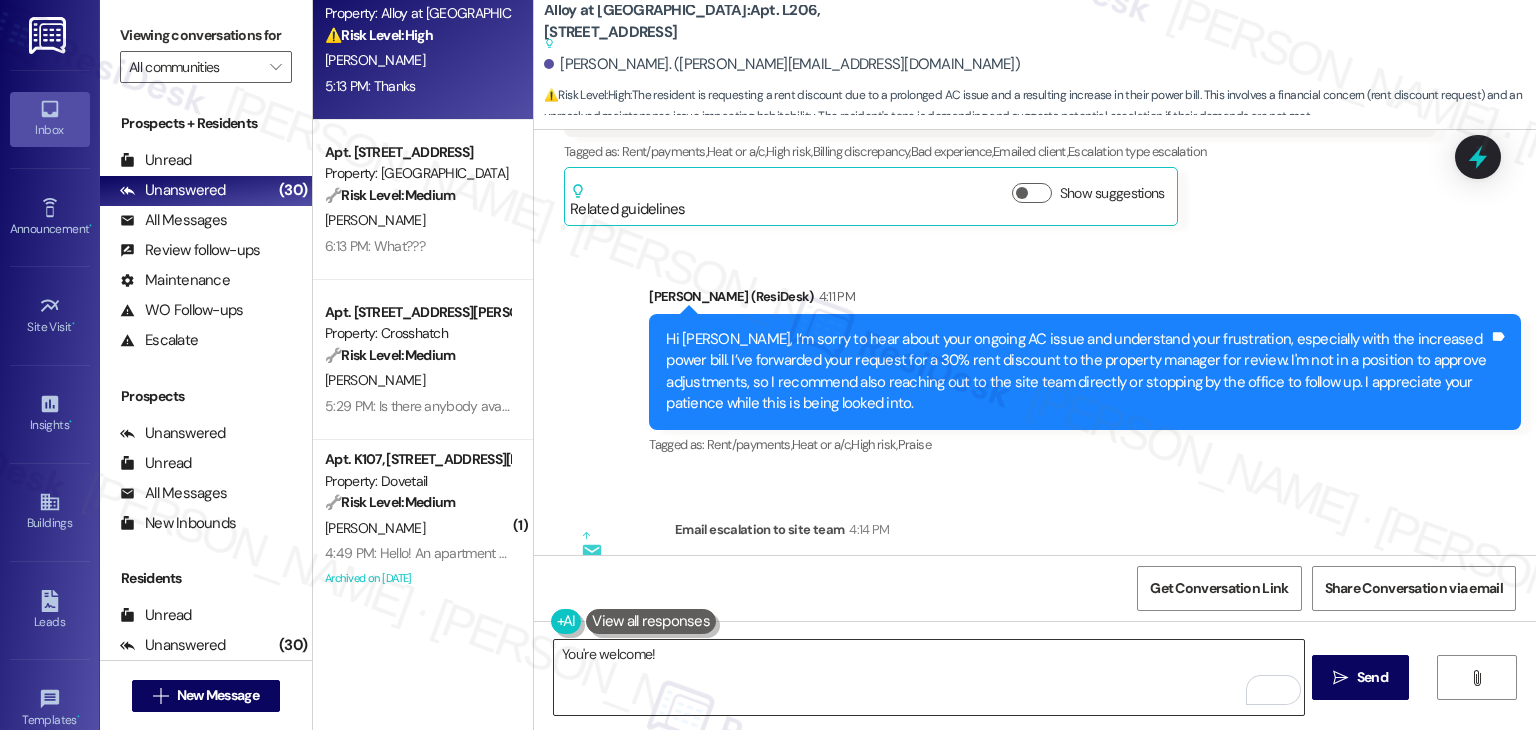 click on "You're welcome!" at bounding box center (928, 677) 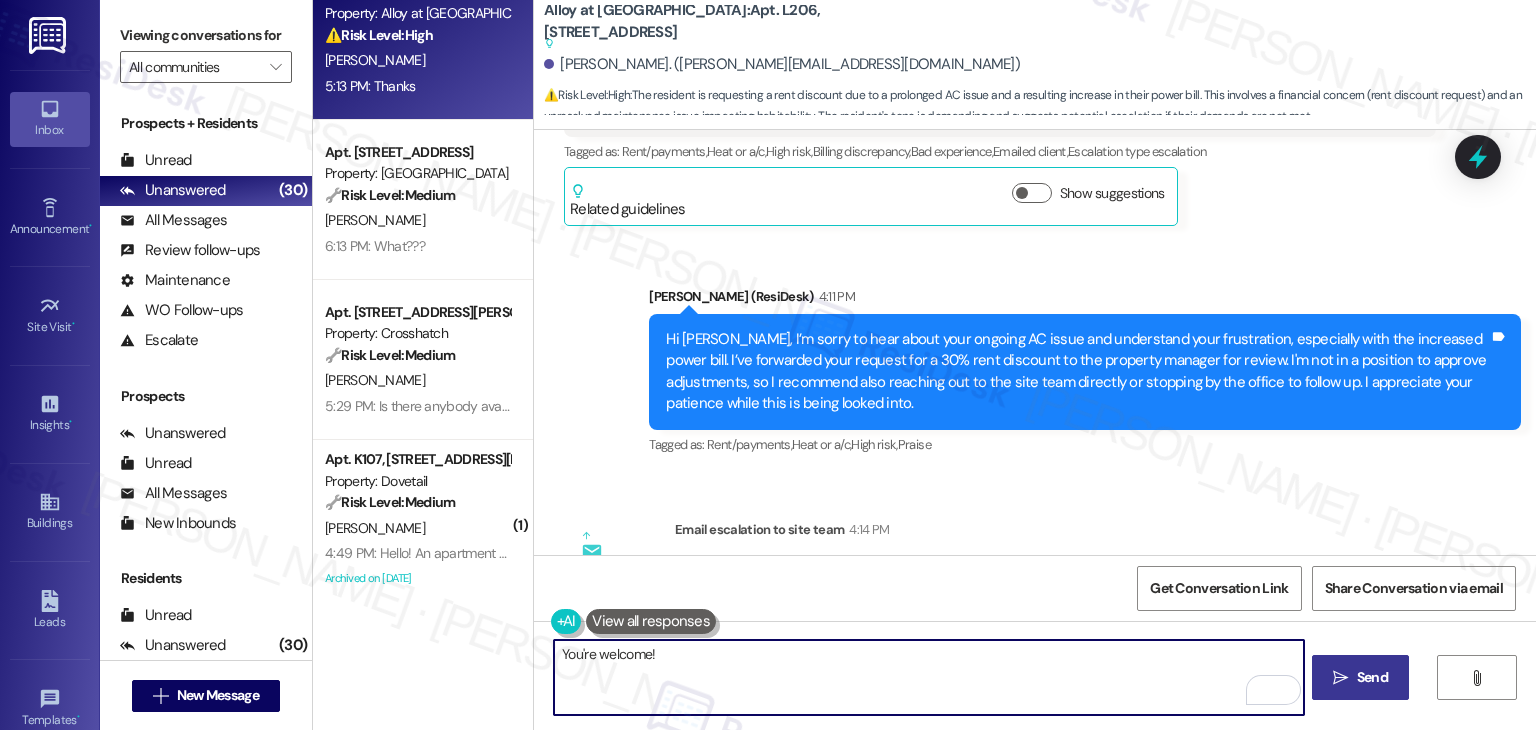drag, startPoint x: 1297, startPoint y: 666, endPoint x: 1337, endPoint y: 666, distance: 40 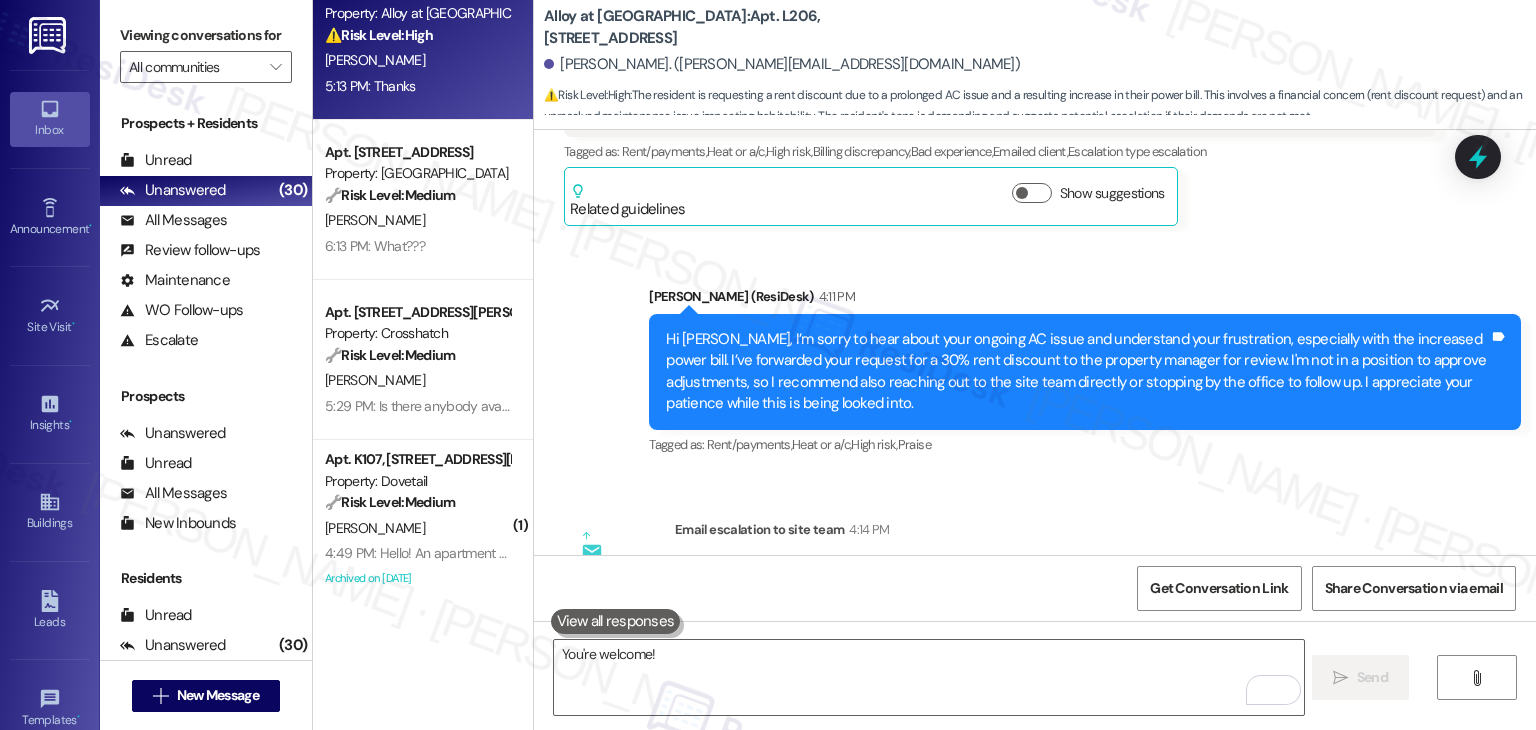 scroll, scrollTop: 500, scrollLeft: 0, axis: vertical 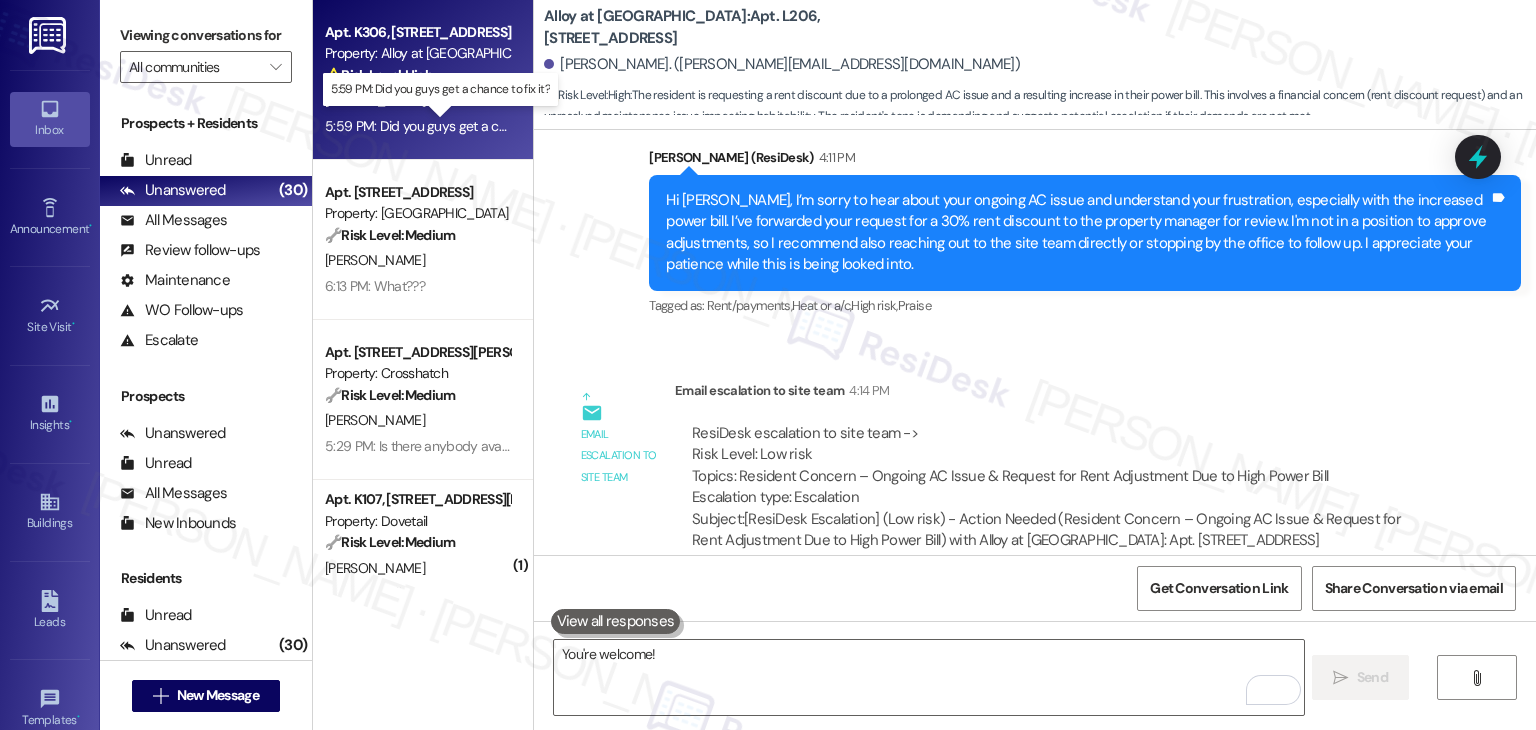 click on "5:59 PM: Did you guys get a chance to fix it? 5:59 PM: Did you guys get a chance to fix it?" at bounding box center [454, 126] 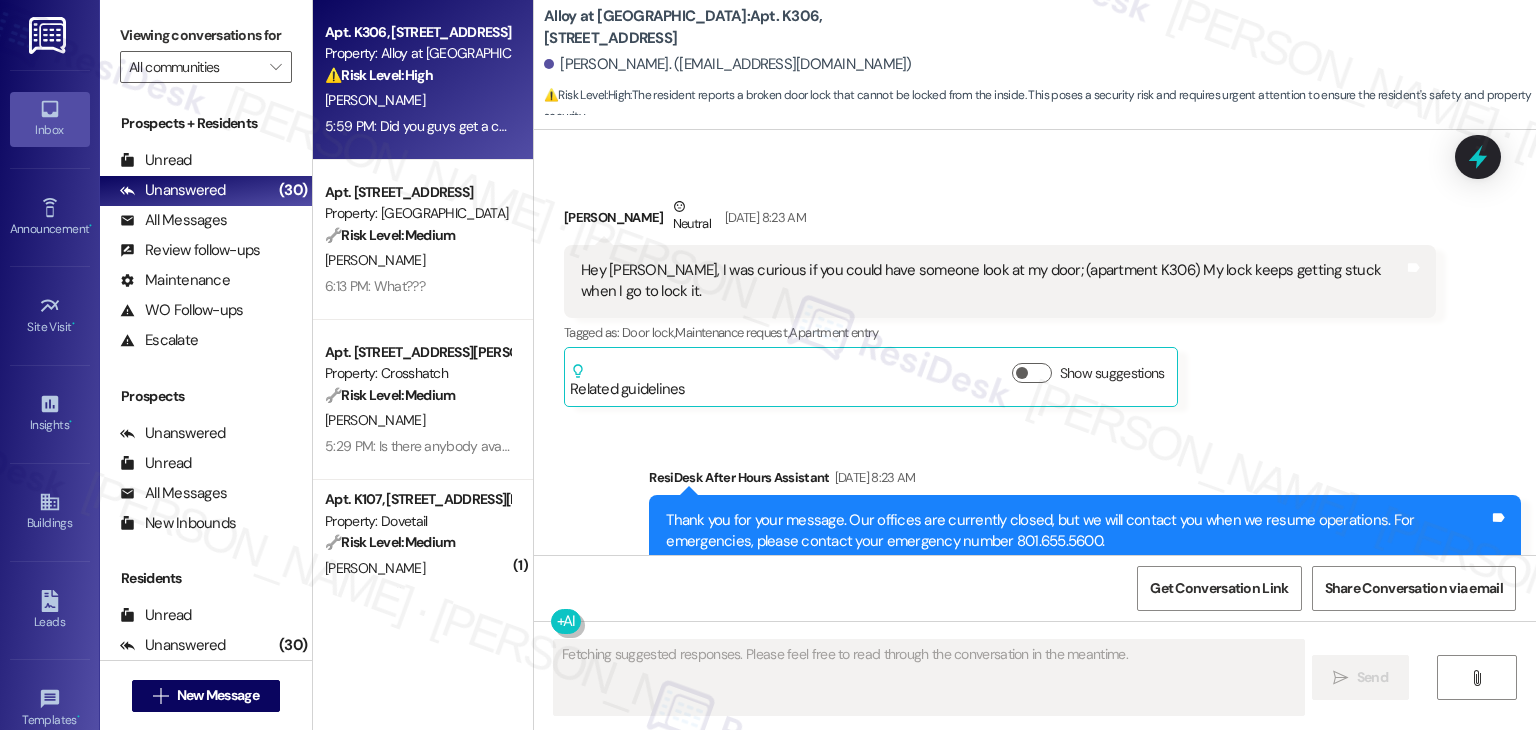 scroll, scrollTop: 5443, scrollLeft: 0, axis: vertical 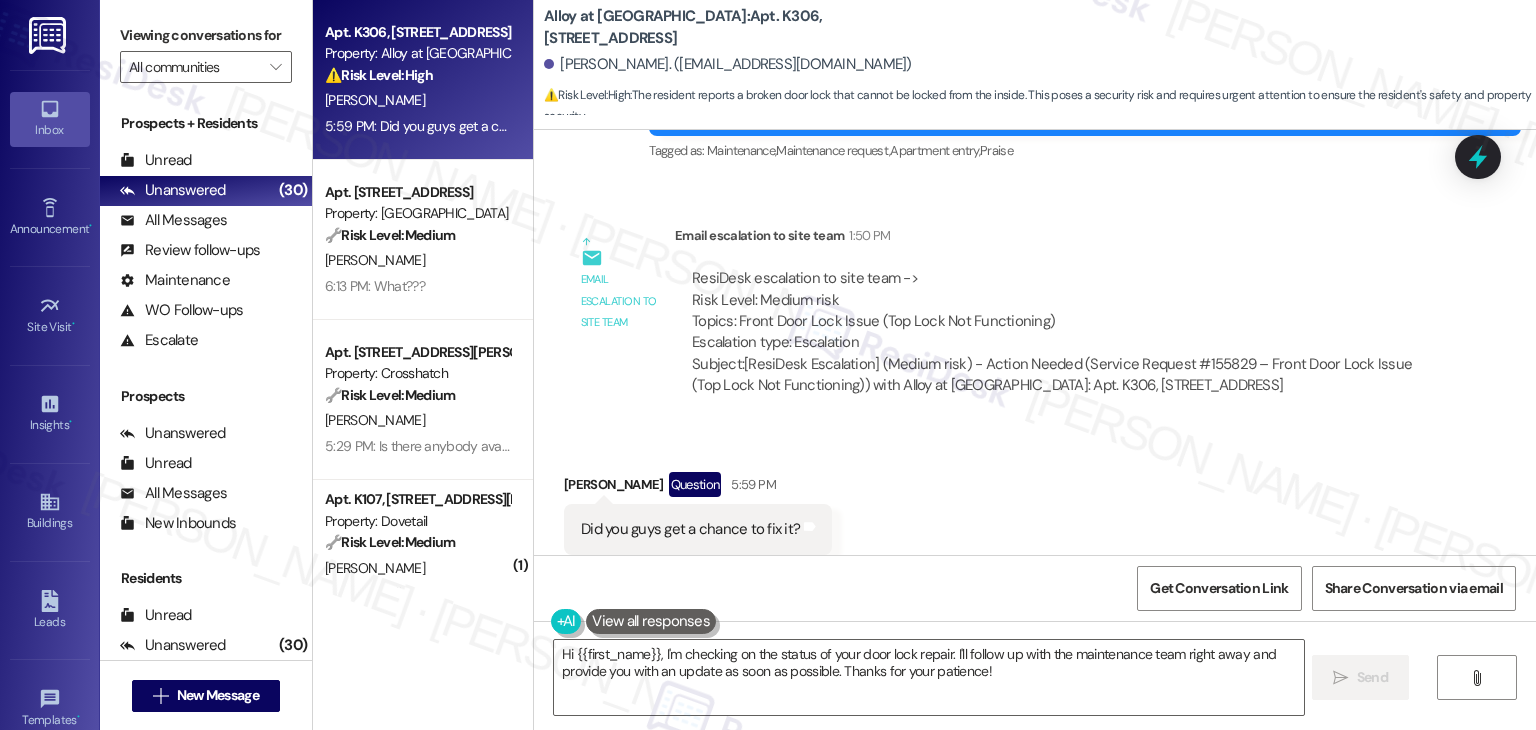 click on "ResiDesk escalation to site team ->
Risk Level: Medium risk
Topics: Front Door Lock Issue (Top Lock Not Functioning)
Escalation type: Escalation Subject:  [ResiDesk Escalation] (Medium risk) - Action Needed (Service Request #155829 – Front Door Lock Issue (Top Lock Not Functioning)) with Alloy at [GEOGRAPHIC_DATA]: Apt. K306, [STREET_ADDRESS]" at bounding box center (1055, 332) 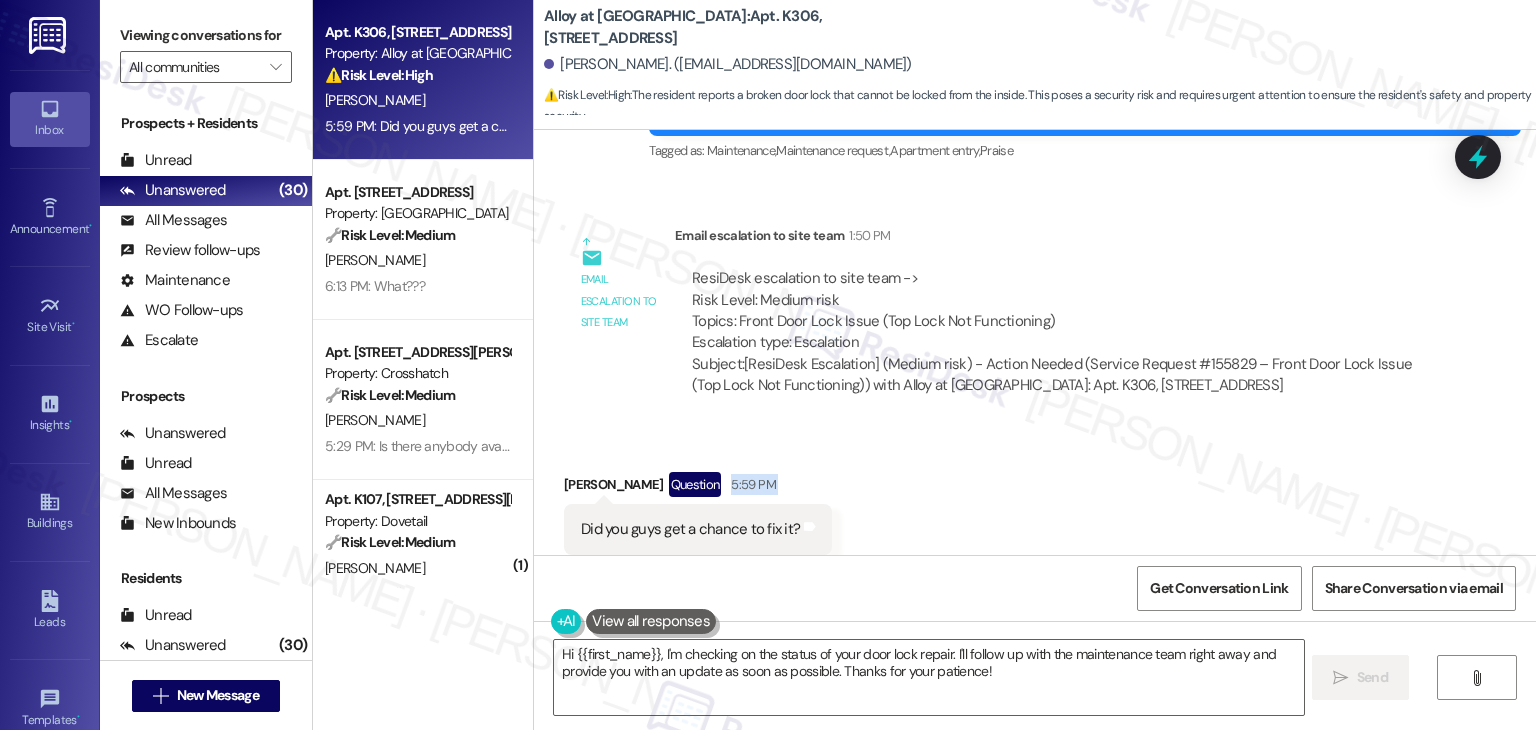 click on "Received via SMS [PERSON_NAME] Question 5:59 PM Did you guys get a chance to fix it? Tags and notes Tagged as:   Work order request Click to highlight conversations about Work order request" at bounding box center [1035, 513] 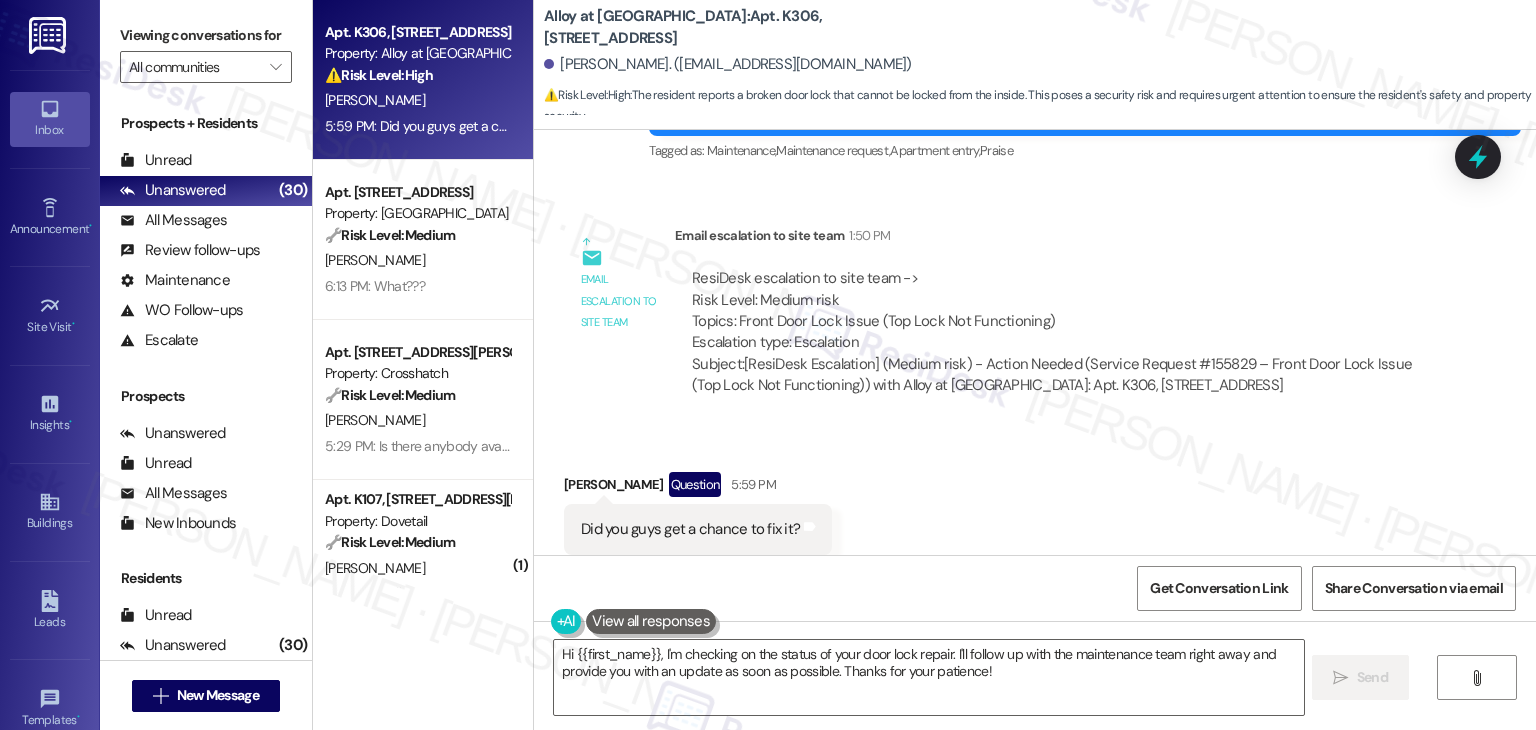 click on "Received via SMS [PERSON_NAME] Question 5:59 PM Did you guys get a chance to fix it? Tags and notes Tagged as:   Work order request Click to highlight conversations about Work order request" at bounding box center [1035, 513] 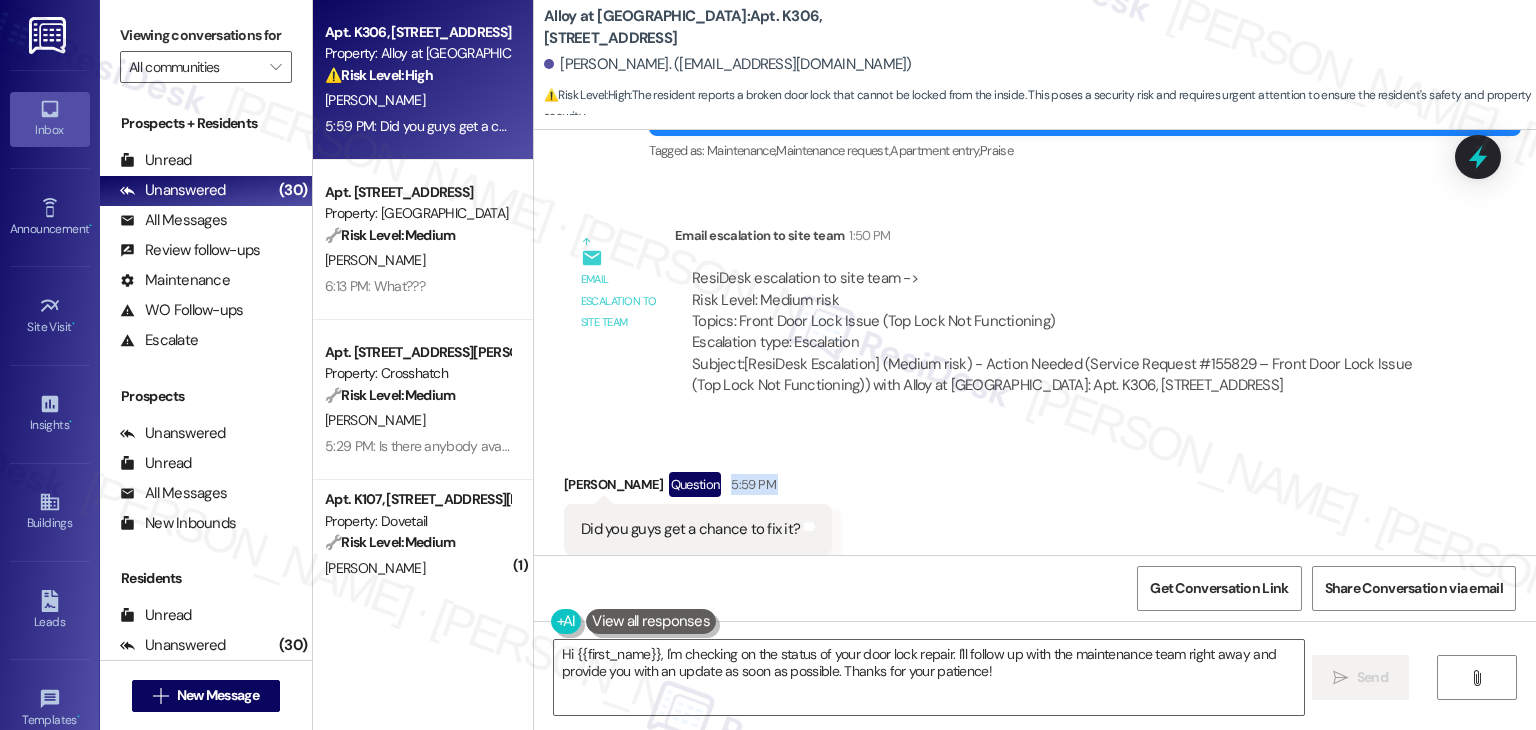 click on "Received via SMS [PERSON_NAME] Question 5:59 PM Did you guys get a chance to fix it? Tags and notes Tagged as:   Work order request Click to highlight conversations about Work order request" at bounding box center [1035, 513] 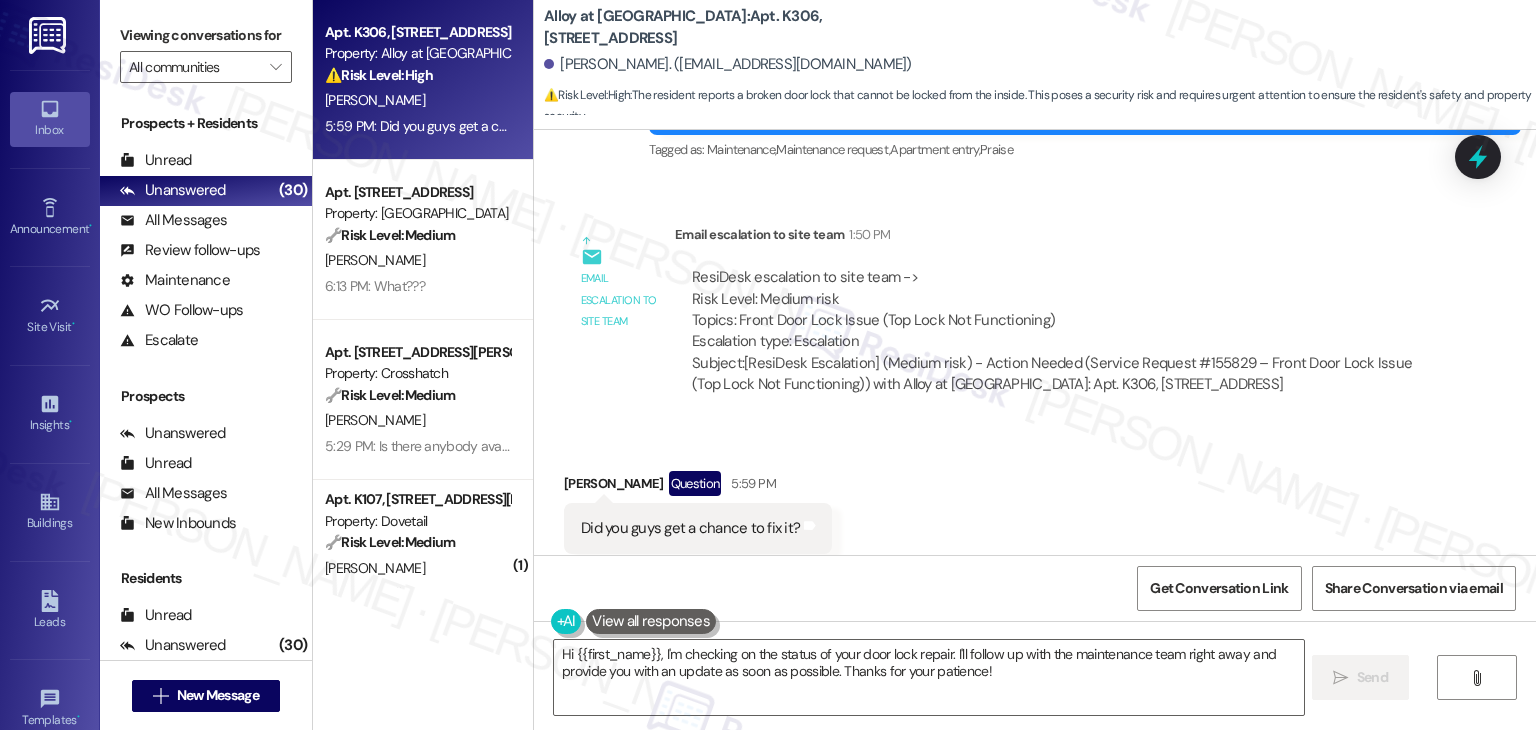 click on "Did you guys get a chance to fix it?" at bounding box center [690, 528] 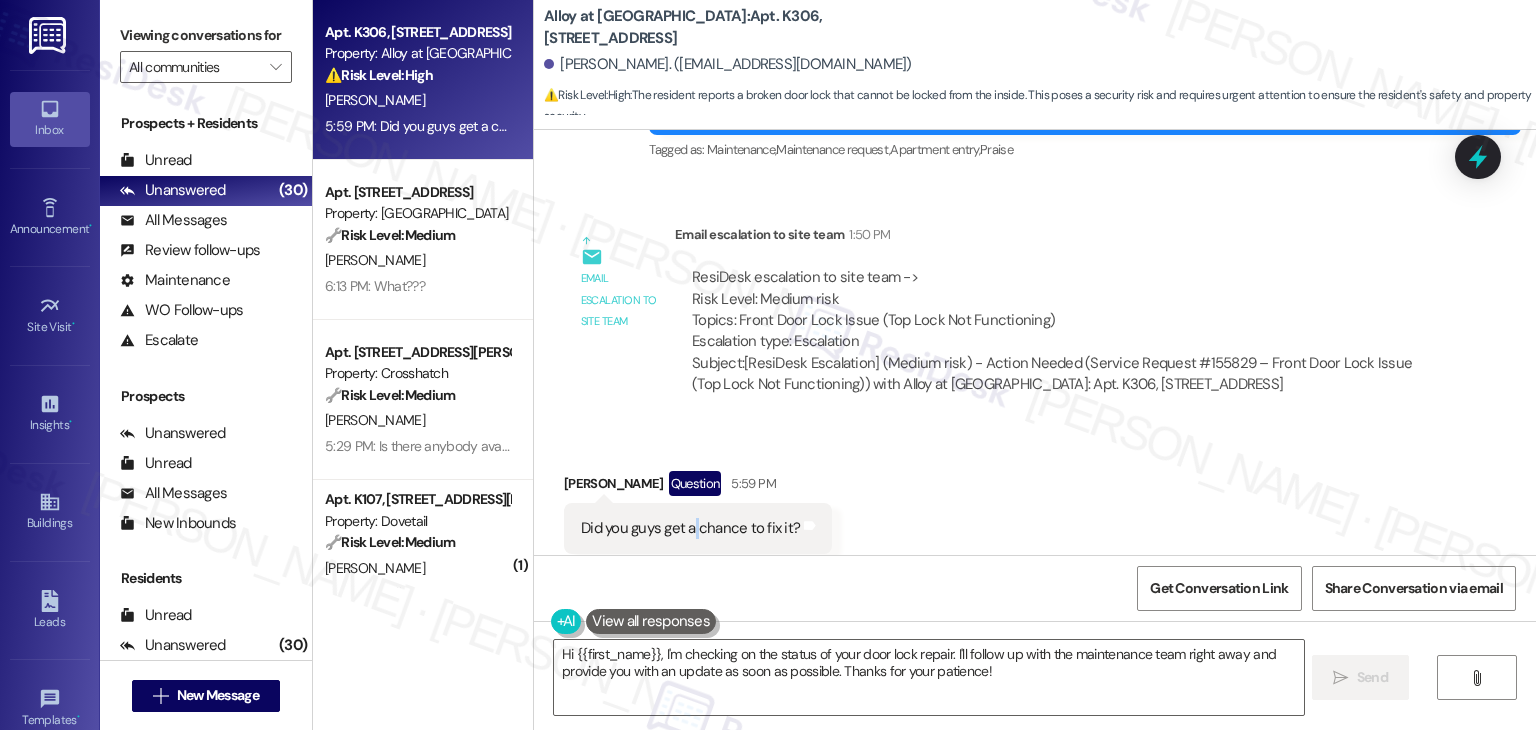 click on "Did you guys get a chance to fix it?" at bounding box center [690, 528] 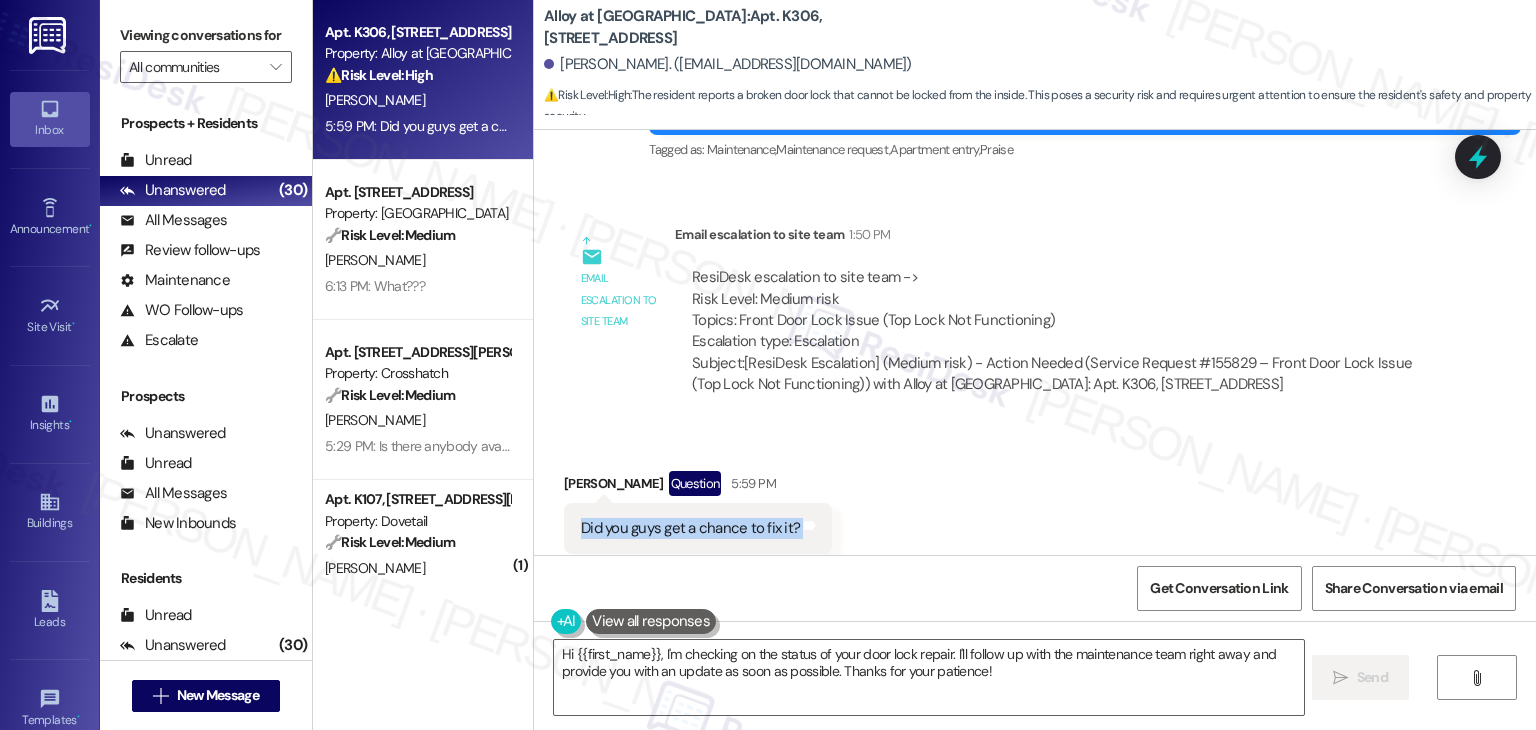 click on "Did you guys get a chance to fix it?" at bounding box center (690, 528) 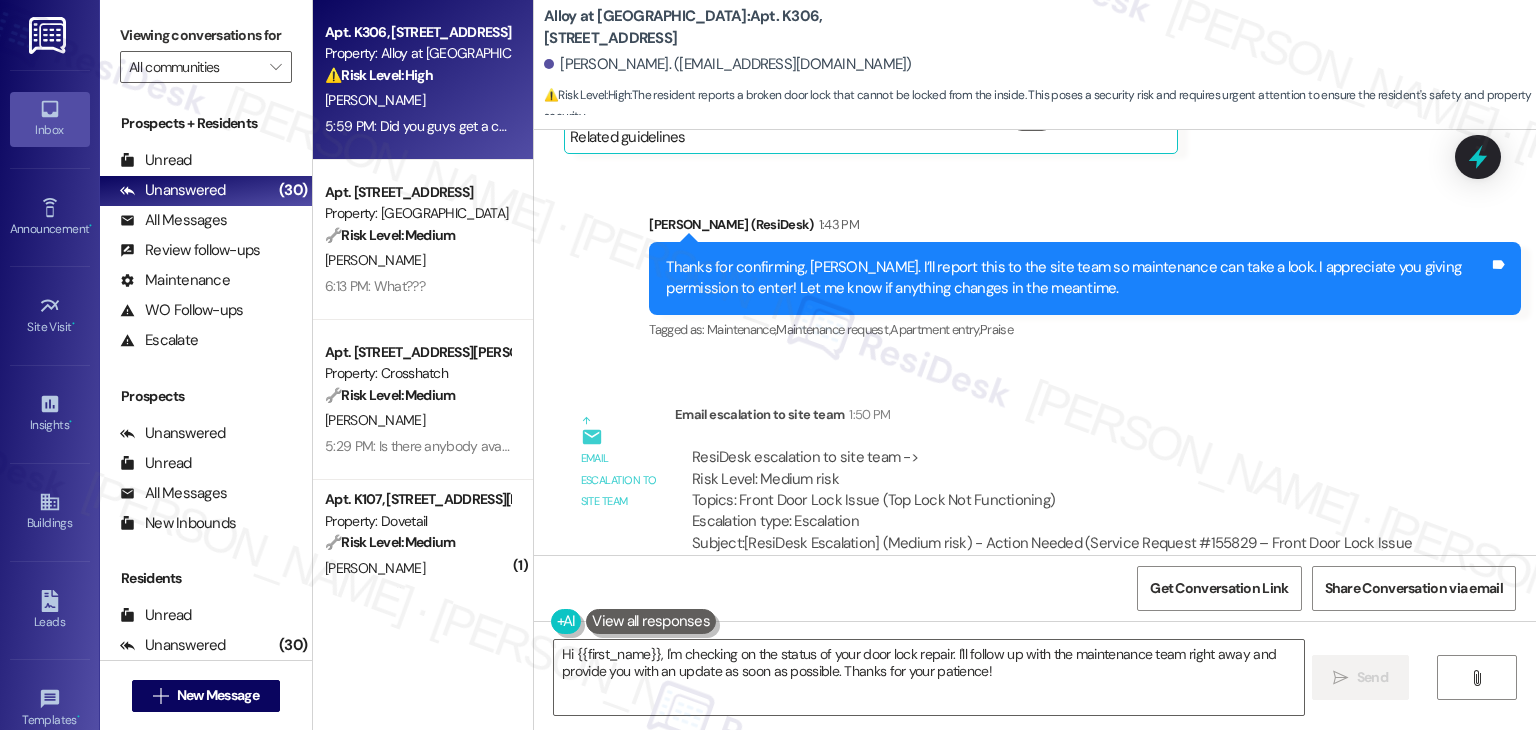 scroll, scrollTop: 5244, scrollLeft: 0, axis: vertical 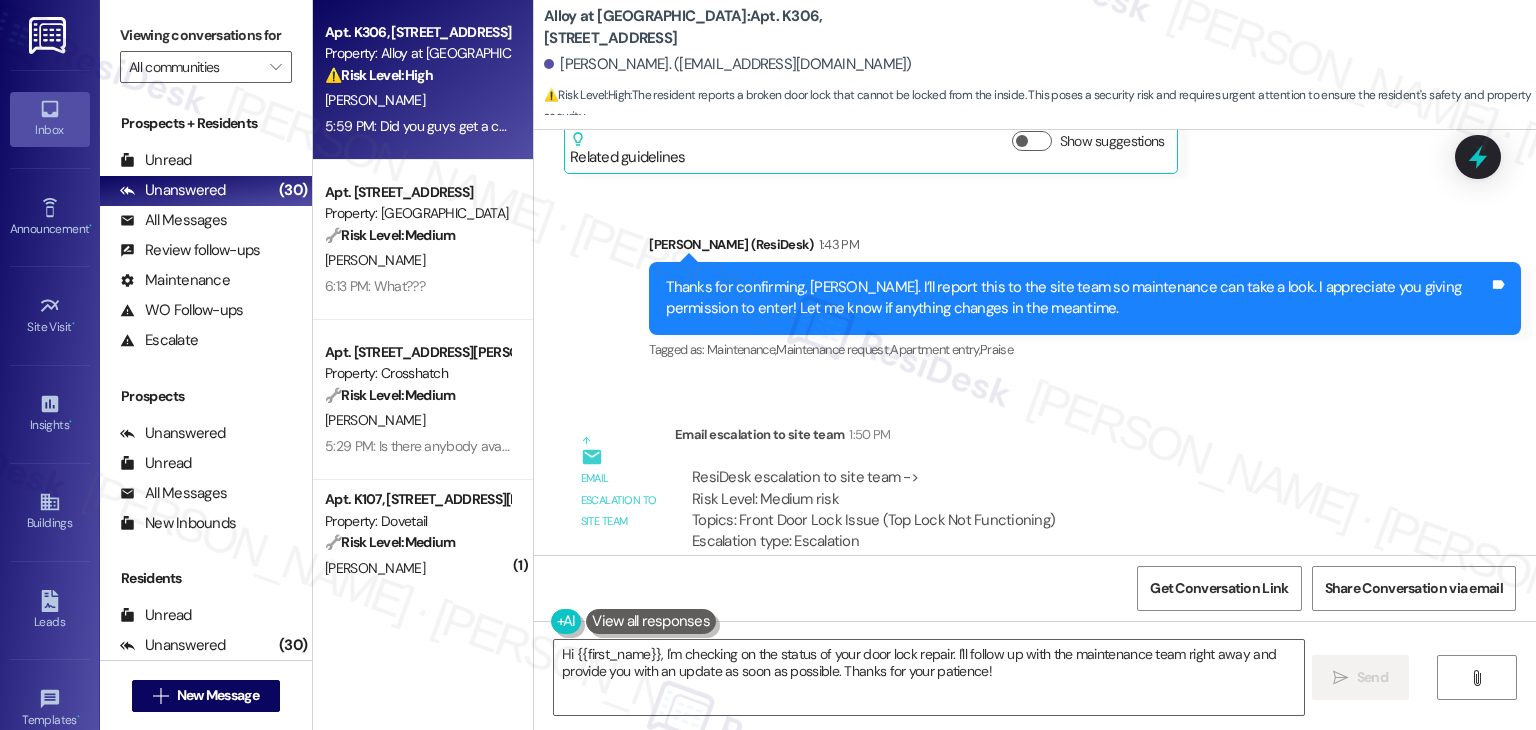 click on "Thanks for confirming, [PERSON_NAME]. I’ll report this to the site team so maintenance can take a look. I appreciate you giving permission to enter! Let me know if anything changes in the meantime." at bounding box center (1077, 298) 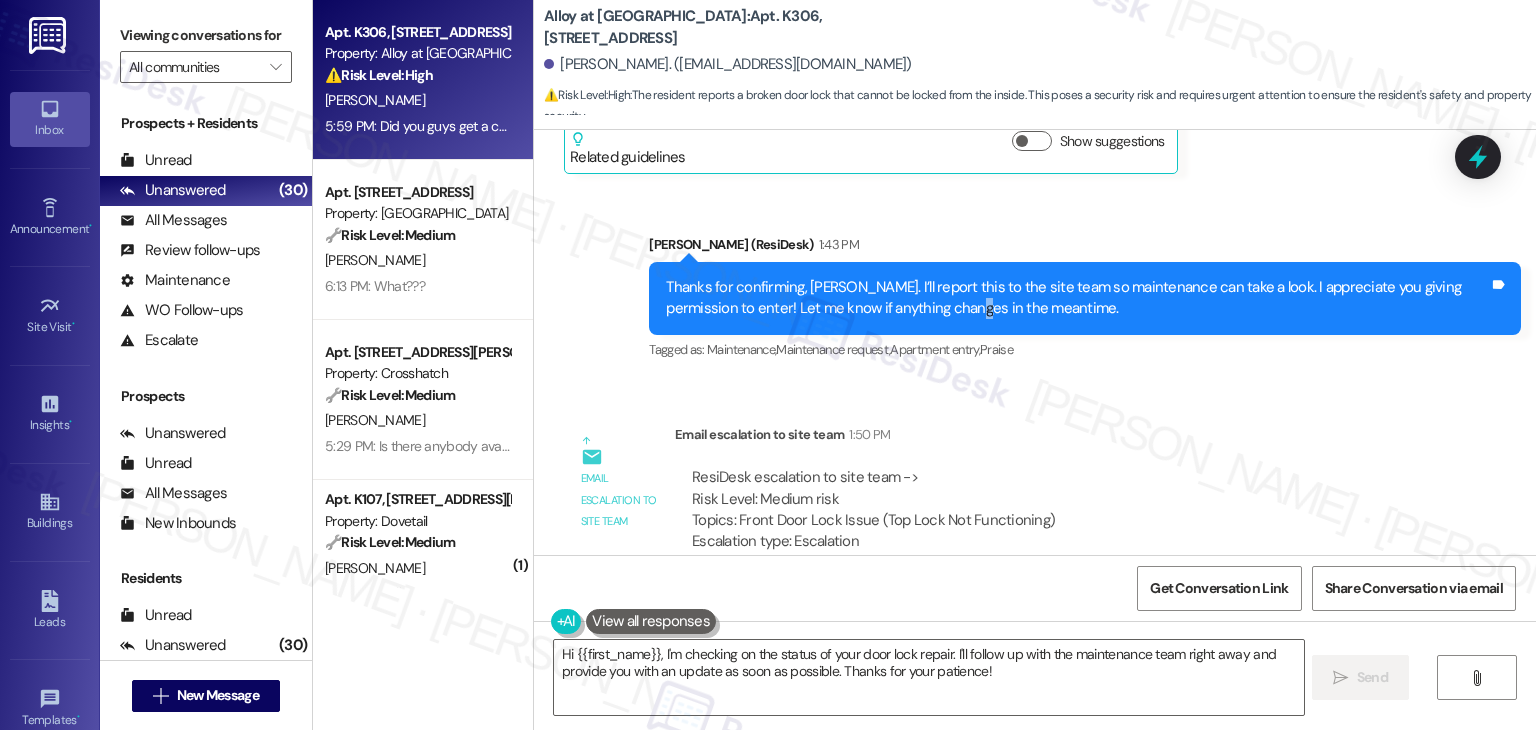 click on "Thanks for confirming, [PERSON_NAME]. I’ll report this to the site team so maintenance can take a look. I appreciate you giving permission to enter! Let me know if anything changes in the meantime." at bounding box center [1077, 298] 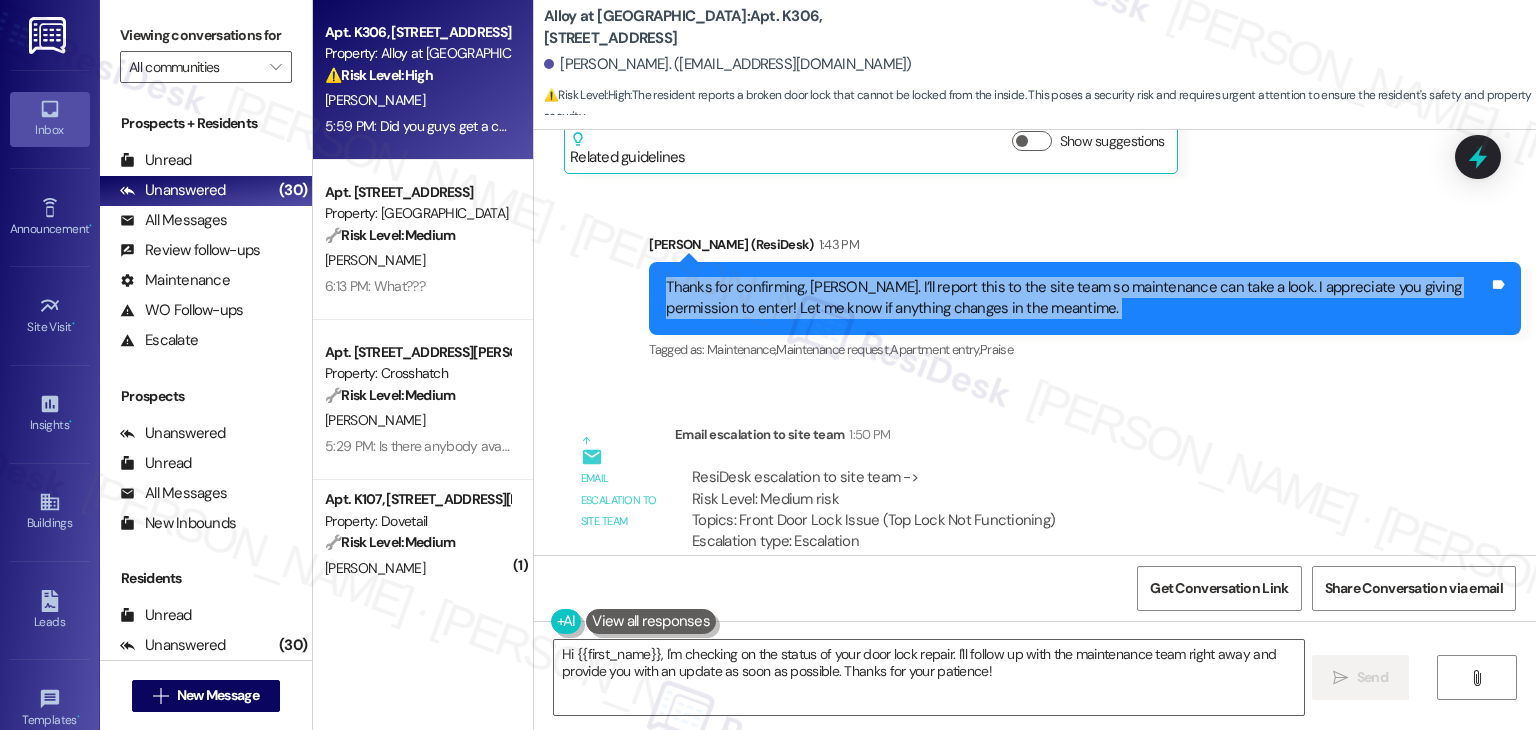 click on "Thanks for confirming, [PERSON_NAME]. I’ll report this to the site team so maintenance can take a look. I appreciate you giving permission to enter! Let me know if anything changes in the meantime." at bounding box center (1077, 298) 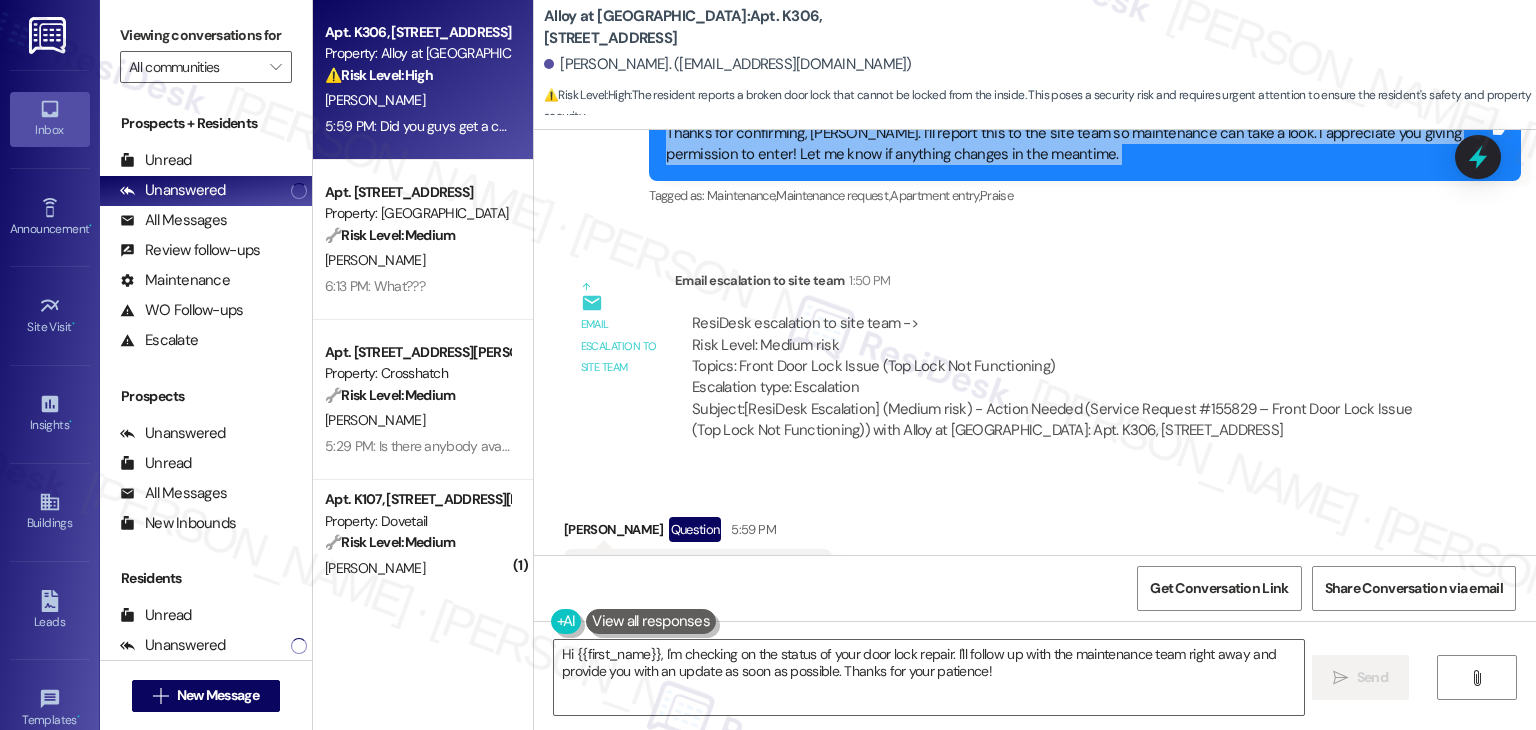 scroll, scrollTop: 5444, scrollLeft: 0, axis: vertical 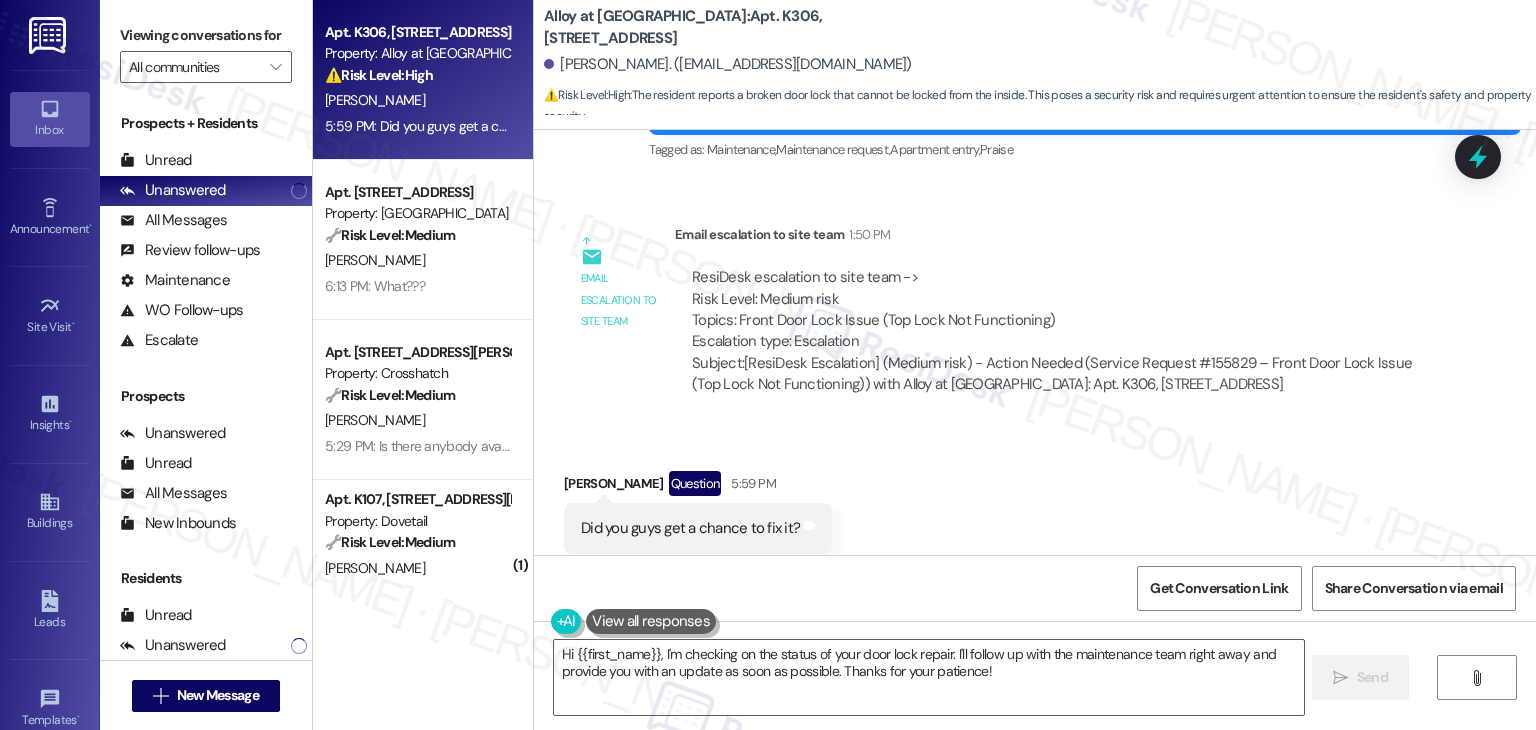 click on "Did you guys get a chance to fix it?" at bounding box center [690, 528] 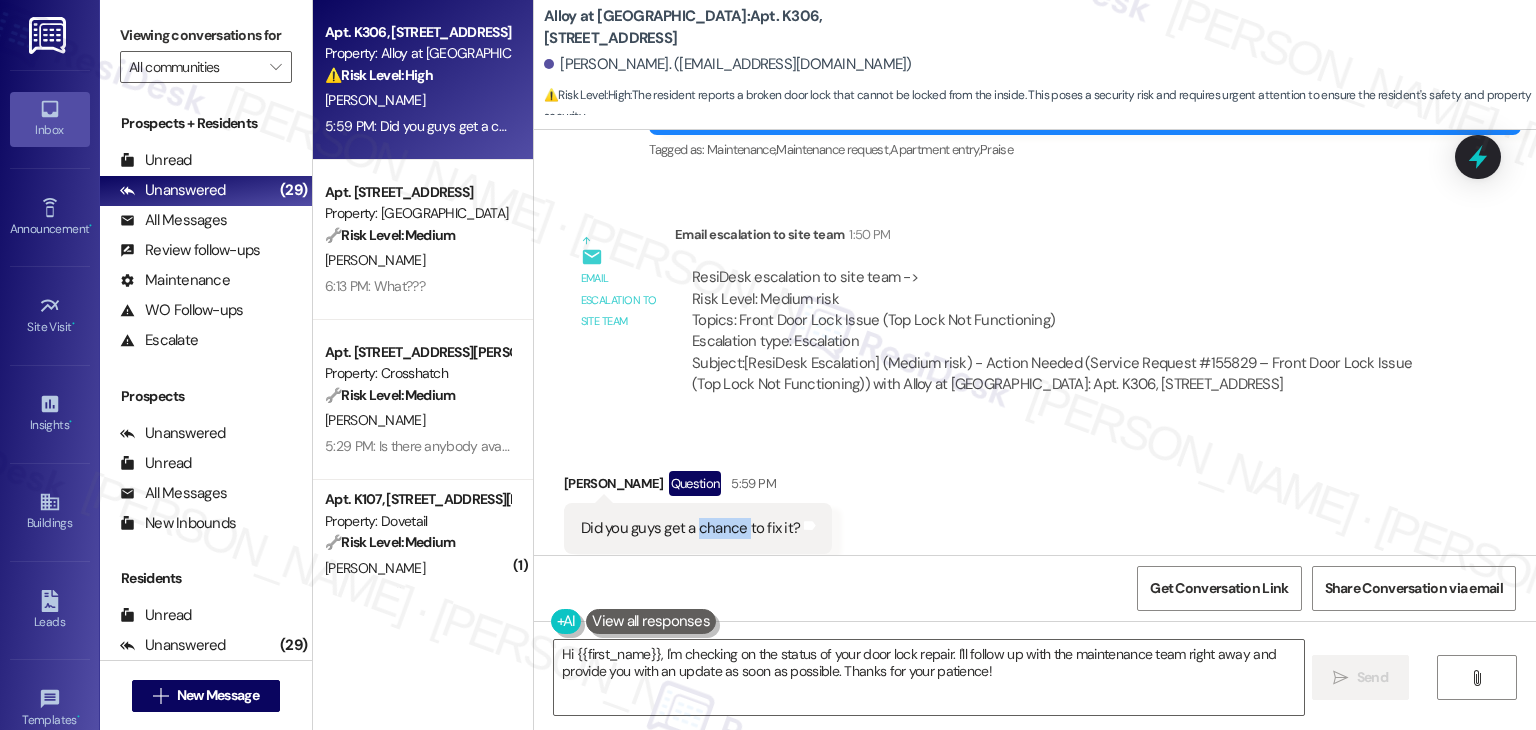click on "Did you guys get a chance to fix it?" at bounding box center (690, 528) 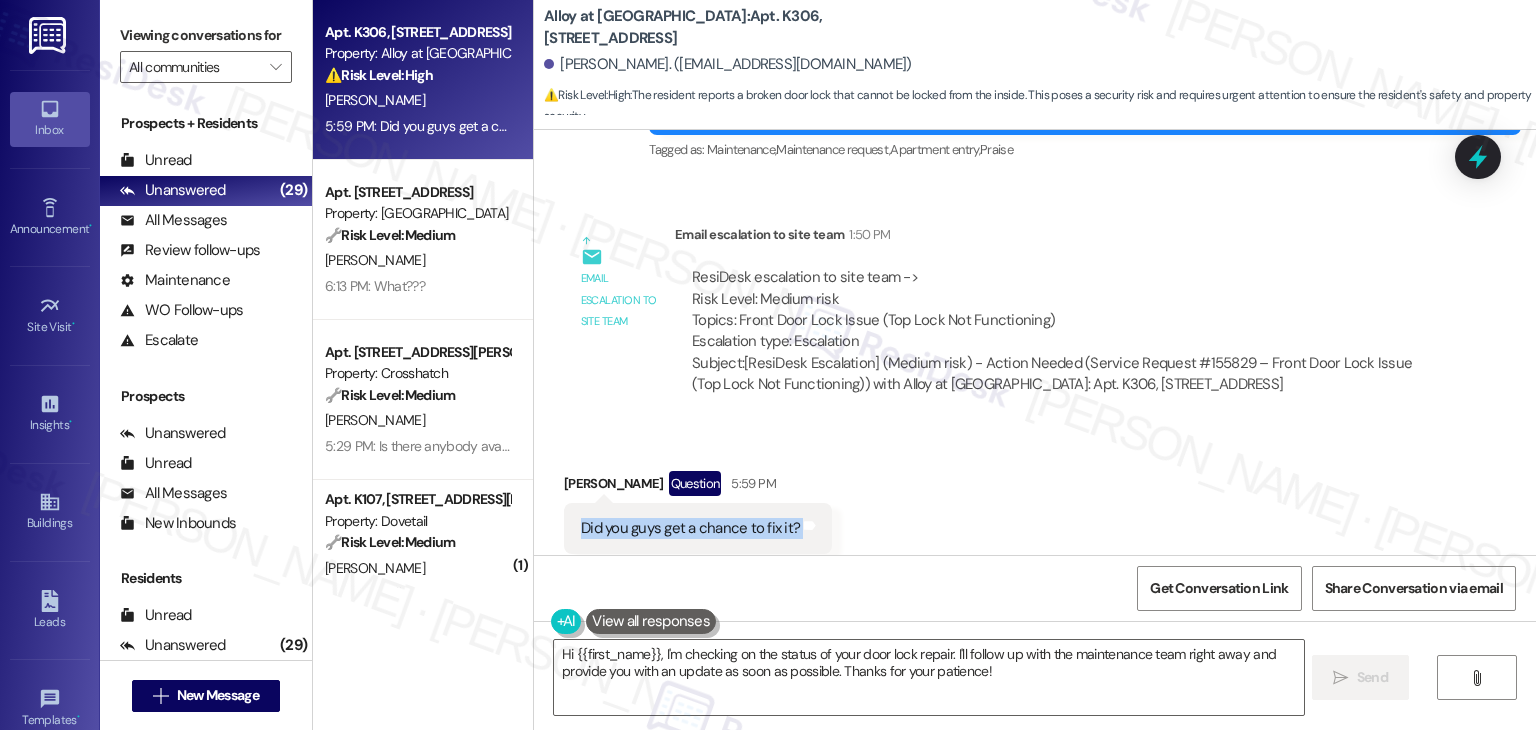 click on "Did you guys get a chance to fix it?" at bounding box center (690, 528) 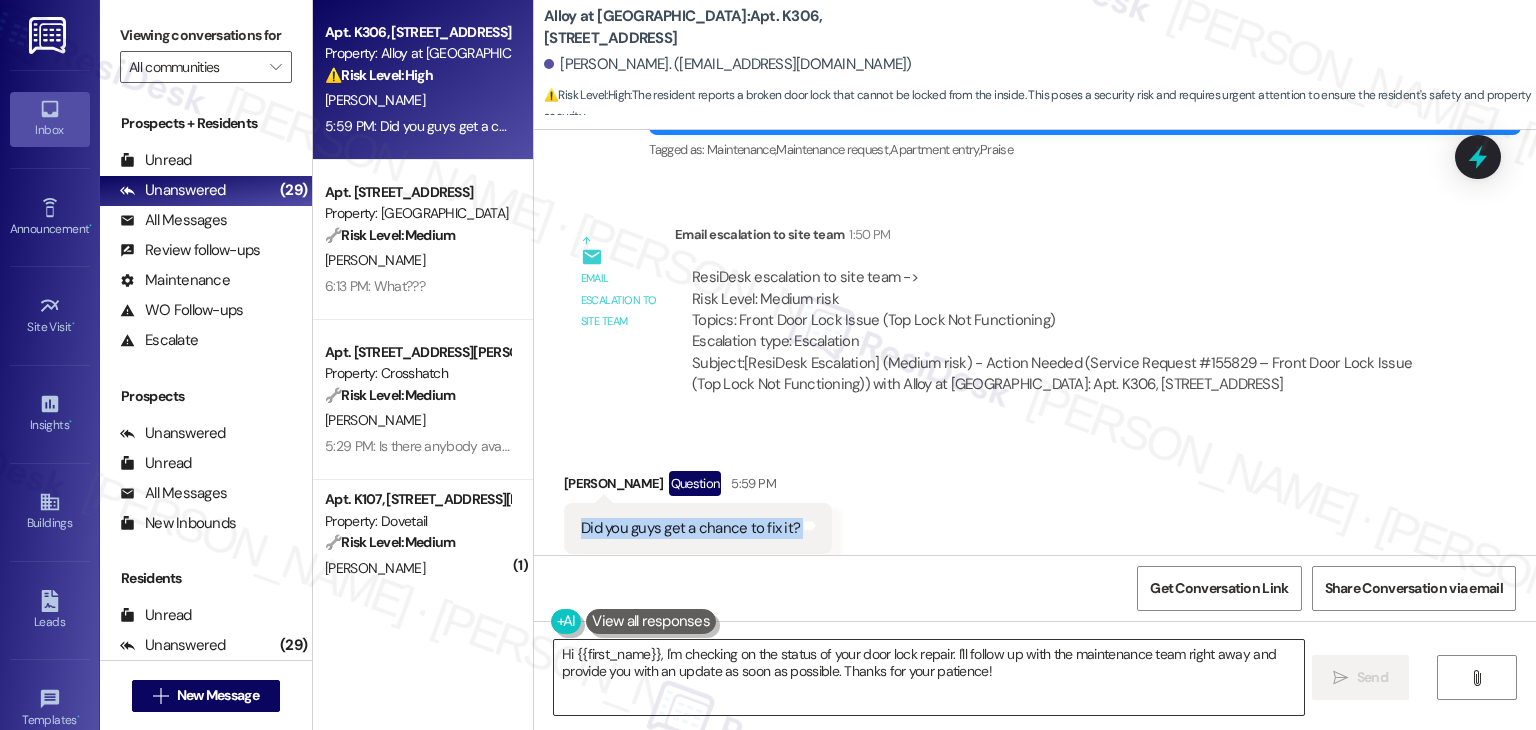 click on "Hi {{first_name}}, I'm checking on the status of your door lock repair. I'll follow up with the maintenance team right away and provide you with an update as soon as possible. Thanks for your patience!" at bounding box center (928, 677) 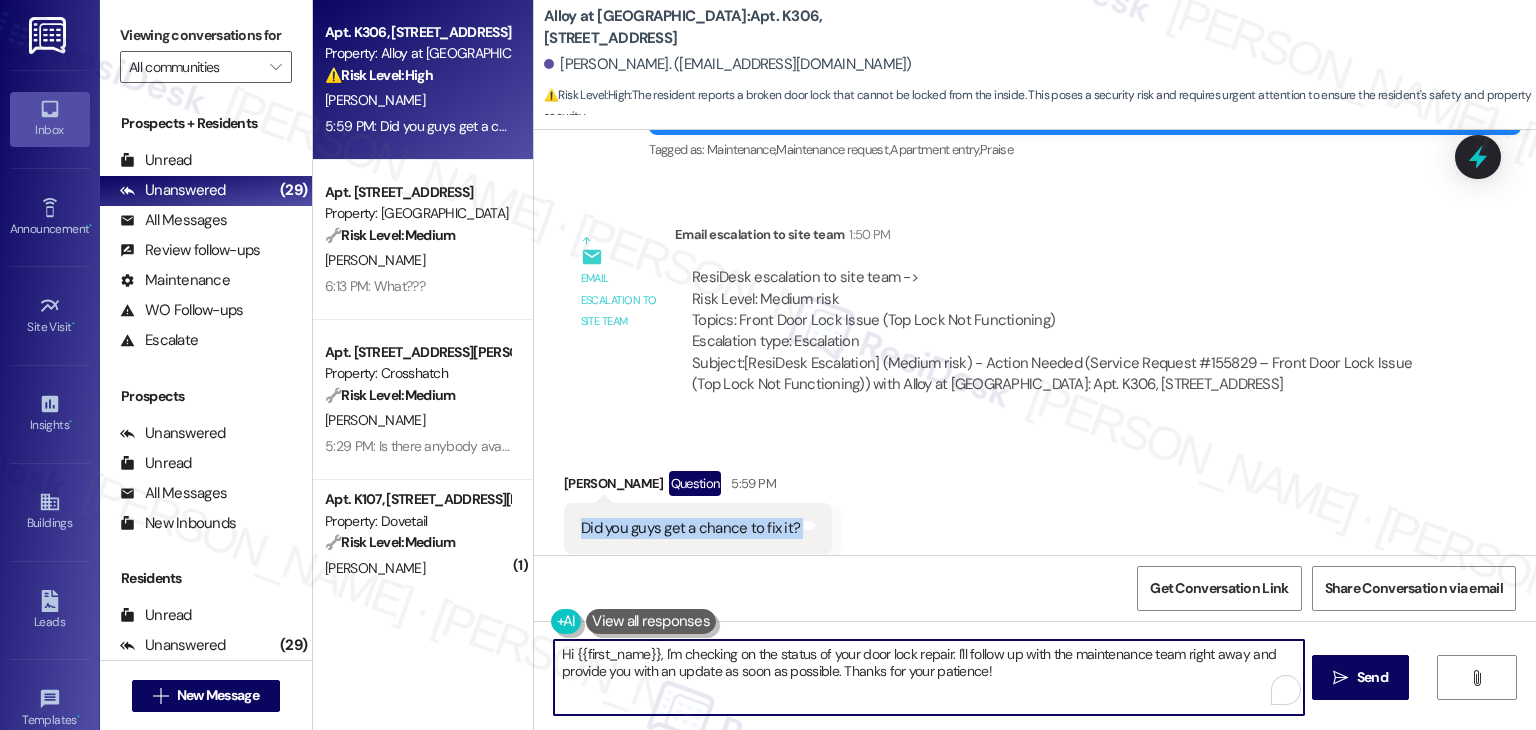 click on "Hi {{first_name}}, I'm checking on the status of your door lock repair. I'll follow up with the maintenance team right away and provide you with an update as soon as possible. Thanks for your patience!" at bounding box center (928, 677) 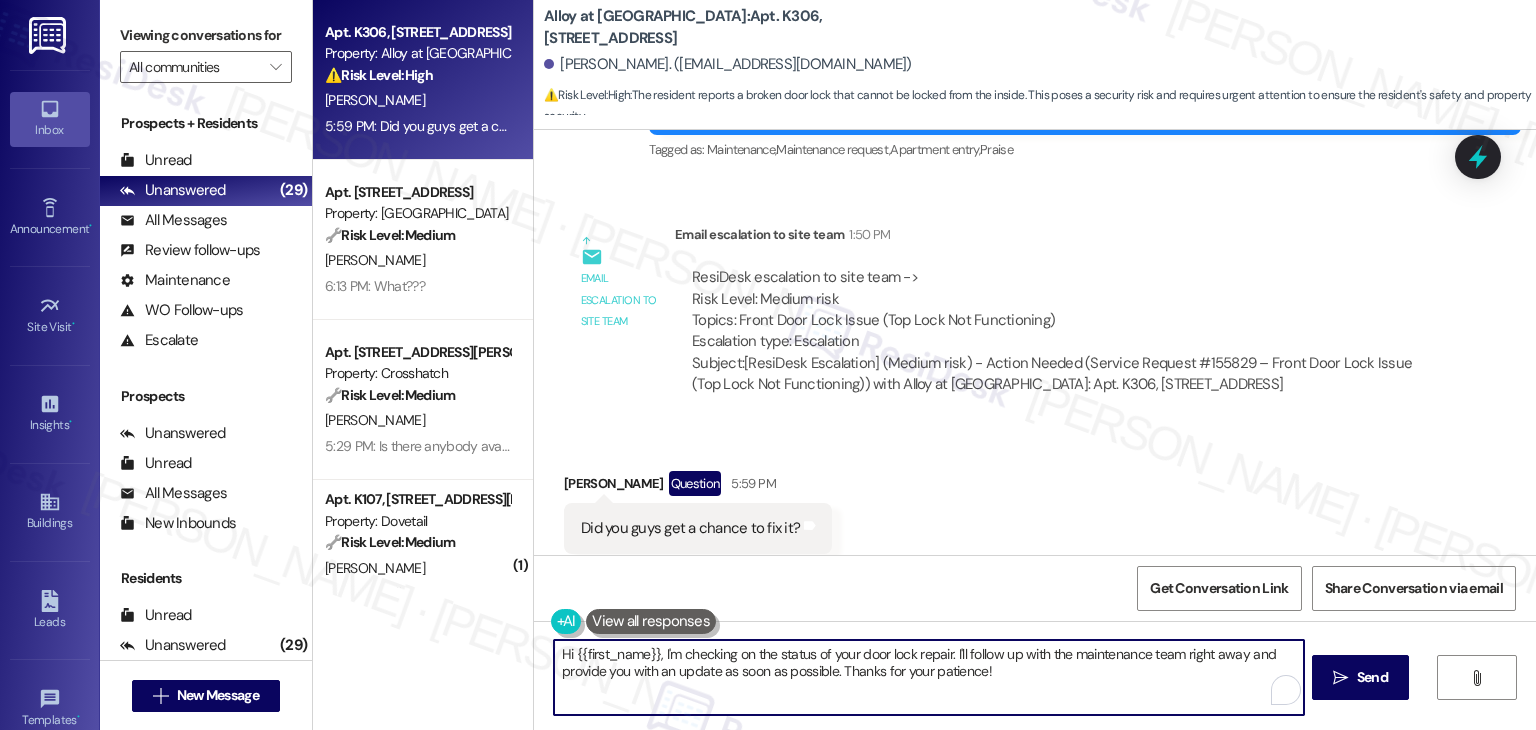 click on "Hi {{first_name}}, I'm checking on the status of your door lock repair. I'll follow up with the maintenance team right away and provide you with an update as soon as possible. Thanks for your patience!" at bounding box center (928, 677) 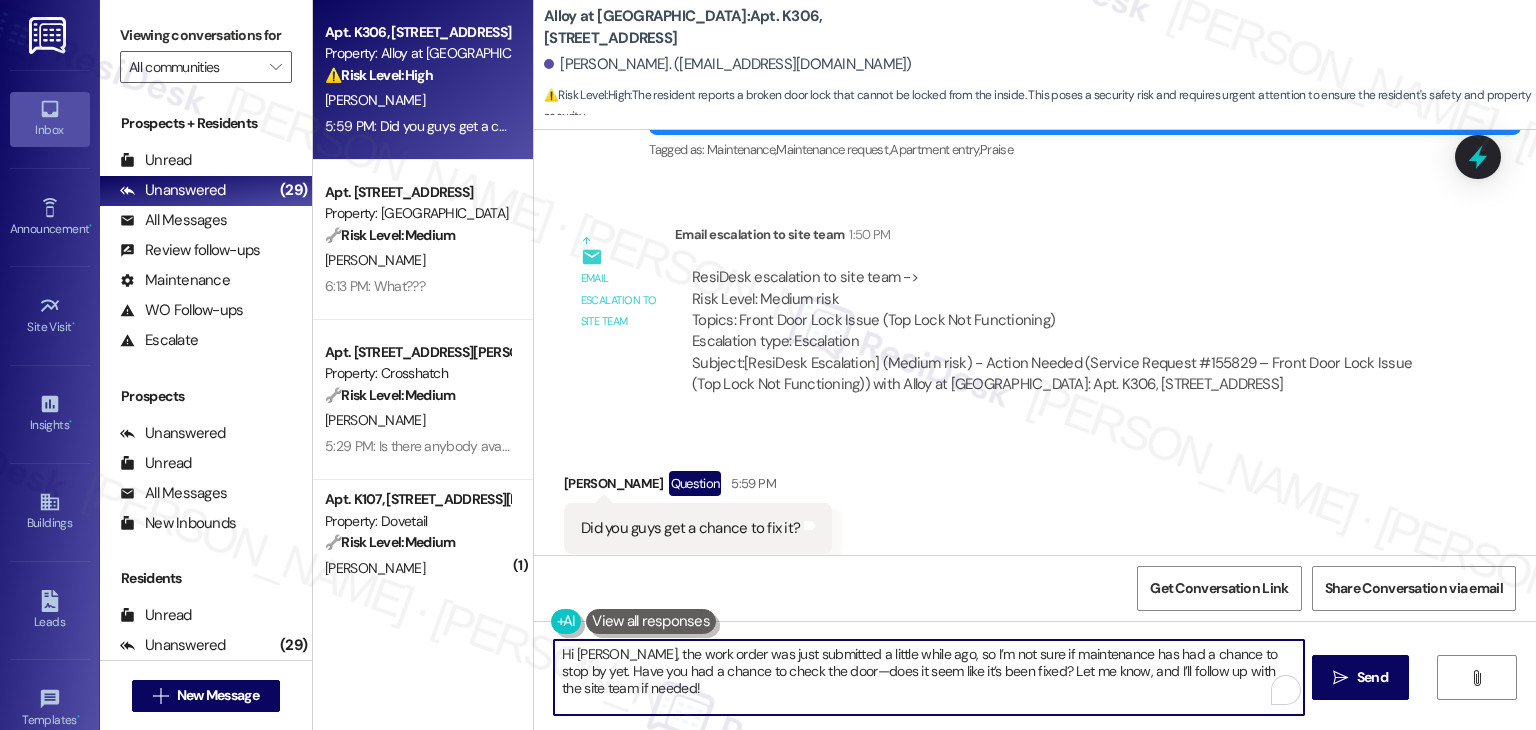 scroll, scrollTop: 135, scrollLeft: 0, axis: vertical 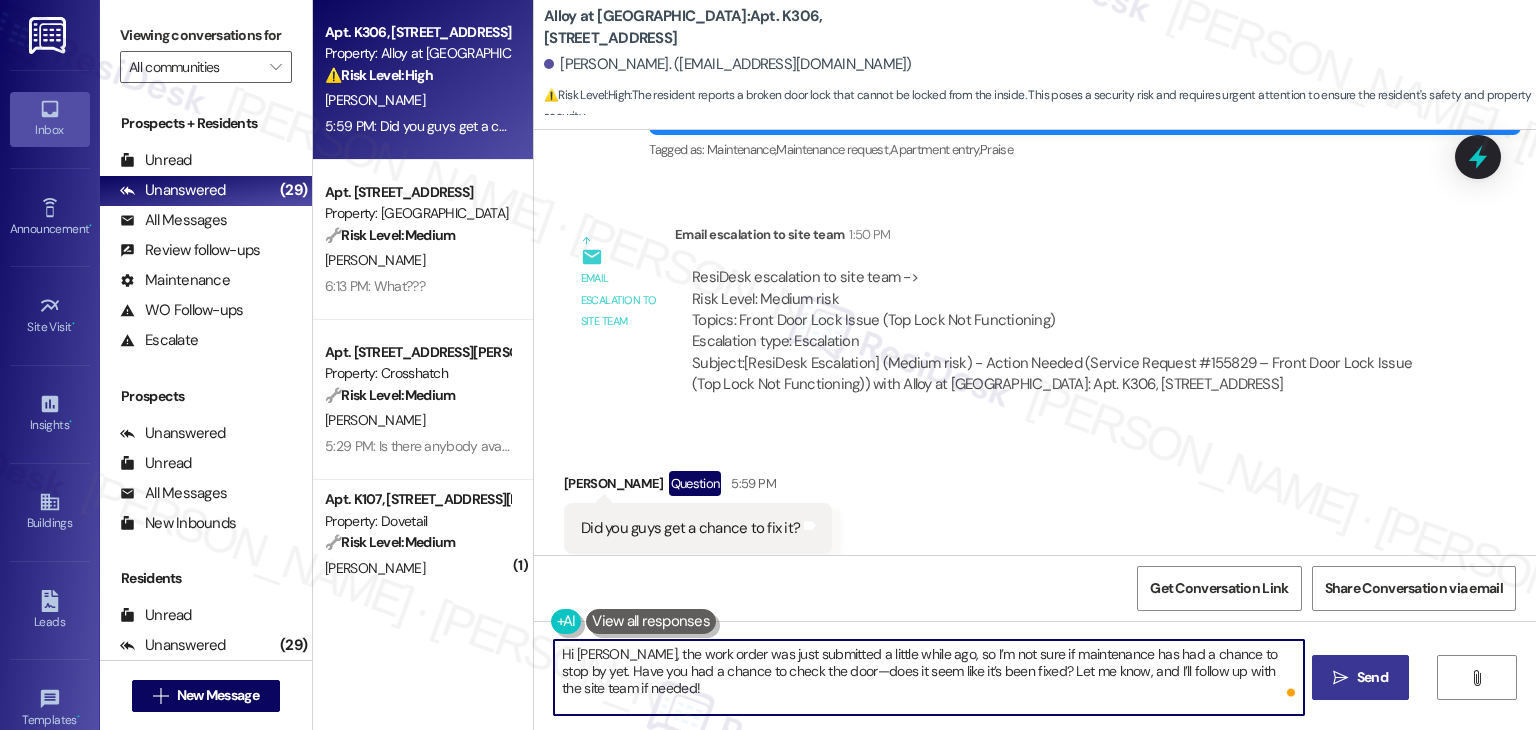 type on "Hi [PERSON_NAME], the work order was just submitted a little while ago, so I’m not sure if maintenance has had a chance to stop by yet. Have you had a chance to check the door—does it seem like it’s been fixed? Let me know, and I’ll follow up with the site team if needed!" 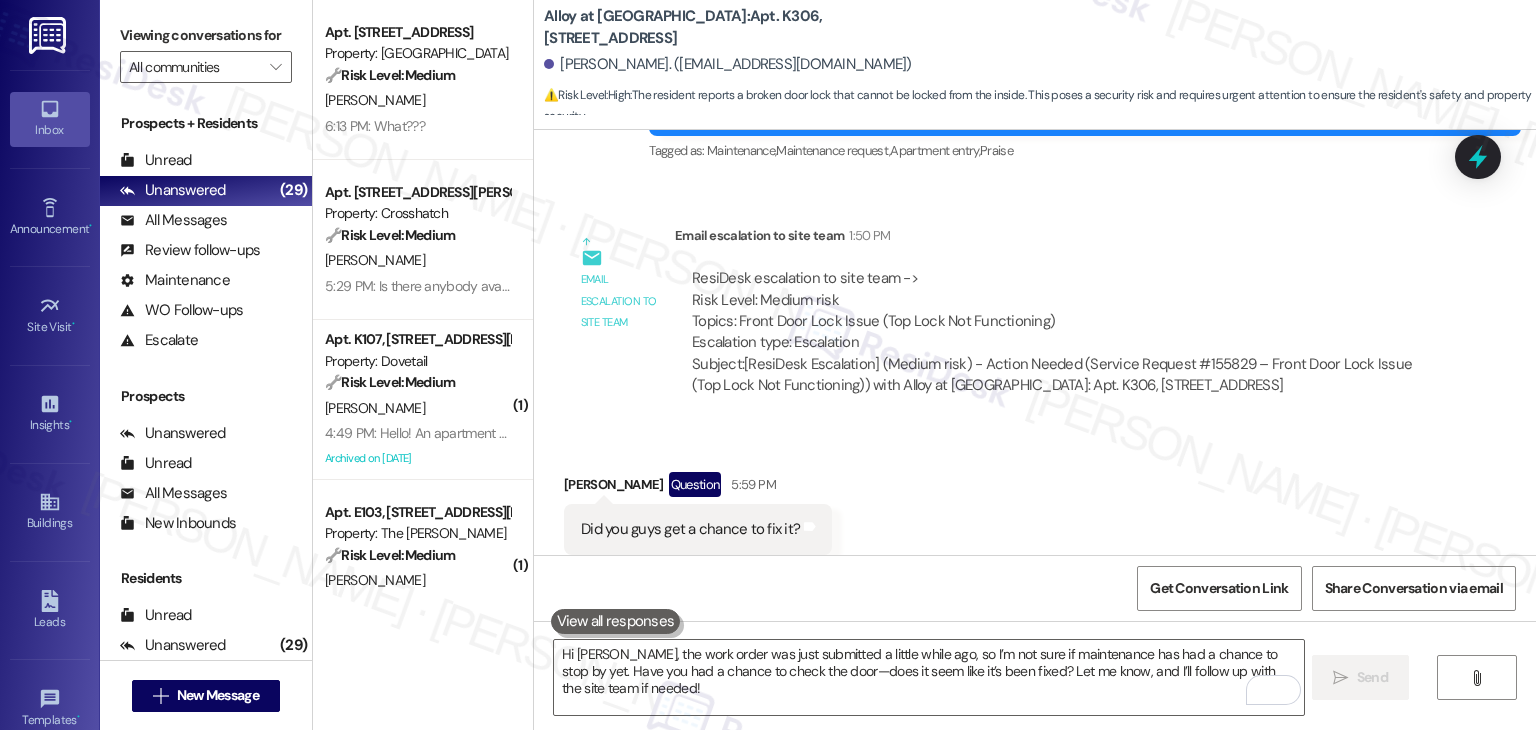 click on "Apt. [STREET_ADDRESS] Property: Mallard Pointe 🔧  Risk Level:  Medium The resident's last message 'What???' indicates confusion regarding the scheduled maintenance. While there's a potential for miscommunication and dissatisfaction, there's no immediate threat or urgent issue. The resident's previous message indicated they were handling the issue themselves, so the follow-up message from the property management team is confusing to them. [PERSON_NAME] 6:13 PM: What???   6:13 PM: What???   Apt. 406A, [STREET_ADDRESS][PERSON_NAME] Property: Crosshatch 🔧  Risk Level:  Medium The resident is requesting to speak with someone at the office. Without further context, this is a general inquiry and does not indicate an emergency or urgent issue. [PERSON_NAME] 5:29 PM: Is there anybody available at the office that I can speak to?  5:29 PM: Is there anybody available at the office that I can speak to?  ( 1 ) Apt. [STREET_ADDRESS][PERSON_NAME] Property: Dovetail 🔧  Risk Level:  Medium [PERSON_NAME] Archived on [DATE] ( 1 ) 🔧 (" at bounding box center [423, 365] 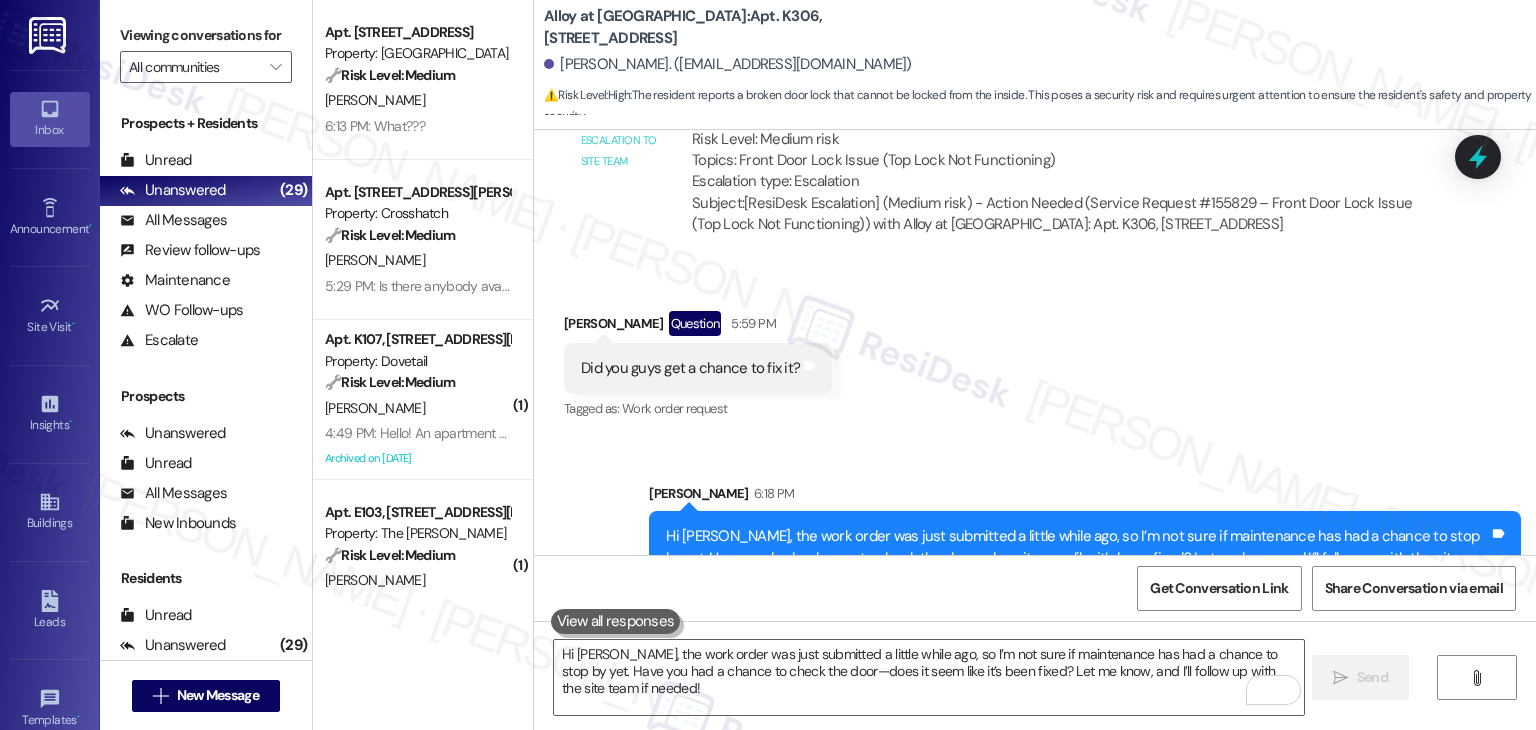 click on "Received via SMS [PERSON_NAME] Question 5:59 PM Did you guys get a chance to fix it? Tags and notes Tagged as:   Work order request Click to highlight conversations about Work order request" at bounding box center [1035, 352] 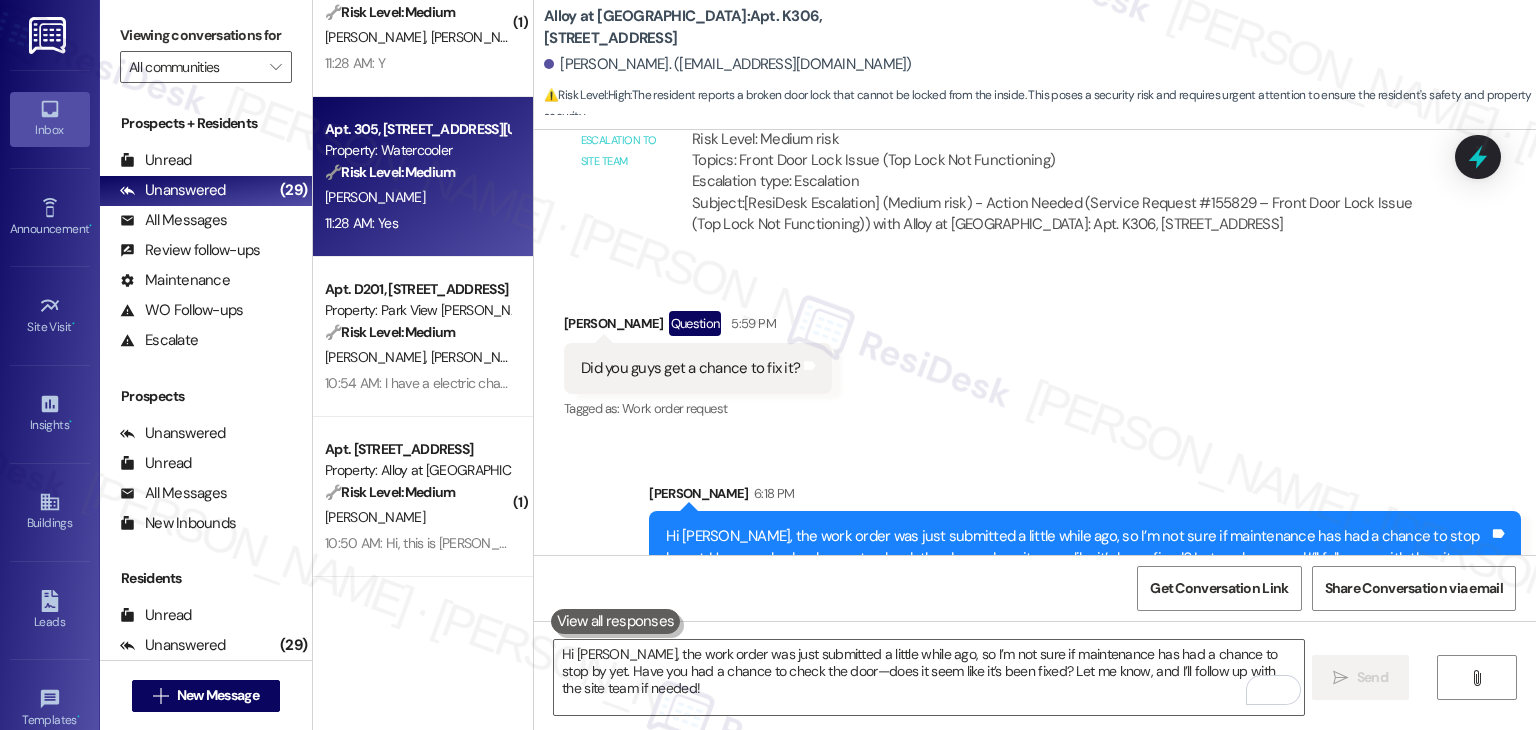 click on "11:28 AM: Yes 11:28 AM: Yes" at bounding box center (417, 223) 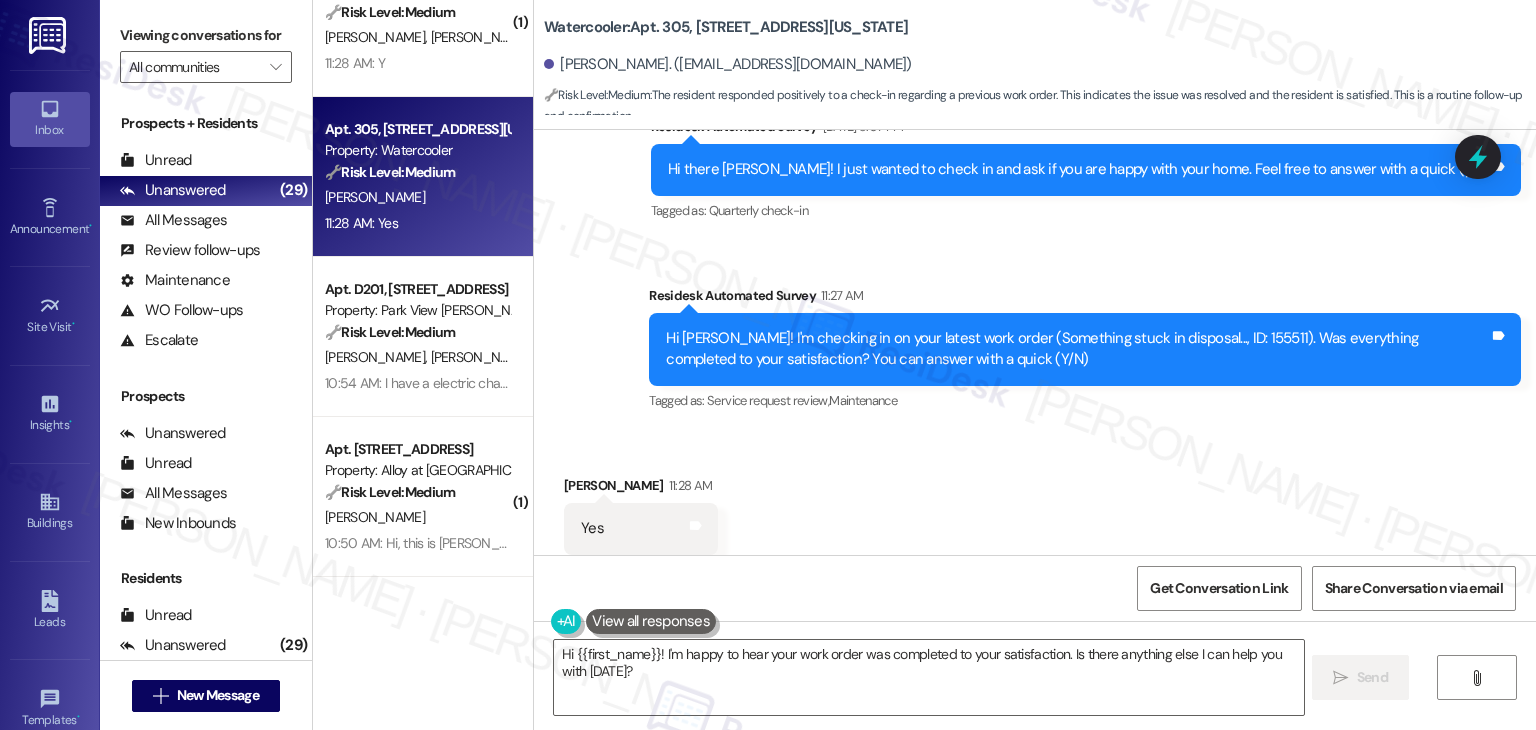 scroll, scrollTop: 4380, scrollLeft: 0, axis: vertical 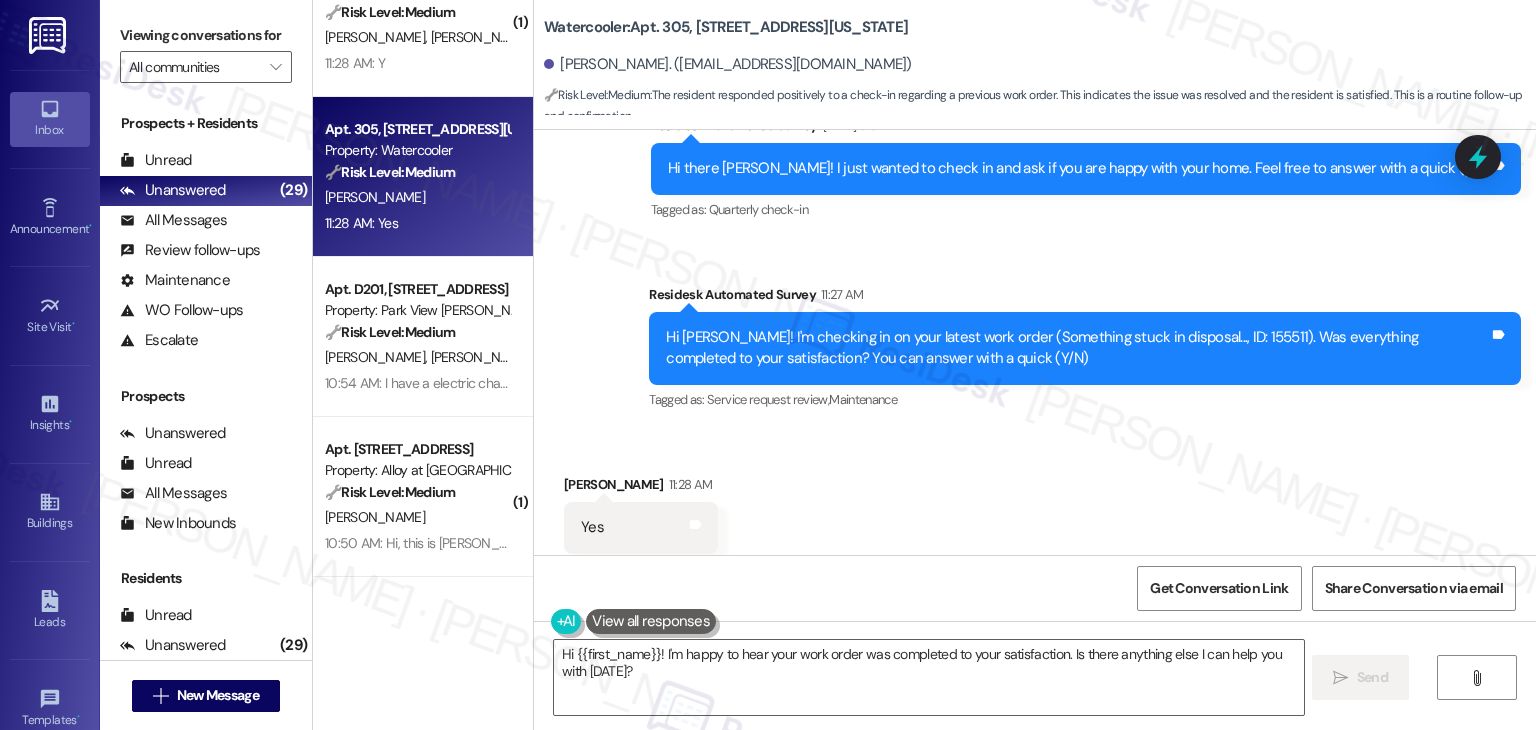 click on "Received via SMS [PERSON_NAME] 11:28 AM Yes Tags and notes Tagged as:   Positive response Click to highlight conversations about Positive response" at bounding box center [1035, 513] 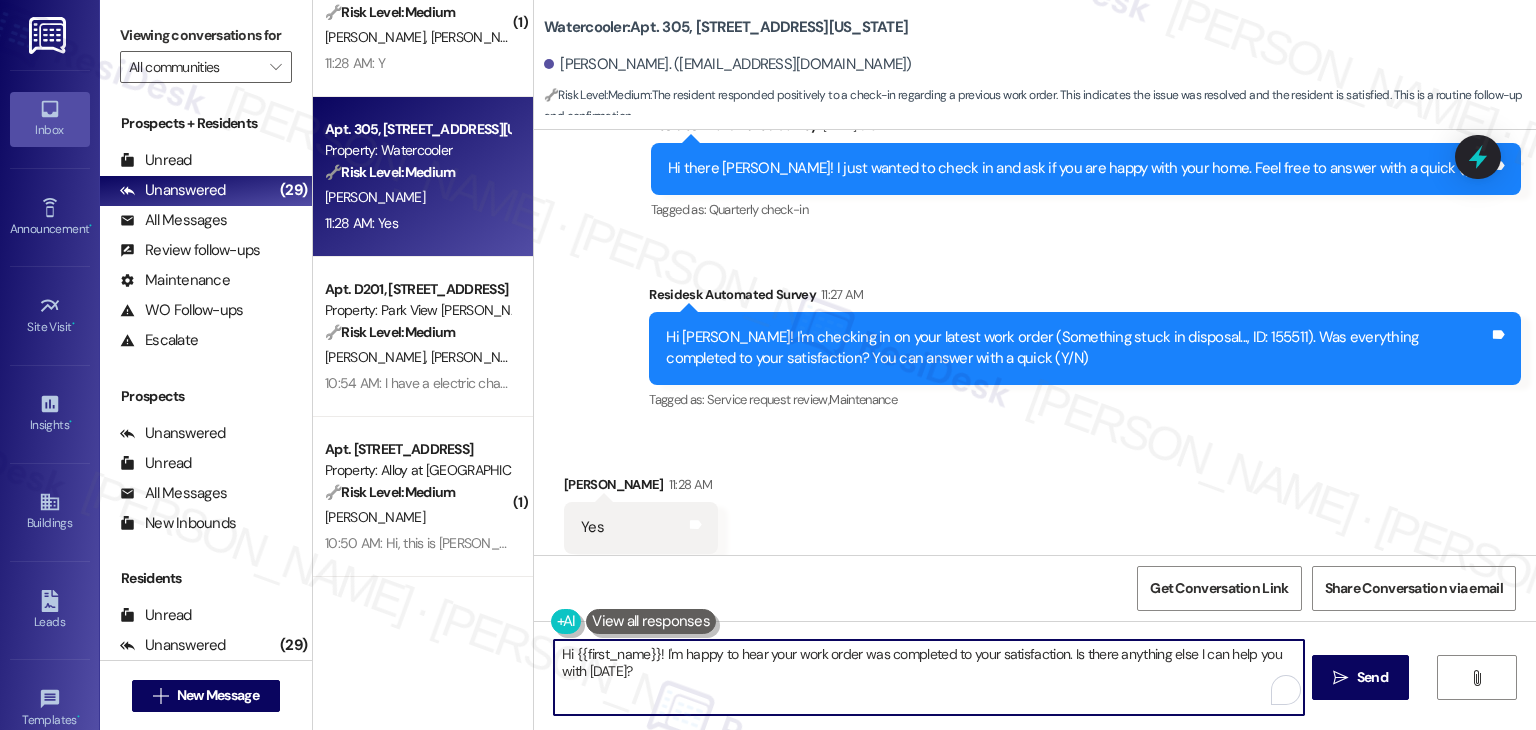 click on "Hi {{first_name}}! I'm happy to hear your work order was completed to your satisfaction. Is there anything else I can help you with [DATE]?" at bounding box center (928, 677) 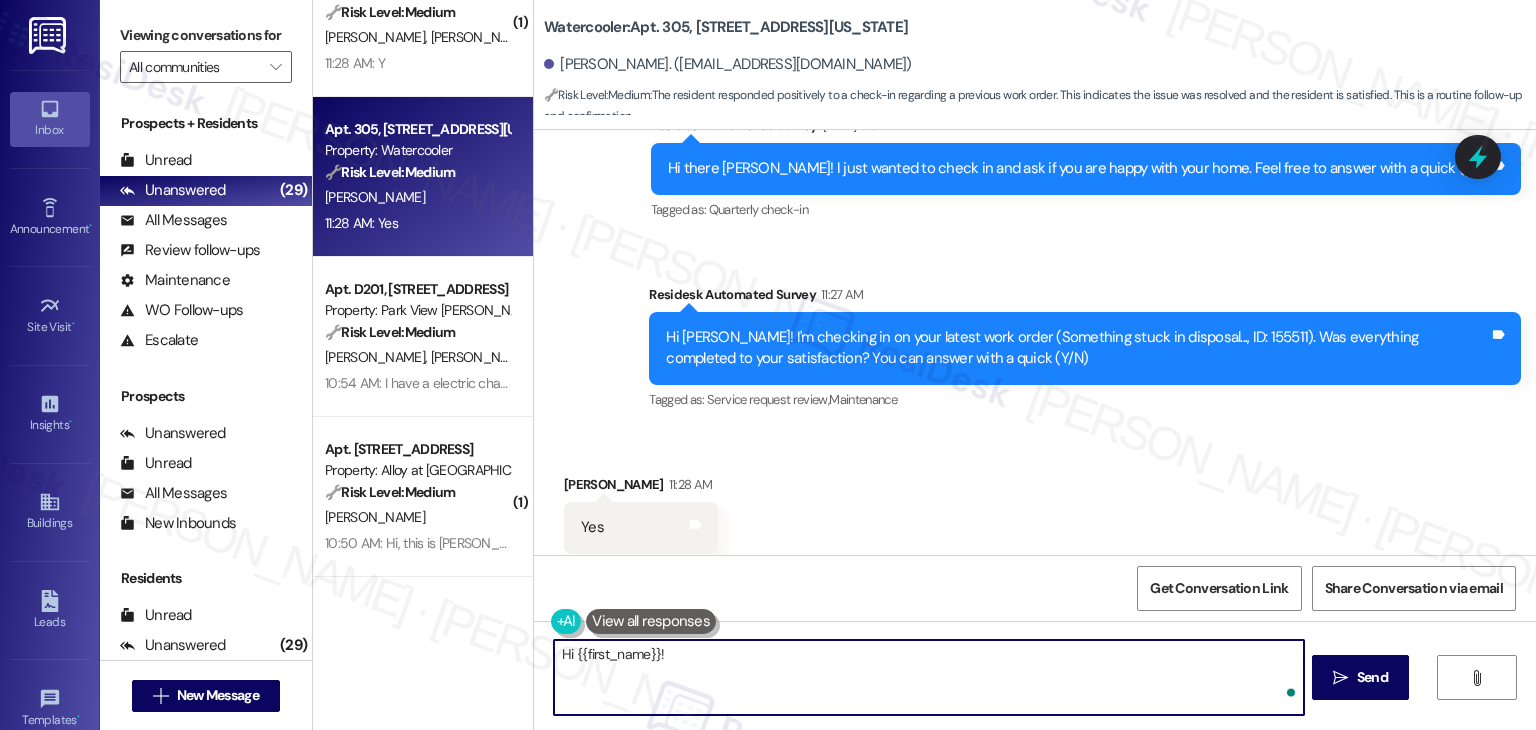 paste on "I'm happy the work order was completed to your satisfaction. If you need anything else, please don't hesitate to reach out. We're here to help!" 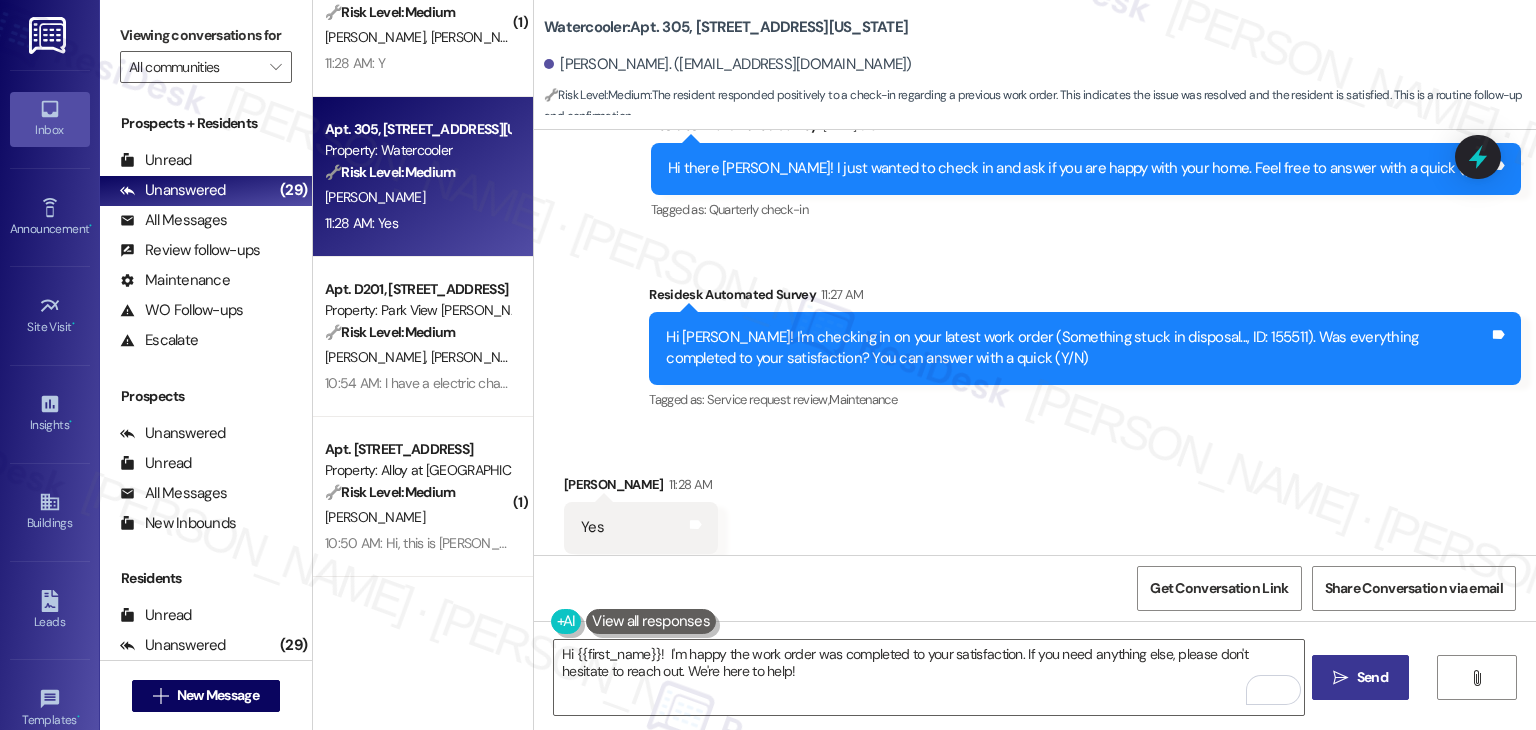 click on " Send" at bounding box center (1360, 677) 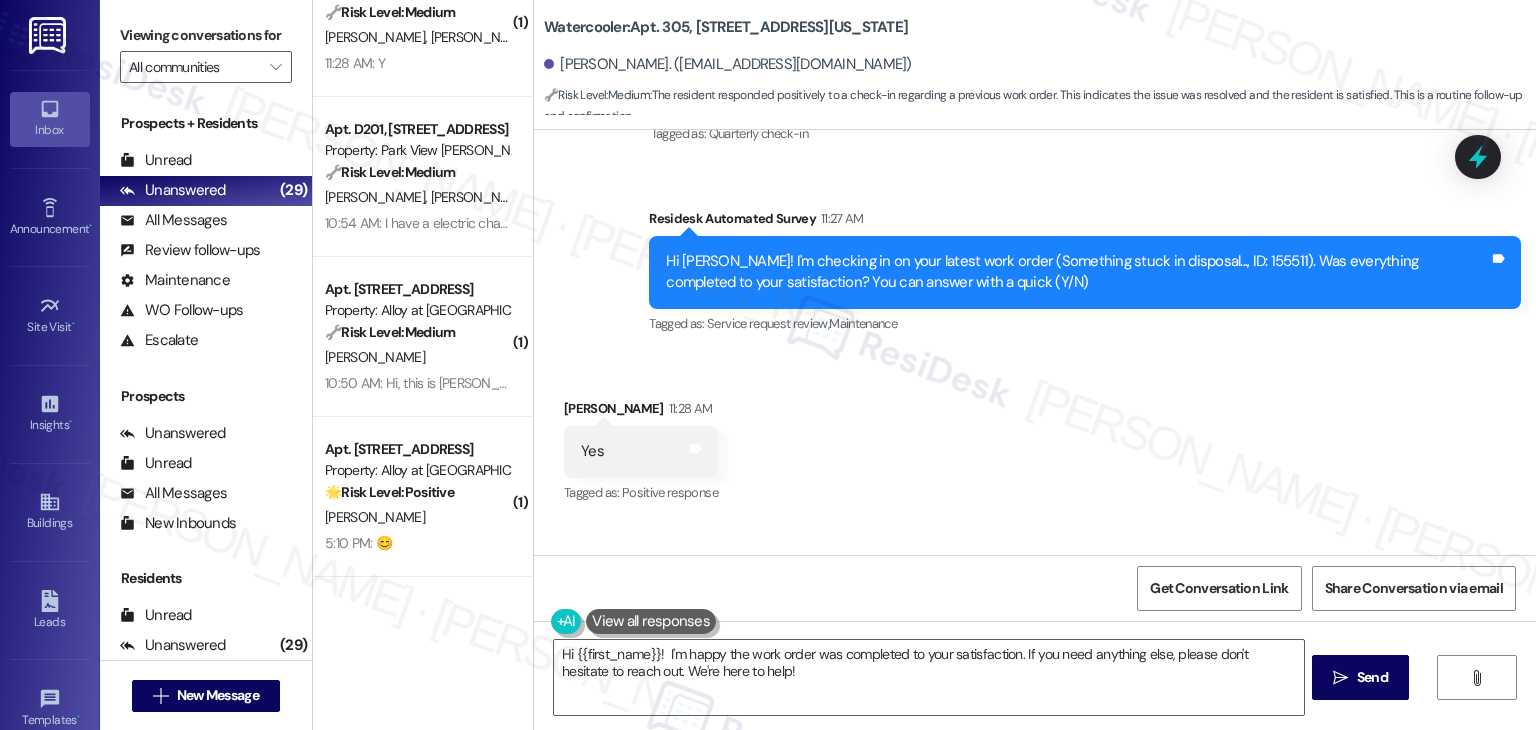 scroll, scrollTop: 4540, scrollLeft: 0, axis: vertical 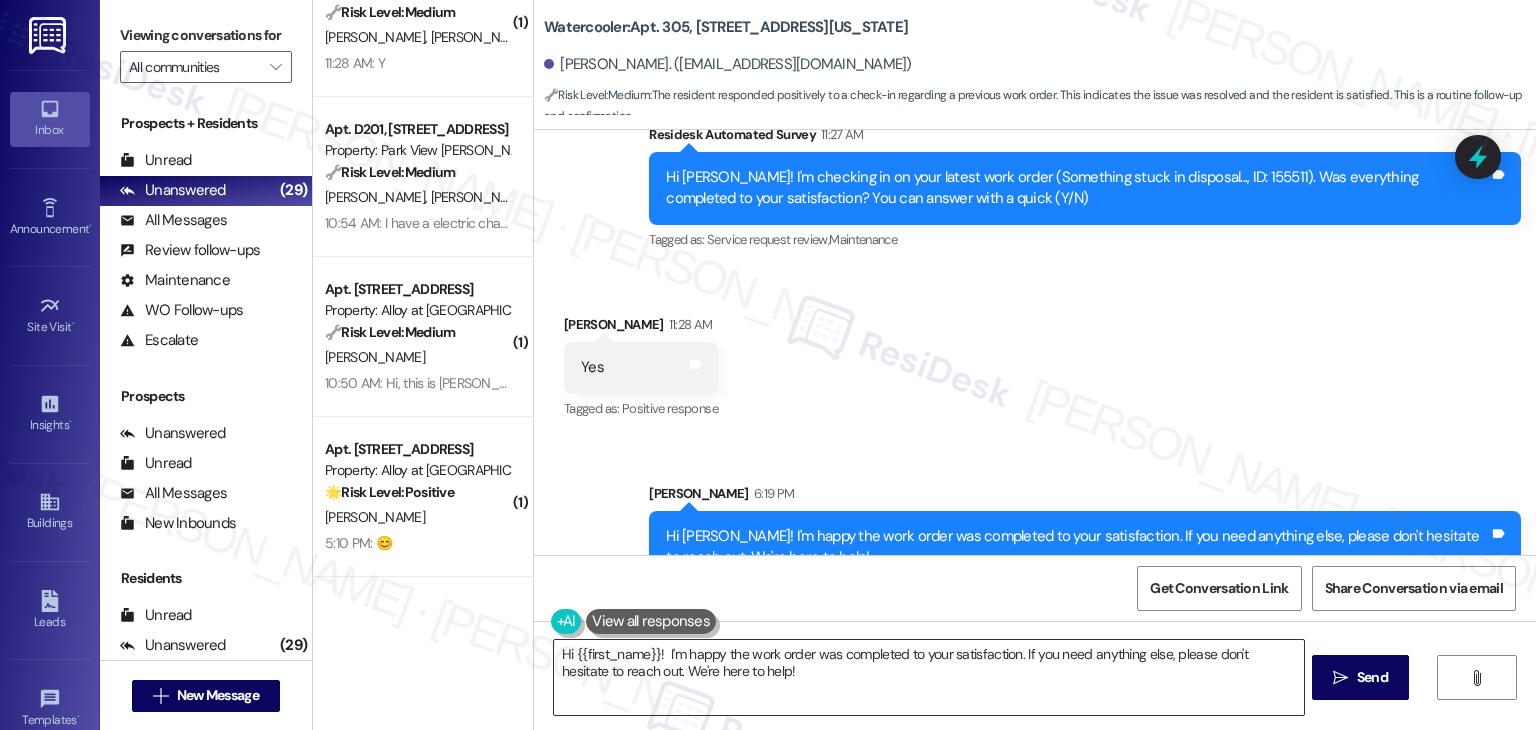 click on "Hi {{first_name}}, I'm glad to hear your work order was completed to your satisfaction! If you need anything else, please don't hesitate to reach out. We're here to help!" at bounding box center (928, 677) 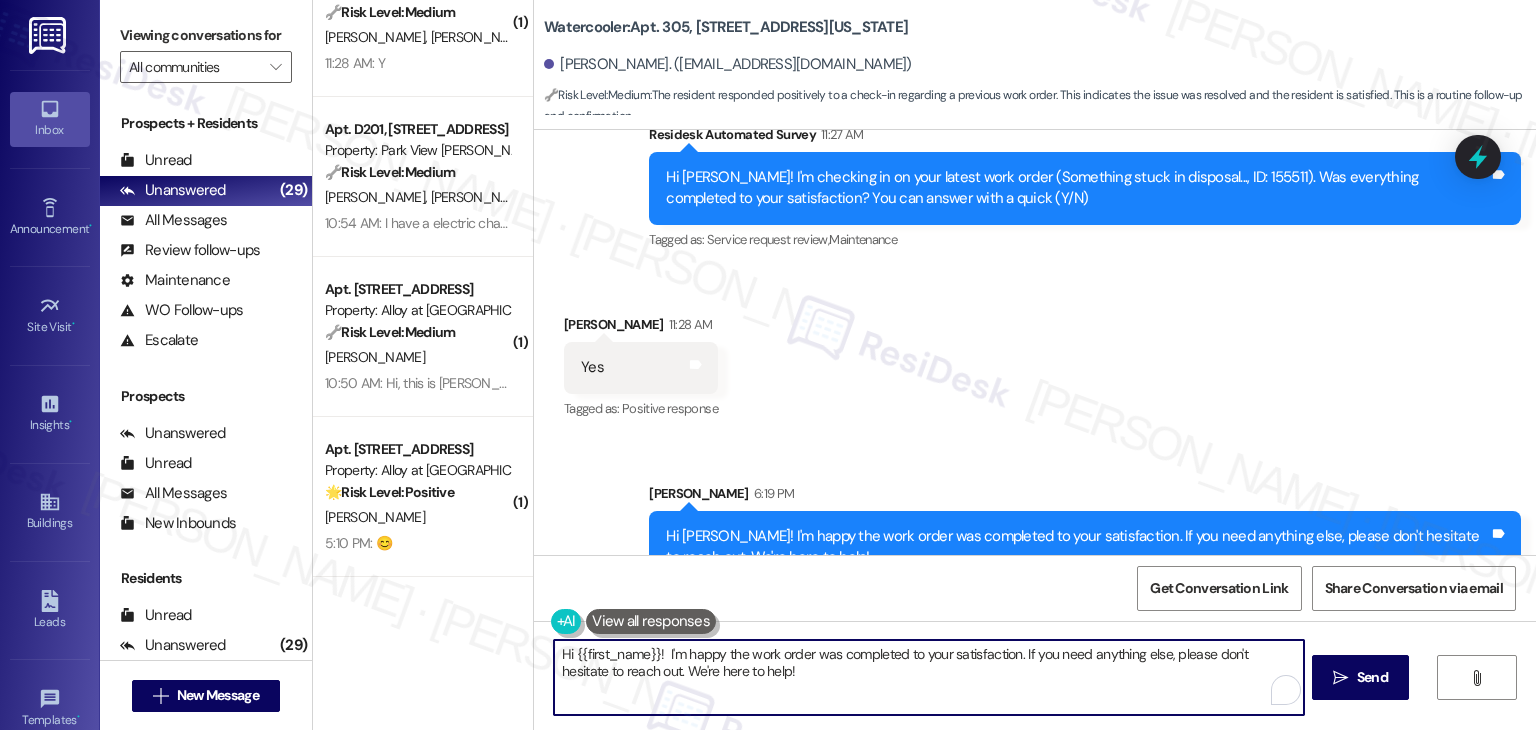 click on "Hi {{first_name}}, I'm glad to hear your work order was completed to your satisfaction! If you need anything else, please don't hesitate to reach out. We're here to help!" at bounding box center [928, 677] 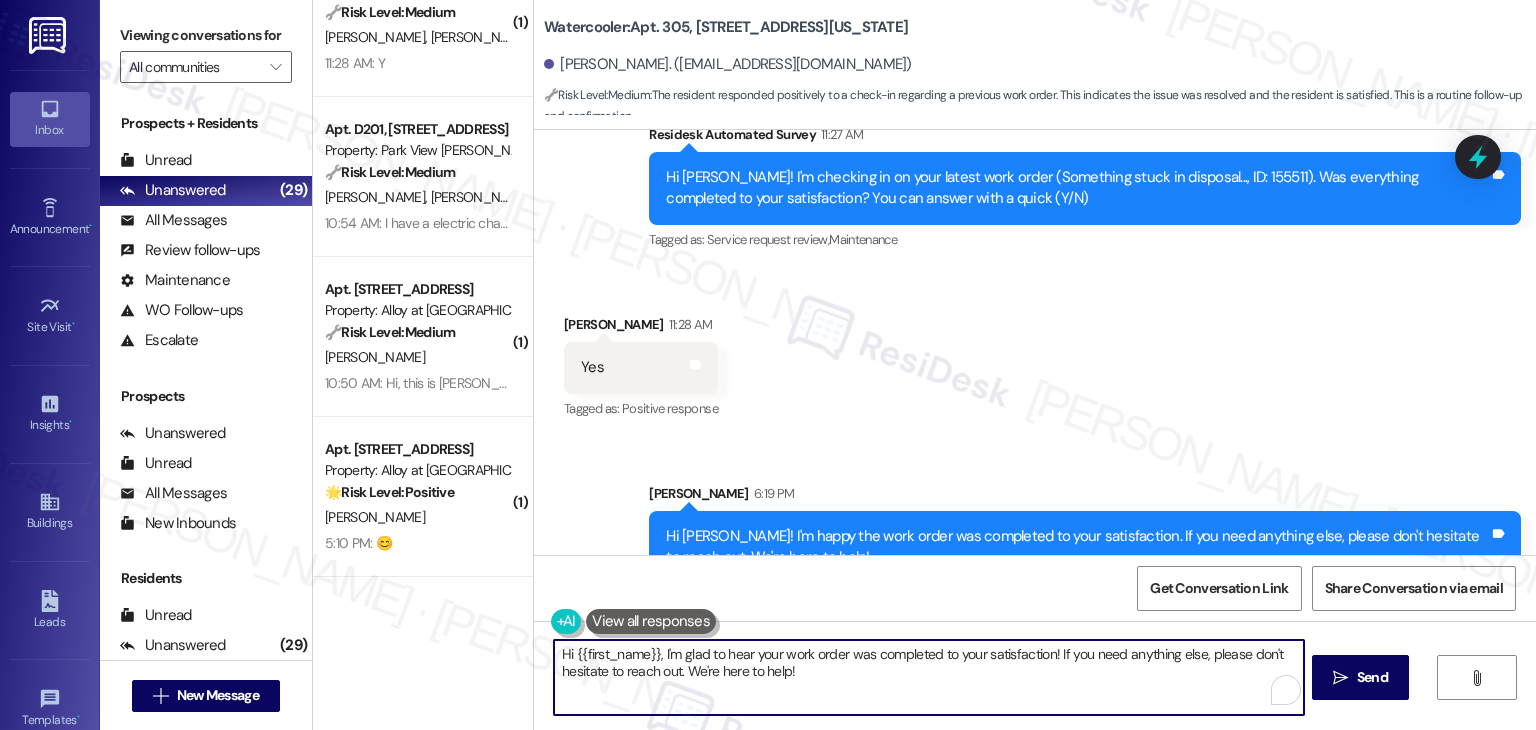 paste on "We're eager to know if {{property}} has met your expectations. Your feedback is important to us! Thank you, and enjoy your day! 😊" 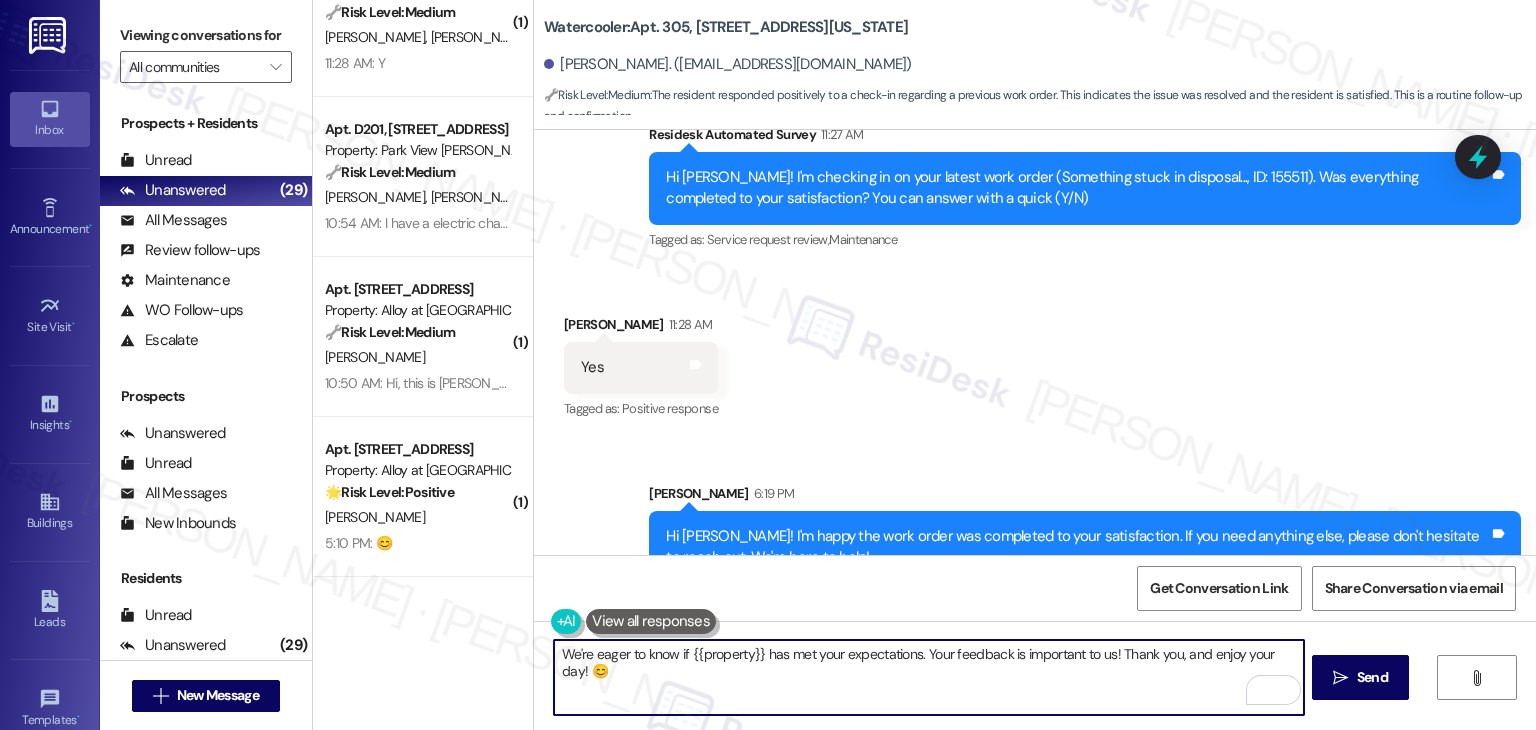 click on "We're eager to know if {{property}} has met your expectations. Your feedback is important to us! Thank you, and enjoy your day! 😊" at bounding box center (928, 677) 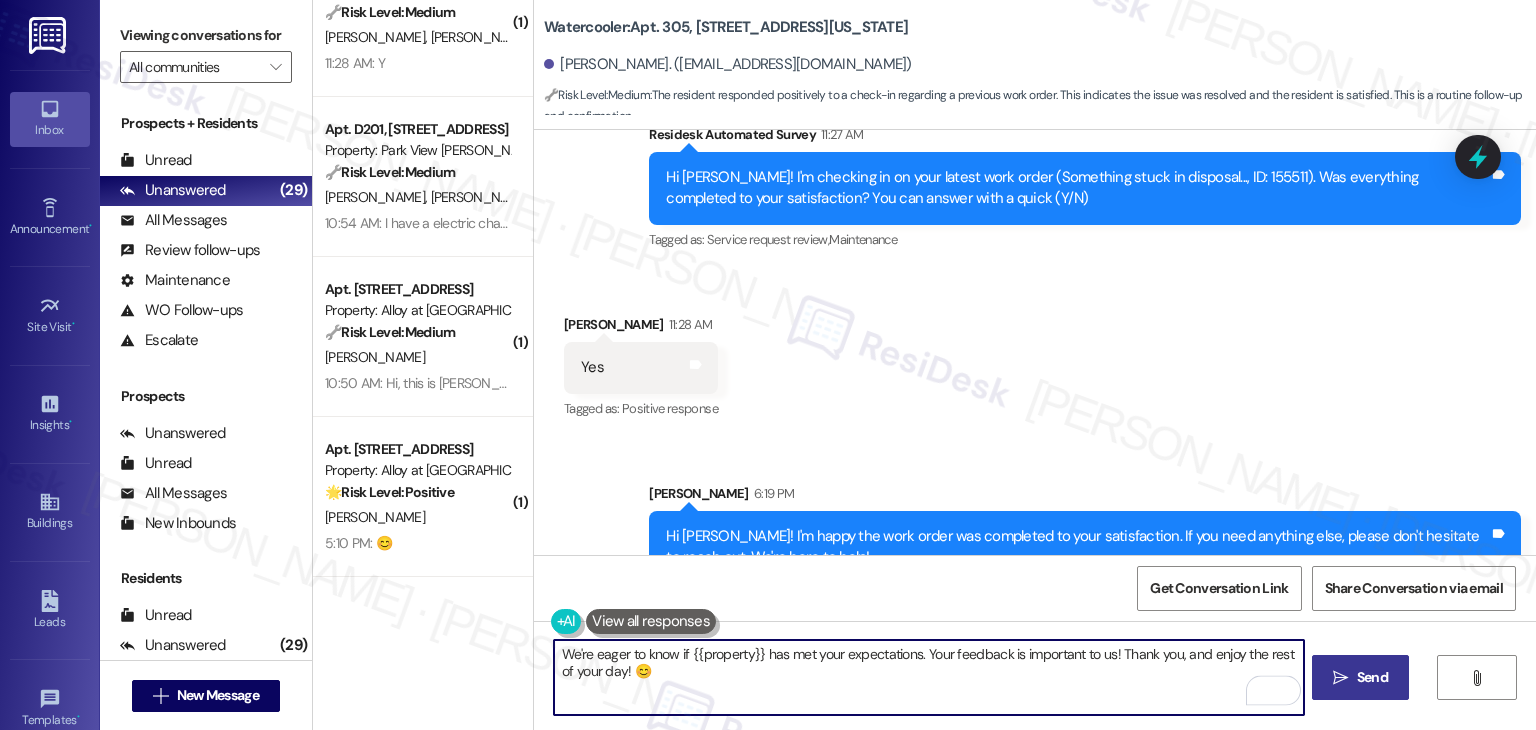type on "We're eager to know if {{property}} has met your expectations. Your feedback is important to us! Thank you, and enjoy the rest of your day! 😊" 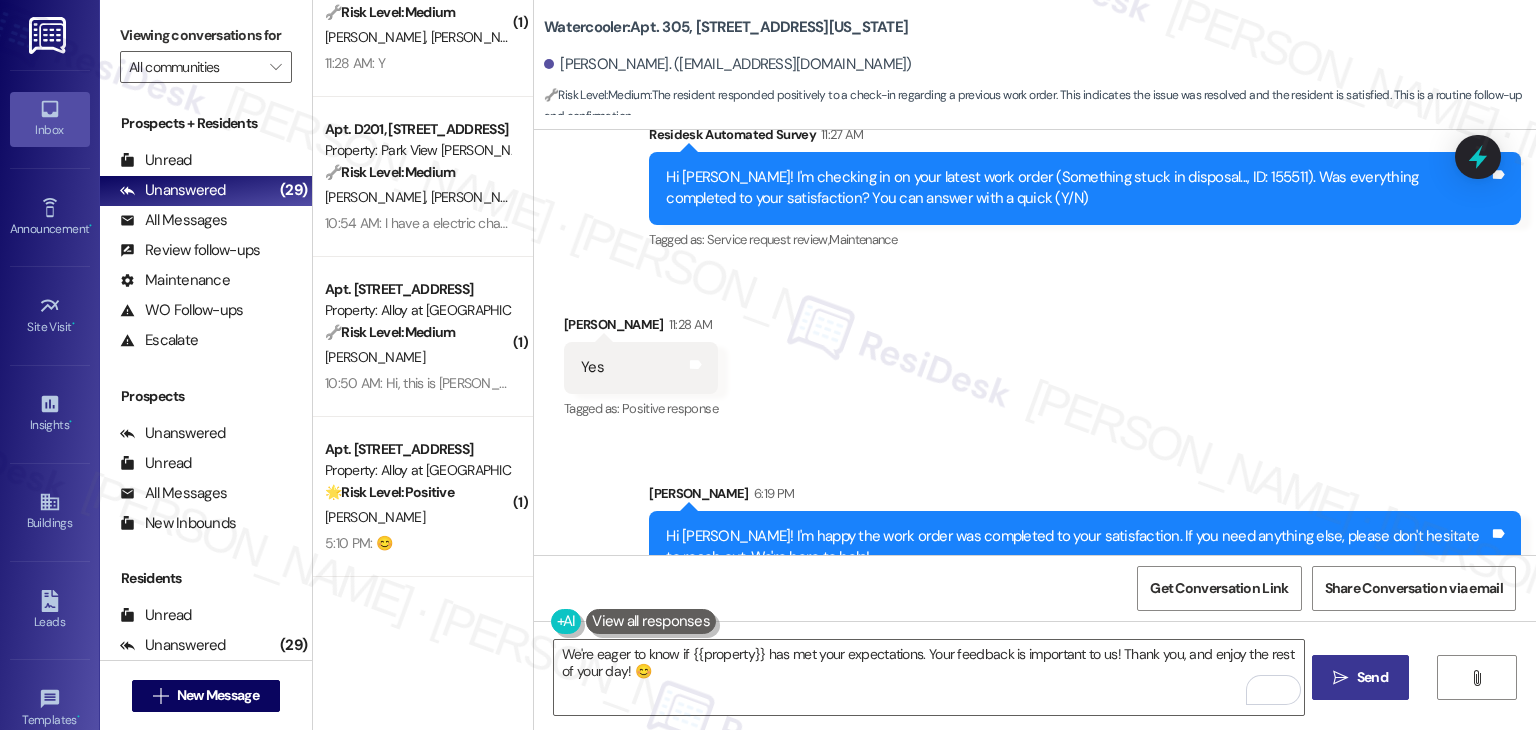 click on "Send" at bounding box center [1372, 677] 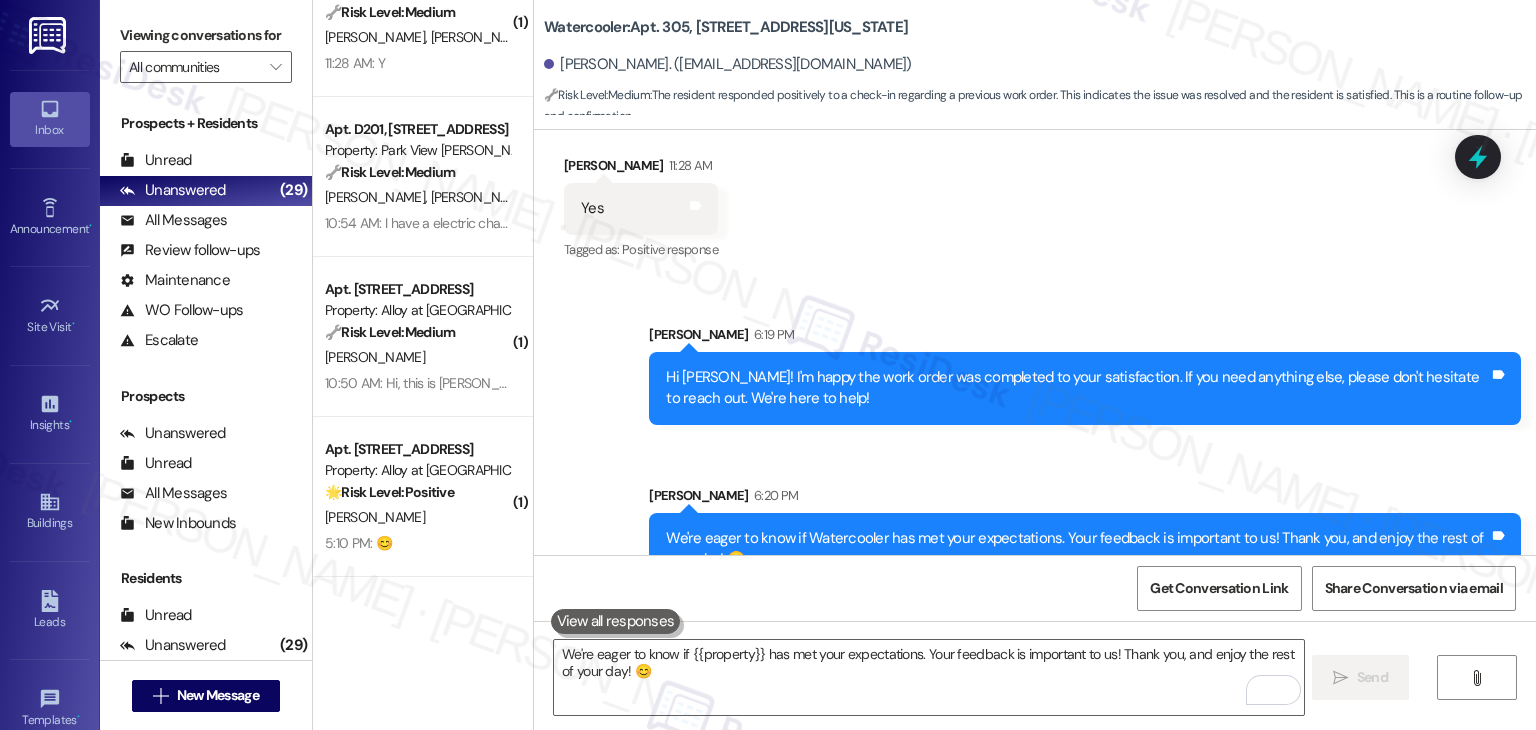 scroll, scrollTop: 4701, scrollLeft: 0, axis: vertical 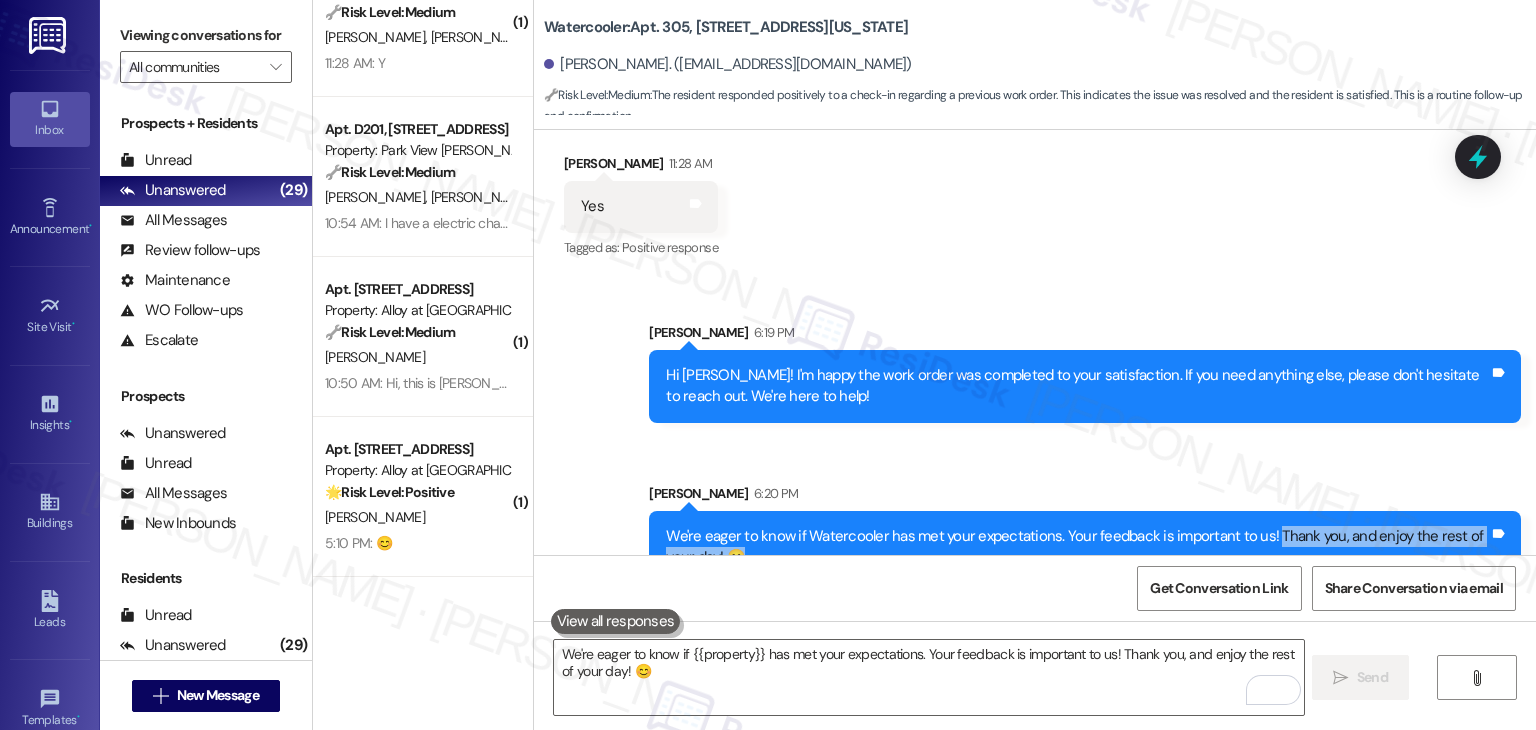 drag, startPoint x: 1277, startPoint y: 513, endPoint x: 1255, endPoint y: 502, distance: 24.596748 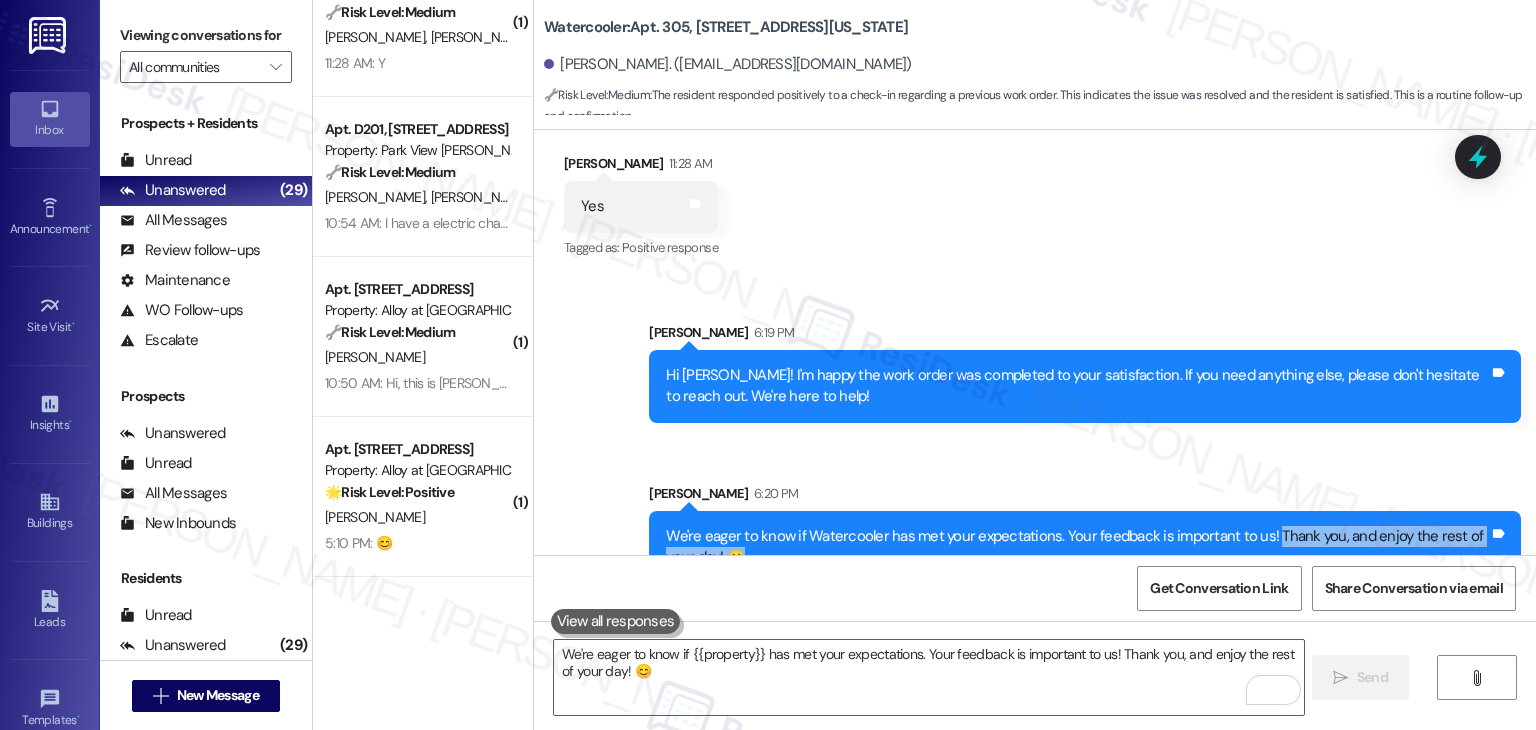 click on "We're eager to know if Watercooler has met your expectations. Your feedback is important to us! Thank you, and enjoy the rest of your day! 😊" at bounding box center [1077, 547] 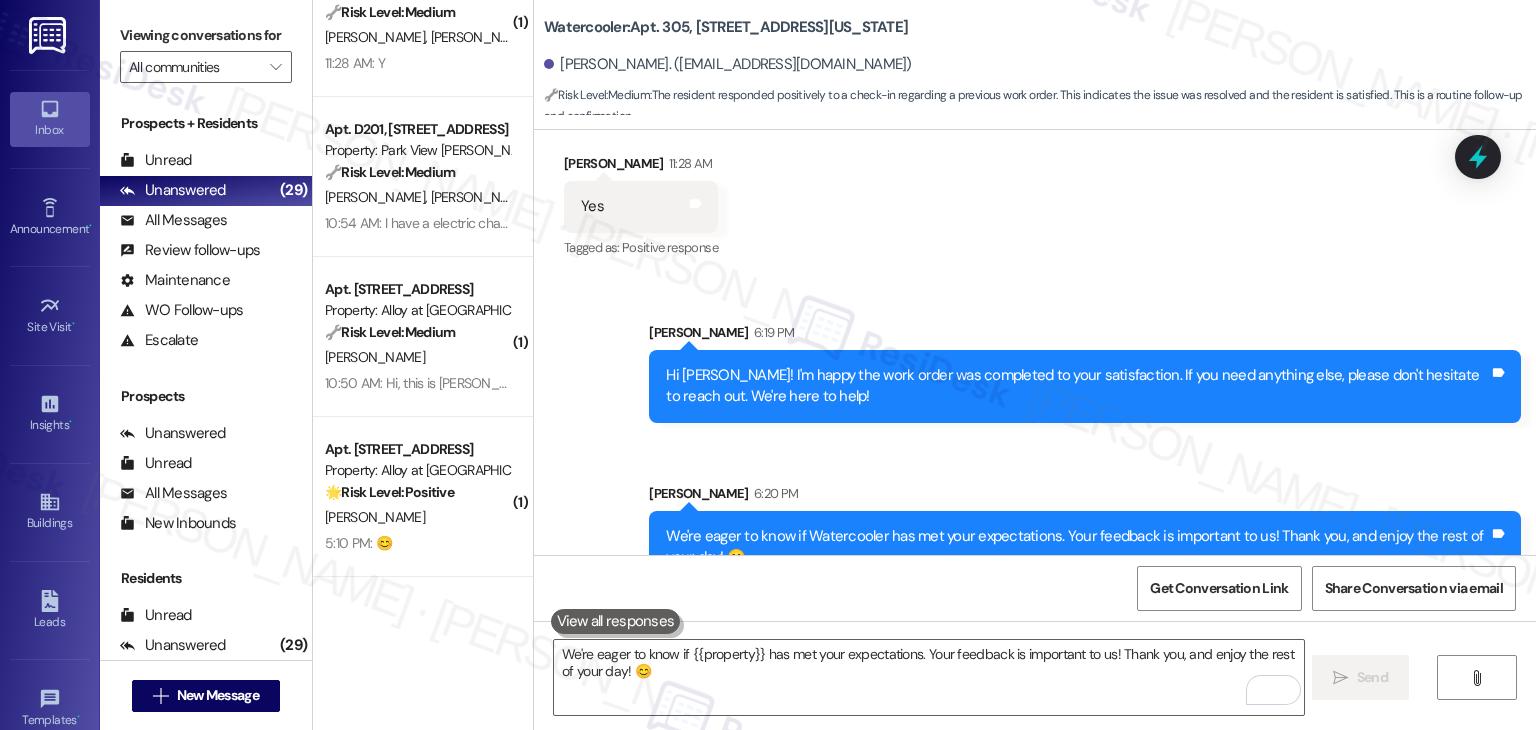 click on "Sent via SMS [PERSON_NAME] 6:19 PM Hi [PERSON_NAME]!  I'm happy the work order was completed to your satisfaction. If you need anything else, please don't hesitate to reach out. We're here to help! Tags and notes Sent via SMS [PERSON_NAME] 6:20 PM We're eager to know if Watercooler has met your expectations. Your feedback is important to us! Thank you, and enjoy the rest of your day! 😊 Tags and notes" at bounding box center [1035, 438] 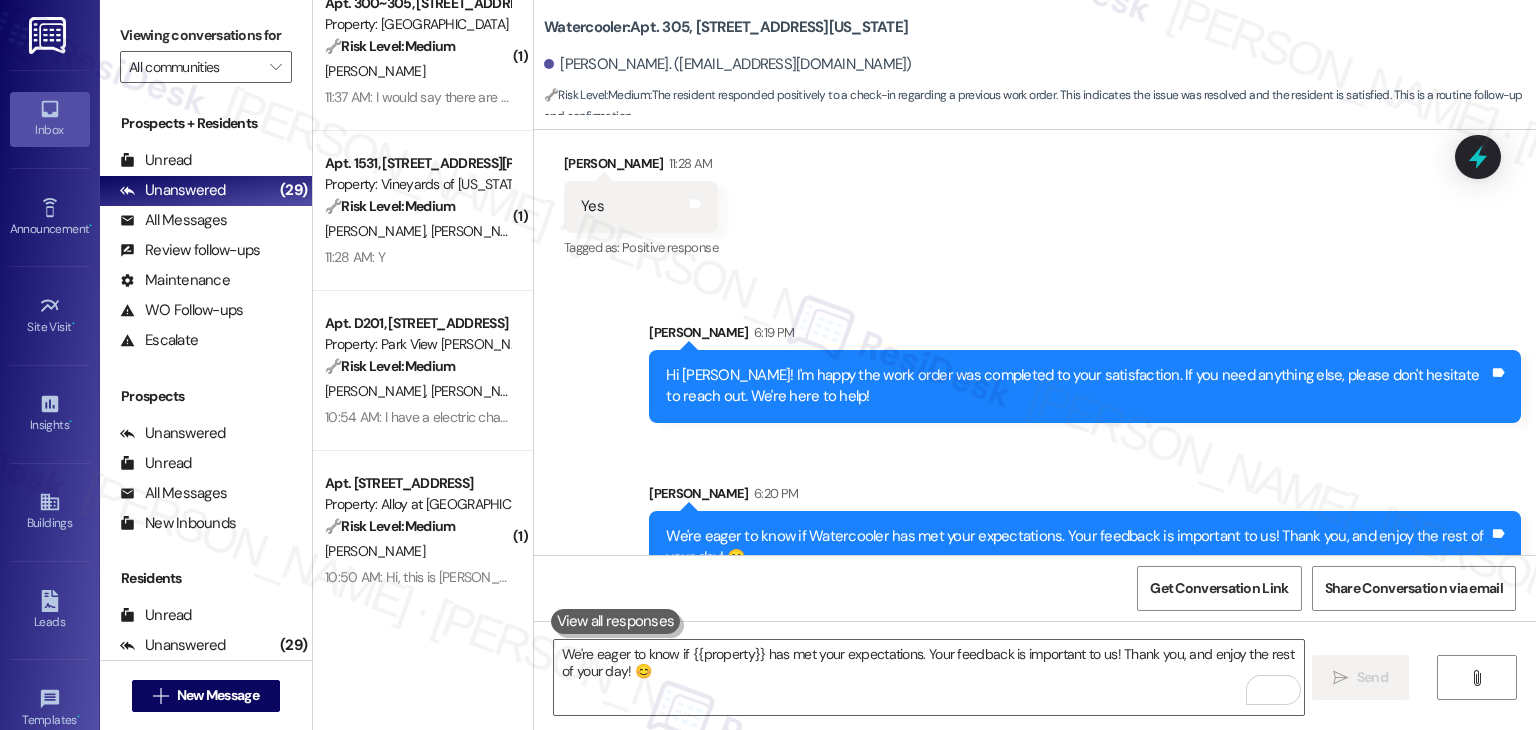 scroll, scrollTop: 1463, scrollLeft: 0, axis: vertical 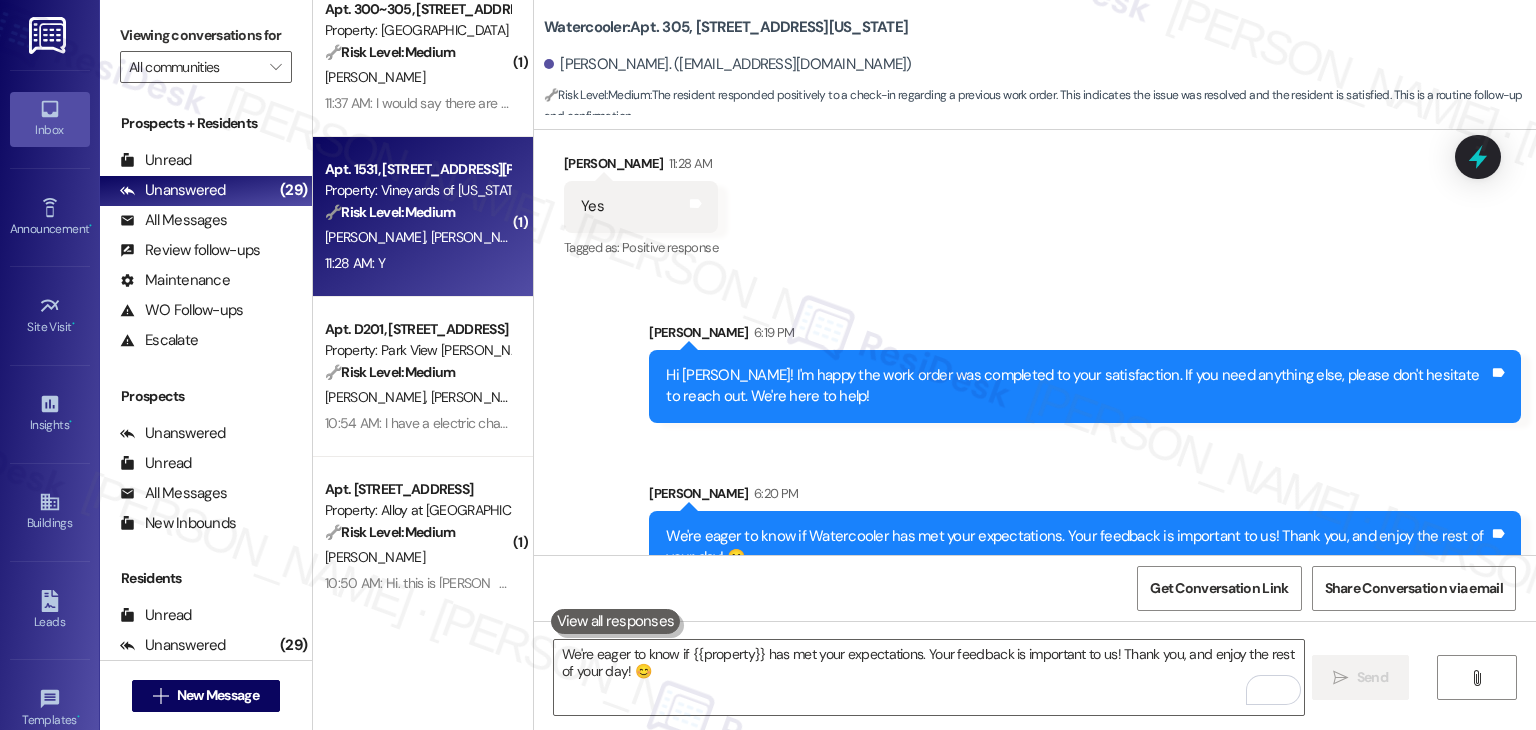 click on "11:28 AM: Y 11:28 AM: Y" at bounding box center [417, 263] 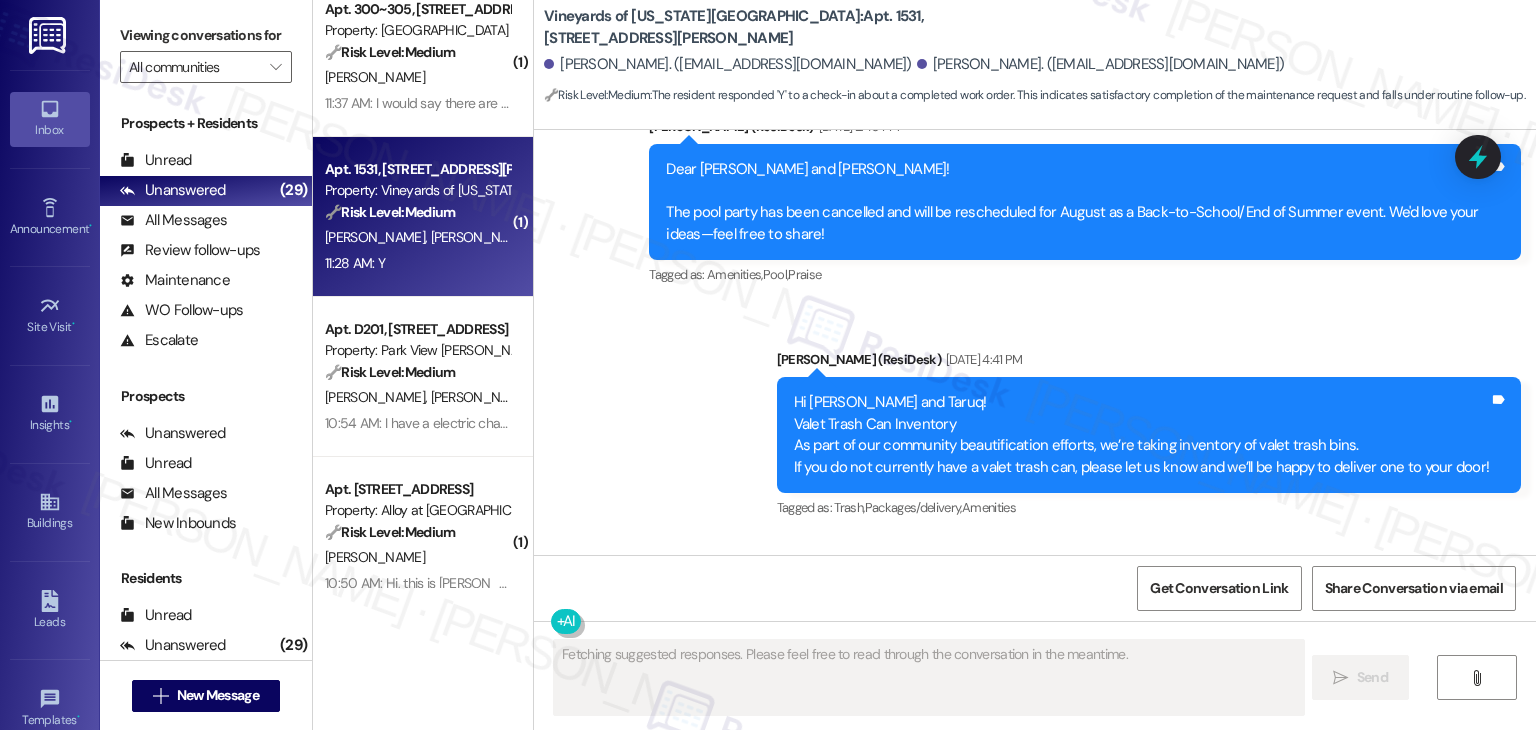 scroll, scrollTop: 3253, scrollLeft: 0, axis: vertical 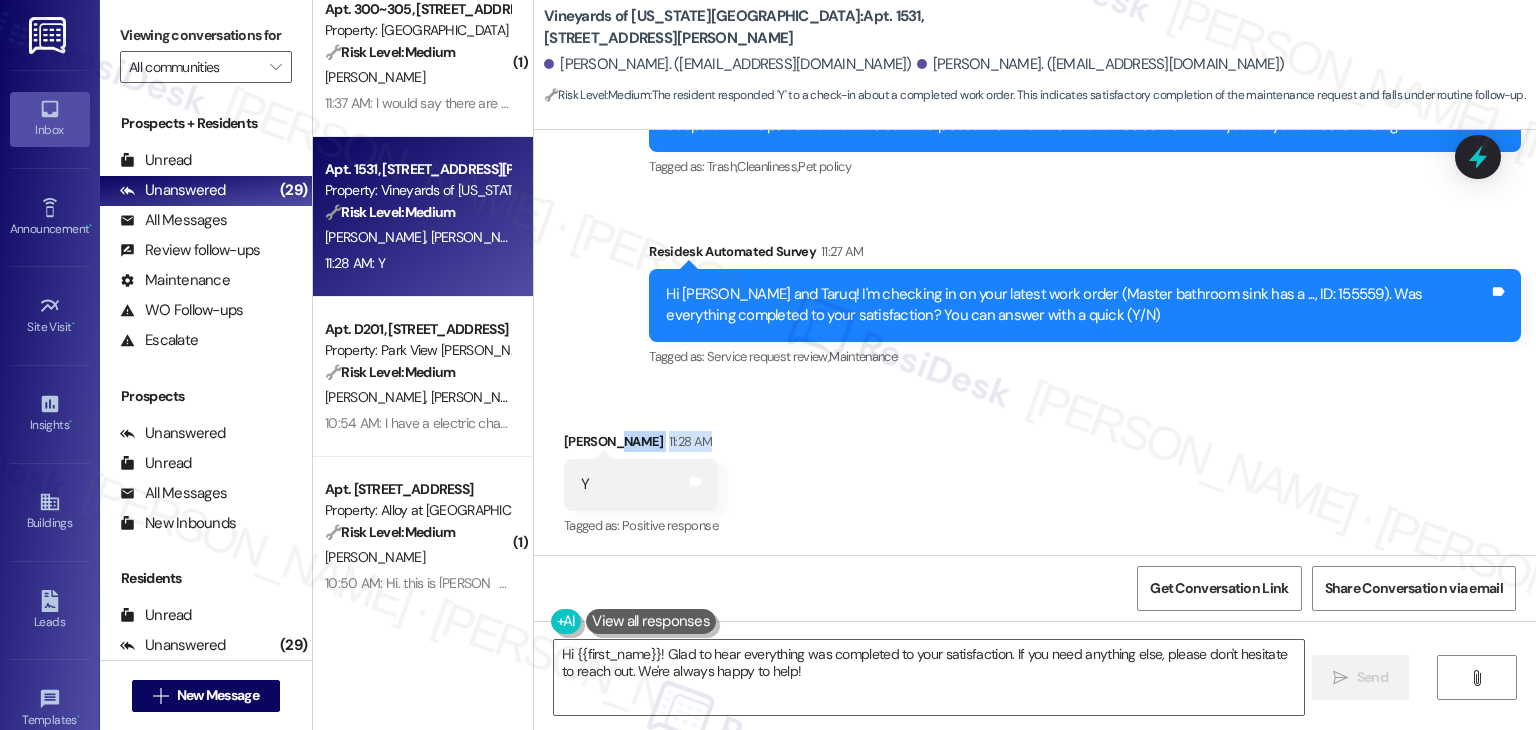 click on "Received via SMS [PERSON_NAME] 11:28 AM Y Tags and notes Tagged as:   Positive response Click to highlight conversations about Positive response" at bounding box center (1035, 470) 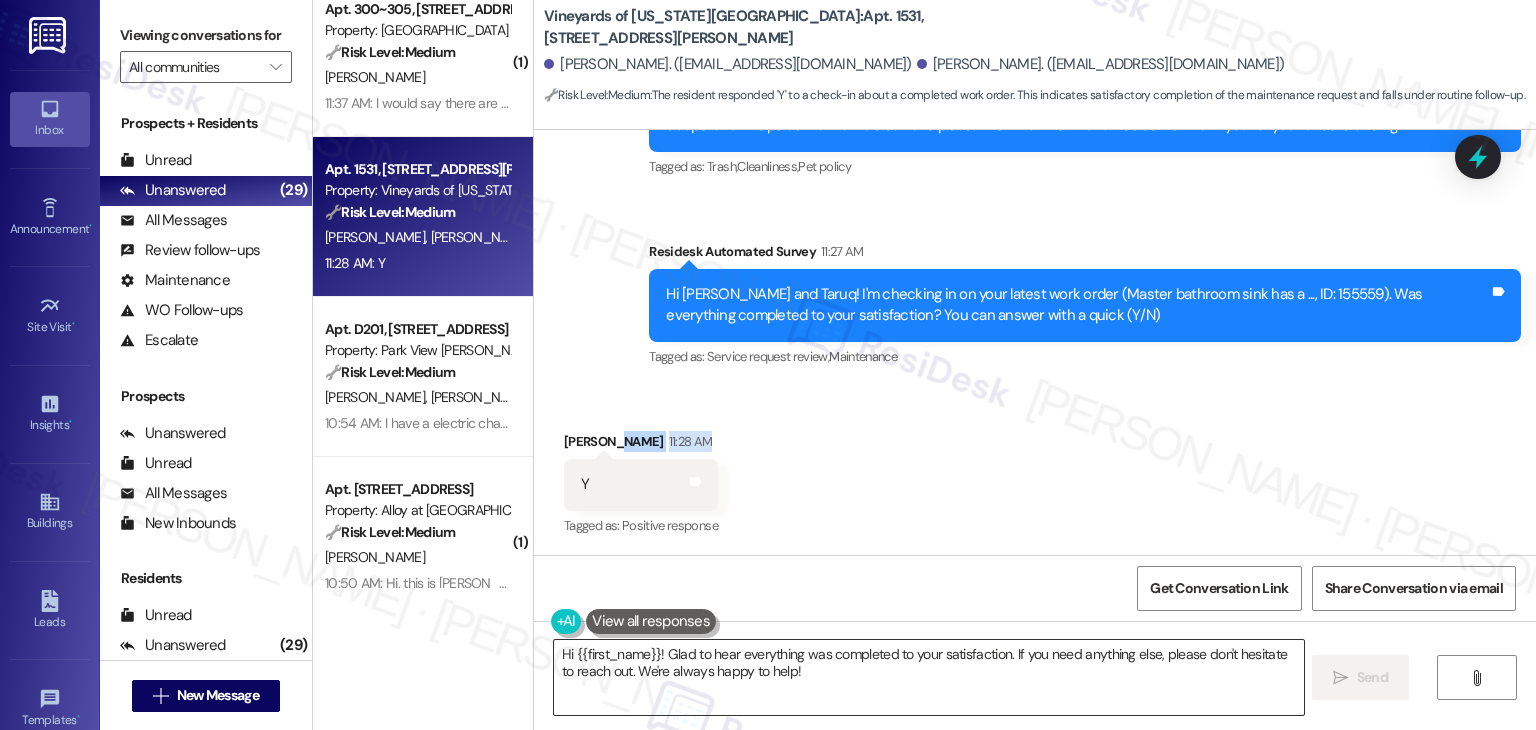 click on "Hi {{first_name}}! Glad to hear everything was completed to your satisfaction. If you need anything else, please don't hesitate to reach out. We're always happy to help!" at bounding box center [928, 677] 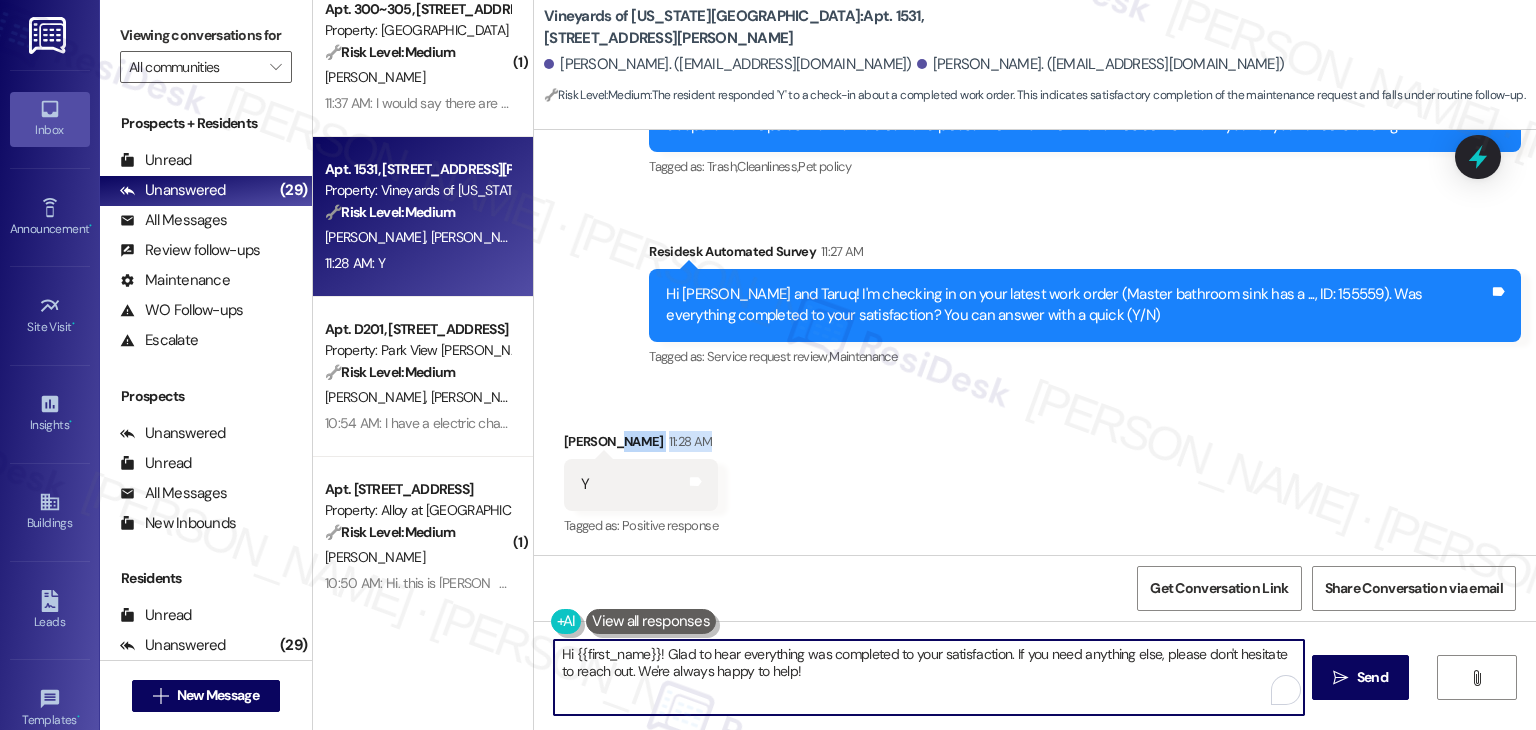 click on "Hi {{first_name}}! Glad to hear everything was completed to your satisfaction. If you need anything else, please don't hesitate to reach out. We're always happy to help!" at bounding box center (928, 677) 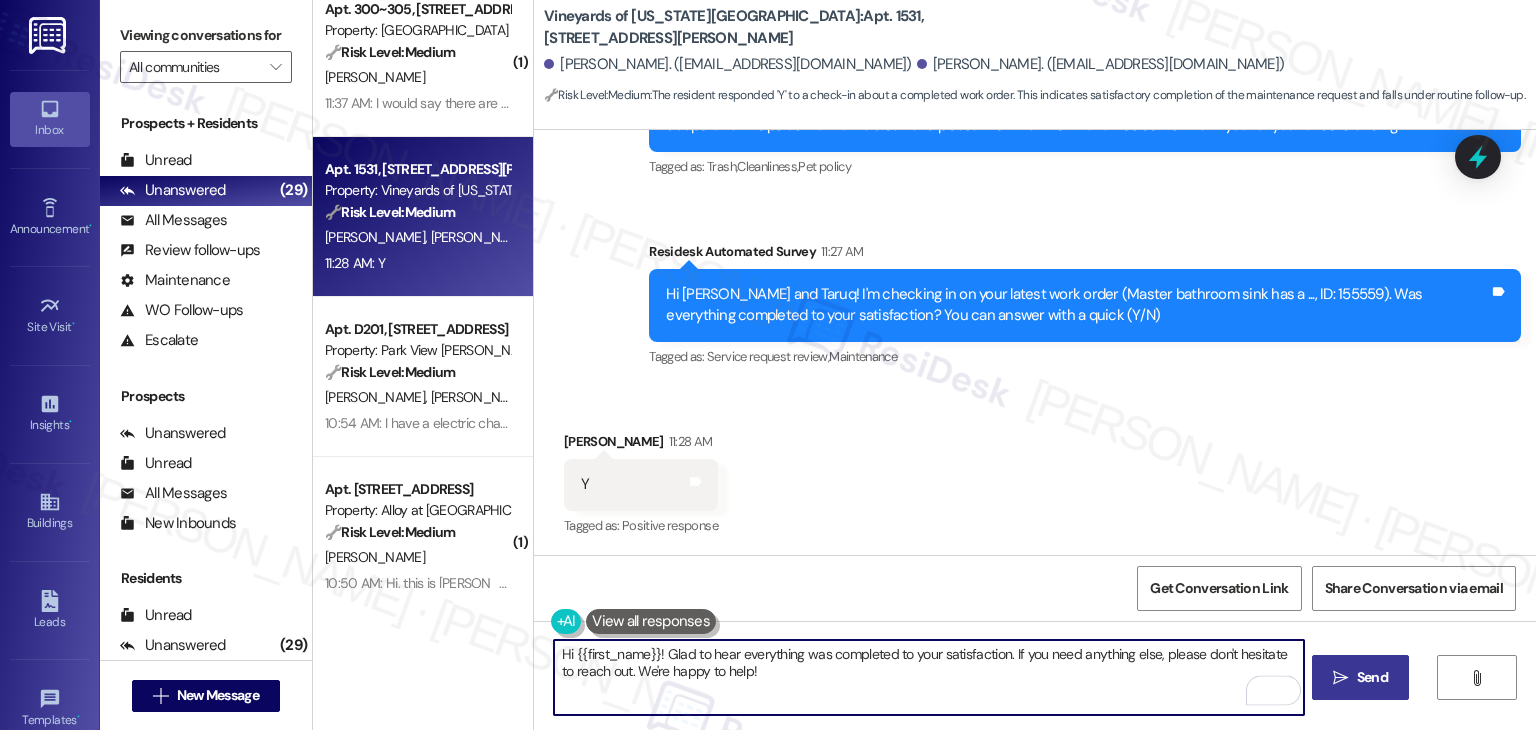 type on "Hi {{first_name}}! Glad to hear everything was completed to your satisfaction. If you need anything else, please don't hesitate to reach out. We're happy to help!" 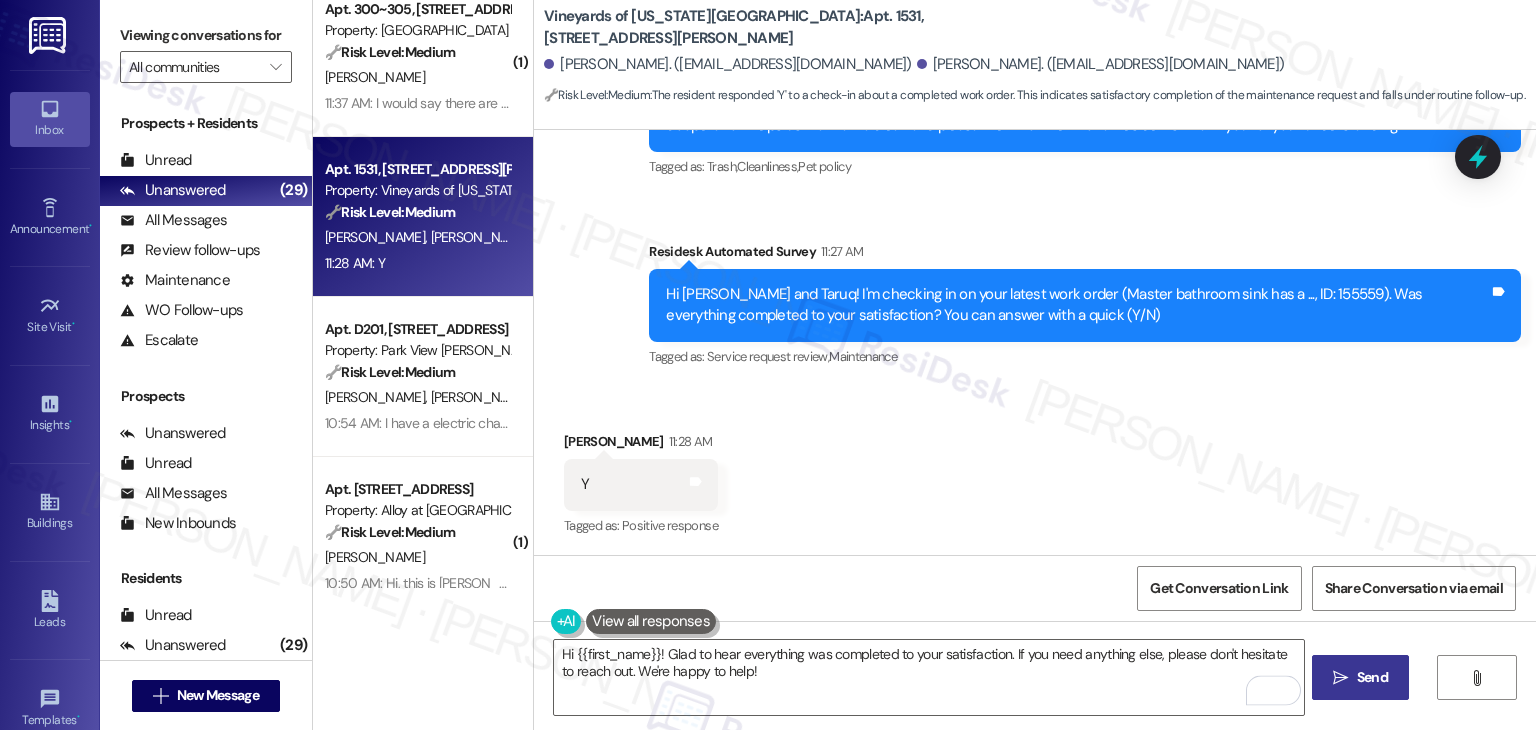 click on "Send" at bounding box center [1372, 677] 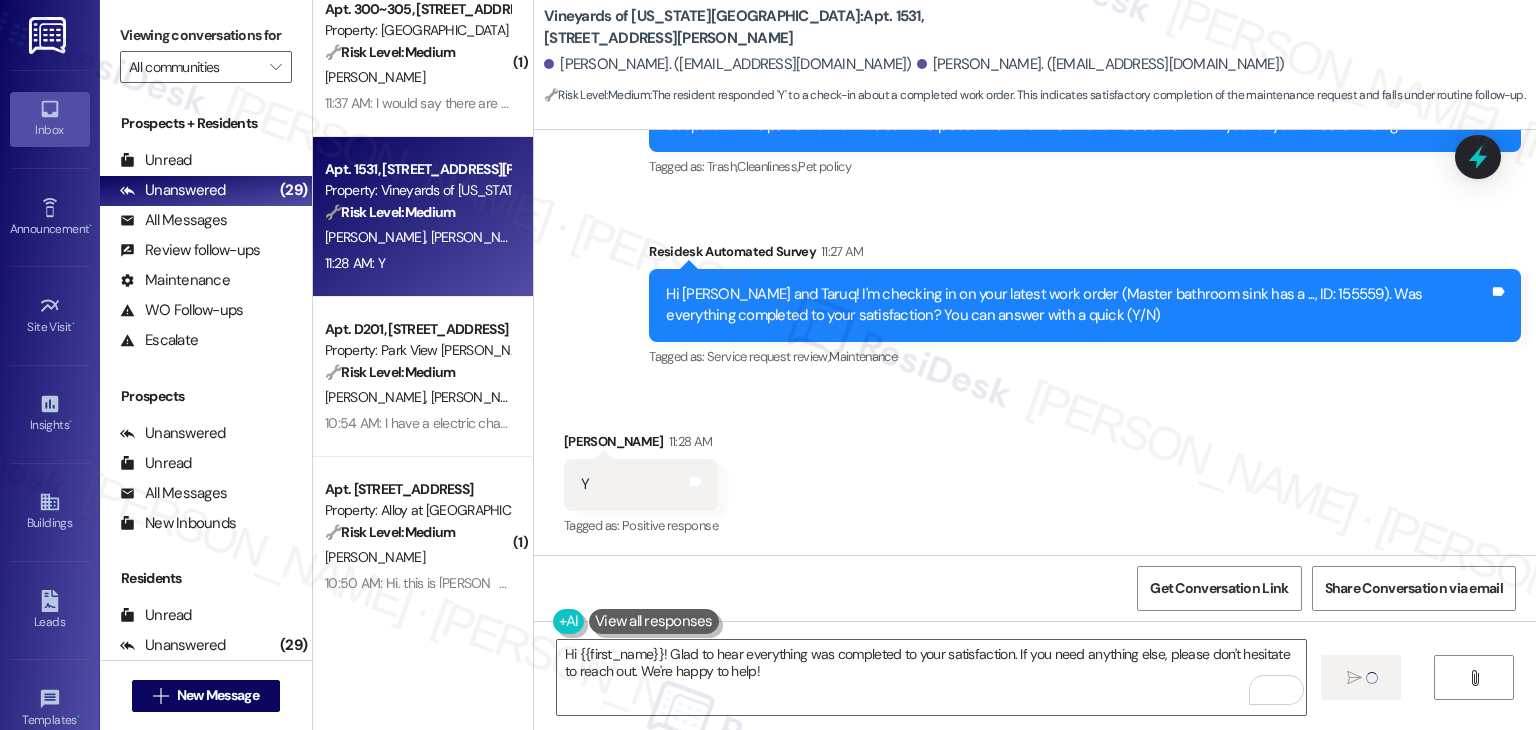 click on "Received via SMS [PERSON_NAME] 11:28 AM Y Tags and notes Tagged as:   Positive response Click to highlight conversations about Positive response" at bounding box center [1035, 470] 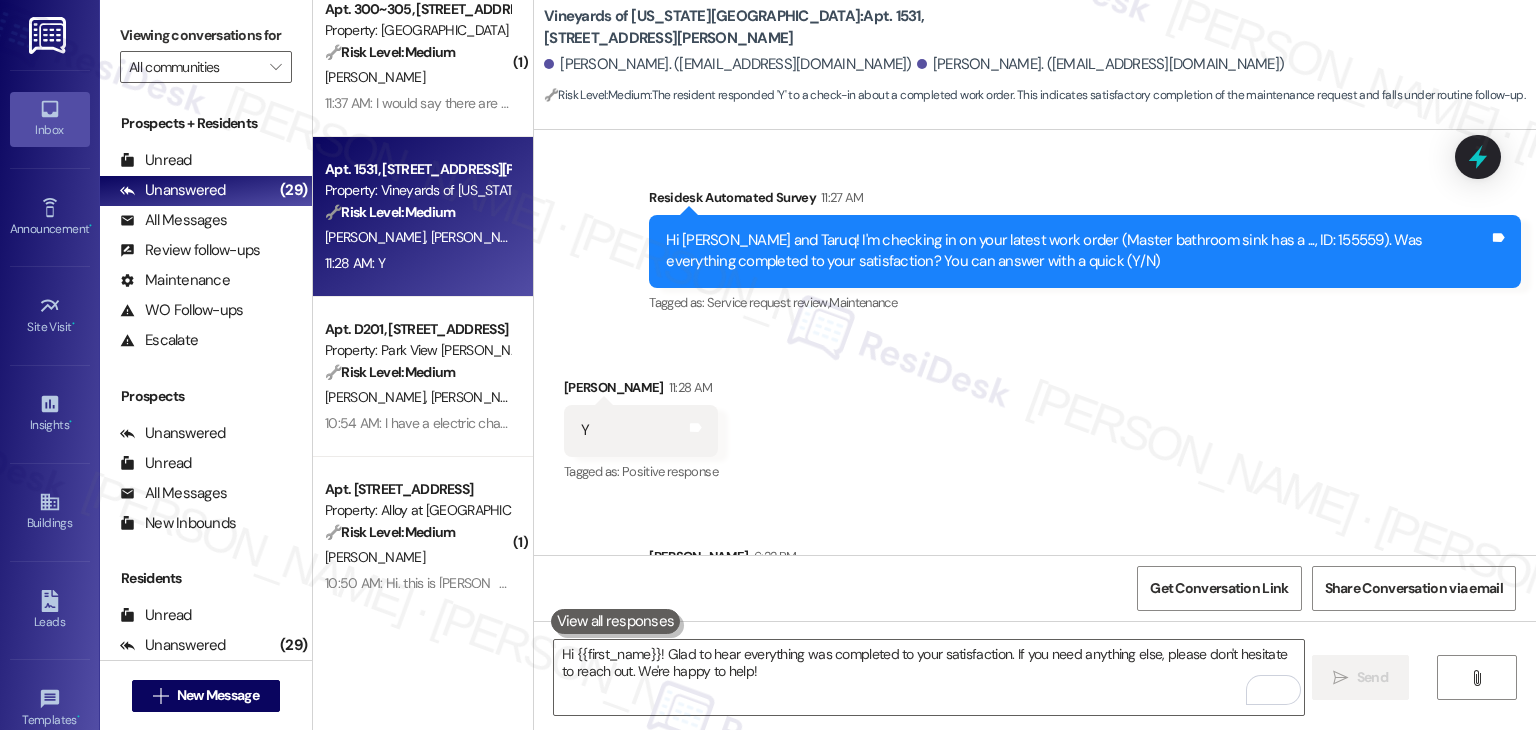 scroll, scrollTop: 3415, scrollLeft: 0, axis: vertical 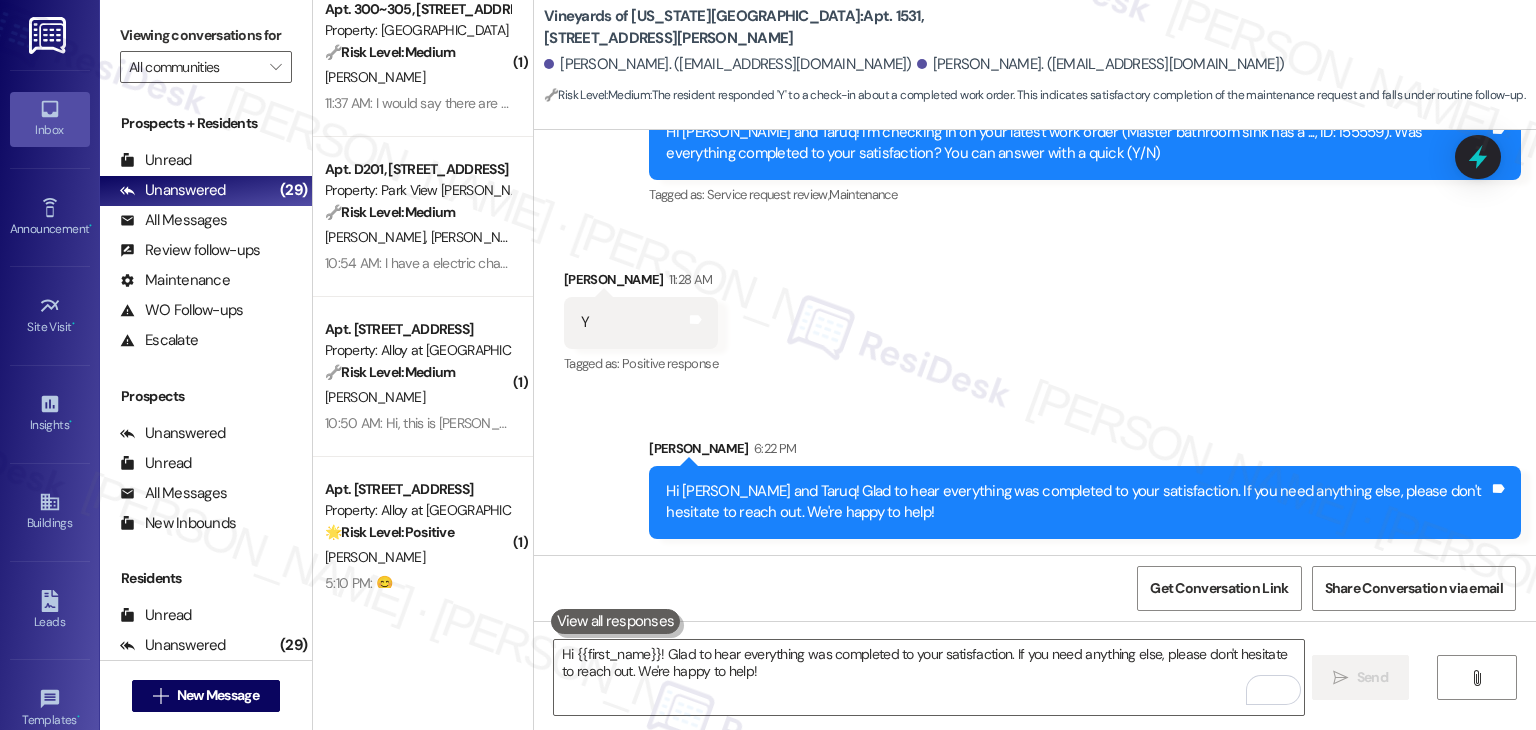 click on "Received via SMS [PERSON_NAME] 11:28 AM Y Tags and notes Tagged as:   Positive response Click to highlight conversations about Positive response" at bounding box center (1035, 308) 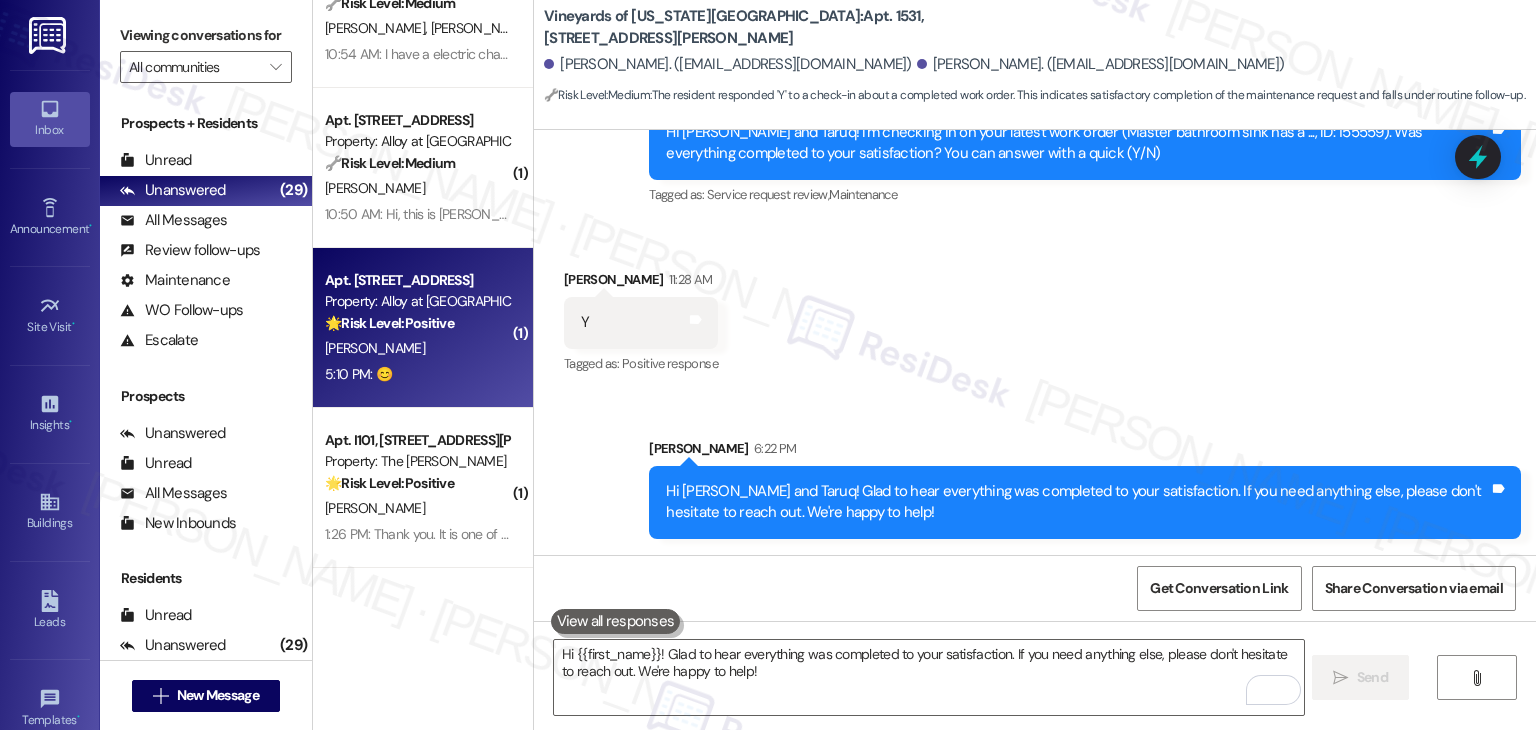 scroll, scrollTop: 1763, scrollLeft: 0, axis: vertical 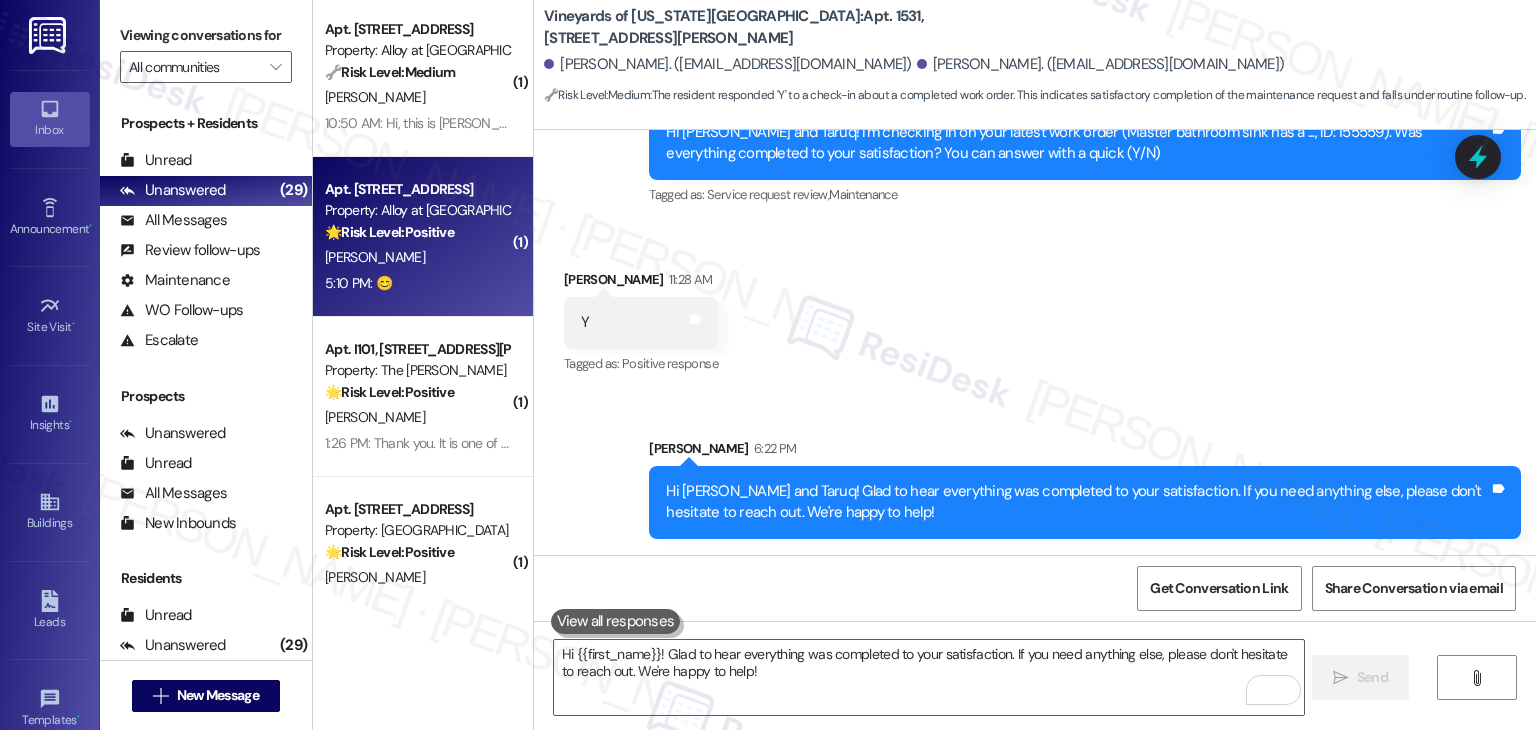 click on "5:10 PM: 😊 5:10 PM: 😊" at bounding box center [417, 283] 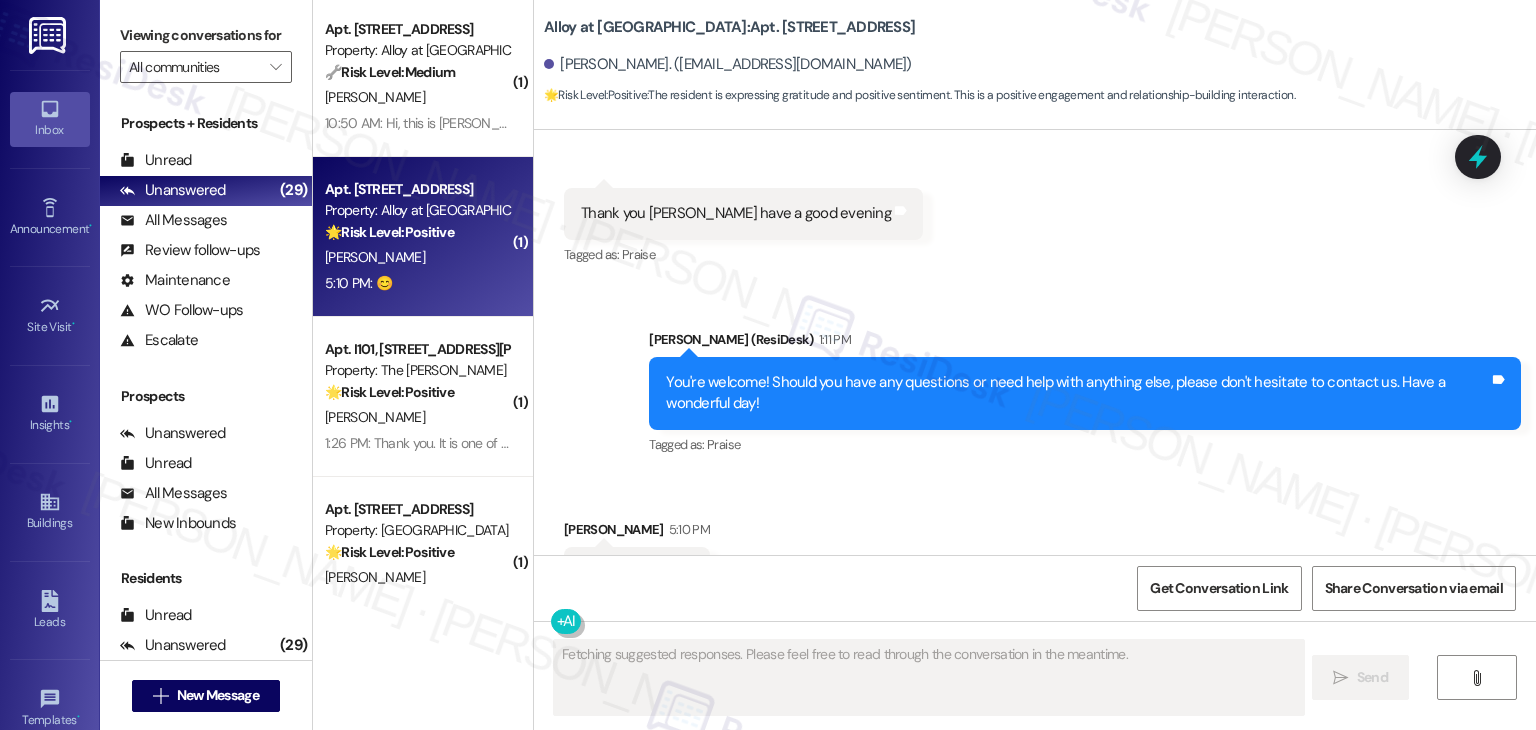 scroll, scrollTop: 15138, scrollLeft: 0, axis: vertical 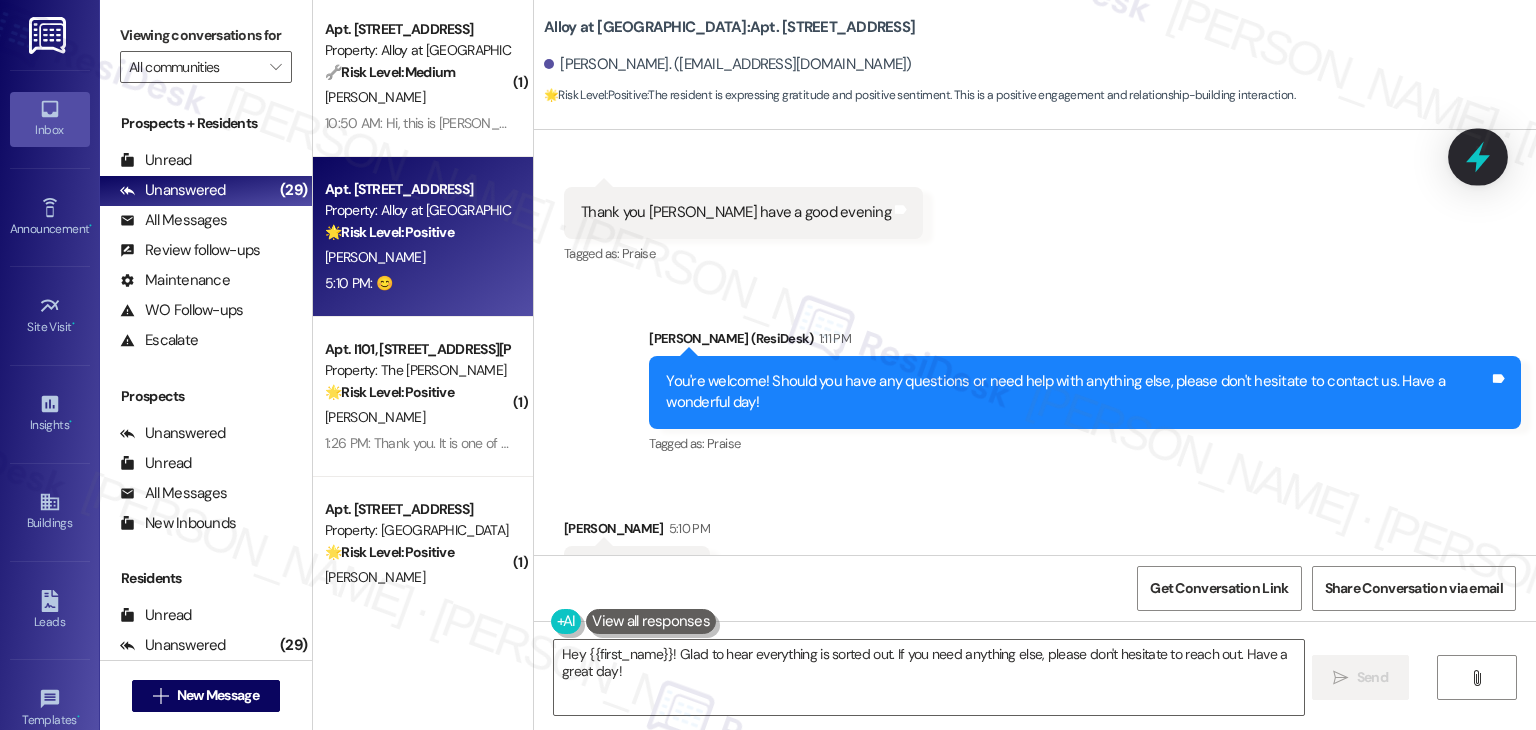 click 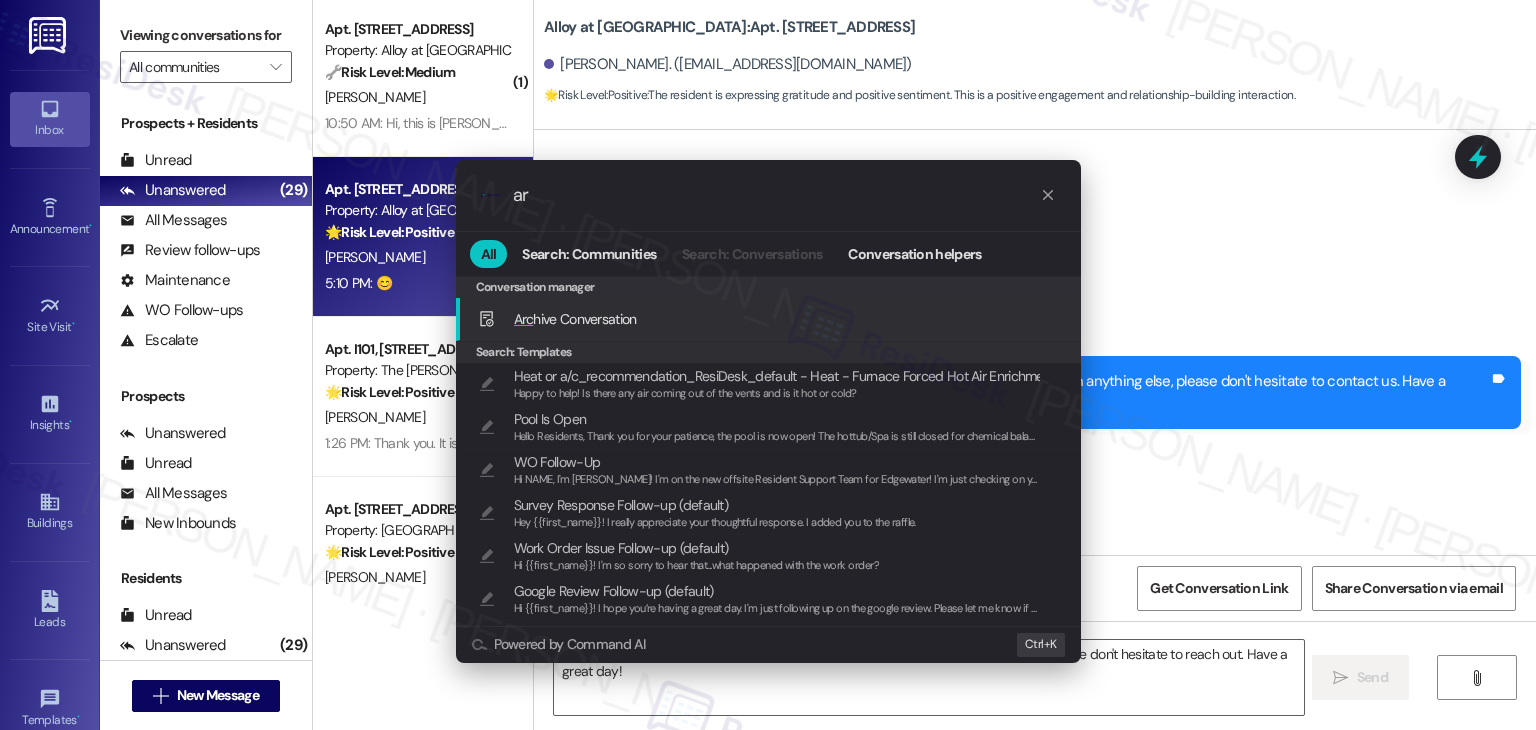 type on "a" 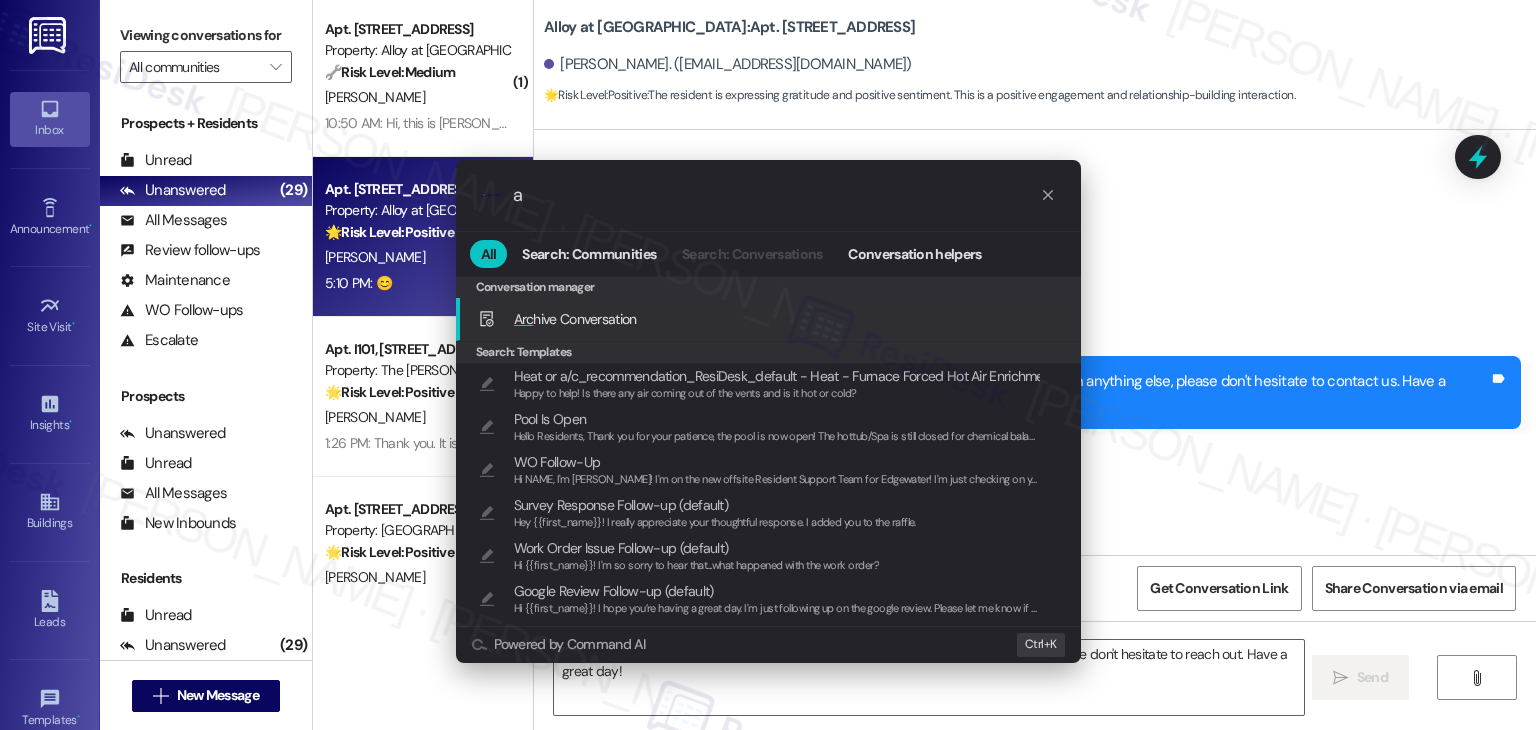 type 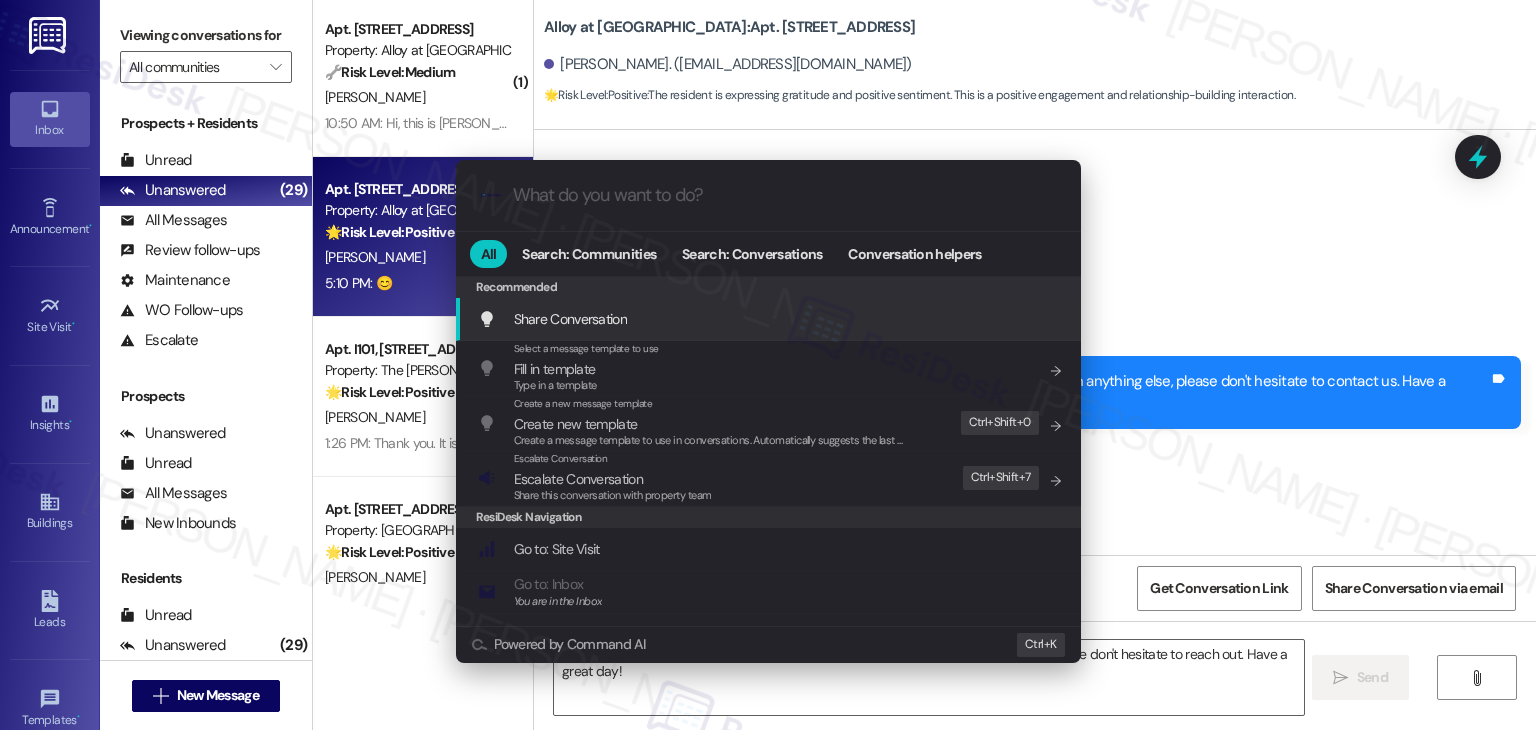 click on ".cls-1{fill:#0a055f;}.cls-2{fill:#0cc4c4;} resideskLogoBlueOrange All Search: Communities Search: Conversations Conversation helpers Recommended Recommended Share Conversation Add shortcut Select a message template to use Fill in template Type in a template Add shortcut Create a new message template Create new template Create a message template to use in conversations. Automatically suggests the last message you sent. Edit Ctrl+ Shift+ 0 Escalate Conversation Escalate Conversation Share this conversation with property team Edit Ctrl+ Shift+ 7 ResiDesk Navigation Go to: Site Visit Add shortcut Go to: Inbox You are in the Inbox Add shortcut Go to: Settings Add shortcut Go to: Message Templates Add shortcut Go to: Buildings Add shortcut Help Getting Started: What you can do with ResiDesk Add shortcut Settings Powered by Command AI Ctrl+ K" at bounding box center (768, 365) 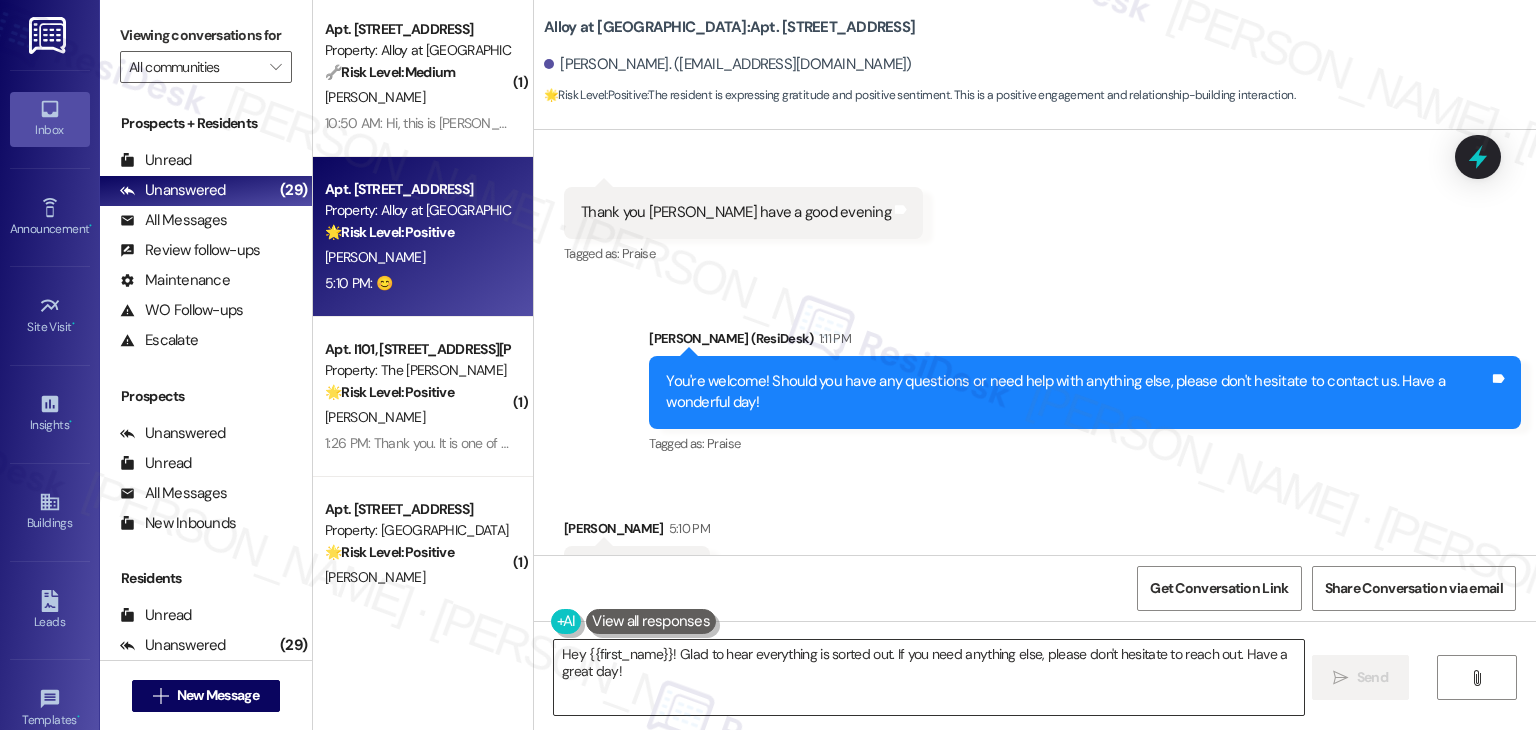click on "Hey {{first_name}}! Glad to hear everything is sorted out. If you need anything else, please don't hesitate to reach out. Have a great day!" at bounding box center [928, 677] 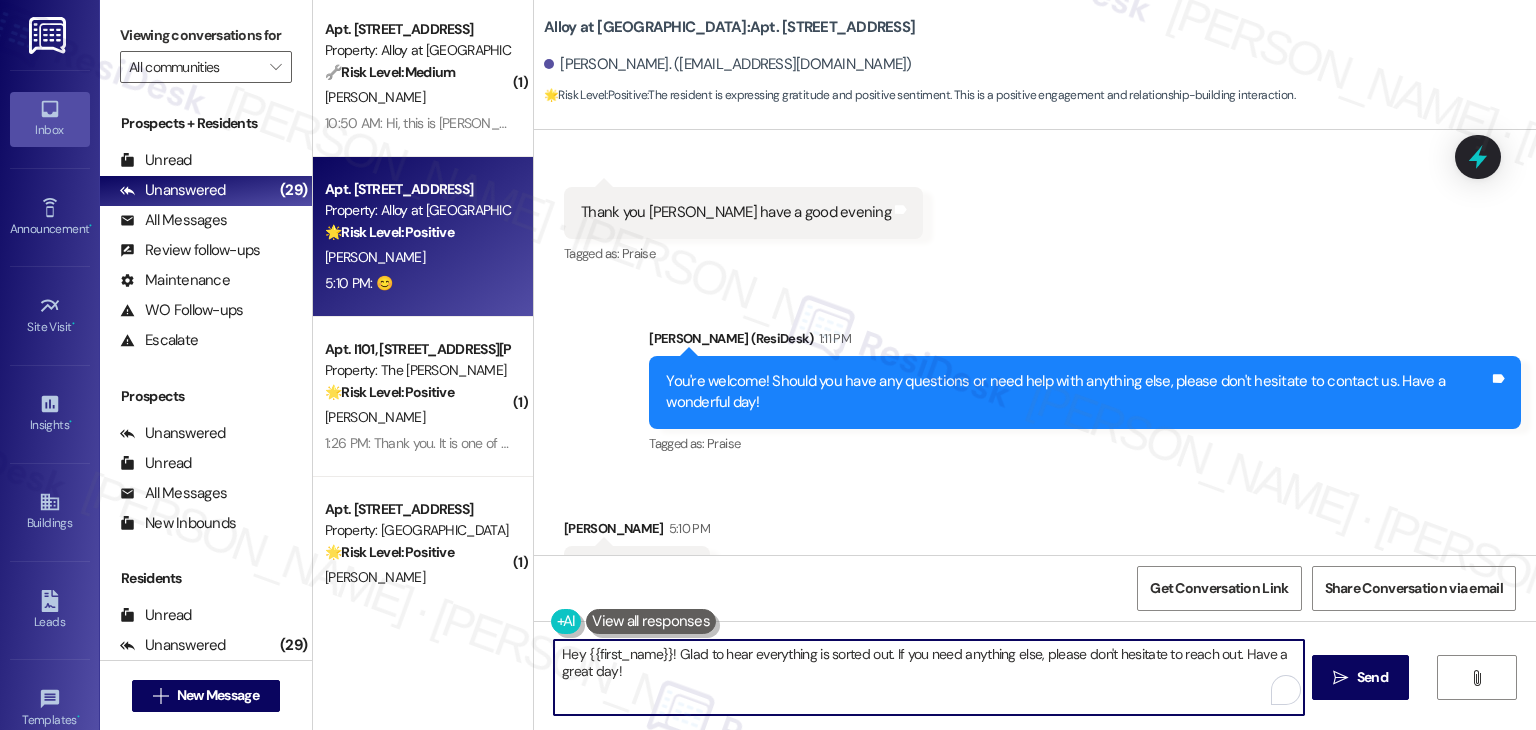 click on "Hey {{first_name}}! Glad to hear everything is sorted out. If you need anything else, please don't hesitate to reach out. Have a great day!" at bounding box center (928, 677) 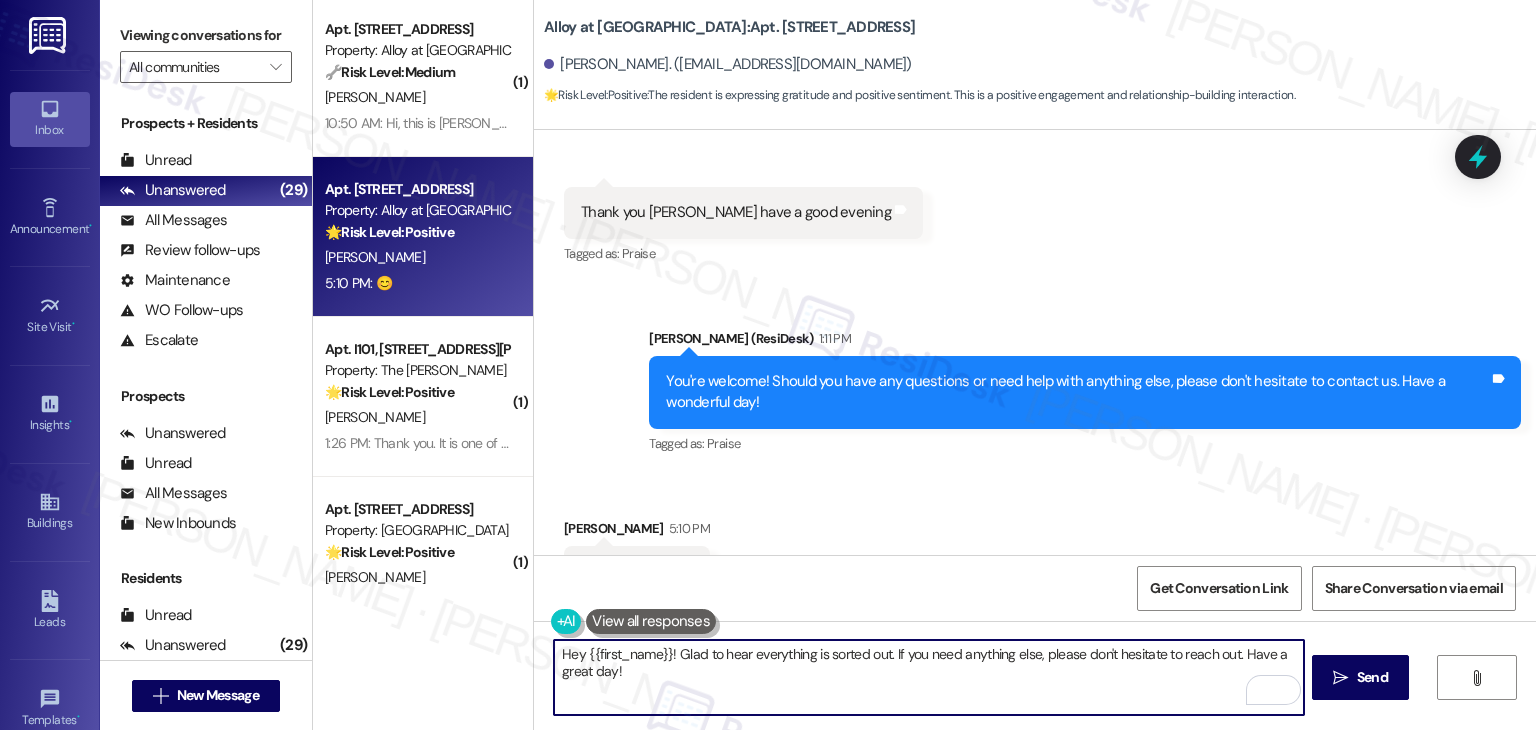 drag, startPoint x: 667, startPoint y: 651, endPoint x: 554, endPoint y: 652, distance: 113.004425 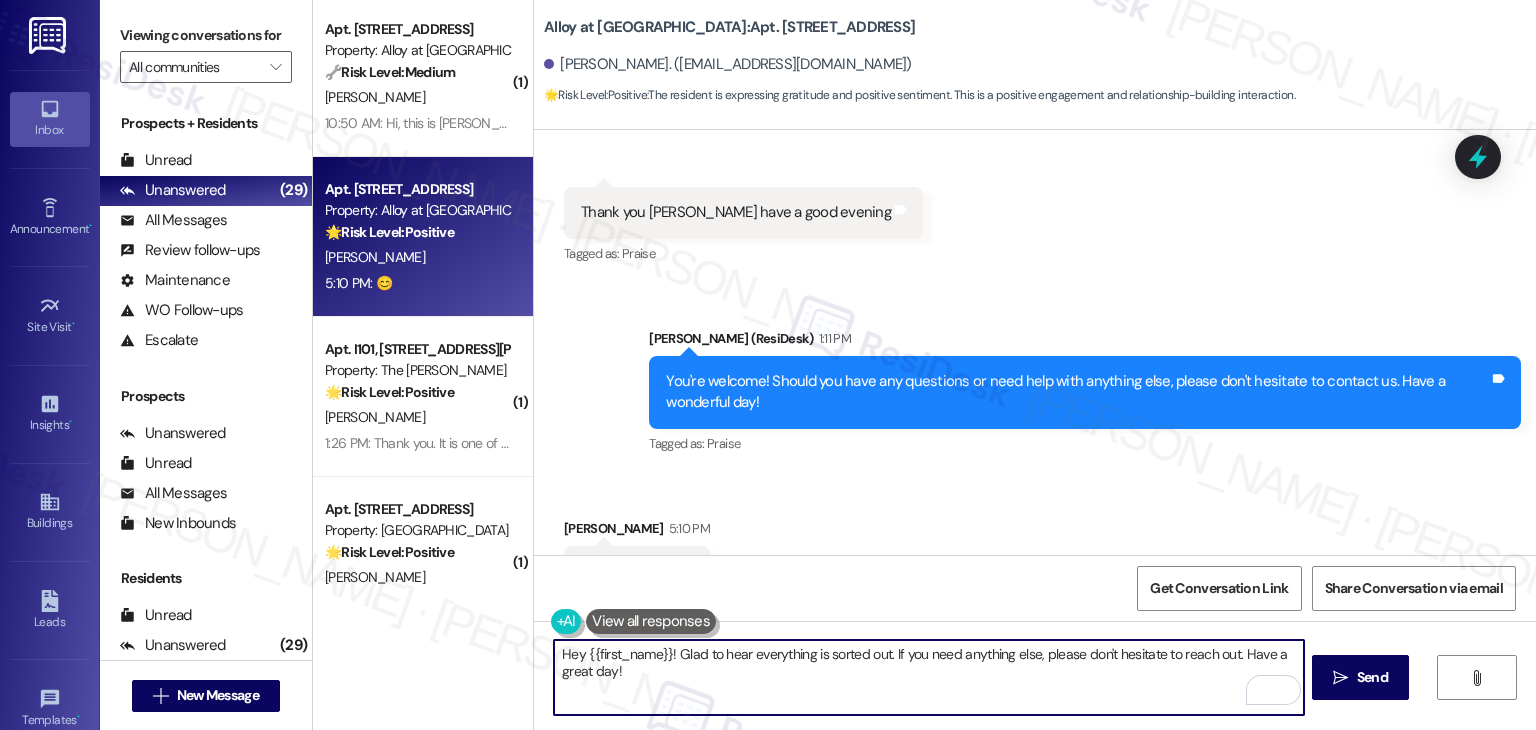 click on "Hey {{first_name}}! Glad to hear everything is sorted out. If you need anything else, please don't hesitate to reach out. Have a great day!" at bounding box center [928, 677] 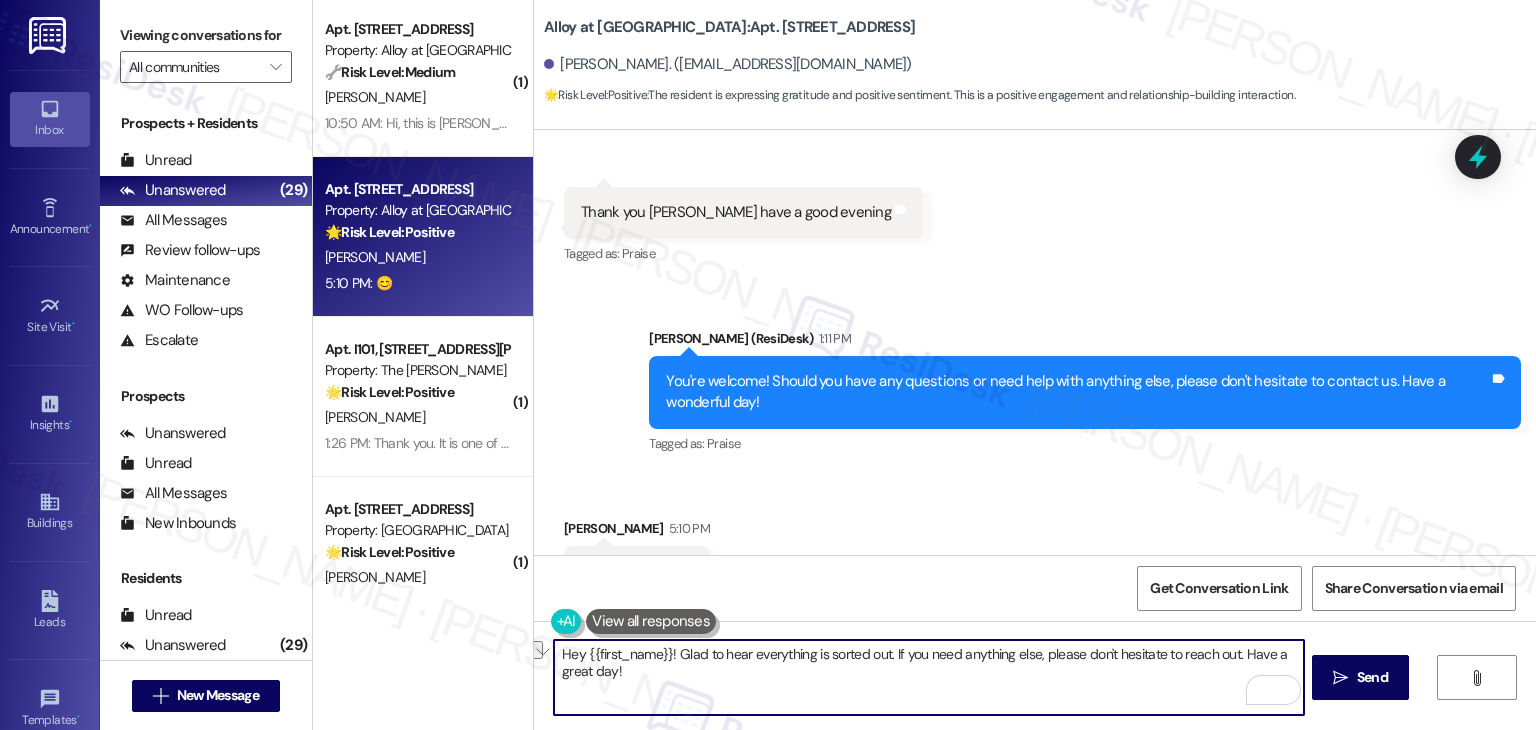 click on "Hey {{first_name}}! Glad to hear everything is sorted out. If you need anything else, please don't hesitate to reach out. Have a great day!" at bounding box center (928, 677) 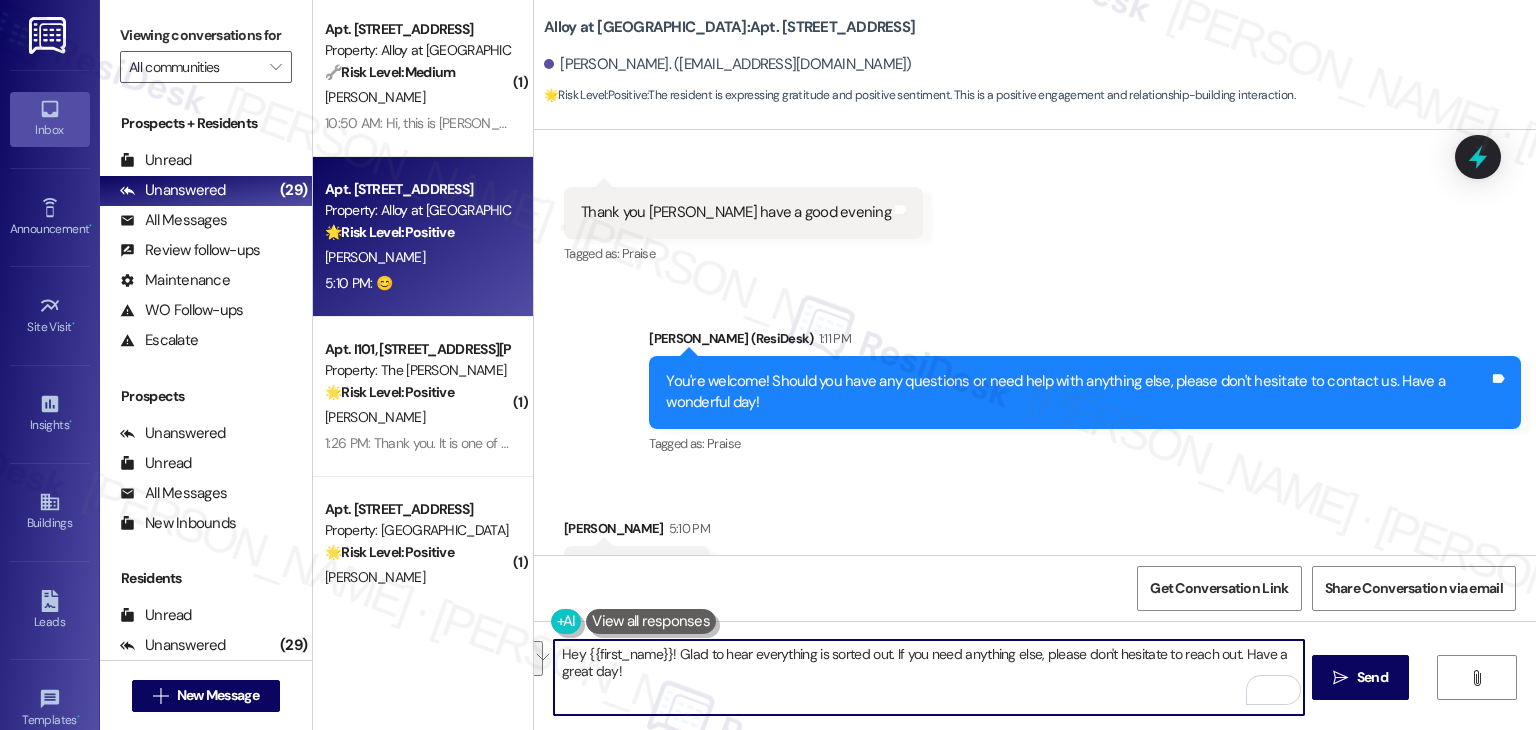 click on "Hey {{first_name}}! Glad to hear everything is sorted out. If you need anything else, please don't hesitate to reach out. Have a great day!" at bounding box center (928, 677) 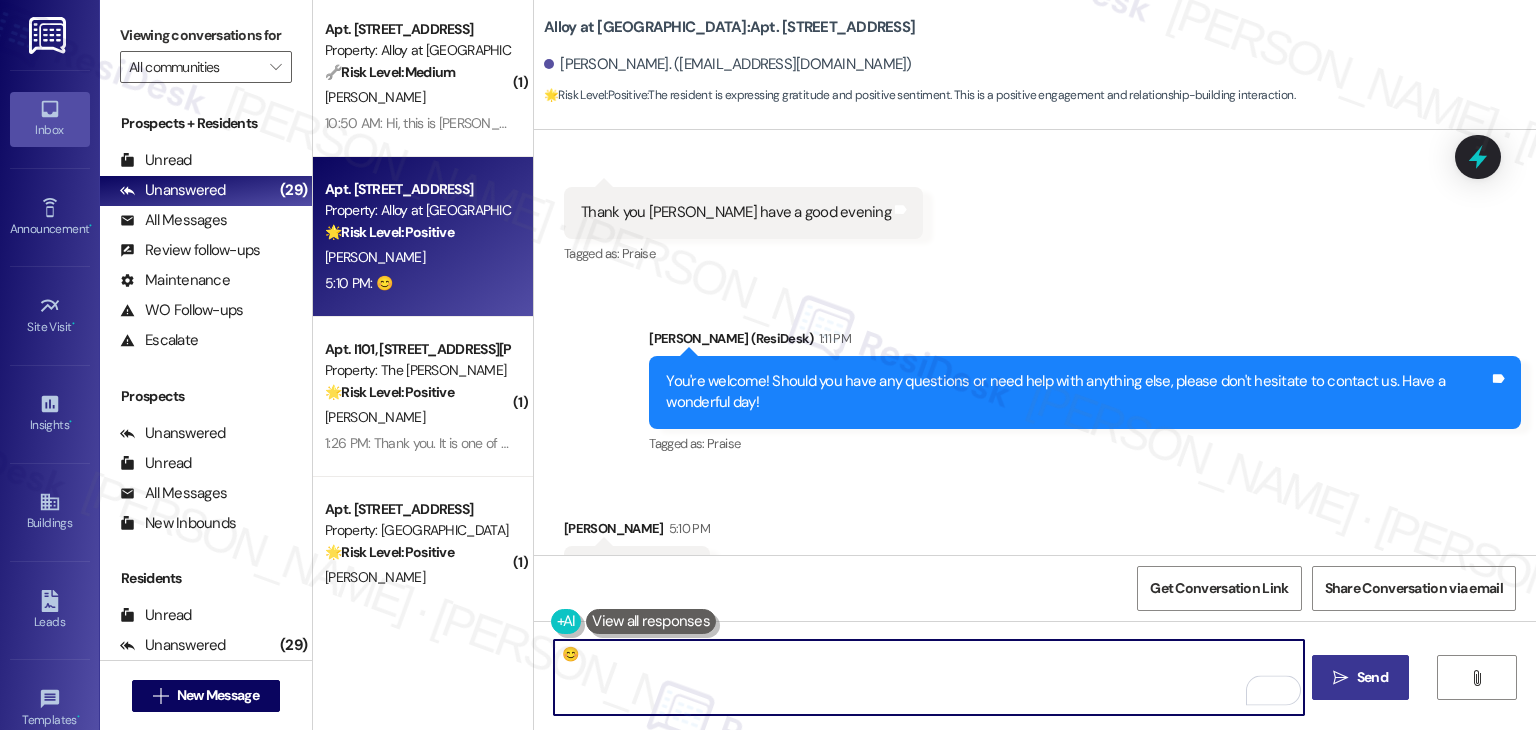 type on "😊" 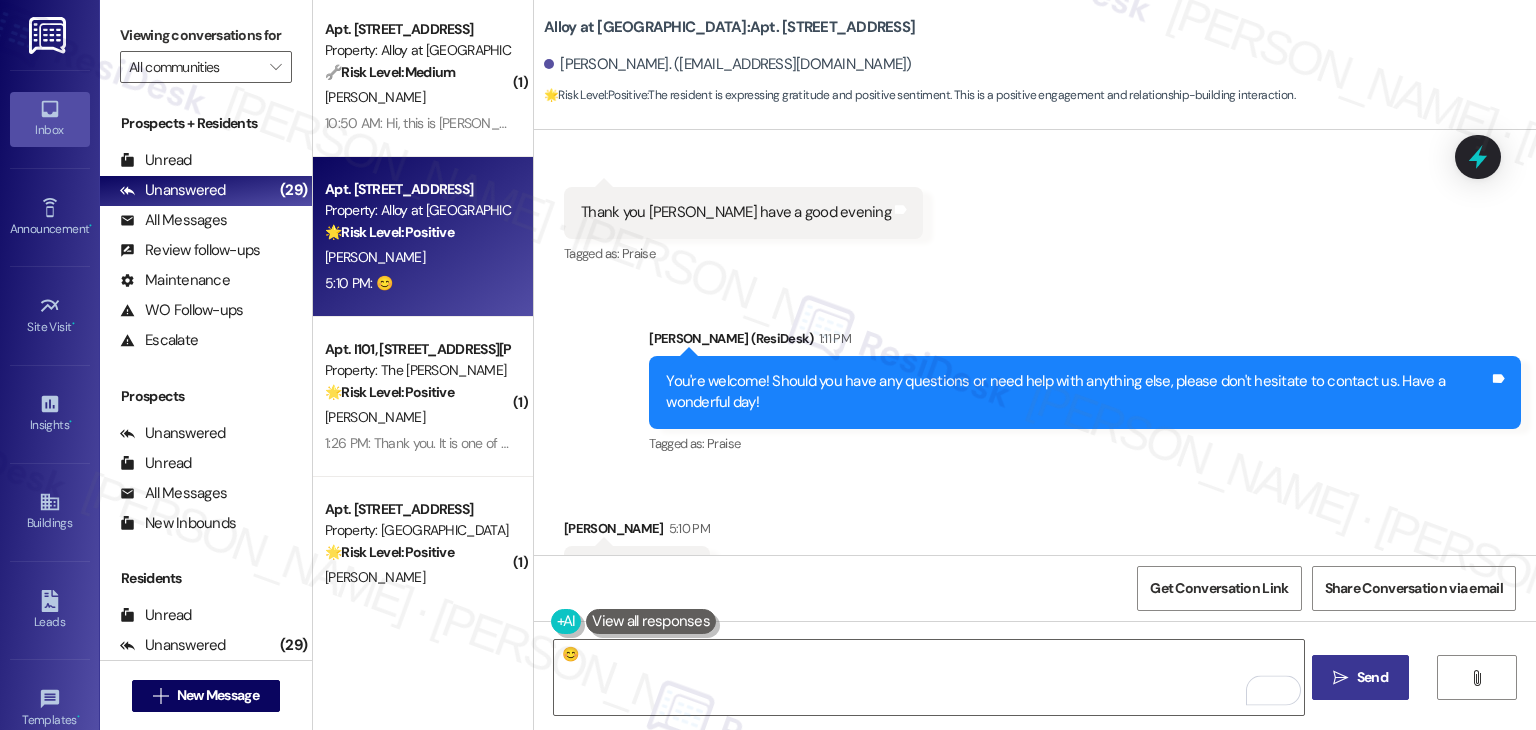 click on "Send" at bounding box center (1372, 677) 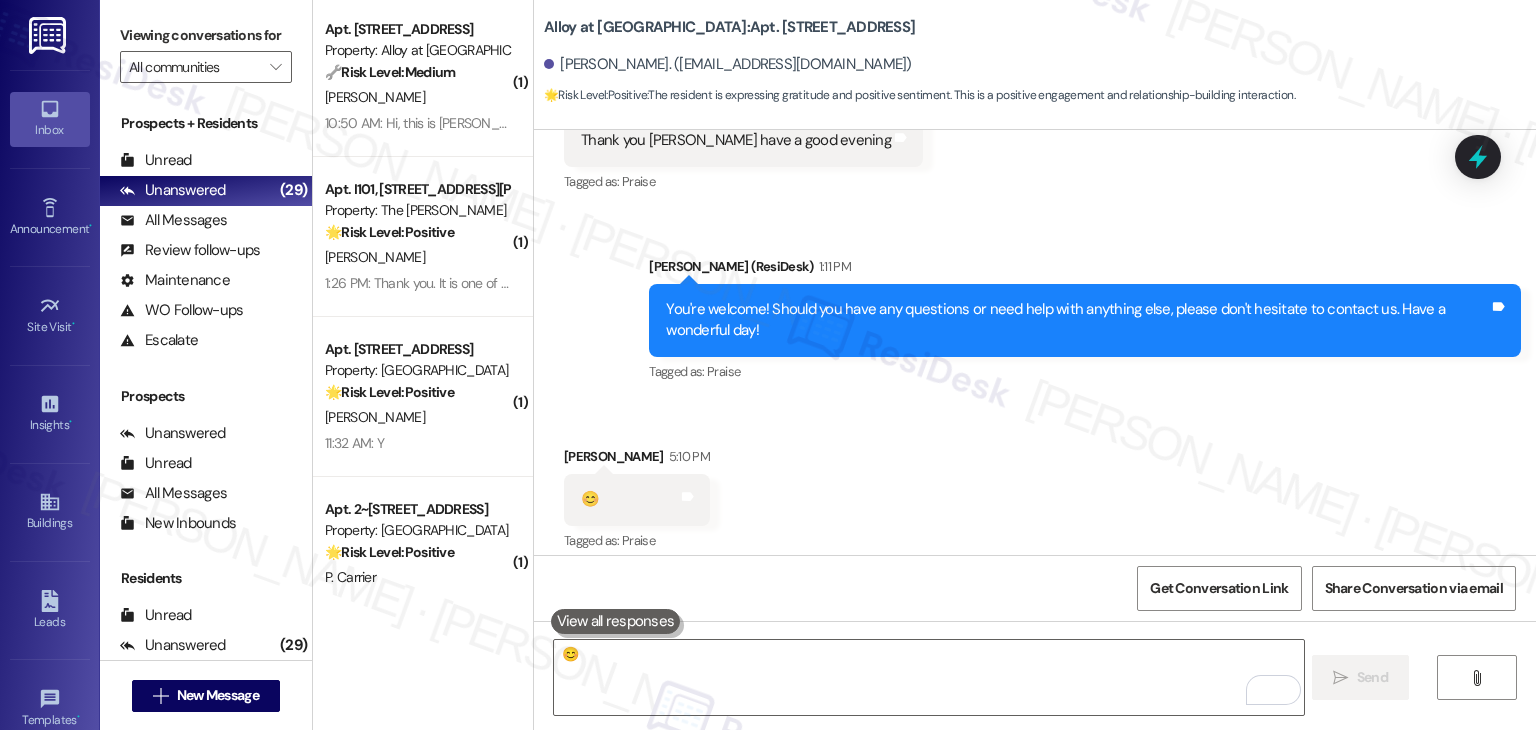 scroll, scrollTop: 15278, scrollLeft: 0, axis: vertical 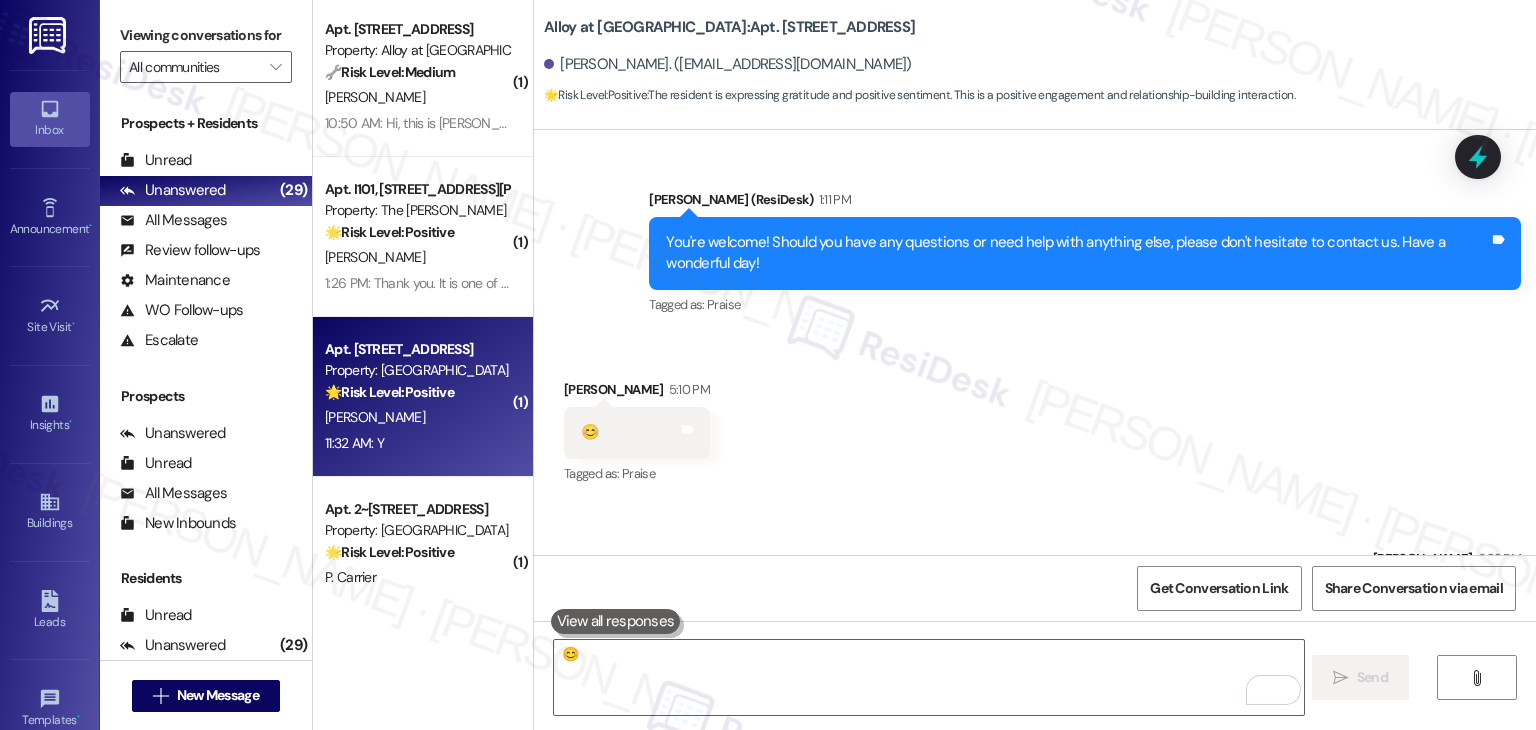 click on "11:32 AM: Y 11:32 AM: Y" at bounding box center (417, 443) 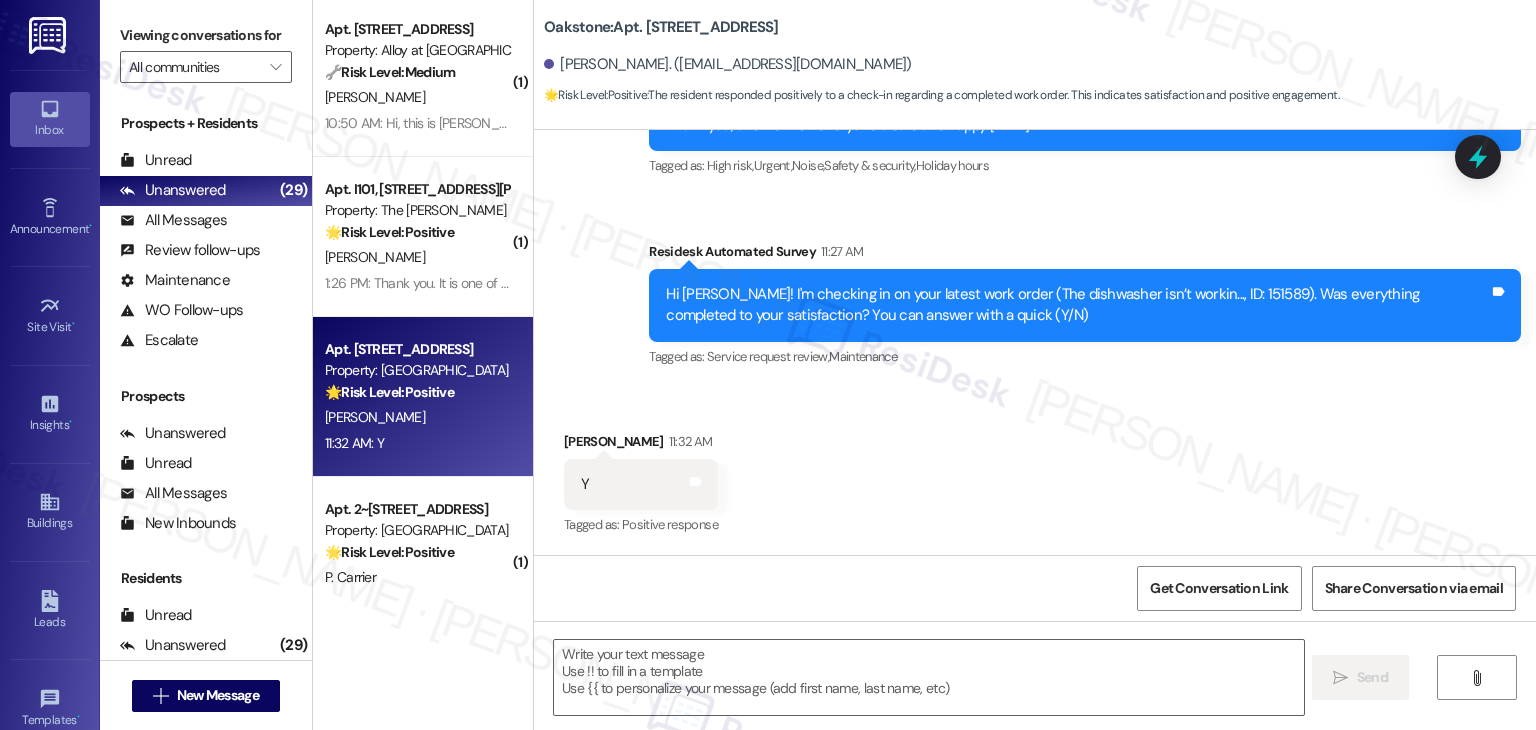 scroll, scrollTop: 936, scrollLeft: 0, axis: vertical 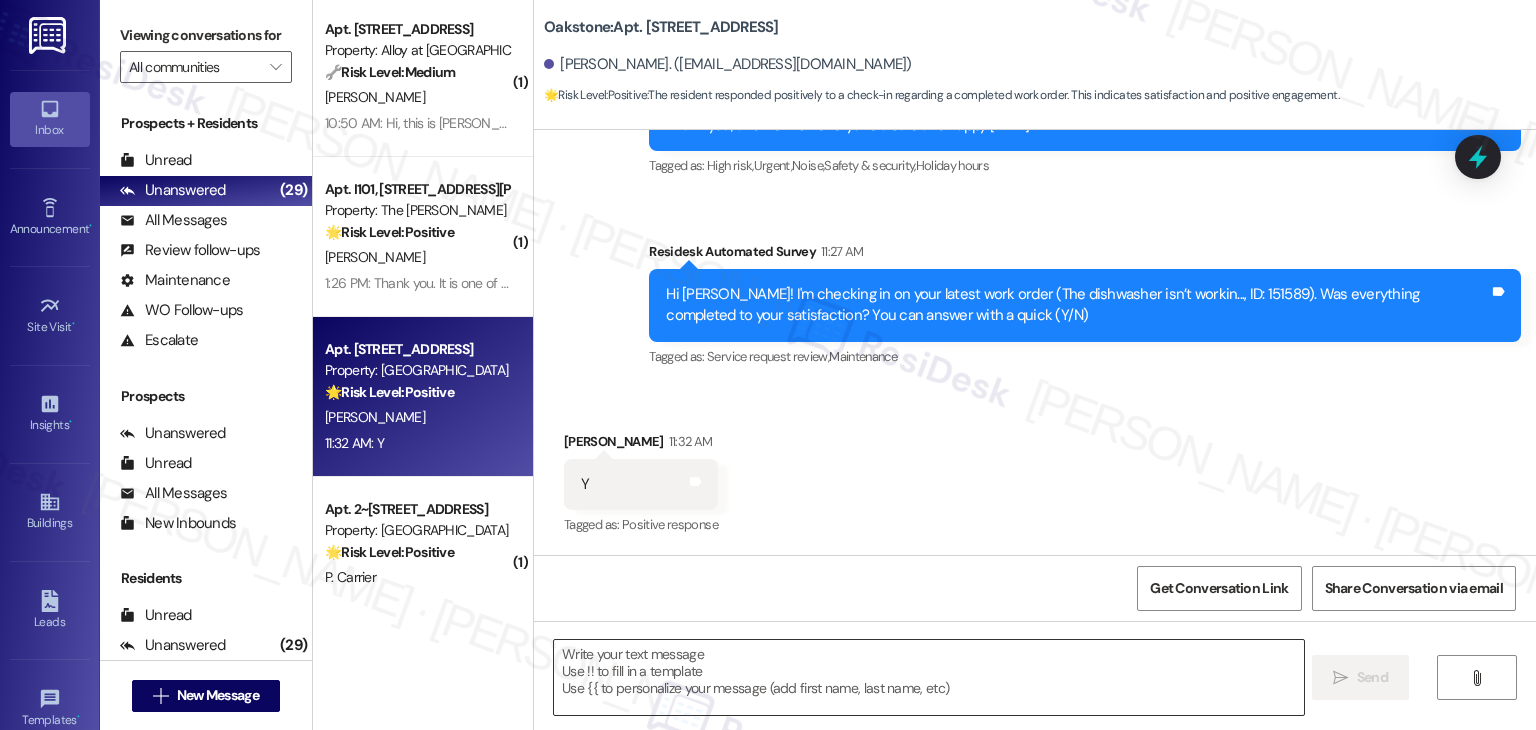 click at bounding box center [928, 677] 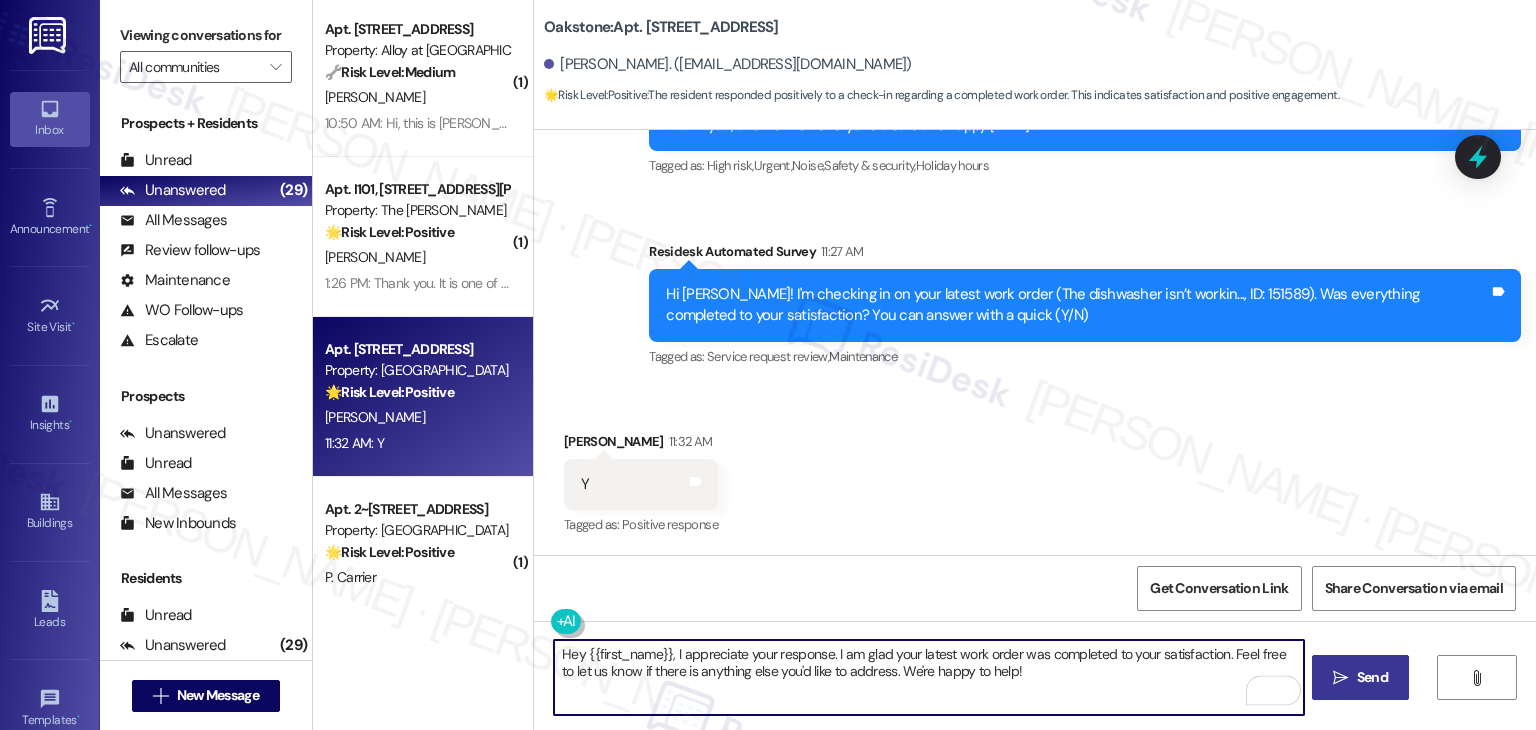 type on "Hey {{first_name}}, I appreciate your response. I am glad your latest work order was completed to your satisfaction. Feel free to let us know if there is anything else you'd like to address. We're happy to help!" 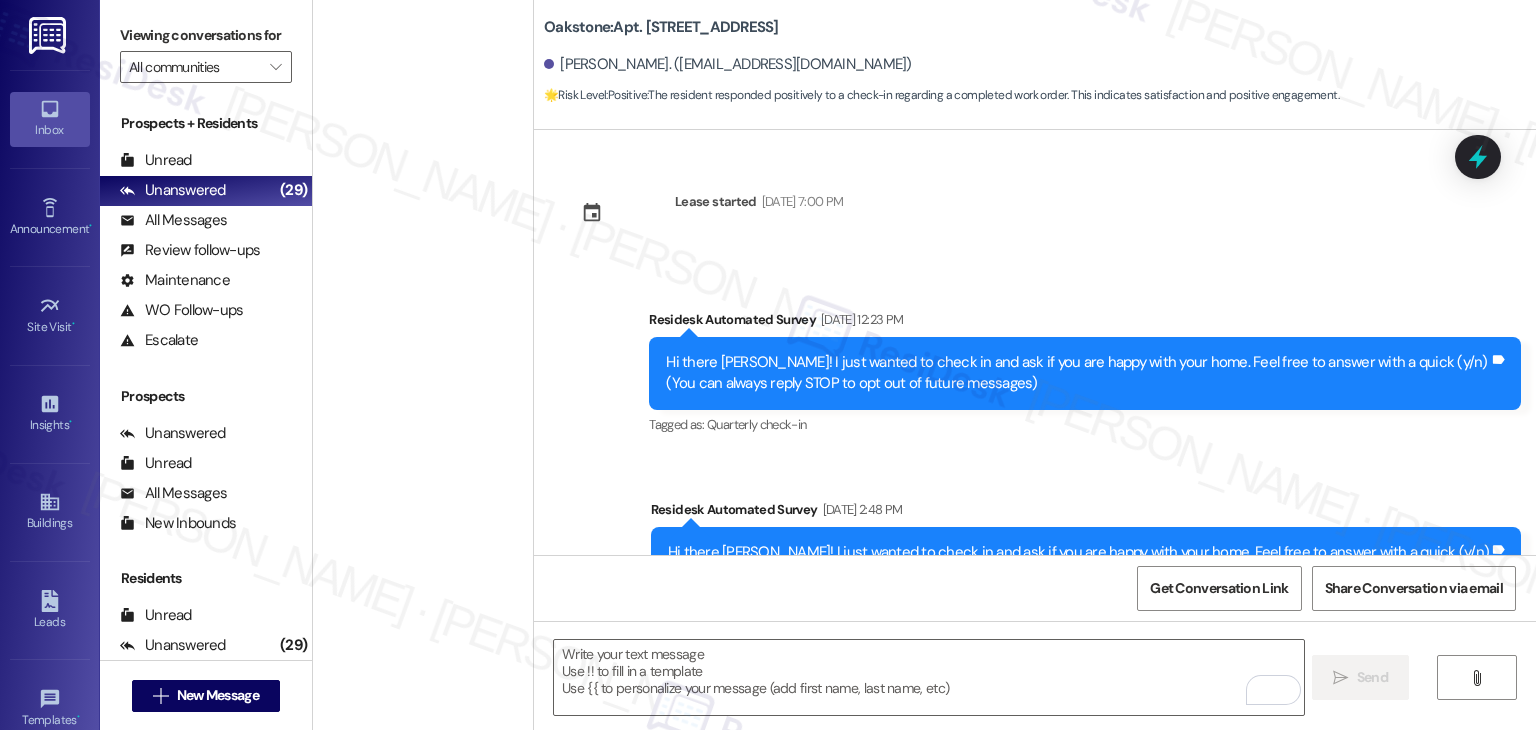 scroll, scrollTop: 0, scrollLeft: 0, axis: both 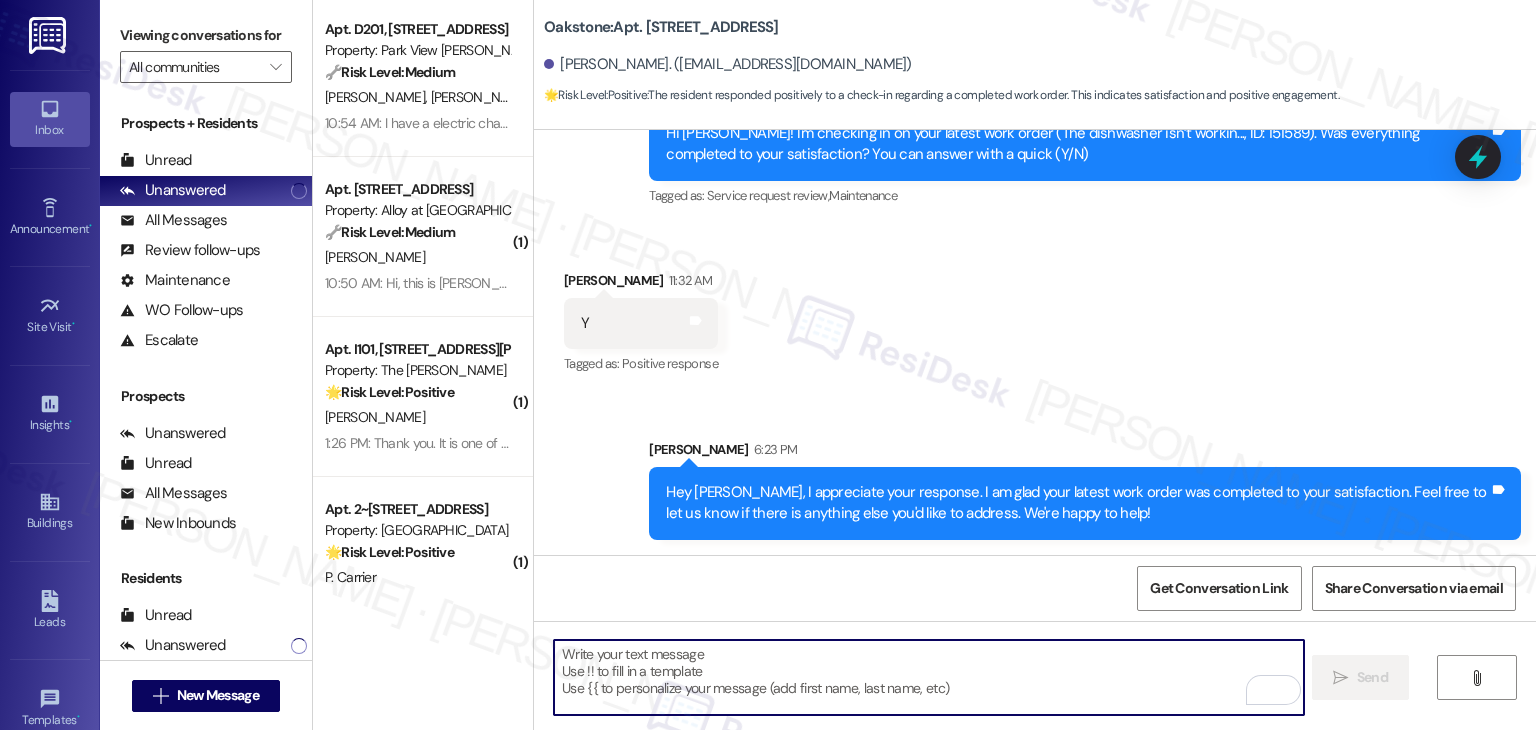 click at bounding box center (928, 677) 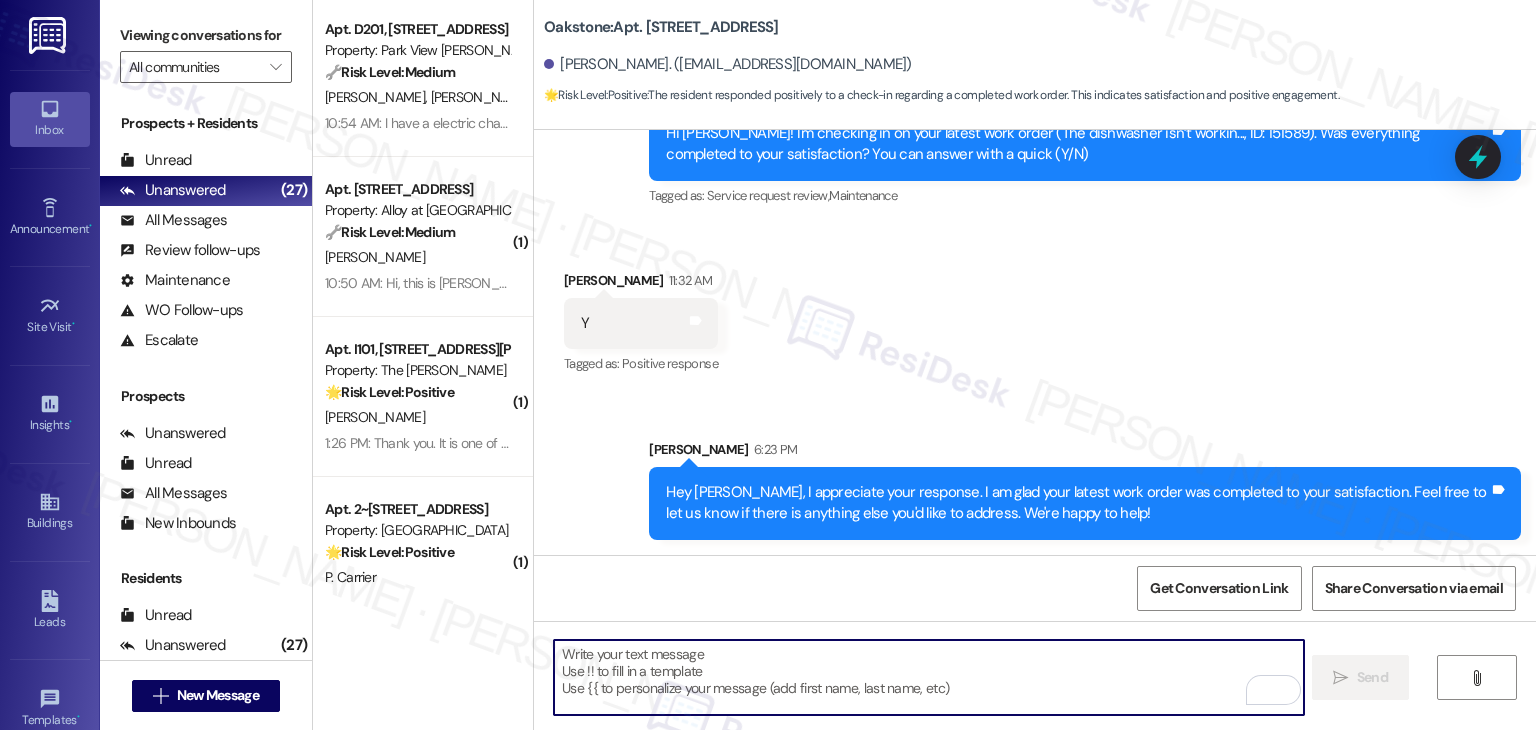 paste on "We're eager to know if {{property}} has met your expectations. Your feedback is important to us. Thank you, and enjoy the rest of your day! 😊" 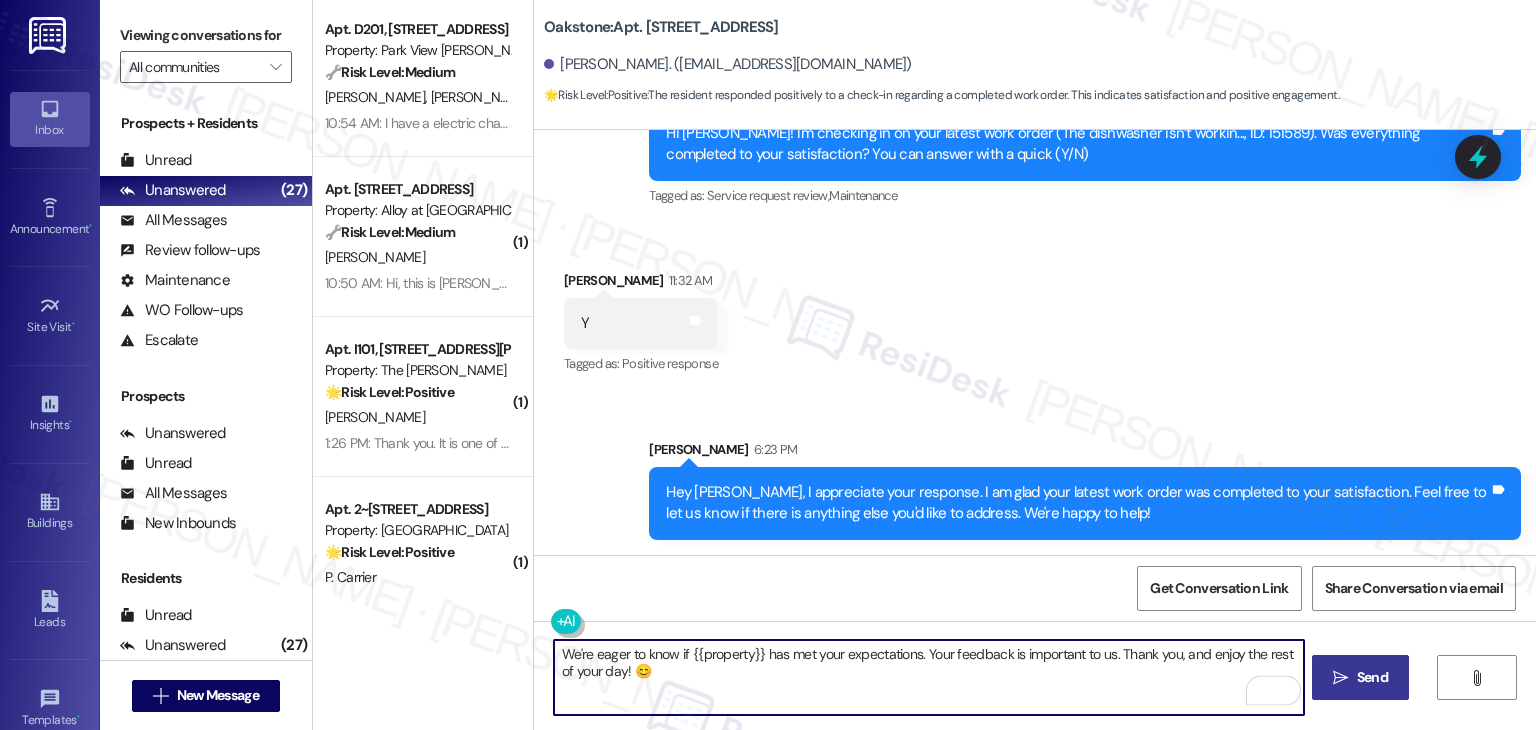 type on "We're eager to know if {{property}} has met your expectations. Your feedback is important to us. Thank you, and enjoy the rest of your day! 😊" 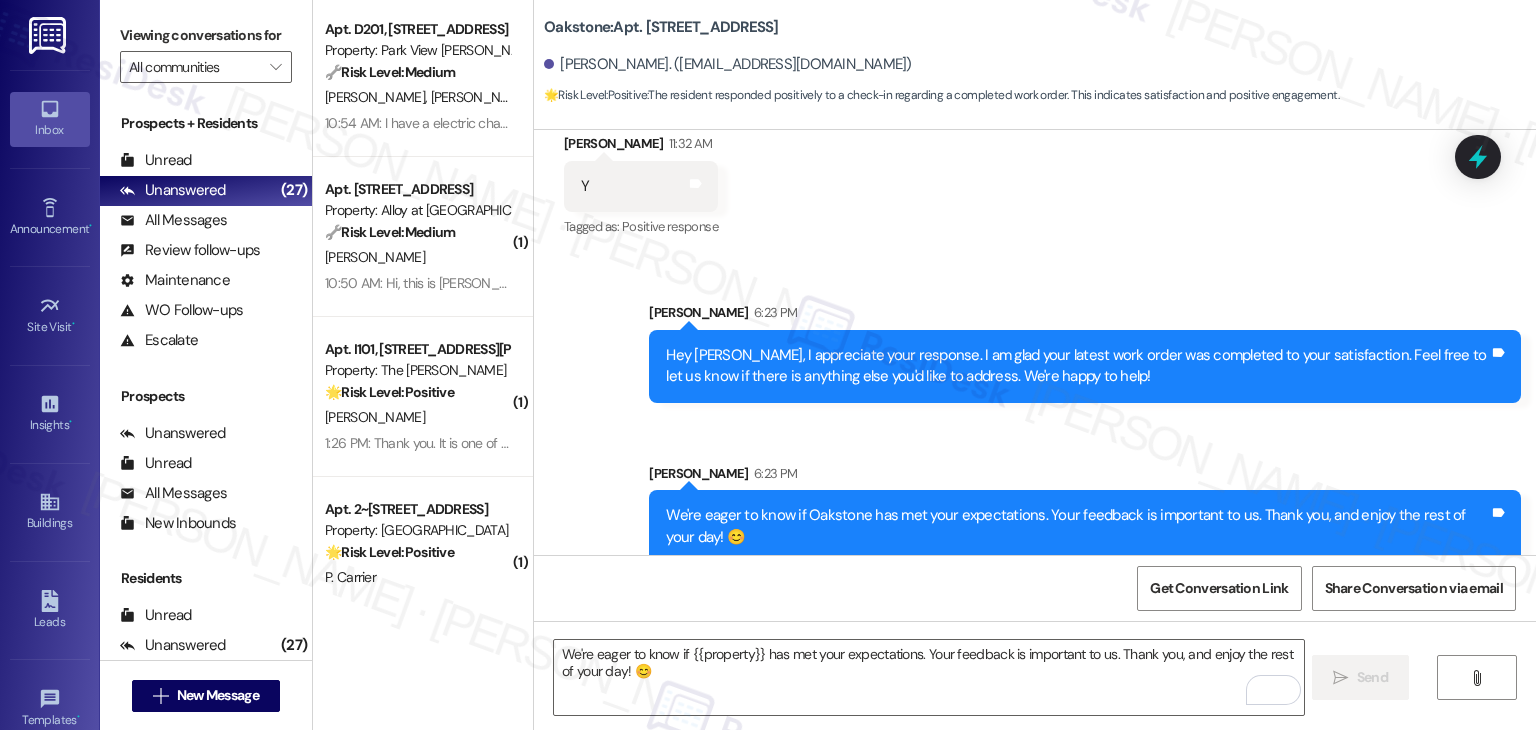 scroll, scrollTop: 1258, scrollLeft: 0, axis: vertical 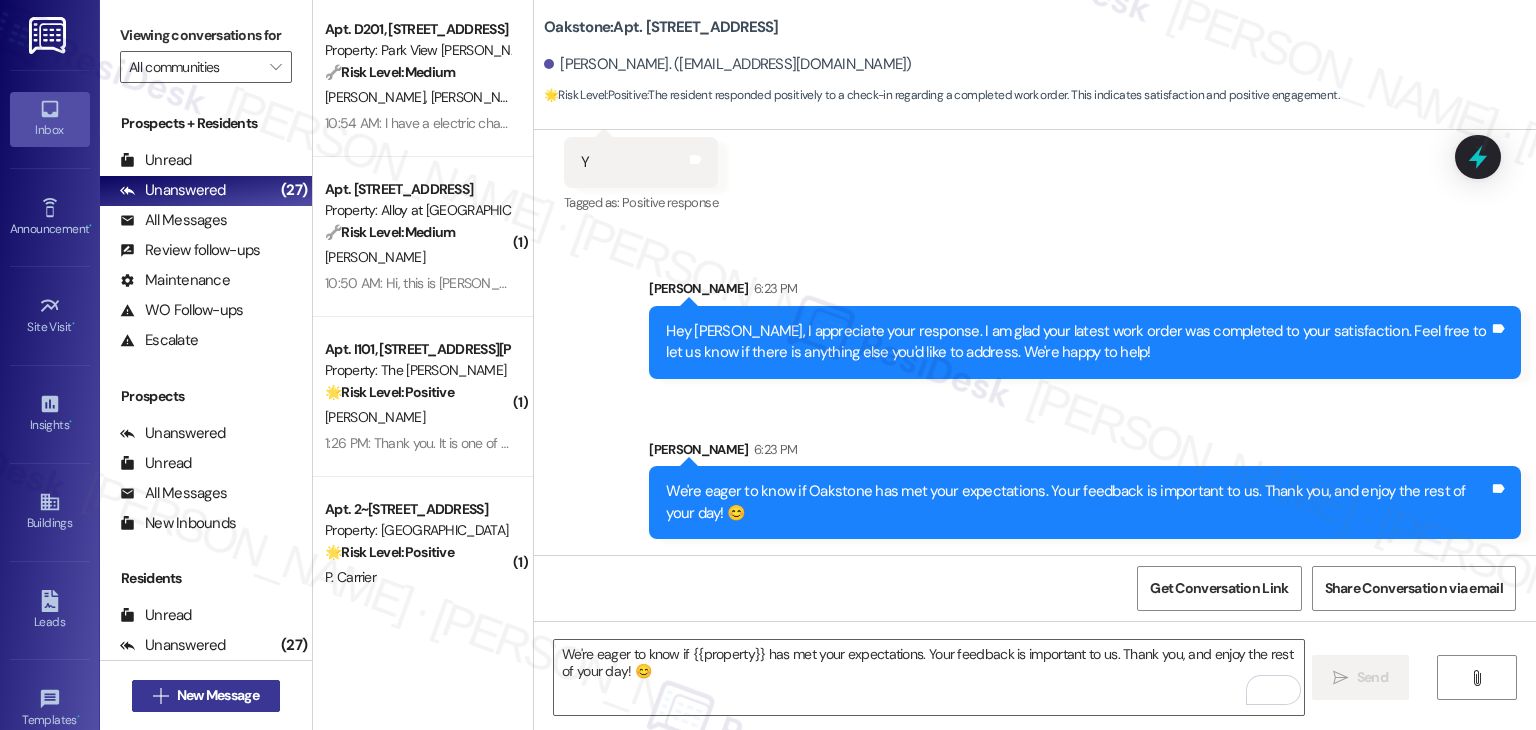 click on "New Message" at bounding box center [218, 695] 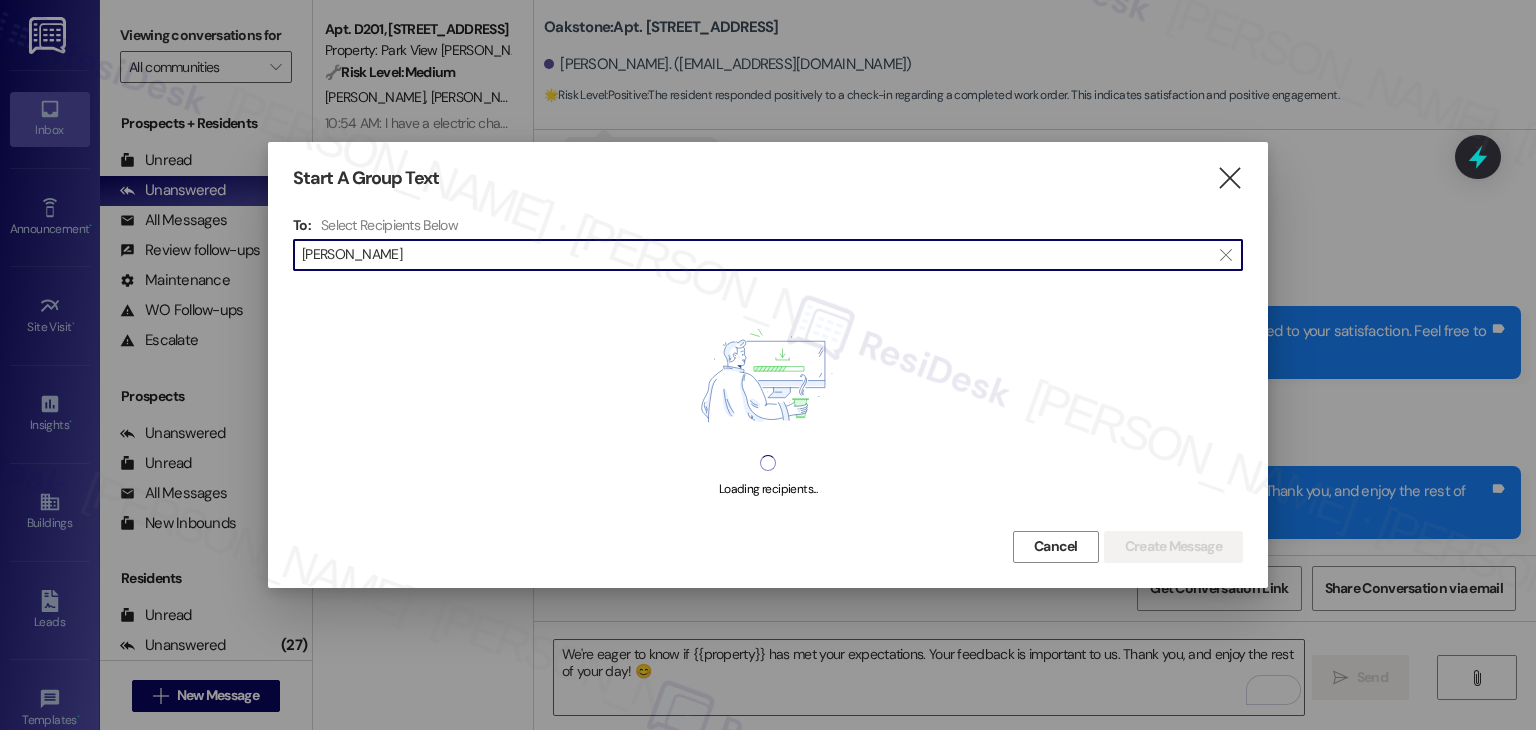 click on "Erich	Hene" at bounding box center (756, 255) 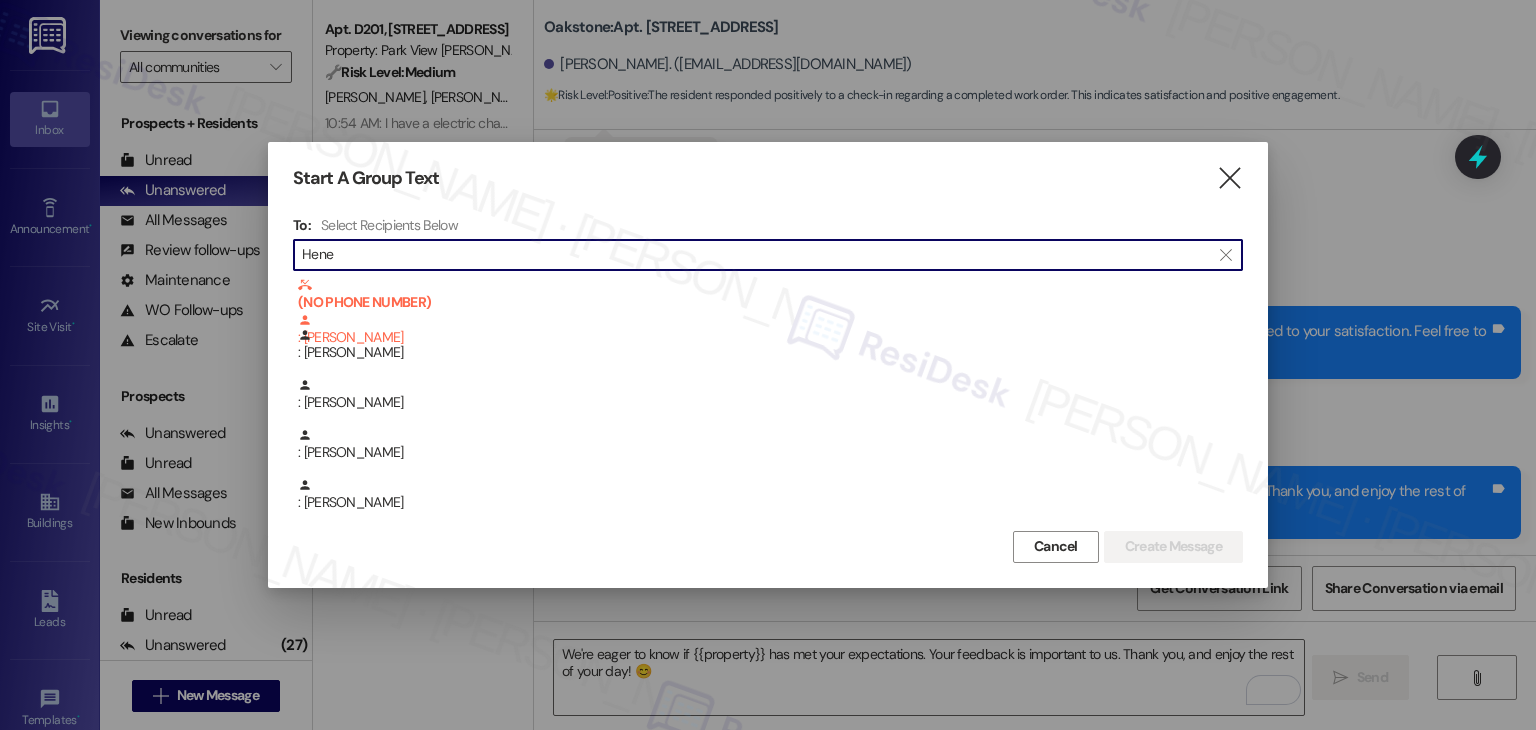 scroll, scrollTop: 400, scrollLeft: 0, axis: vertical 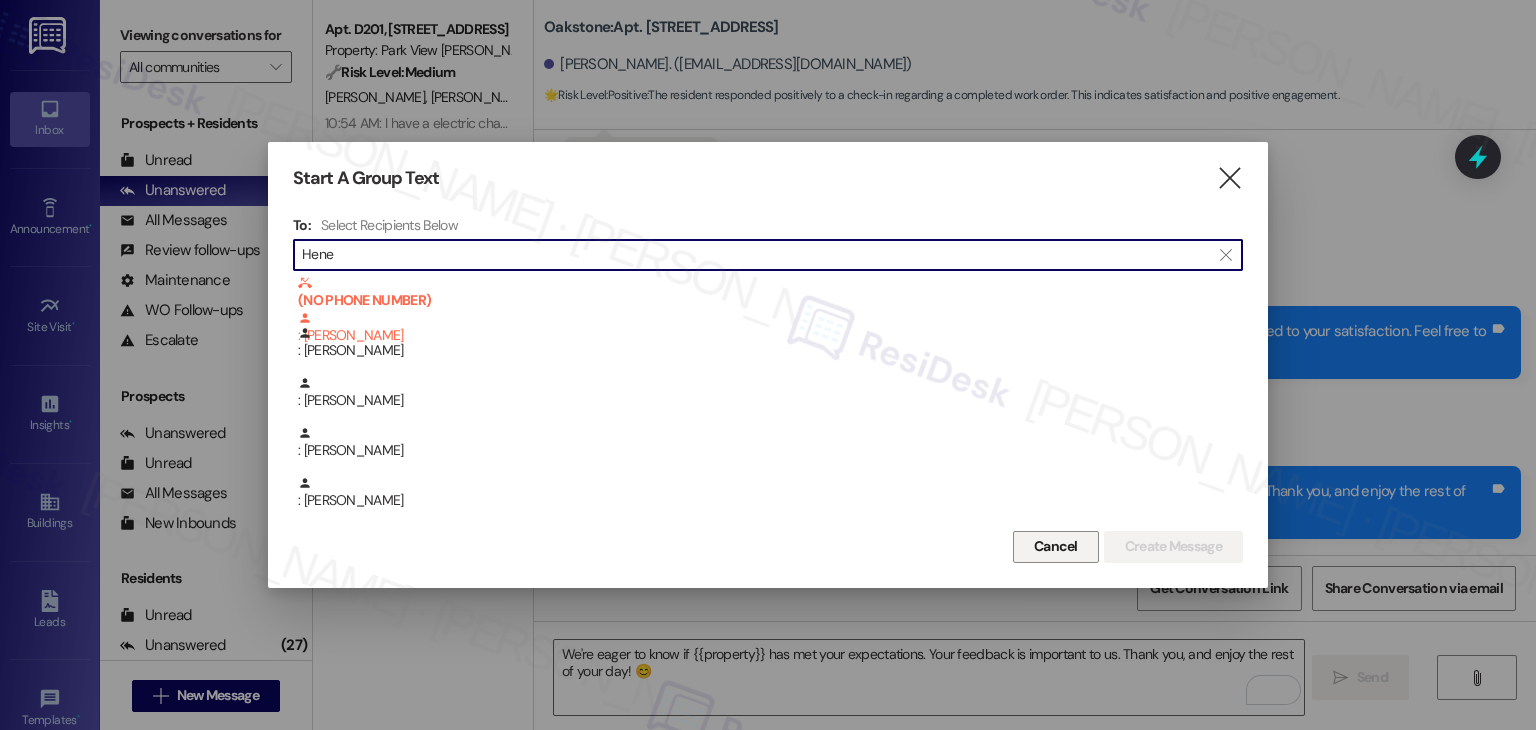 type on "Hene" 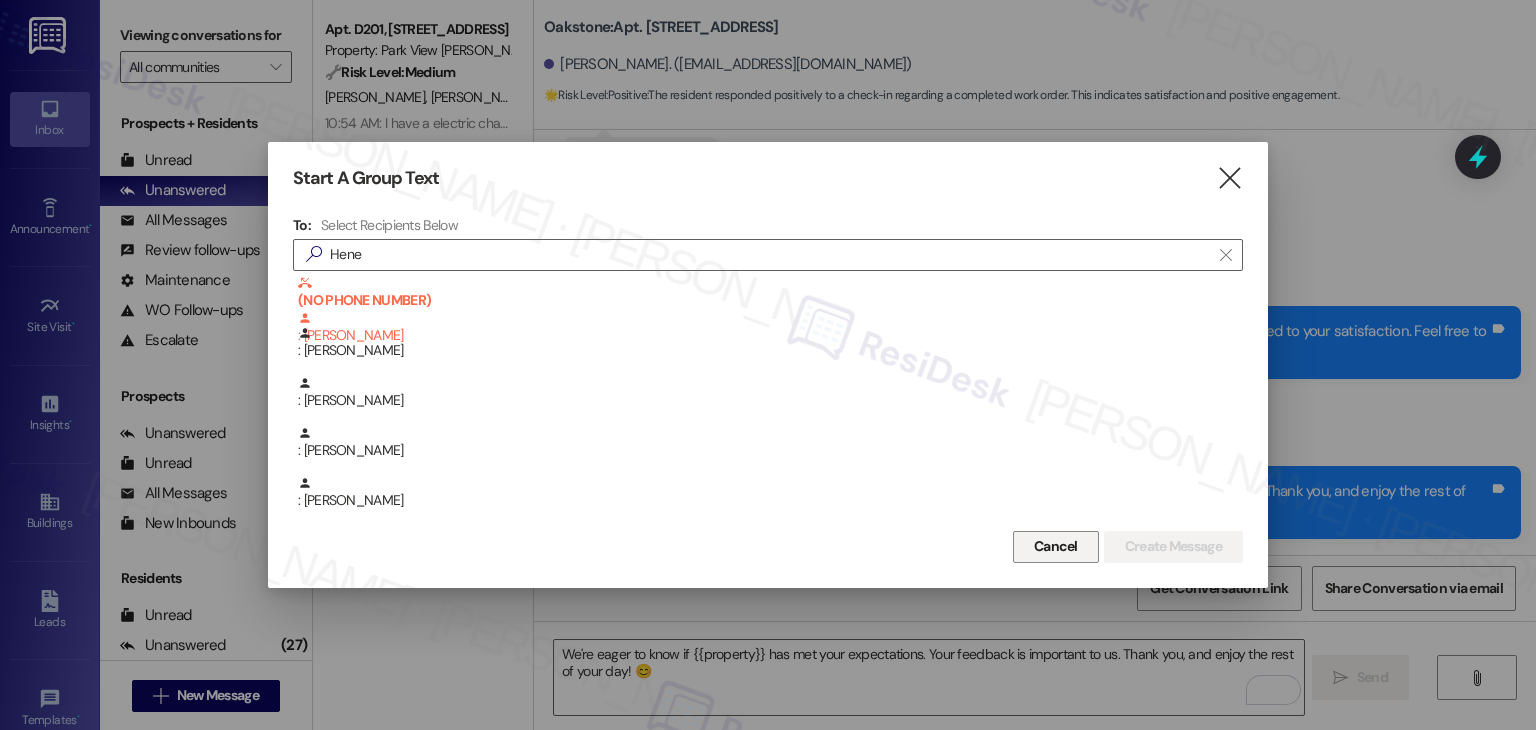 click on "Cancel" at bounding box center (1056, 546) 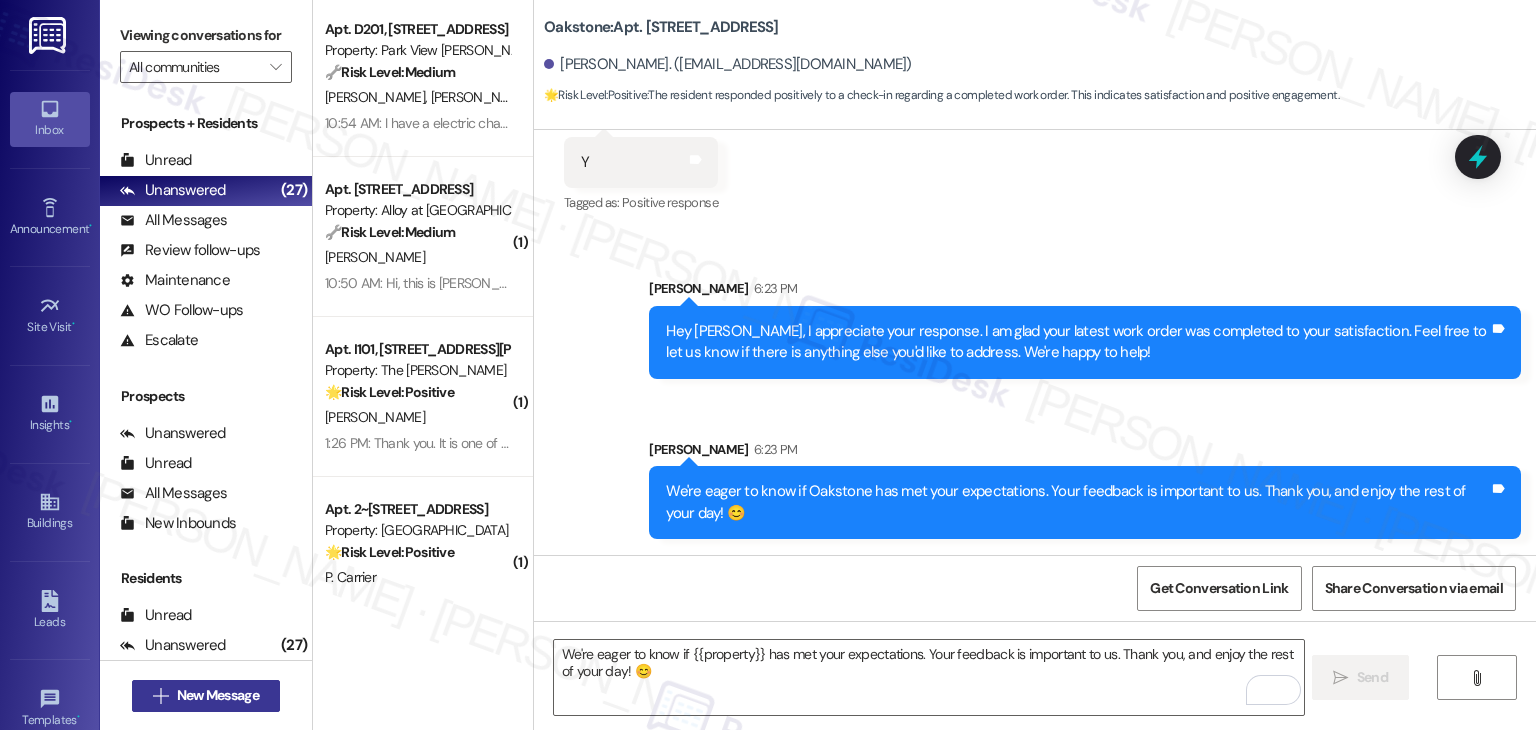 click on "New Message" at bounding box center (218, 695) 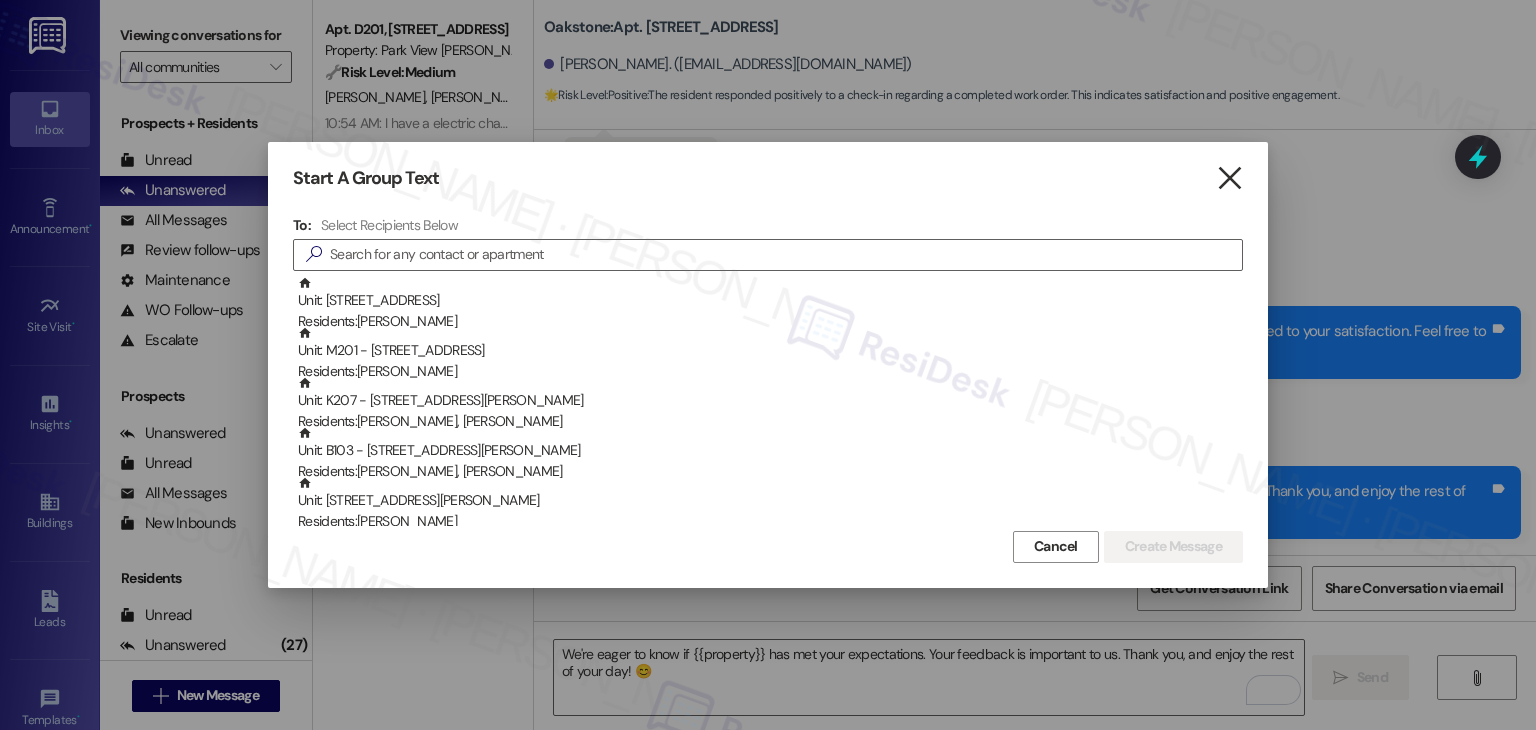 click on "" at bounding box center (1229, 178) 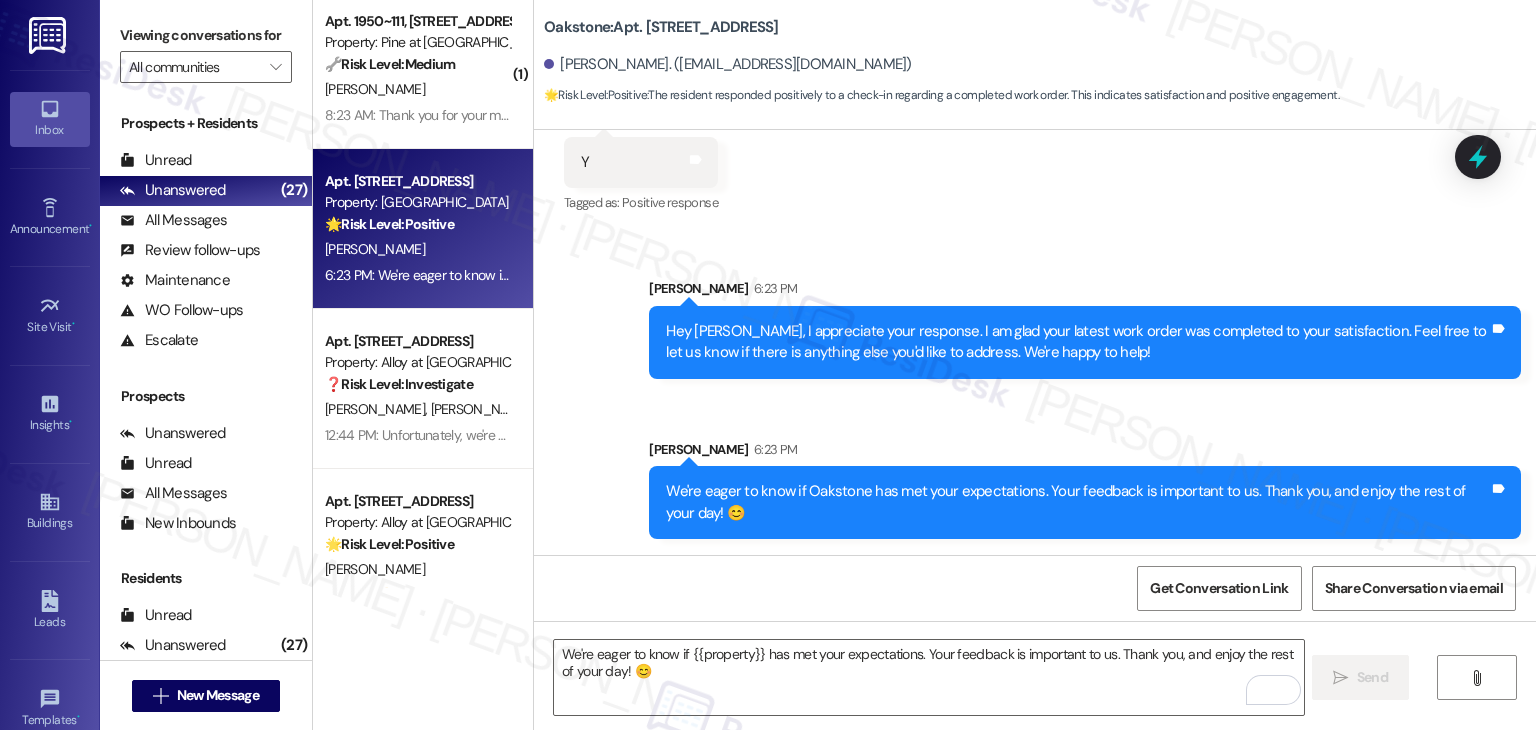 scroll, scrollTop: 3732, scrollLeft: 0, axis: vertical 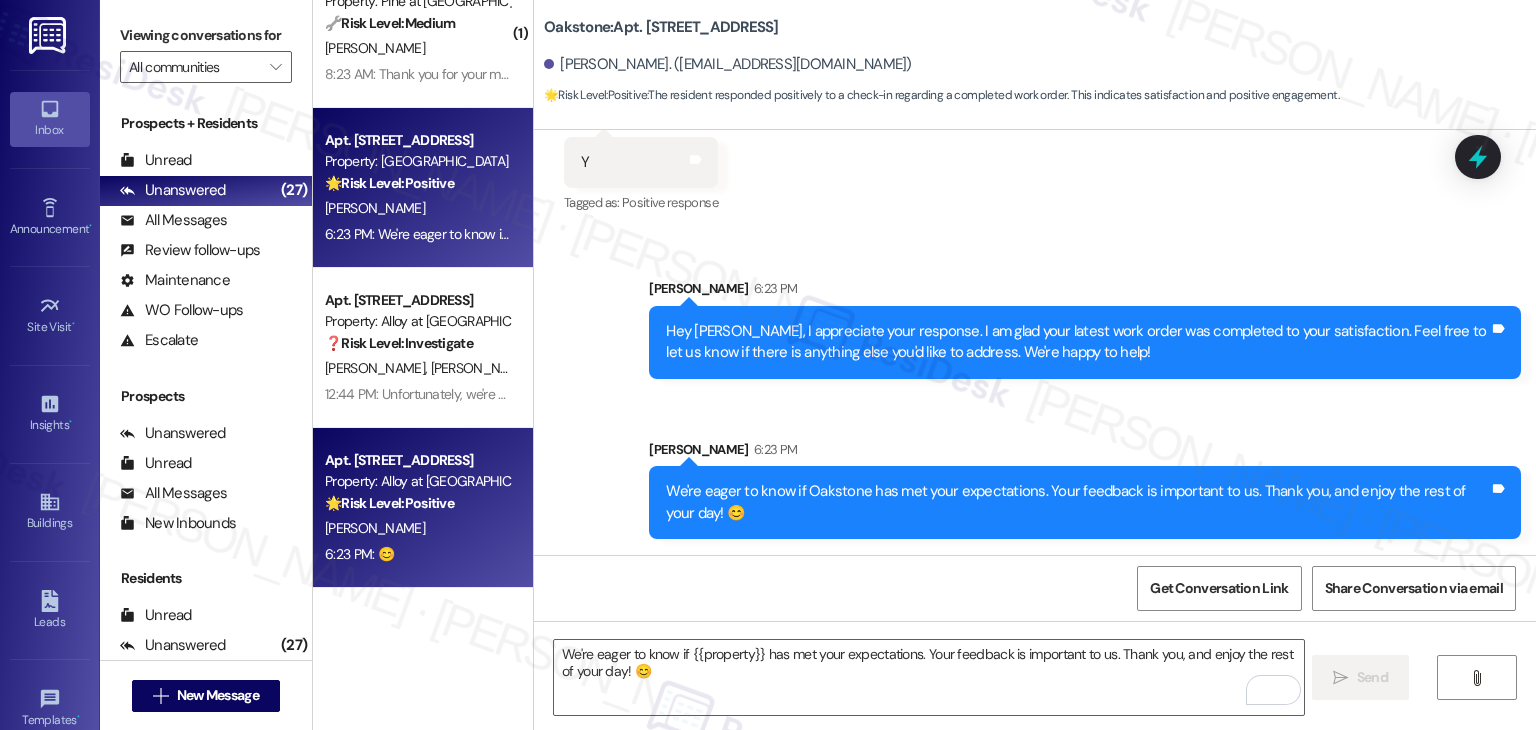 click on "6:23 PM: 😊 6:23 PM: 😊" at bounding box center [417, 554] 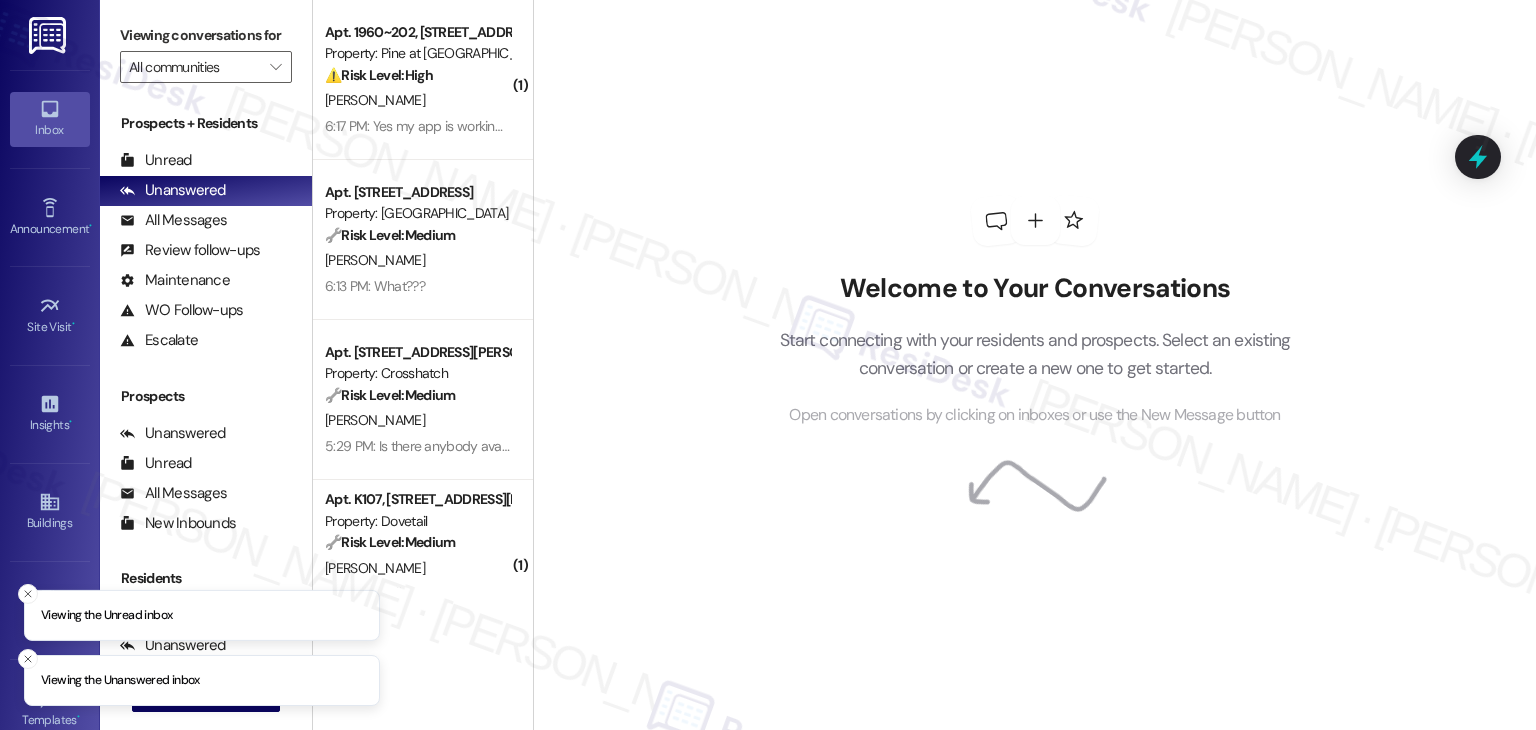 scroll, scrollTop: 0, scrollLeft: 0, axis: both 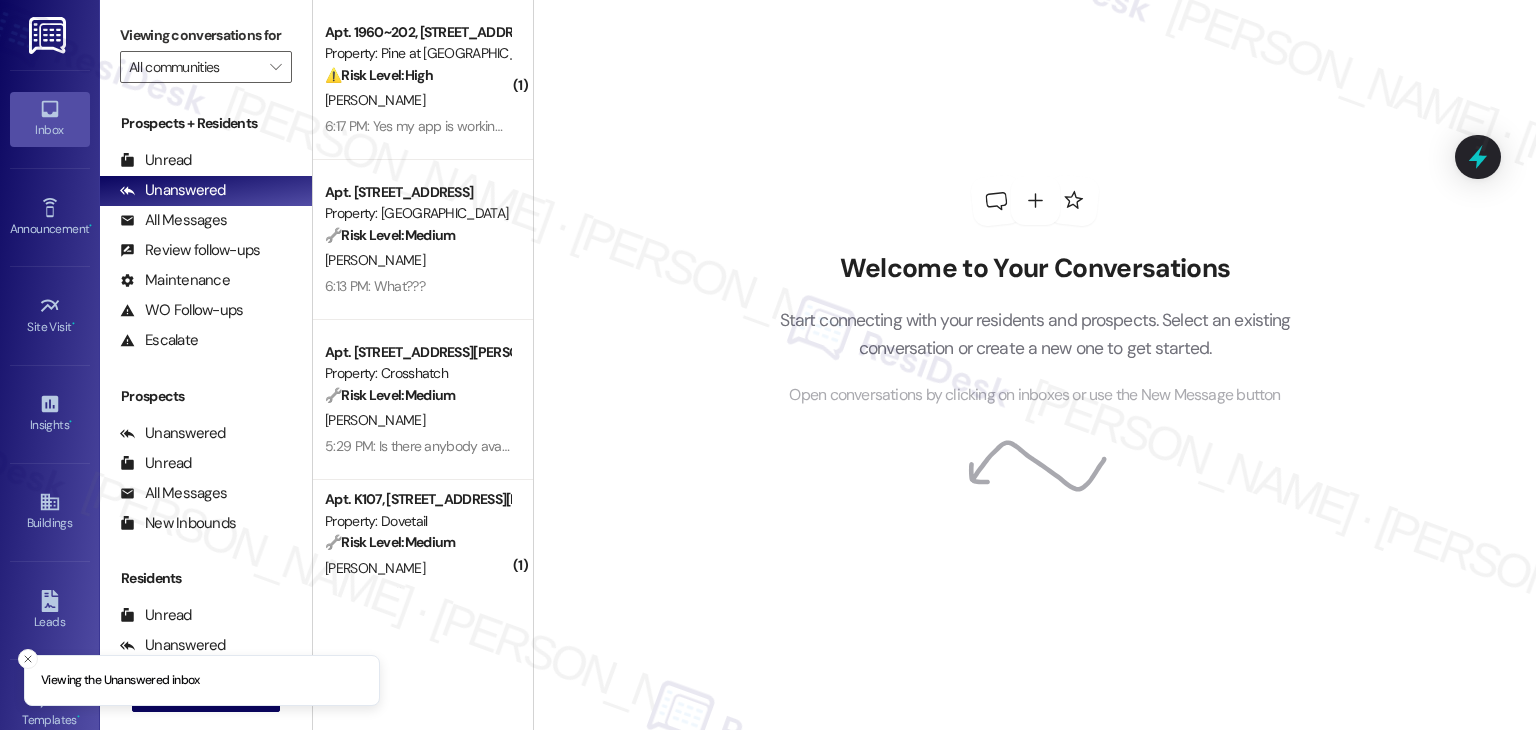 click on "Welcome to Your Conversations Start connecting with your residents and prospects. Select an existing conversation or create a new one to get started. Open conversations by clicking on inboxes or use the New Message button" at bounding box center [1034, 365] 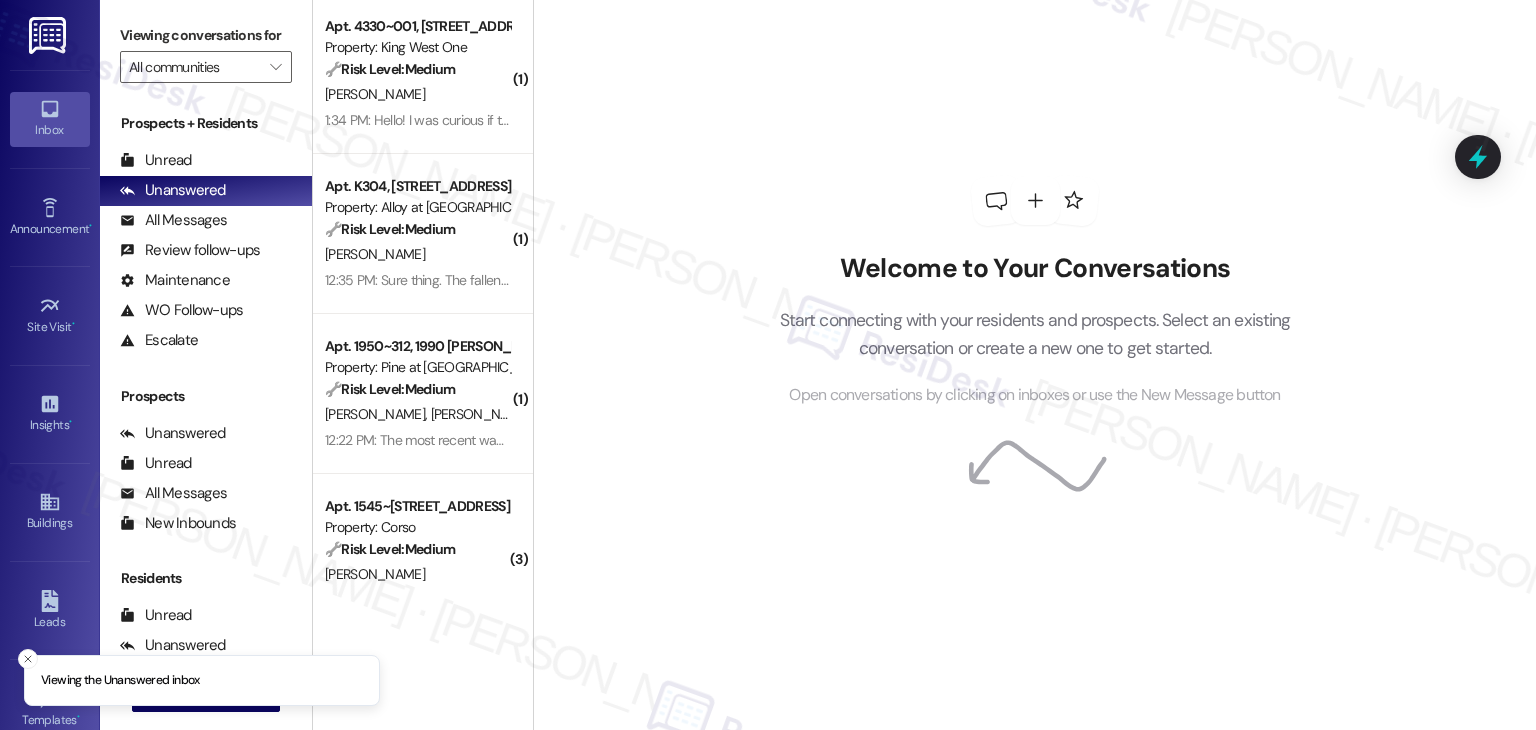scroll, scrollTop: 1200, scrollLeft: 0, axis: vertical 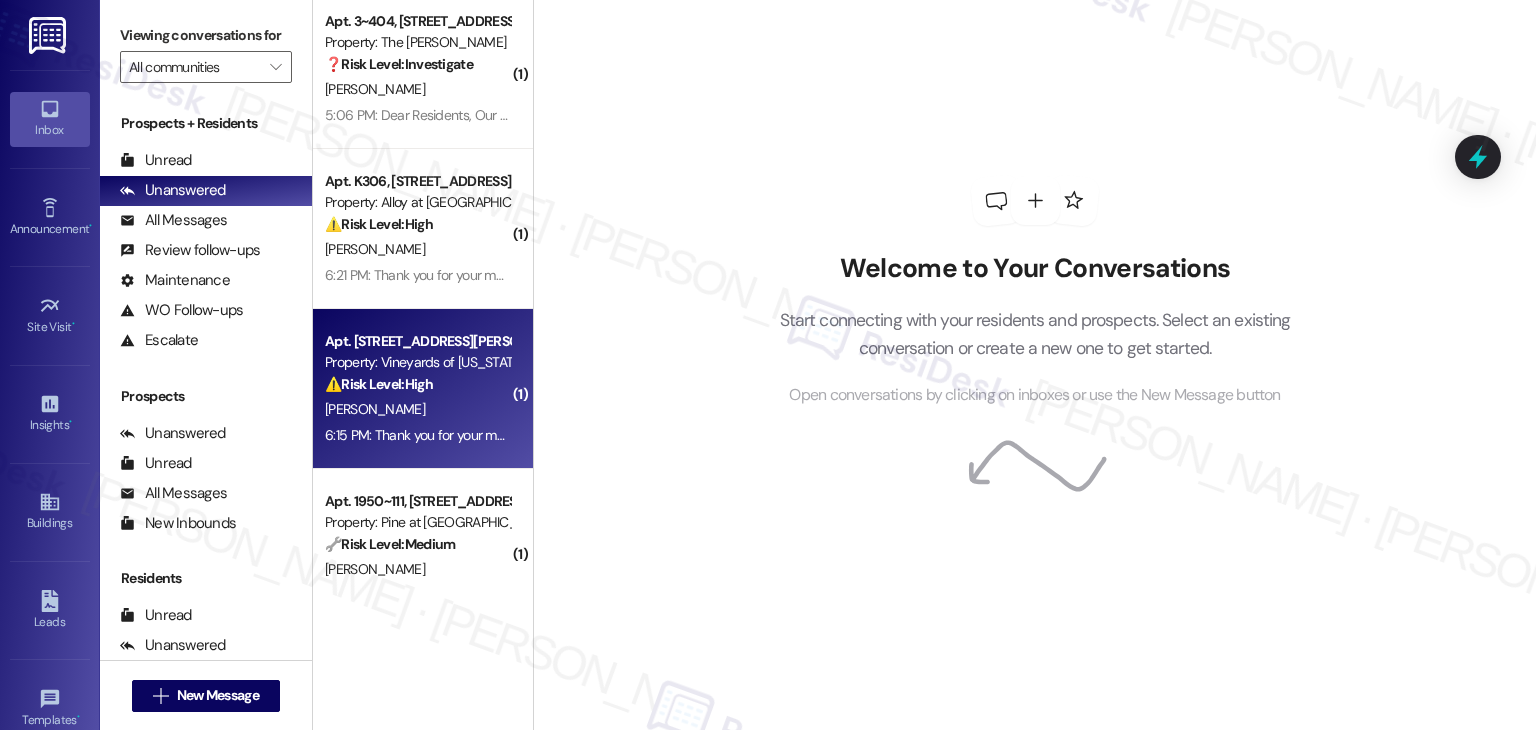 click on "Apt. 1411, 4350 Mira Linda Point Property: Vineyards of Colorado Springs ⚠️  Risk Level:  High The resident is reporting that a previously submitted maintenance request (dishwasher not working) has not been resolved and that communication with maintenance has broken down. This unresolved issue and lack of communication warrants escalation to Tier 2. S. Martinez 6:15 PM: Thank you for your message. Our offices are currently closed, but we will contact you when we resume operations. For emergencies, please contact your emergency number 719-264-0464. 6:15 PM: Thank you for your message. Our offices are currently closed, but we will contact you when we resume operations. For emergencies, please contact your emergency number 719-264-0464." at bounding box center [423, 389] 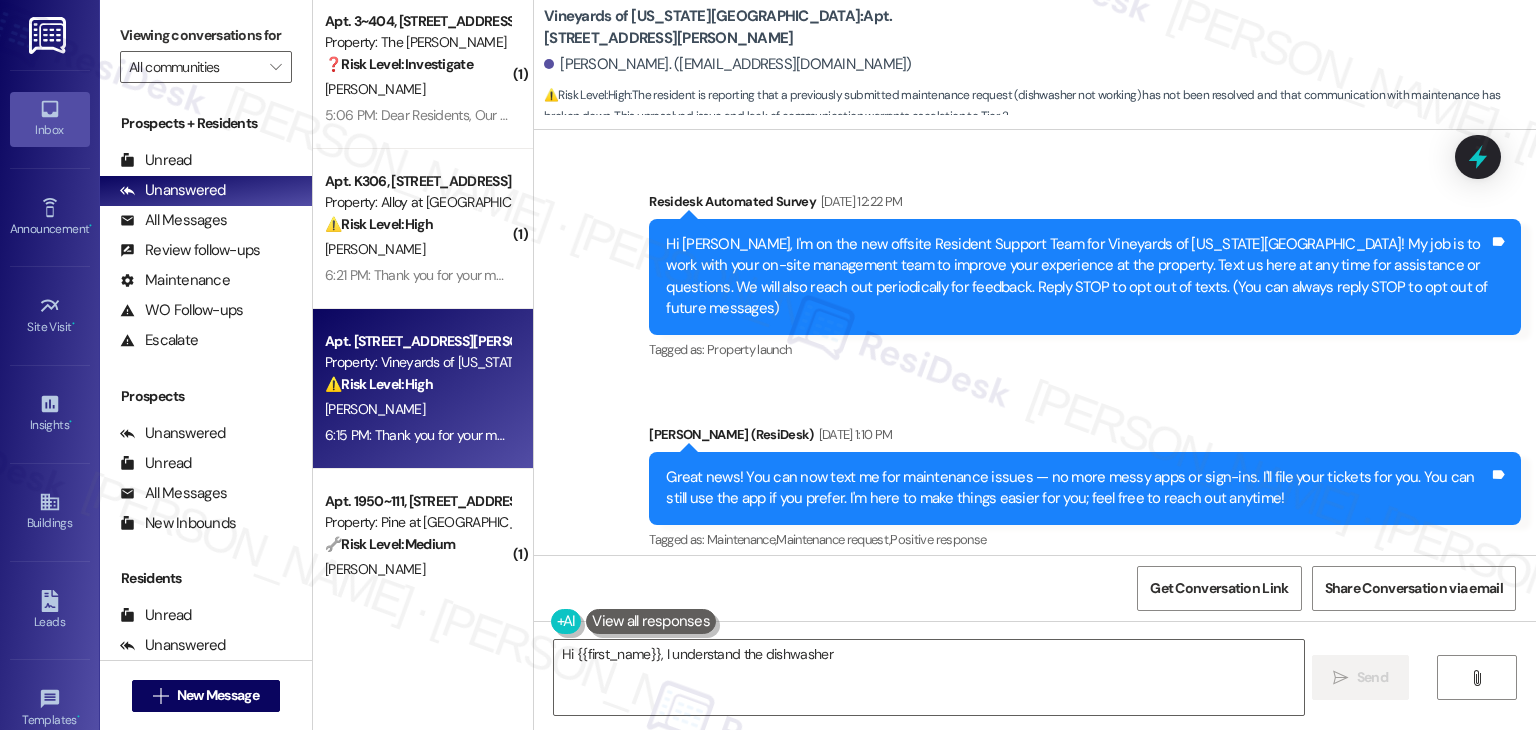 scroll, scrollTop: 5964, scrollLeft: 0, axis: vertical 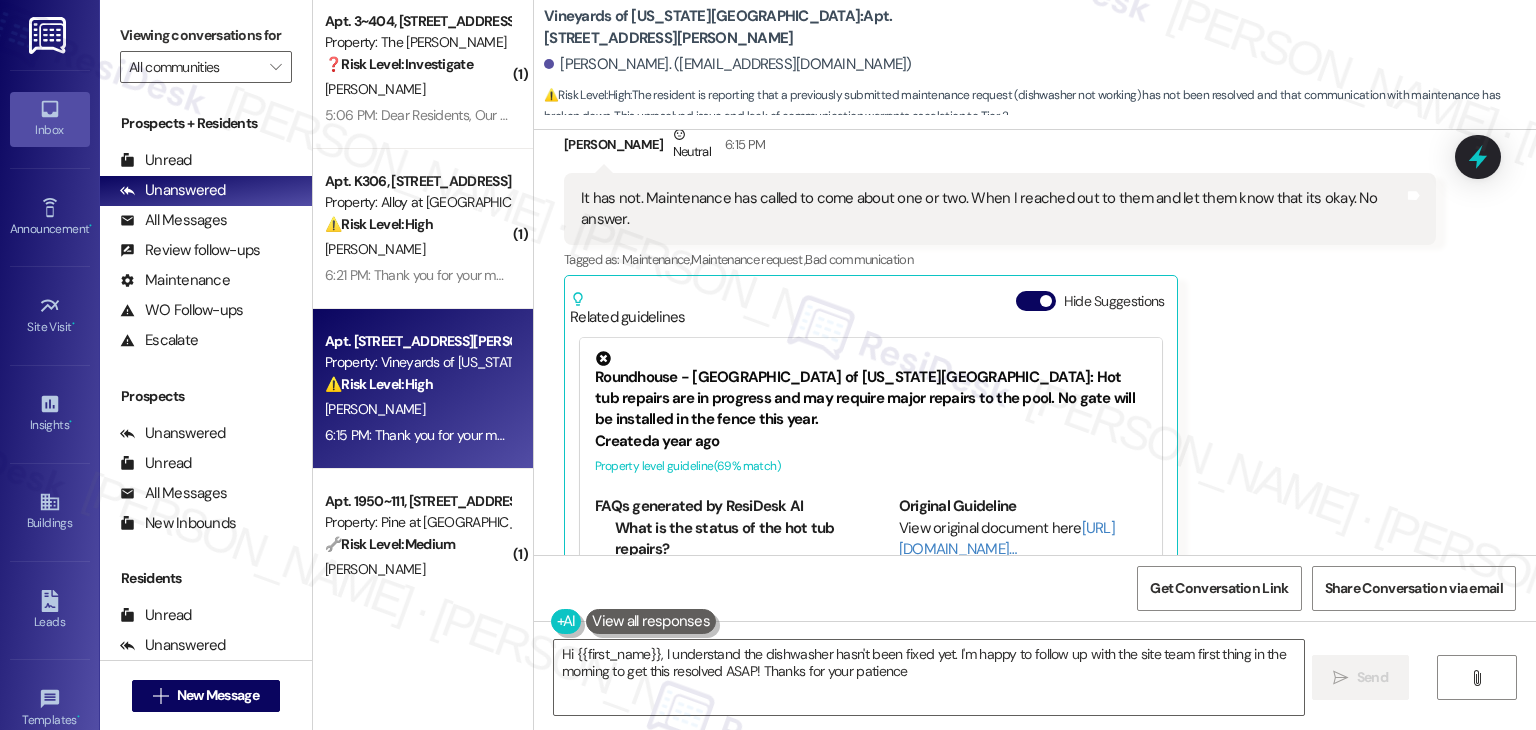 type on "Hi {{first_name}}, I understand the dishwasher hasn't been fixed yet. I'm happy to follow up with the site team first thing in the morning to get this resolved ASAP! Thanks for your patience!" 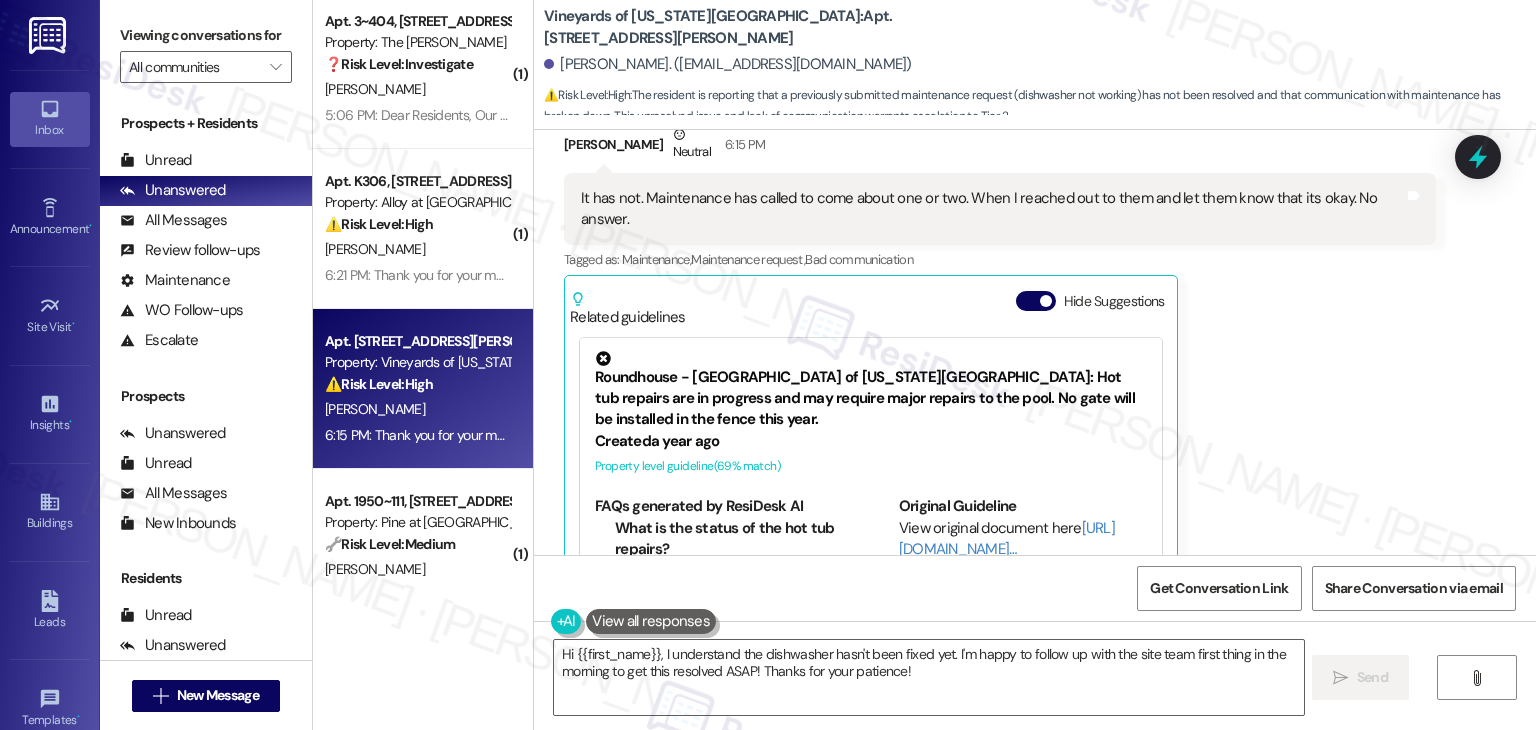click on "Hide Suggestions" at bounding box center [1036, 301] 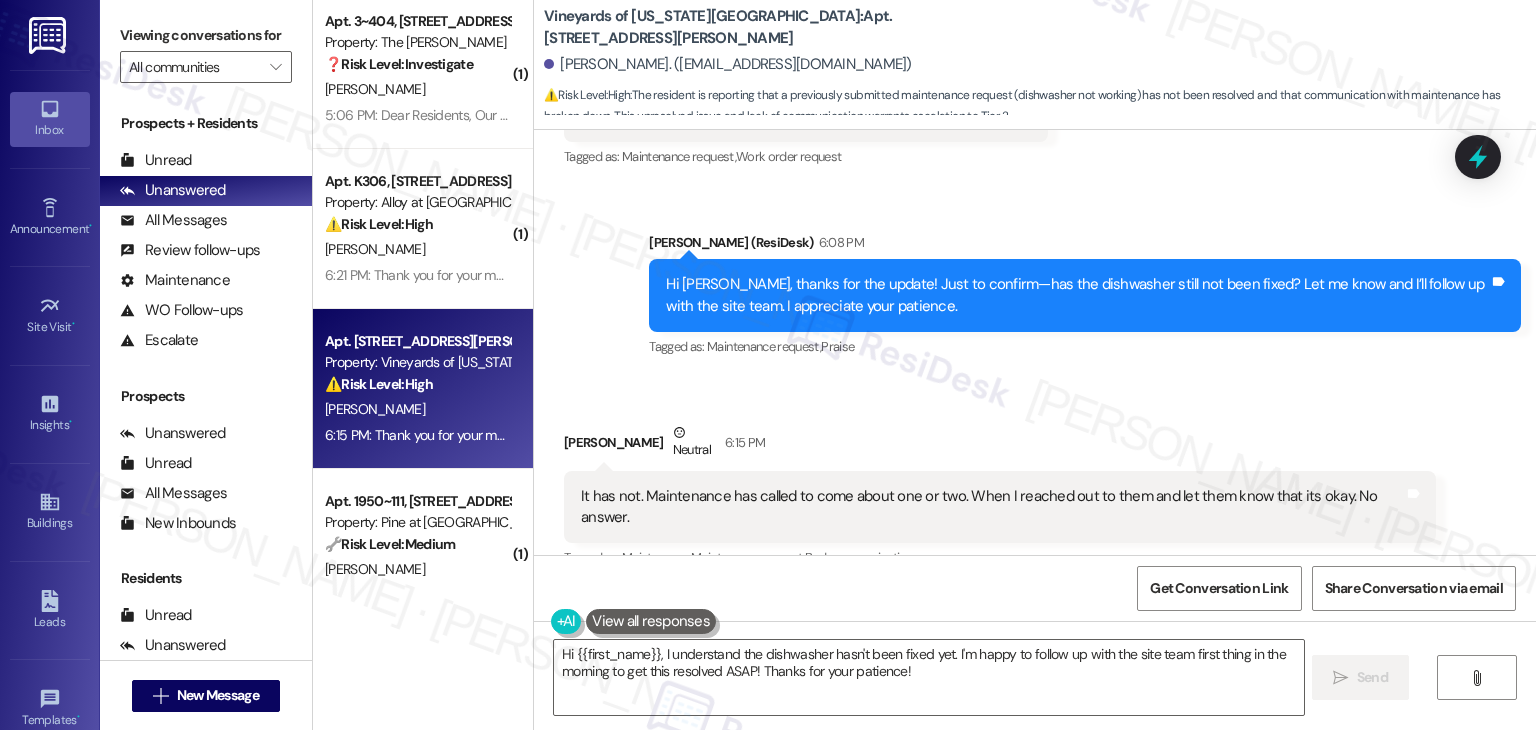scroll, scrollTop: 5664, scrollLeft: 0, axis: vertical 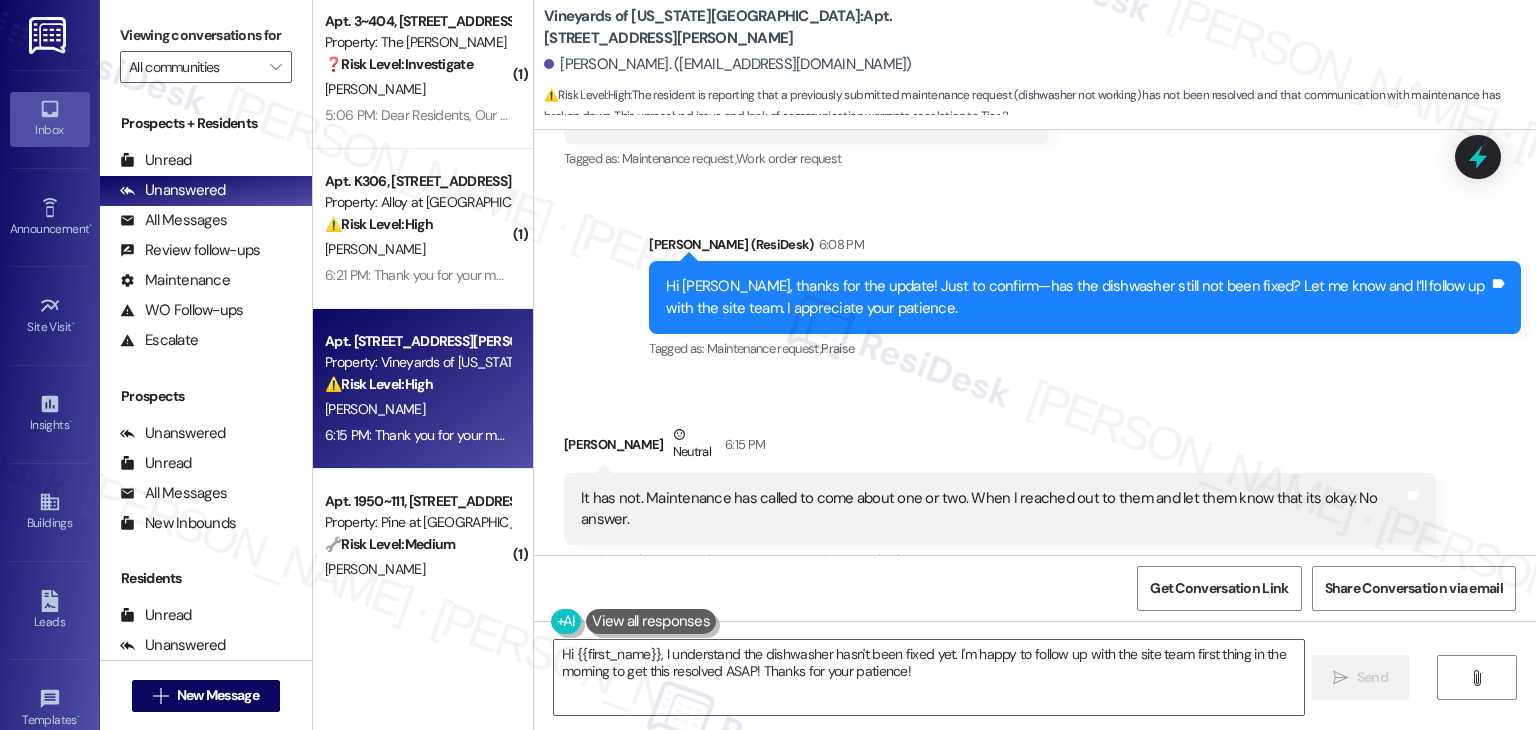 click on "Sent via SMS Dottie  (ResiDesk) 6:08 PM Hi Shaneen, thanks for the update! Just to confirm—has the dishwasher still not been fixed? Let me know and I’ll follow up with the site team. I appreciate your patience. Tags and notes Tagged as:   Maintenance request ,  Click to highlight conversations about Maintenance request Praise Click to highlight conversations about Praise" at bounding box center [1085, 299] 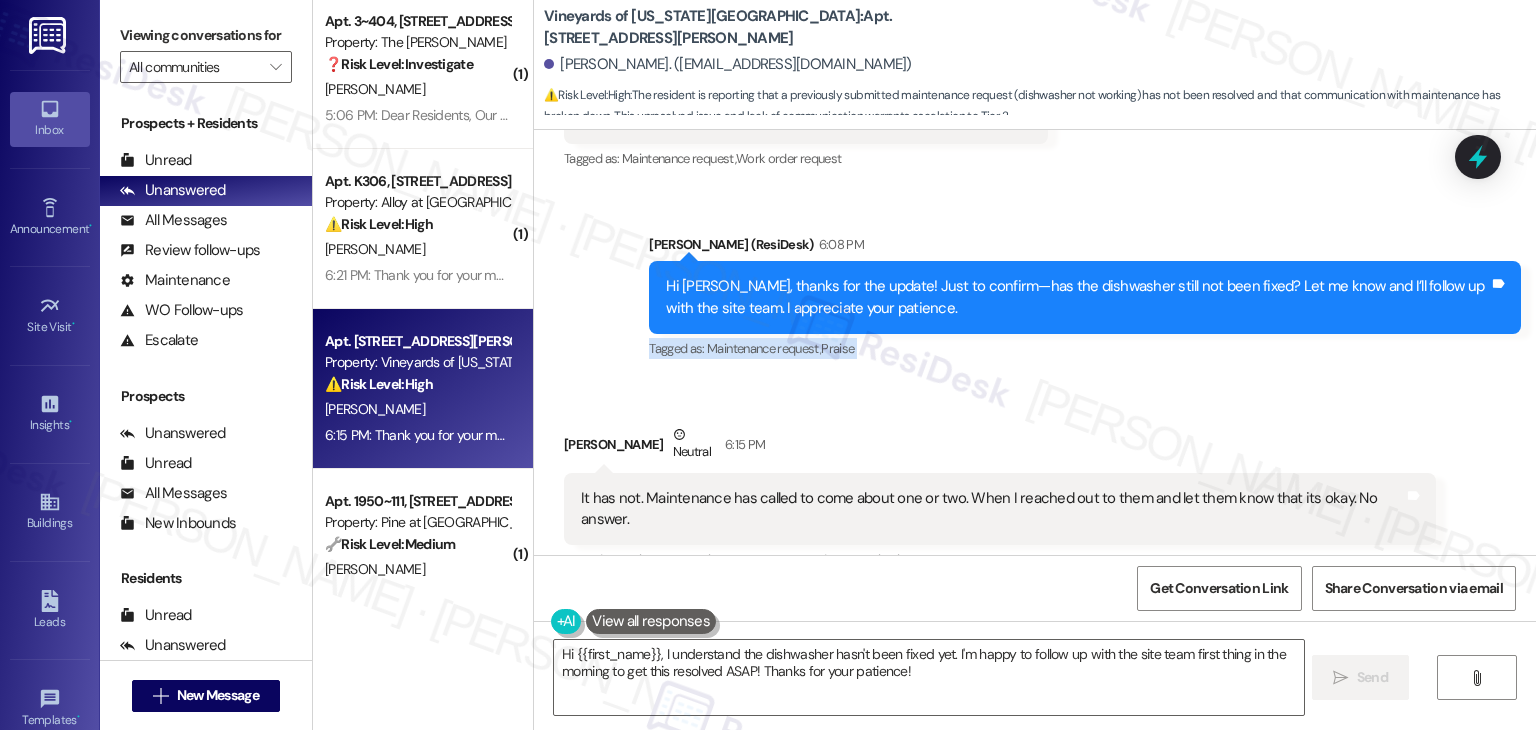 click on "Sent via SMS Dottie  (ResiDesk) 6:08 PM Hi Shaneen, thanks for the update! Just to confirm—has the dishwasher still not been fixed? Let me know and I’ll follow up with the site team. I appreciate your patience. Tags and notes Tagged as:   Maintenance request ,  Click to highlight conversations about Maintenance request Praise Click to highlight conversations about Praise" at bounding box center (1085, 299) 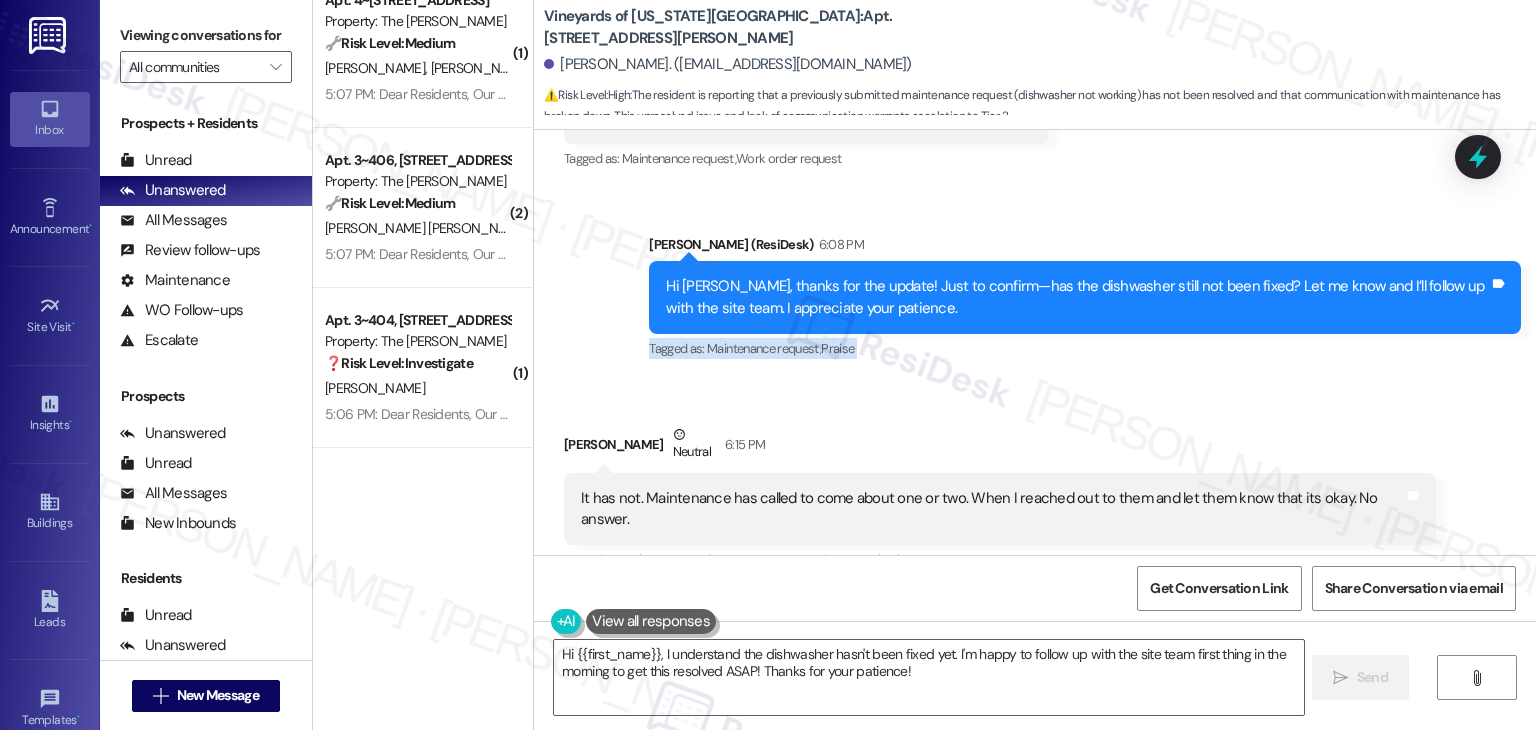 scroll, scrollTop: 2511, scrollLeft: 0, axis: vertical 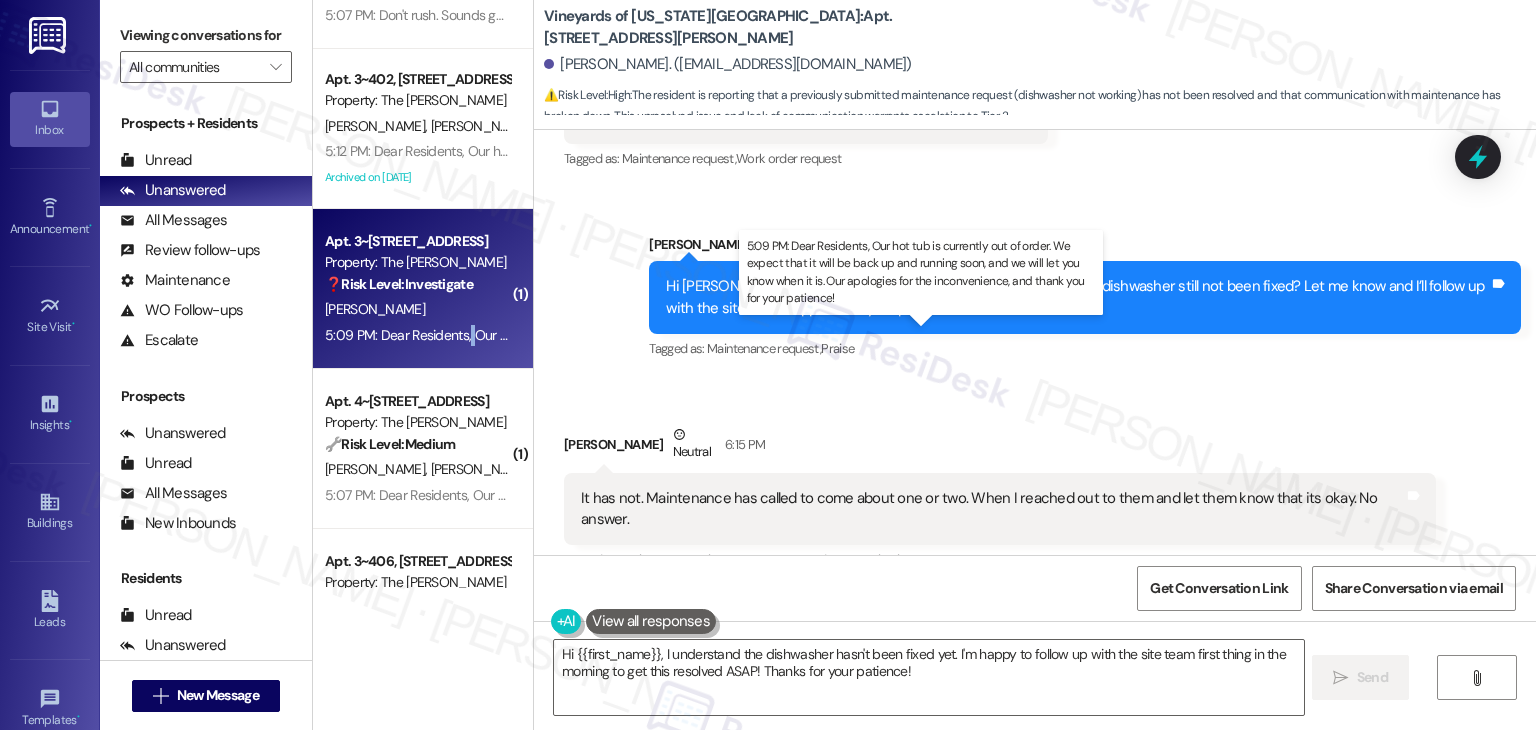click on "5:09 PM: Dear Residents,
Our hot tub is currently out of order. We expect that it will be back up and running soon, and we will let you know when it is. Our apologies for the inconvenience, and thank you for your patience! 5:09 PM: Dear Residents,
Our hot tub is currently out of order. We expect that it will be back up and running soon, and we will let you know when it is. Our apologies for the inconvenience, and thank you for your patience!" at bounding box center (959, 335) 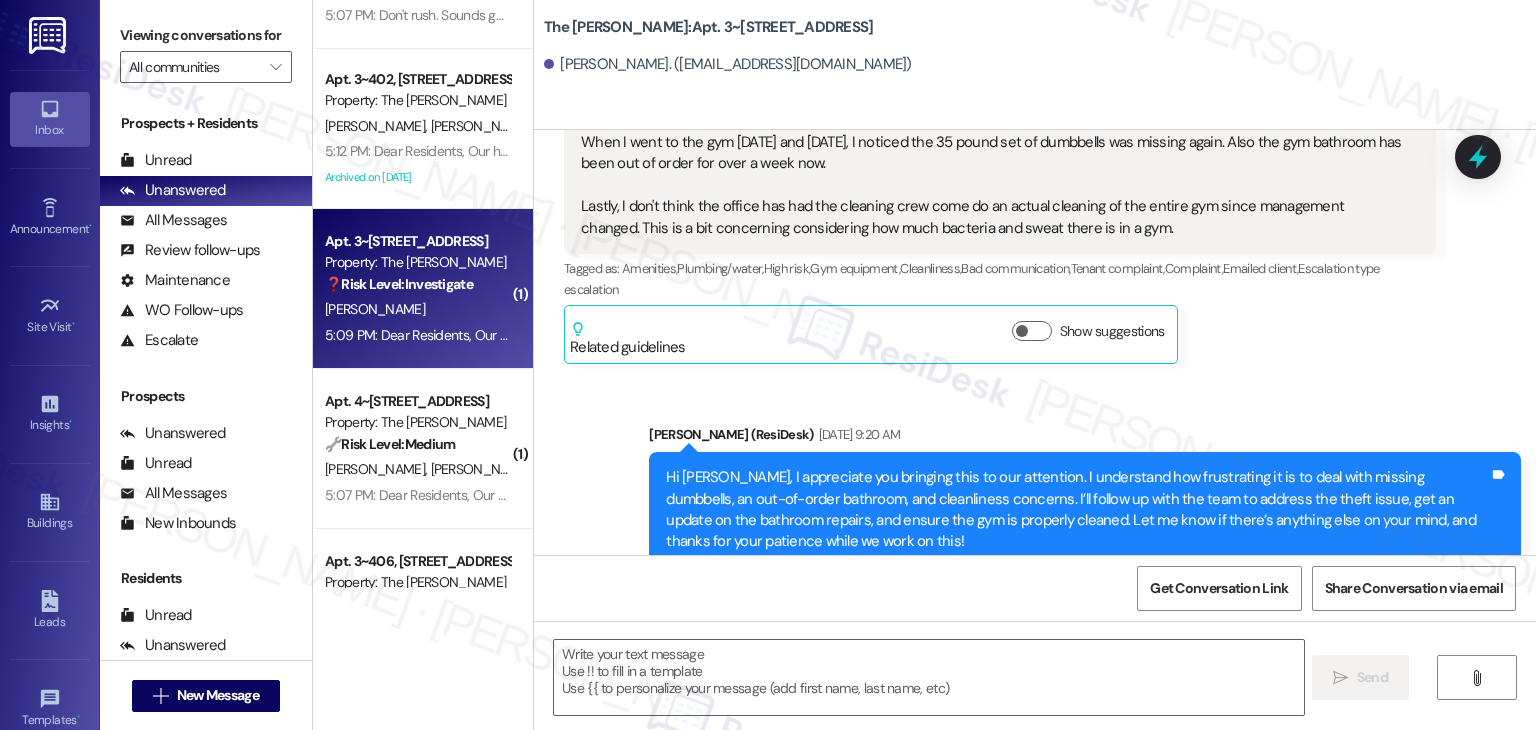 scroll, scrollTop: 10096, scrollLeft: 0, axis: vertical 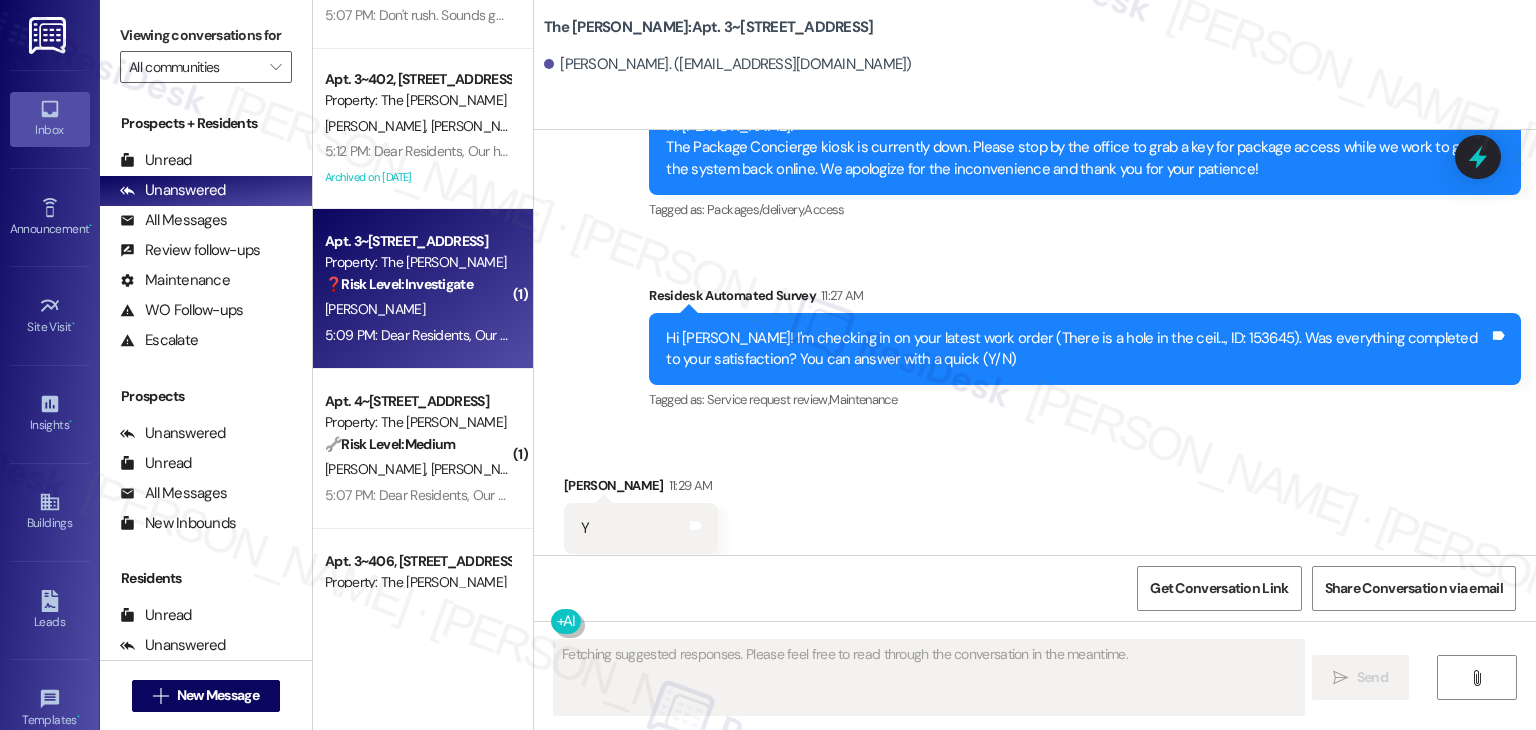 click on "Apt. 3~315, 2271 Clinton St Property: The Hayes ❓  Risk Level:  Investigate A. Gleitz 5:09 PM: Dear Residents,
Our hot tub is currently out of order. We expect that it will be back up and running soon, and we will let you know when it is. Our apologies for the inconvenience, and thank you for your patience! 5:09 PM: Dear Residents,
Our hot tub is currently out of order. We expect that it will be back up and running soon, and we will let you know when it is. Our apologies for the inconvenience, and thank you for your patience!" at bounding box center (423, 289) 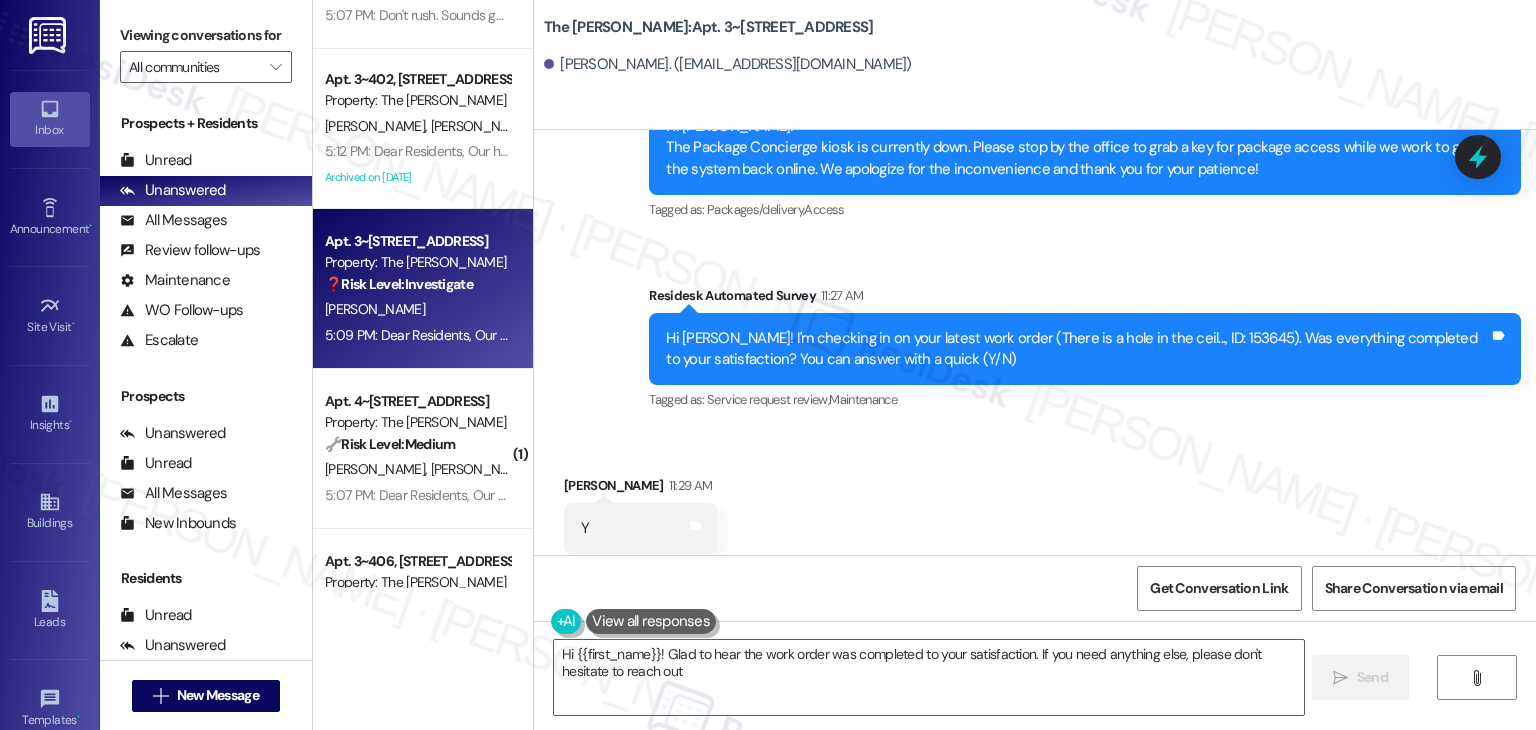 type on "Hi {{first_name}}! Glad to hear the work order was completed to your satisfaction. If you need anything else, please don't hesitate to reach out!" 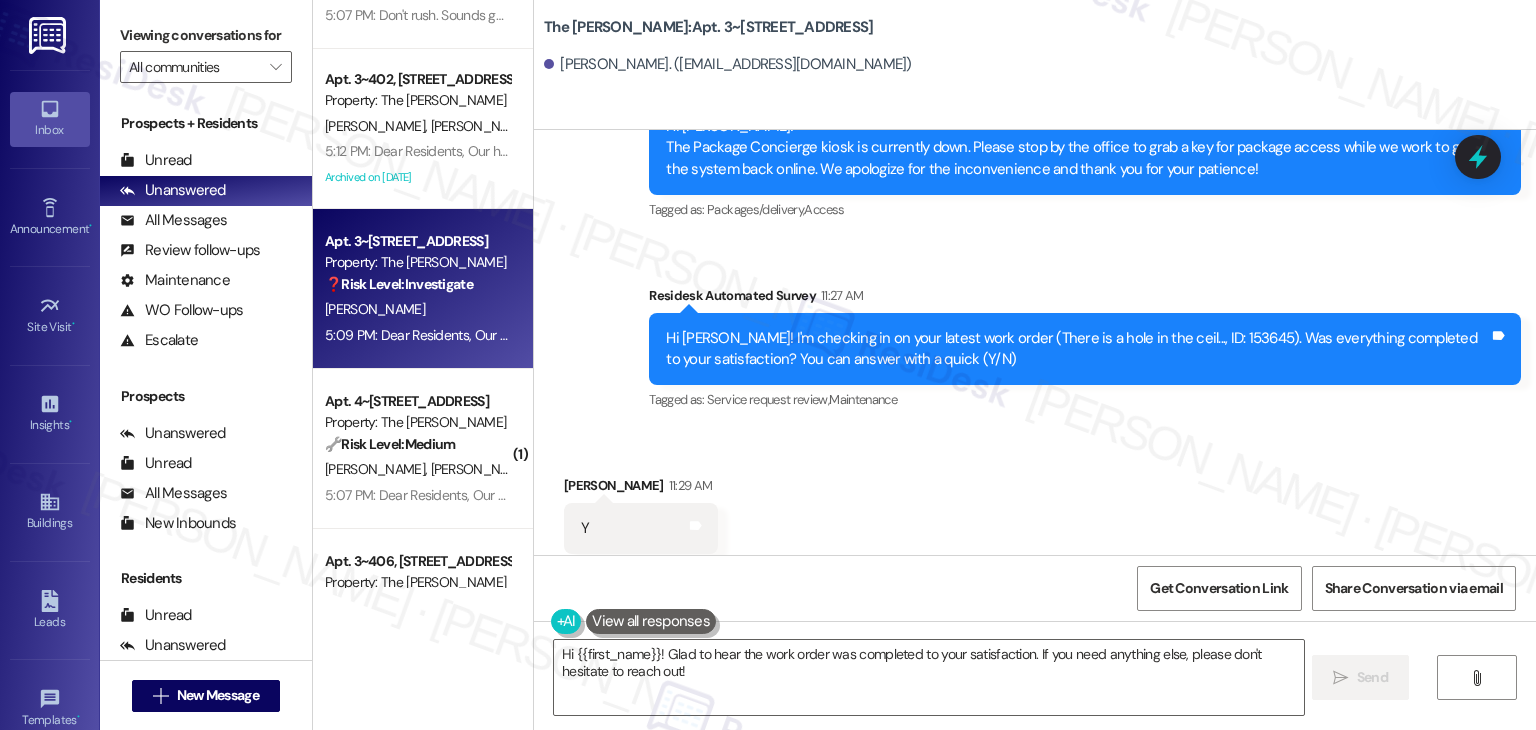 click on "Received via SMS Andrew Gleitz 11:29 AM Y Tags and notes Tagged as:   Positive response Click to highlight conversations about Positive response" at bounding box center (1035, 514) 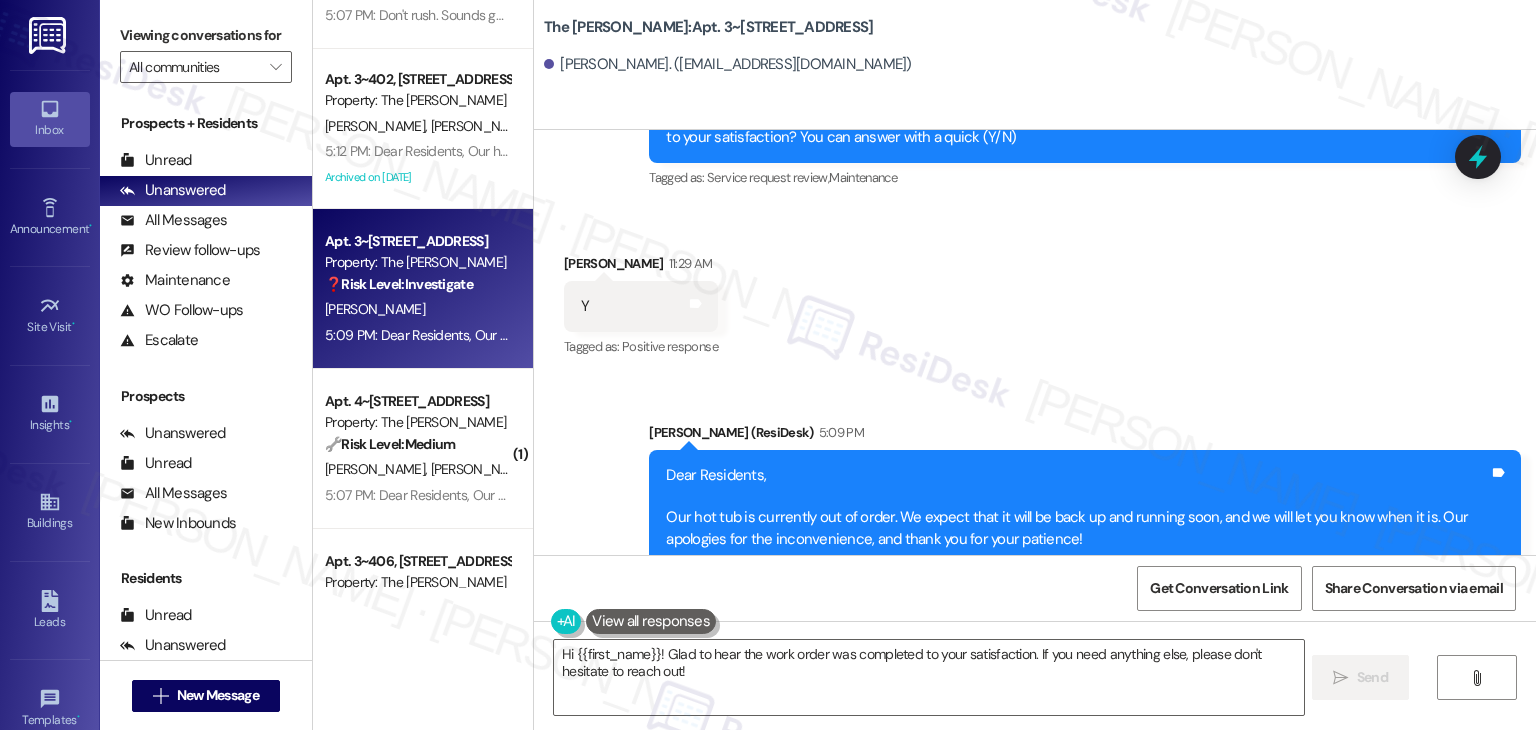 scroll, scrollTop: 10329, scrollLeft: 0, axis: vertical 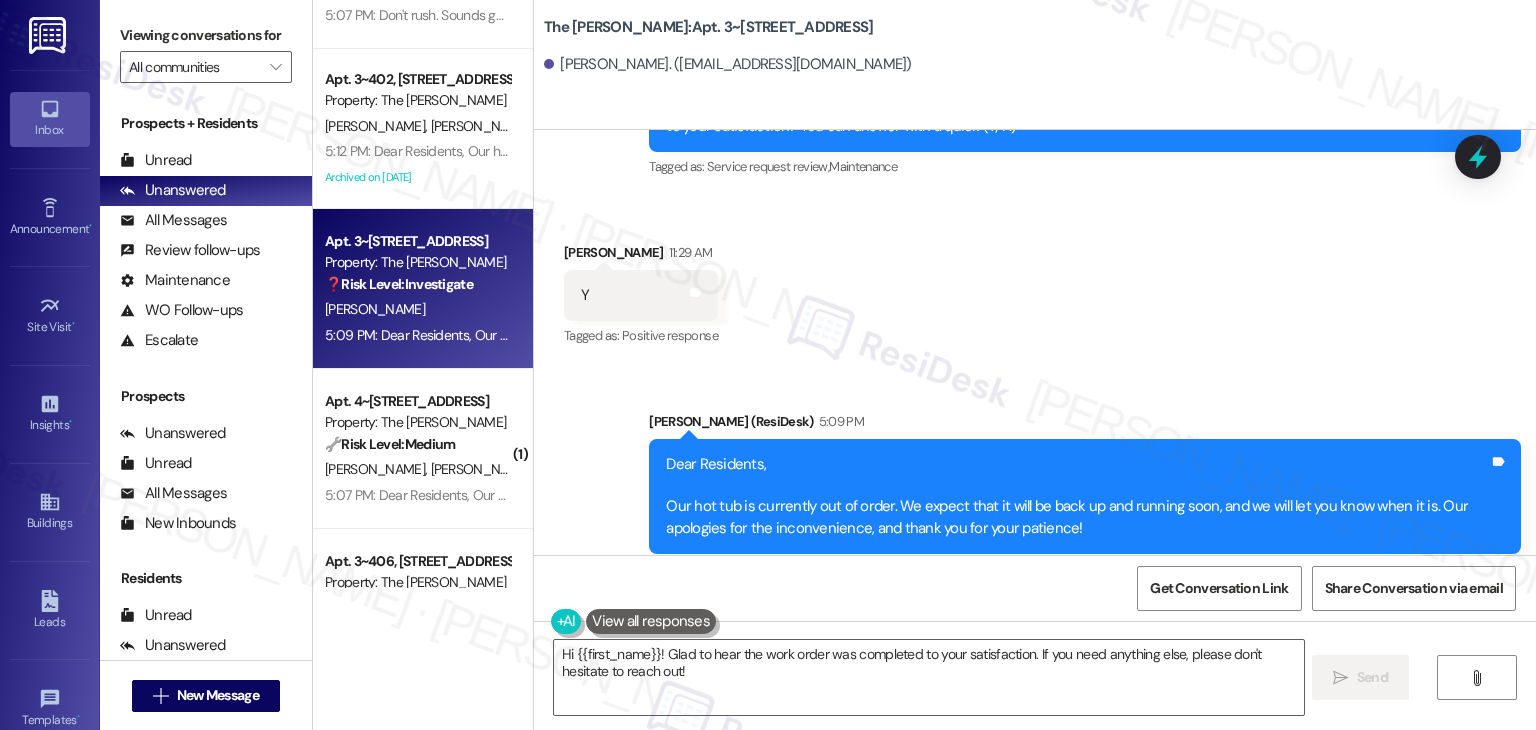 click on "5:09 PM: Dear Residents,
Our hot tub is currently out of order. We expect that it will be back up and running soon, and we will let you know when it is. Our apologies for the inconvenience, and thank you for your patience! 5:09 PM: Dear Residents,
Our hot tub is currently out of order. We expect that it will be back up and running soon, and we will let you know when it is. Our apologies for the inconvenience, and thank you for your patience!" at bounding box center [959, 335] 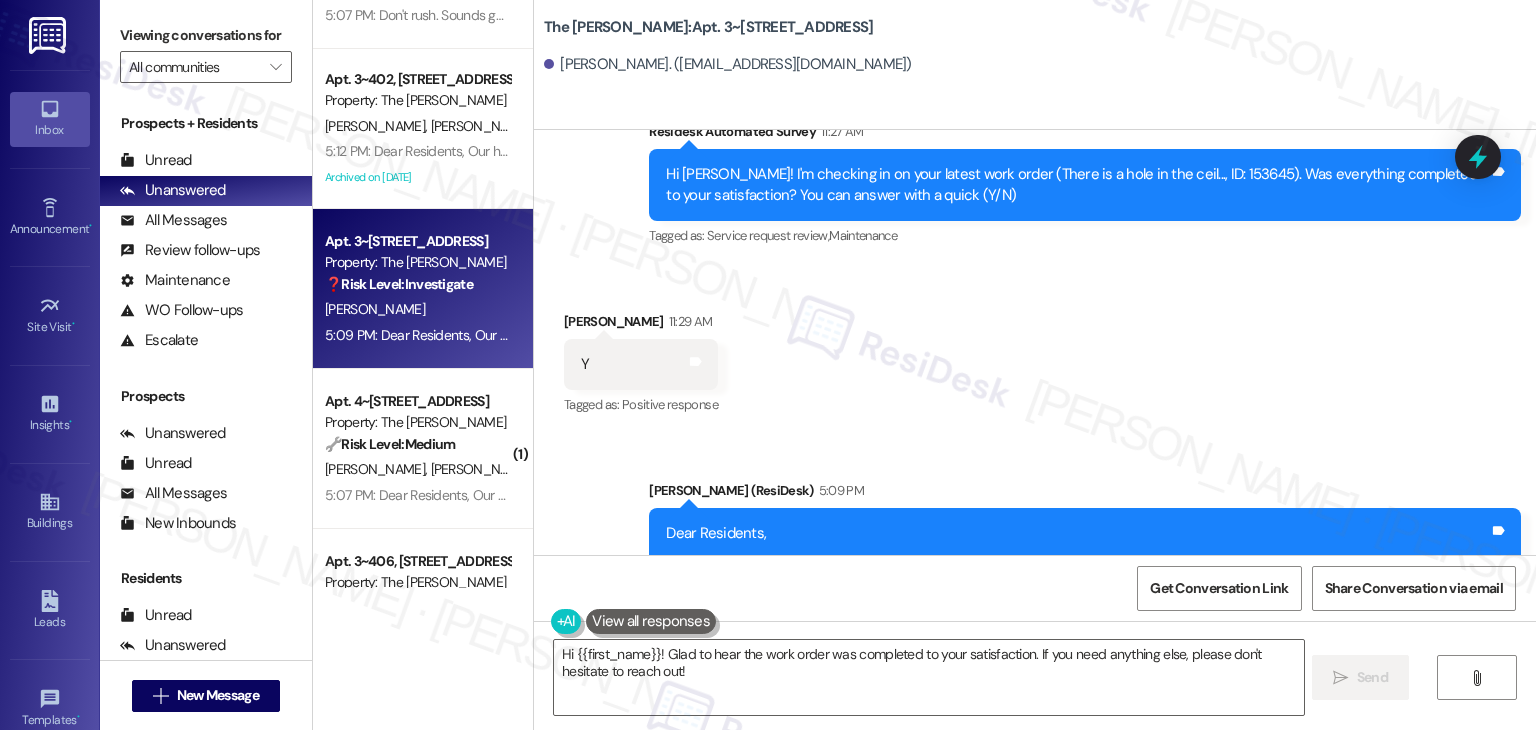 scroll, scrollTop: 10229, scrollLeft: 0, axis: vertical 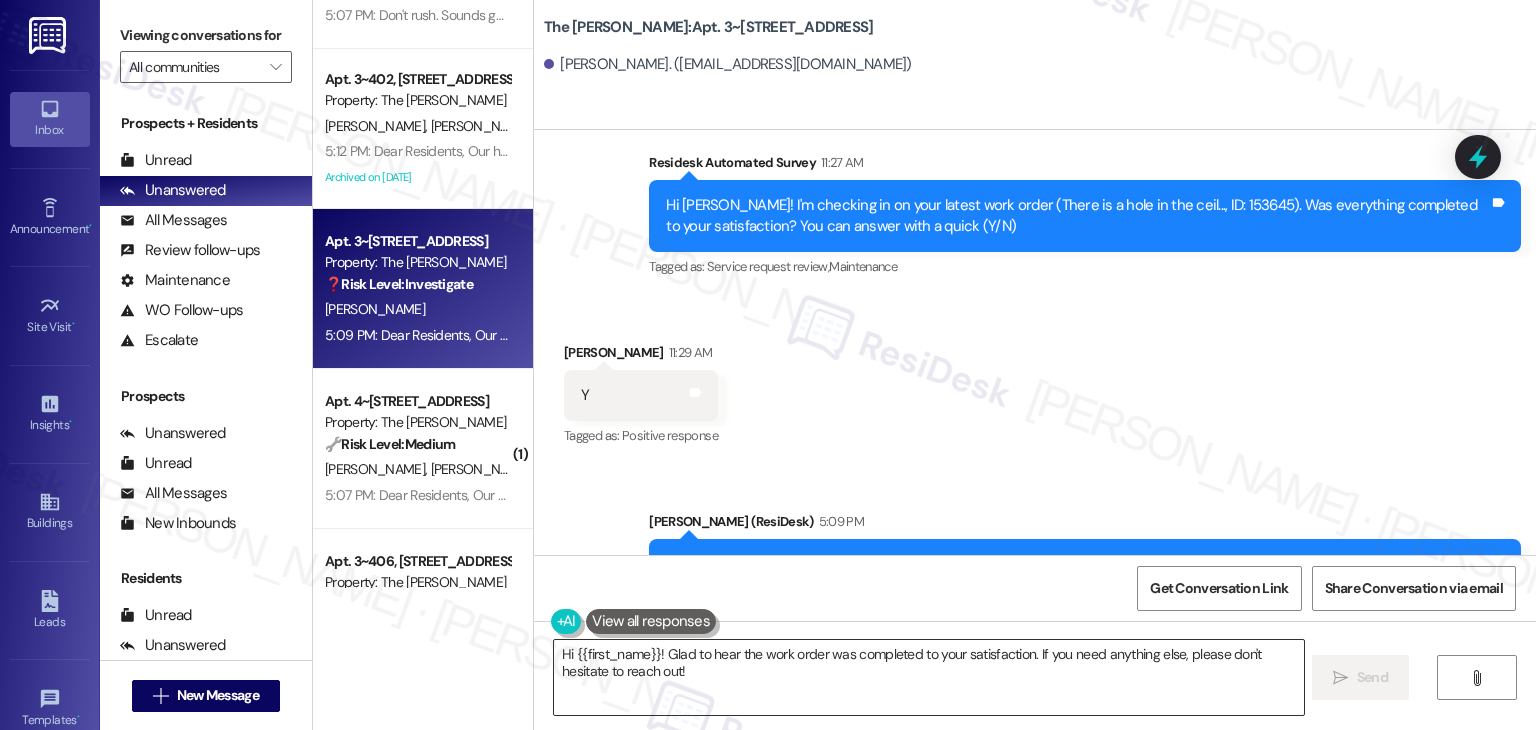 drag, startPoint x: 1200, startPoint y: 688, endPoint x: 1273, endPoint y: 684, distance: 73.109505 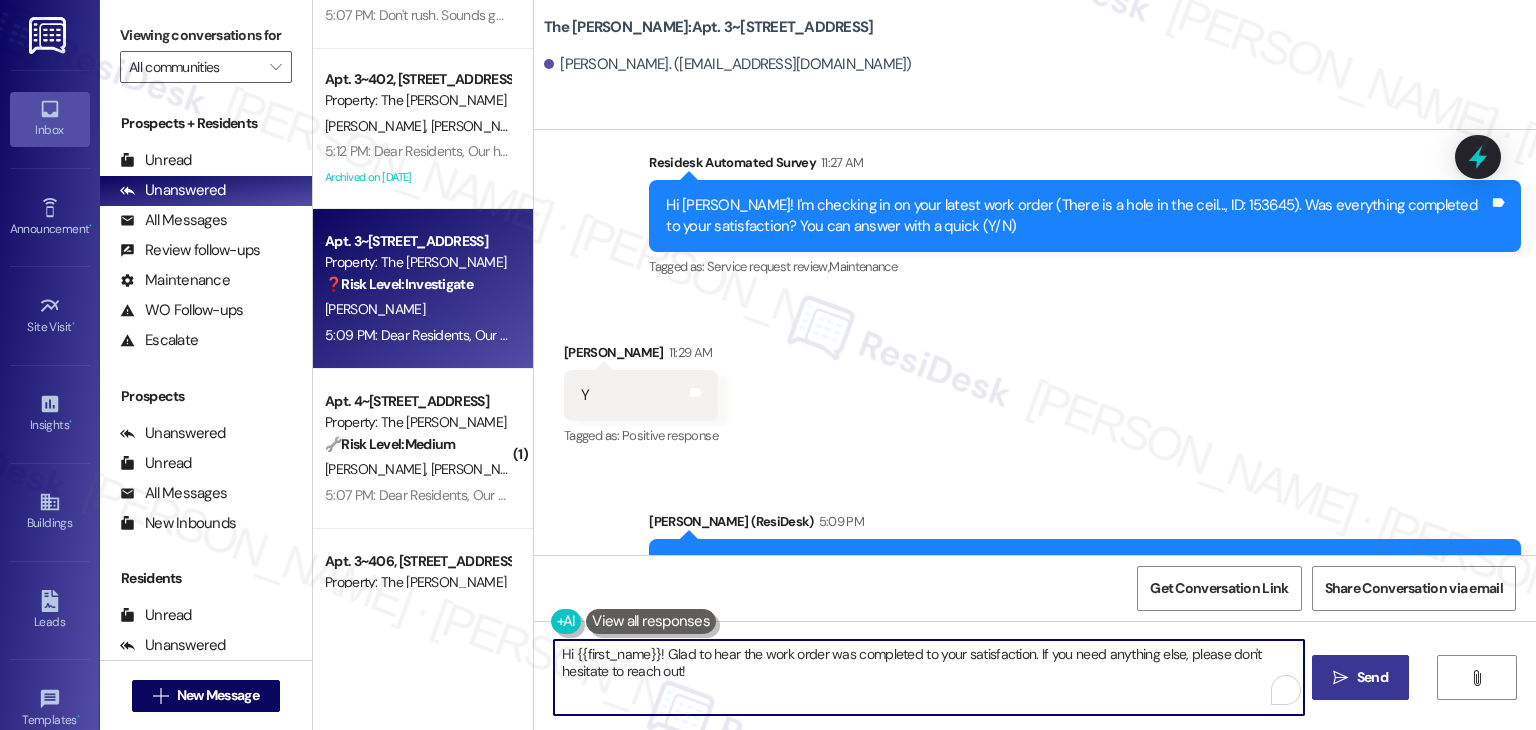 click on "Send" at bounding box center (1372, 677) 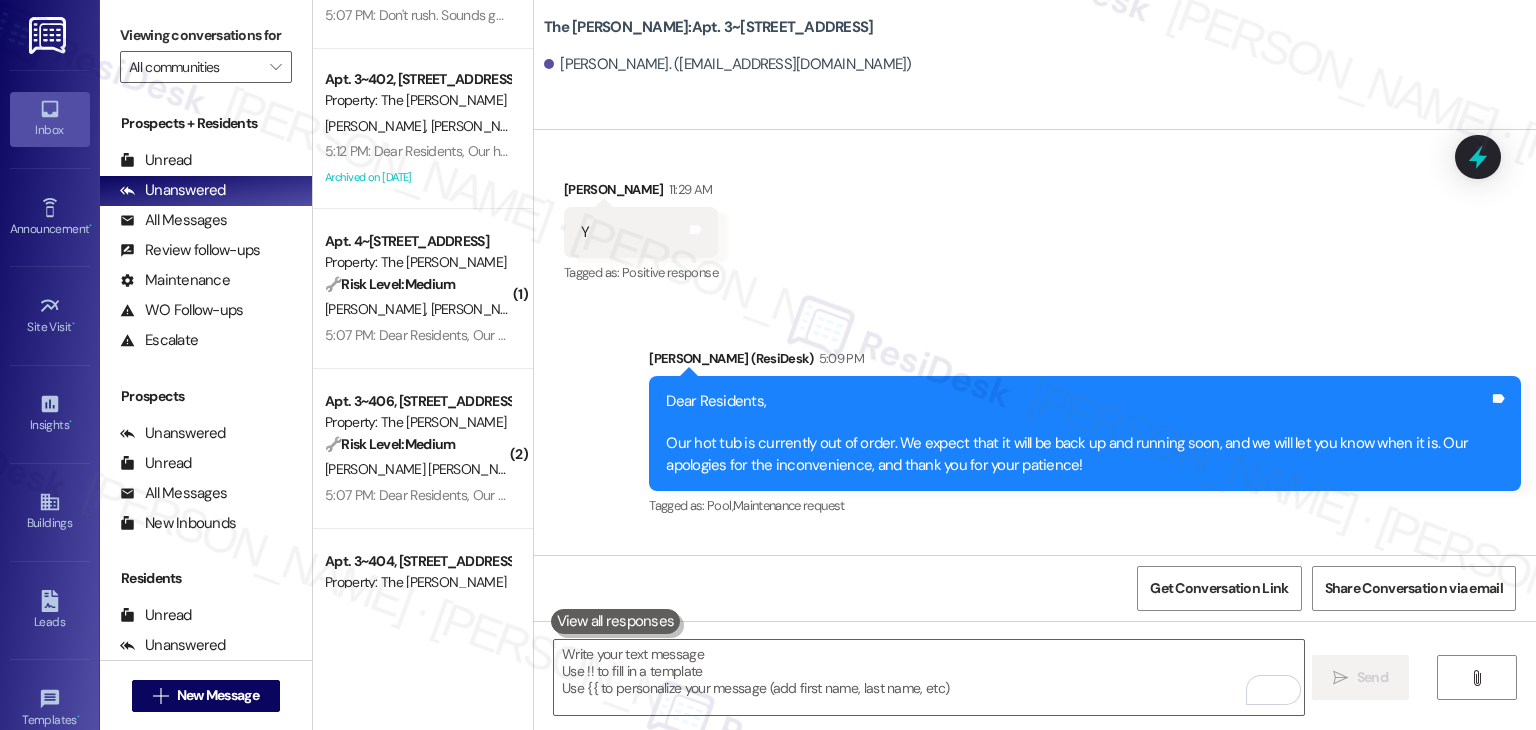 scroll, scrollTop: 10490, scrollLeft: 0, axis: vertical 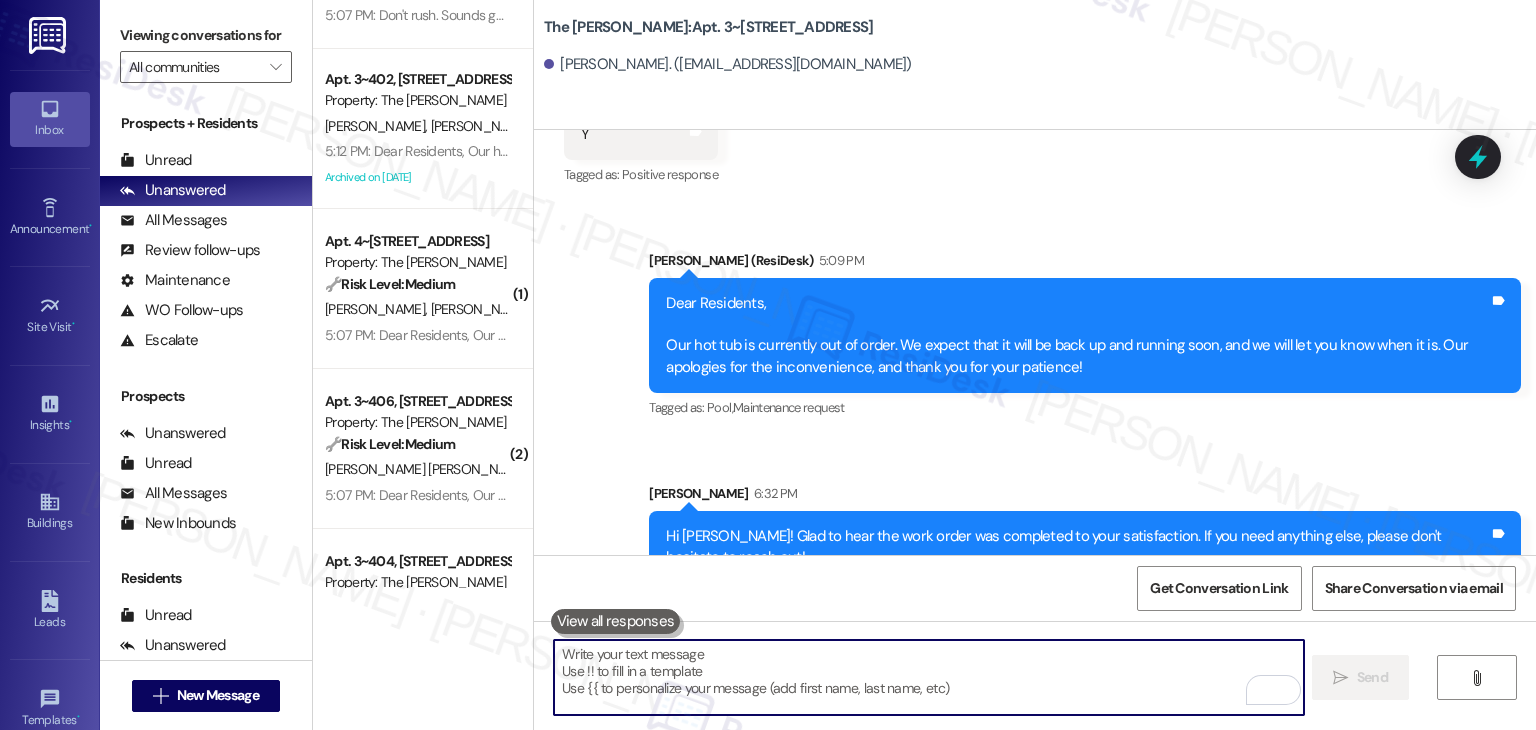 click at bounding box center (928, 677) 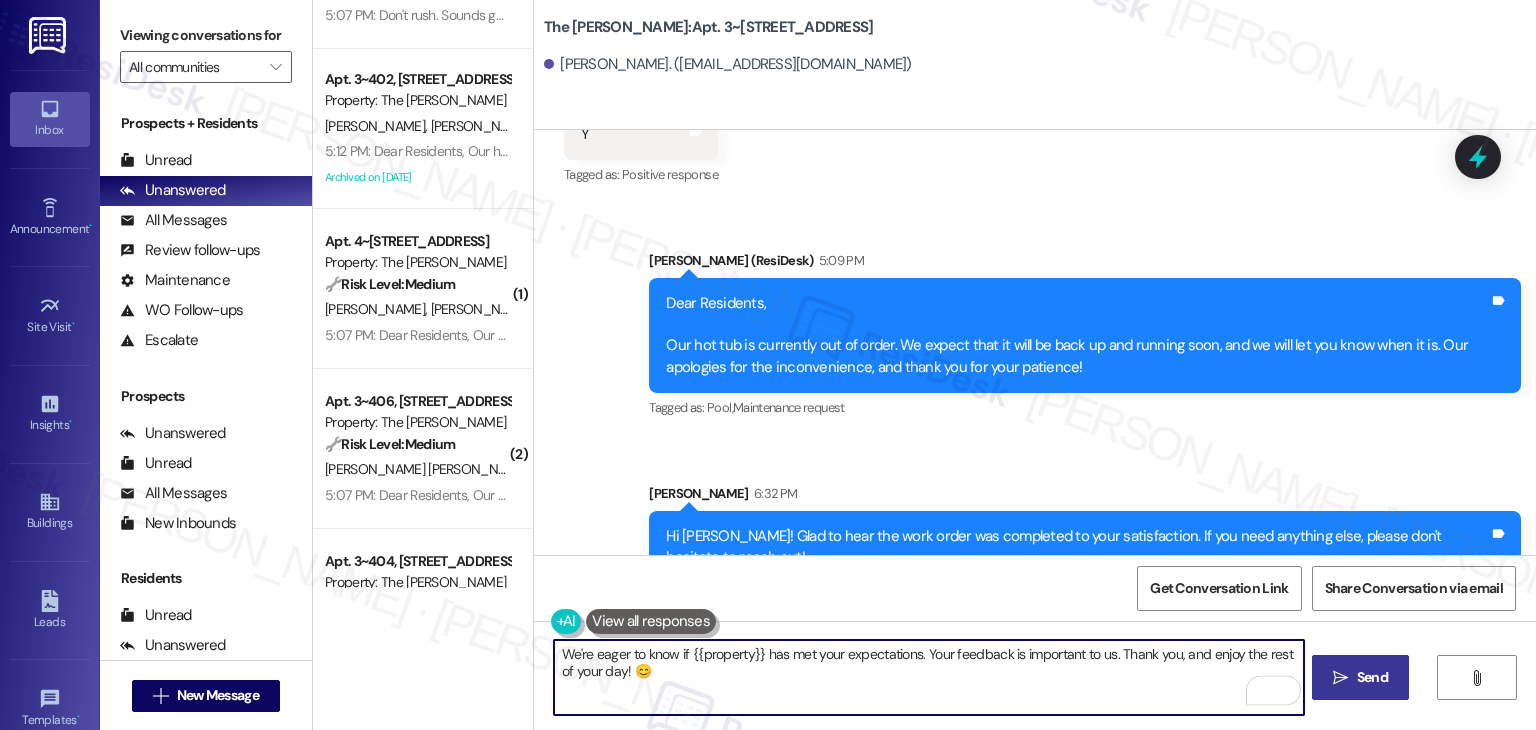 type on "We're eager to know if {{property}} has met your expectations. Your feedback is important to us. Thank you, and enjoy the rest of your day! 😊" 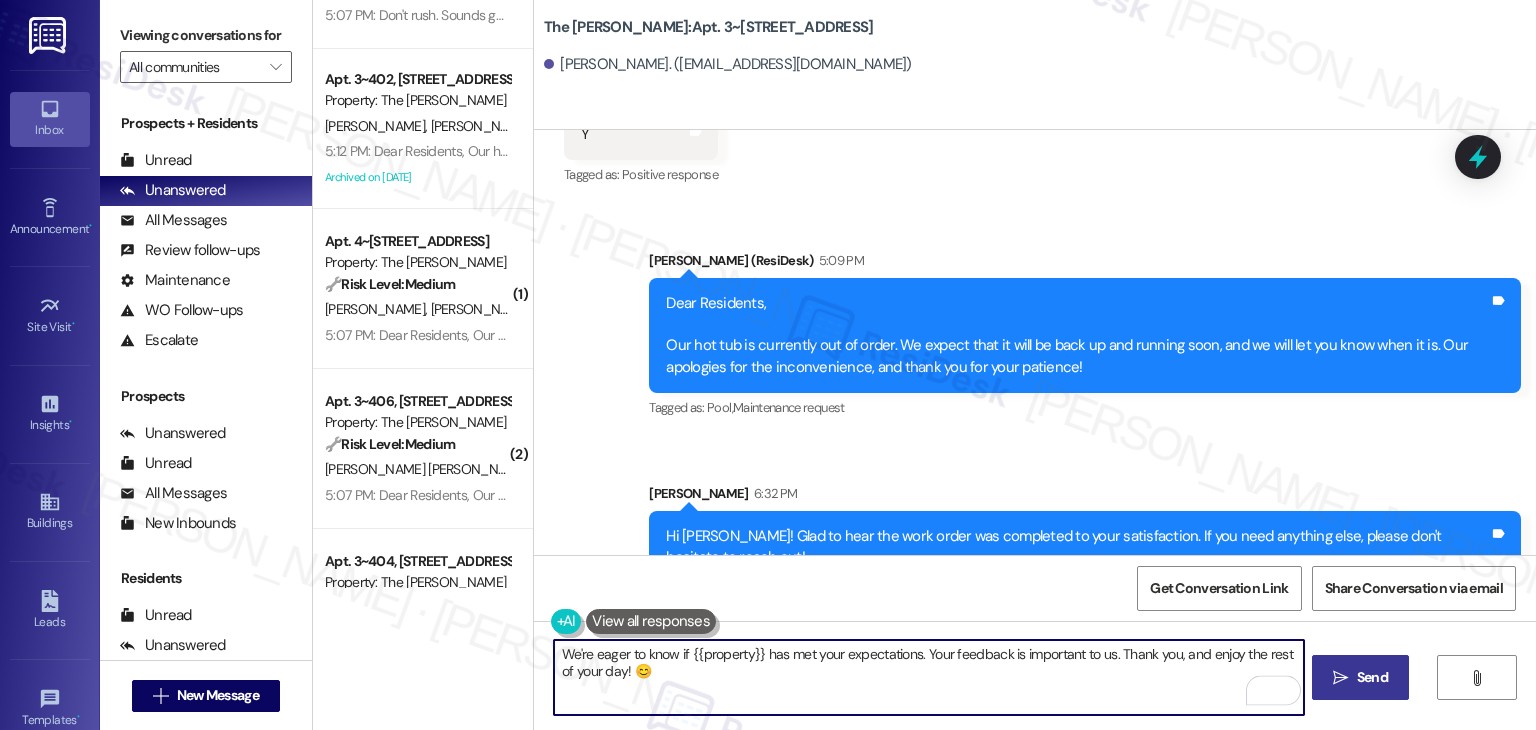 click on "Send" at bounding box center (1372, 677) 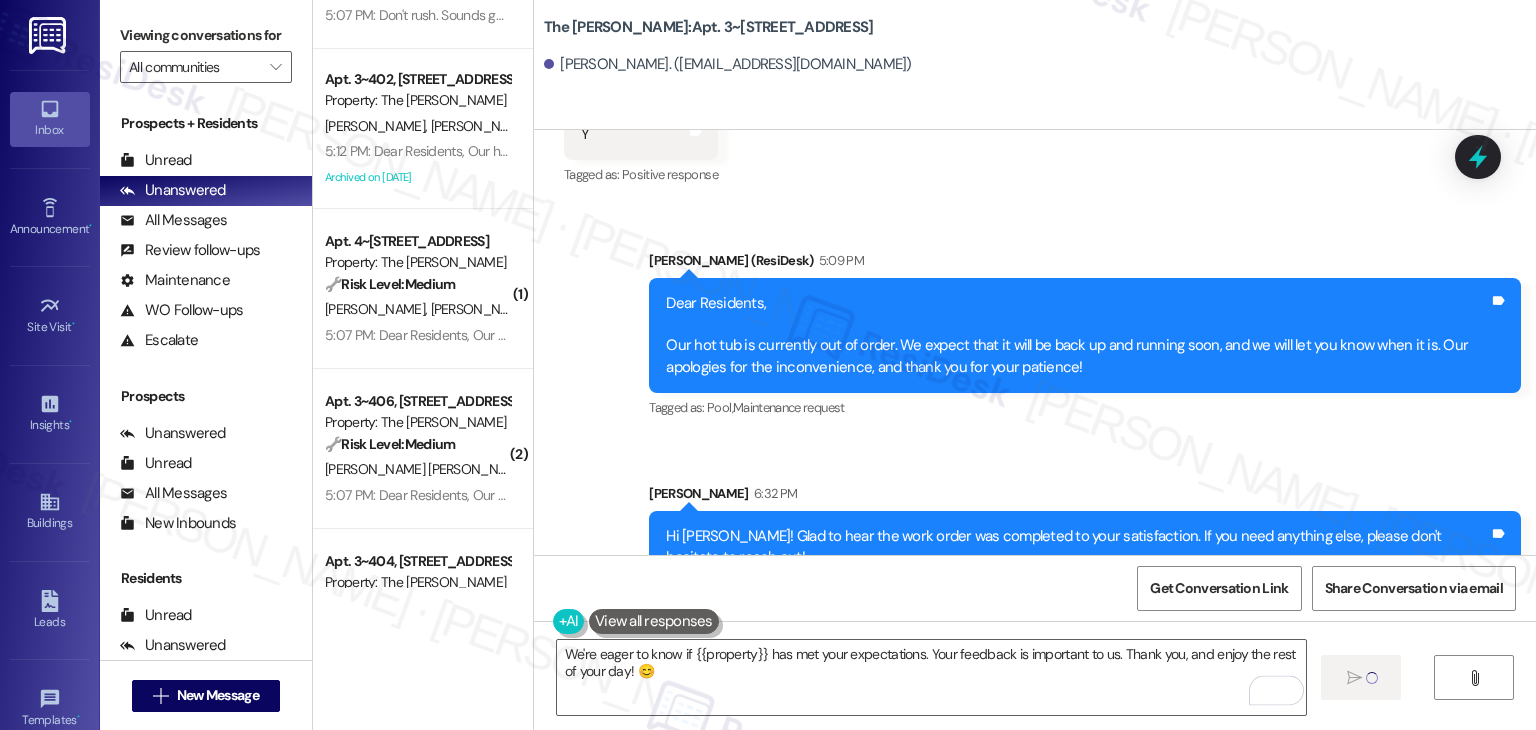 type 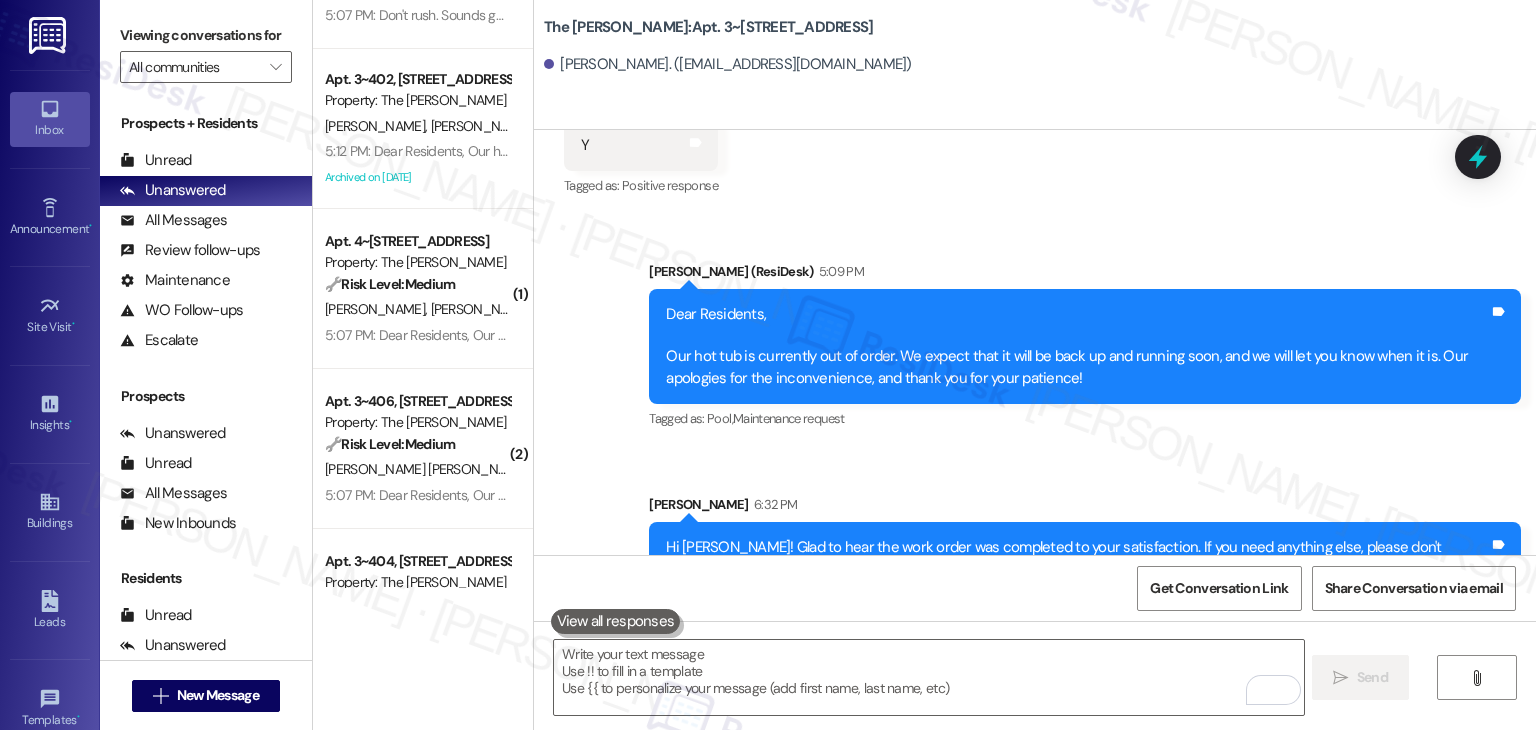 scroll, scrollTop: 10496, scrollLeft: 0, axis: vertical 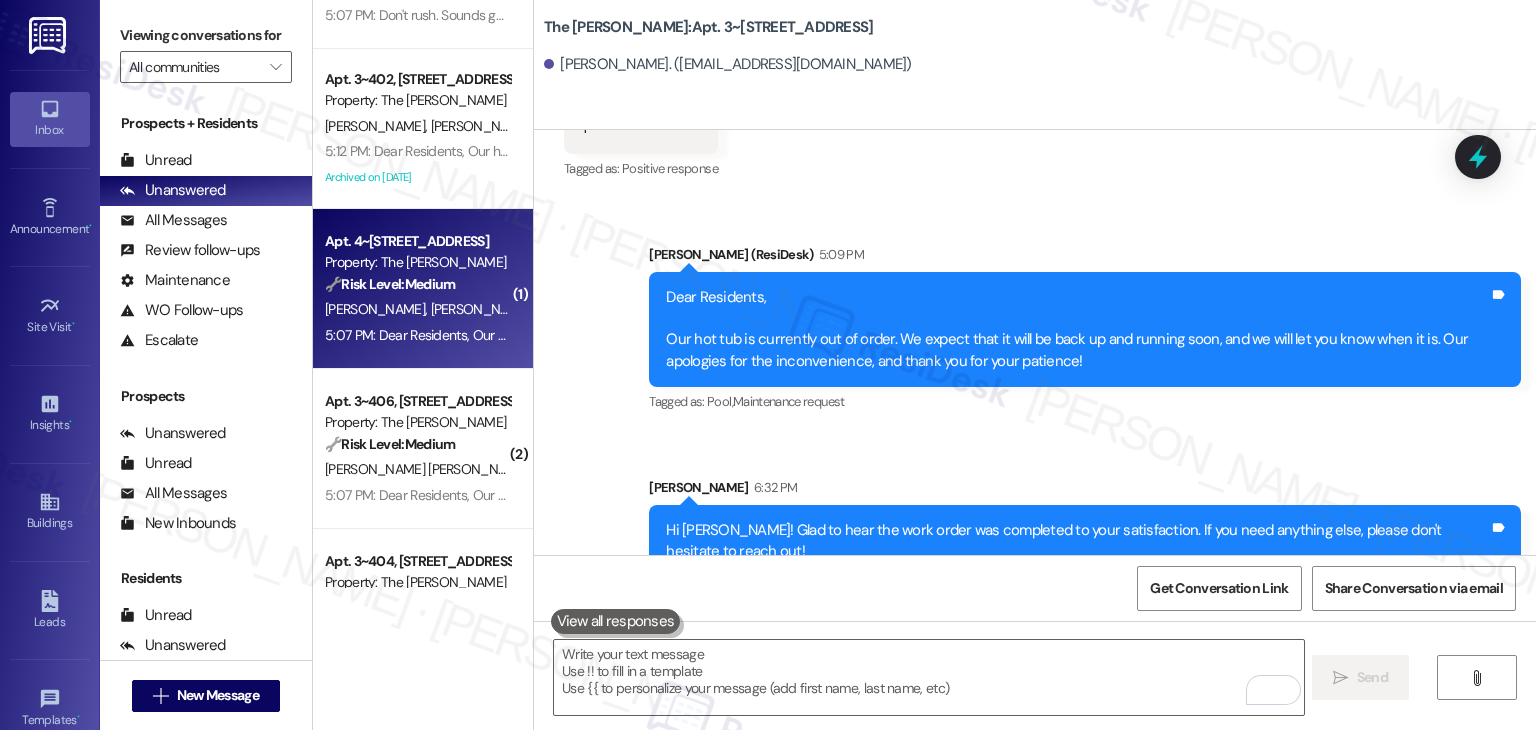 click on "5:07 PM: Dear Residents,
Our hot tub is currently out of order. We expect that it will be back up and running soon, and we will let you know when it is. Our apologies for the inconvenience, and thank you for your patience! 5:07 PM: Dear Residents,
Our hot tub is currently out of order. We expect that it will be back up and running soon, and we will let you know when it is. Our apologies for the inconvenience, and thank you for your patience!" at bounding box center (958, 335) 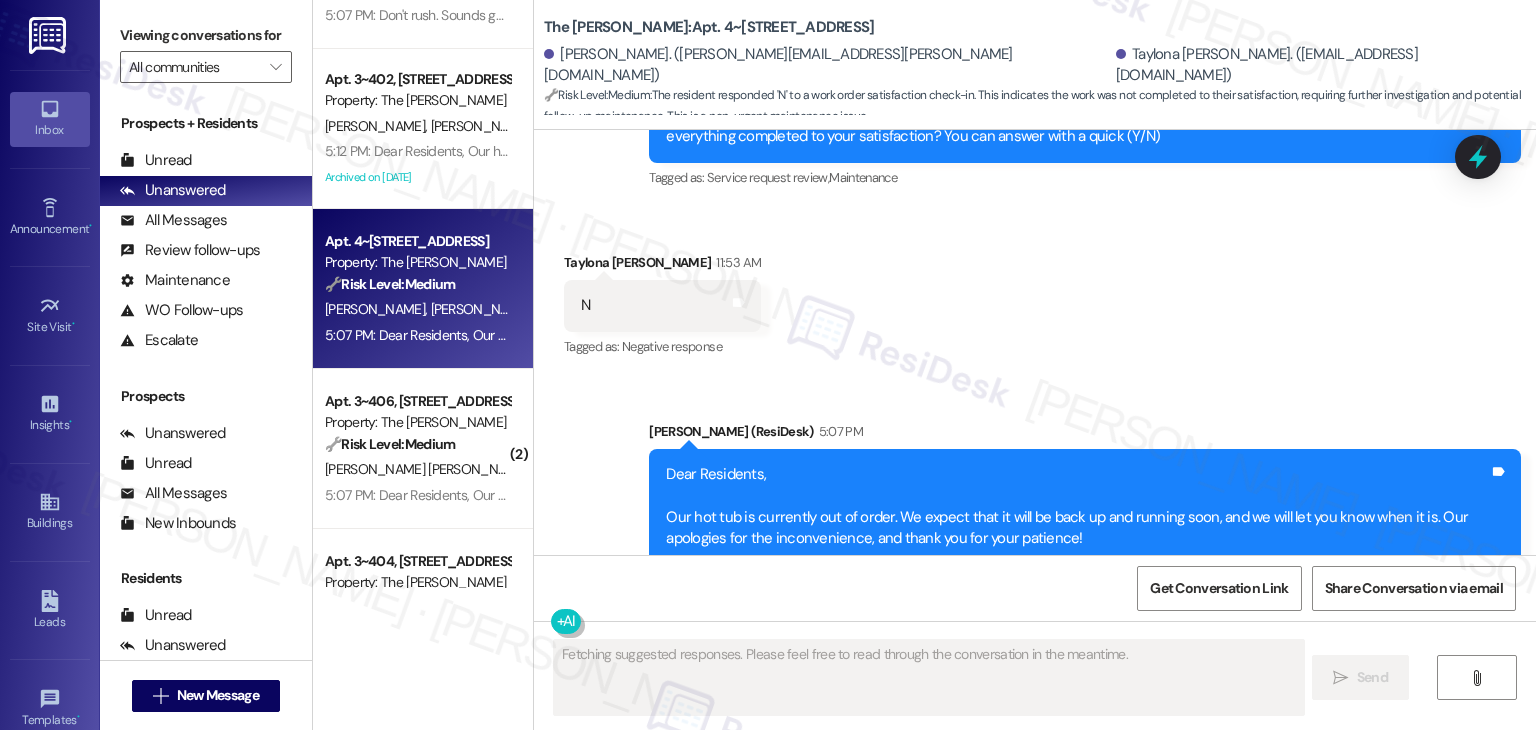 scroll, scrollTop: 7132, scrollLeft: 0, axis: vertical 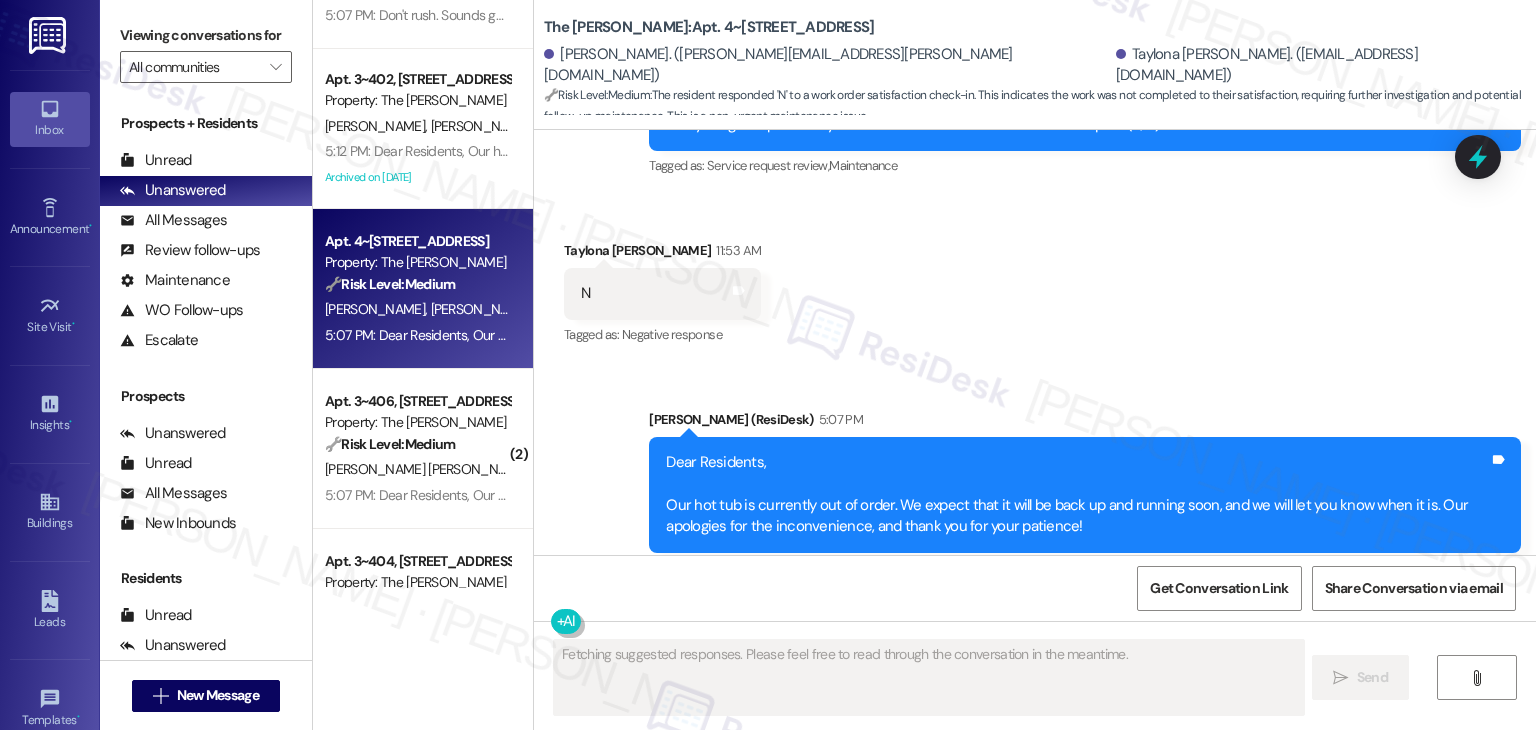 click on "Received via SMS Taylona Rizzuto 11:53 AM N Tags and notes Tagged as:   Negative response Click to highlight conversations about Negative response" at bounding box center [1035, 279] 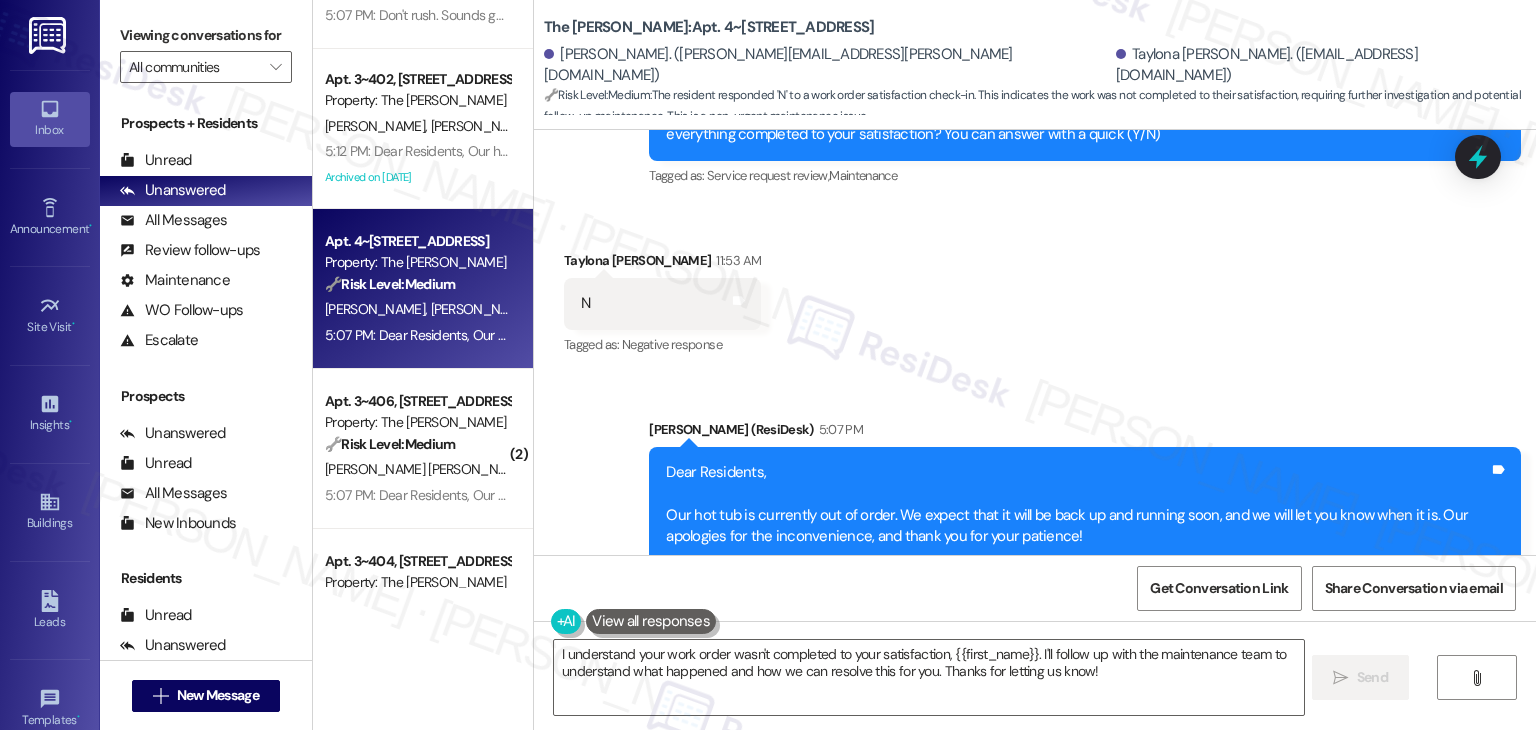 scroll, scrollTop: 7132, scrollLeft: 0, axis: vertical 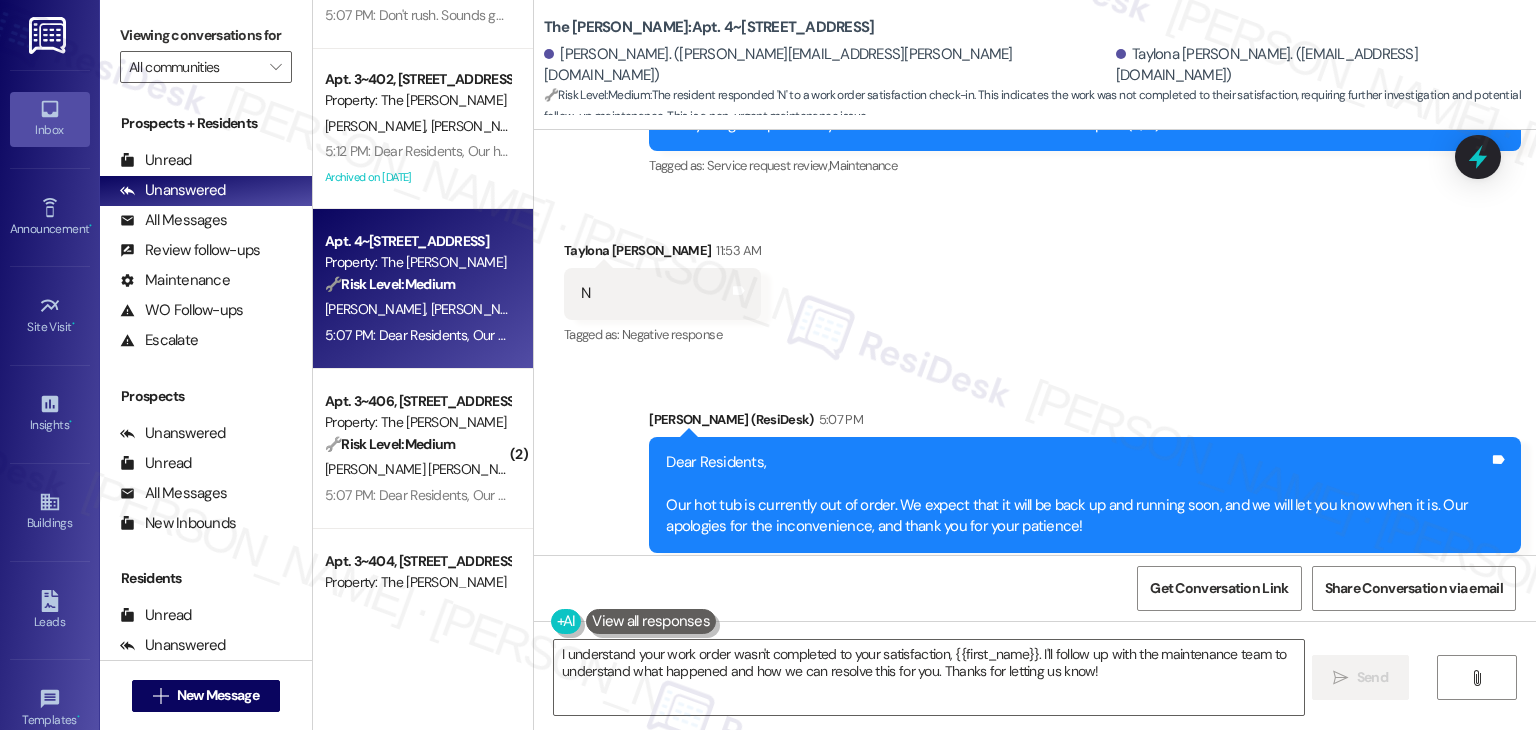 click on "Received via SMS Taylona Rizzuto 11:53 AM N Tags and notes Tagged as:   Negative response Click to highlight conversations about Negative response" at bounding box center [1035, 279] 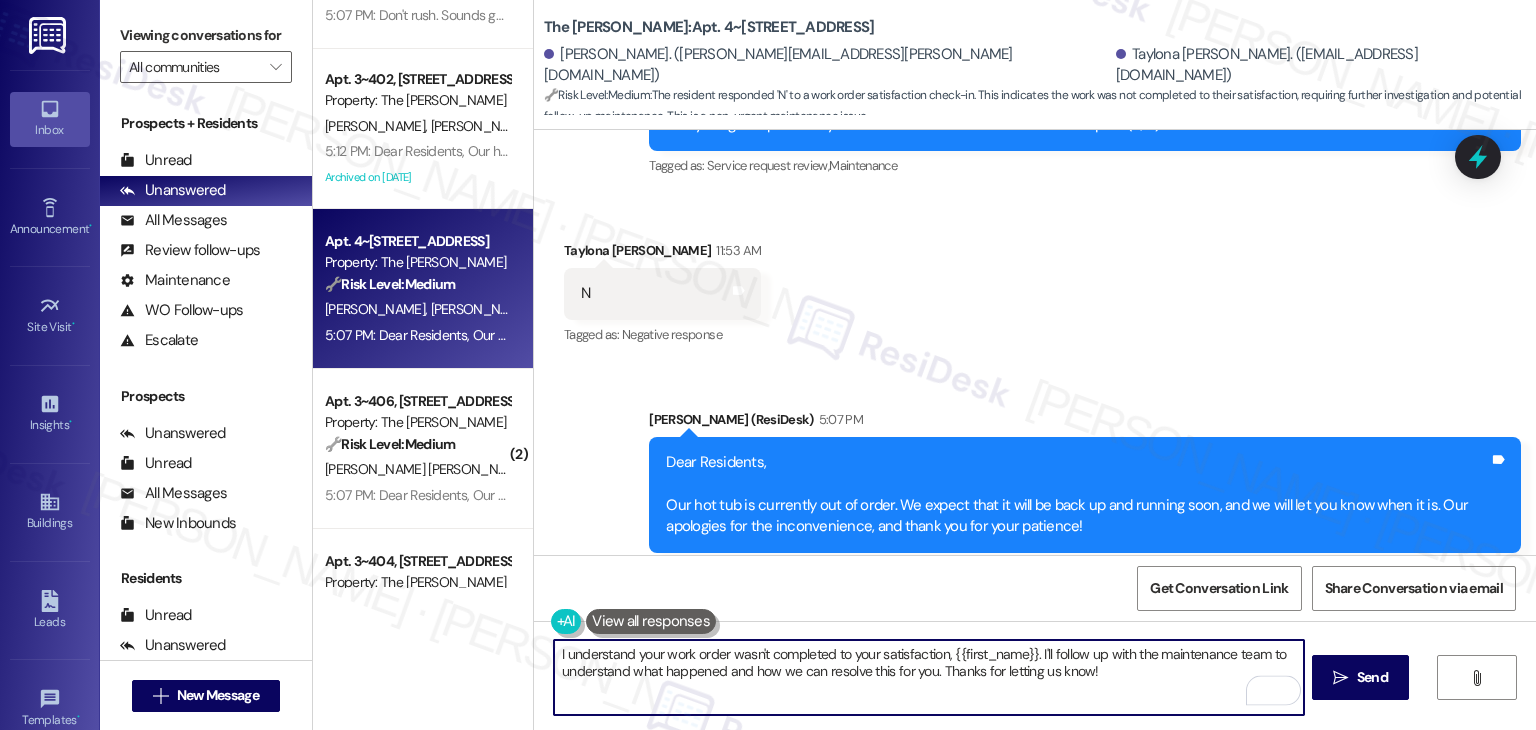 drag, startPoint x: 1109, startPoint y: 679, endPoint x: 1037, endPoint y: 653, distance: 76.55064 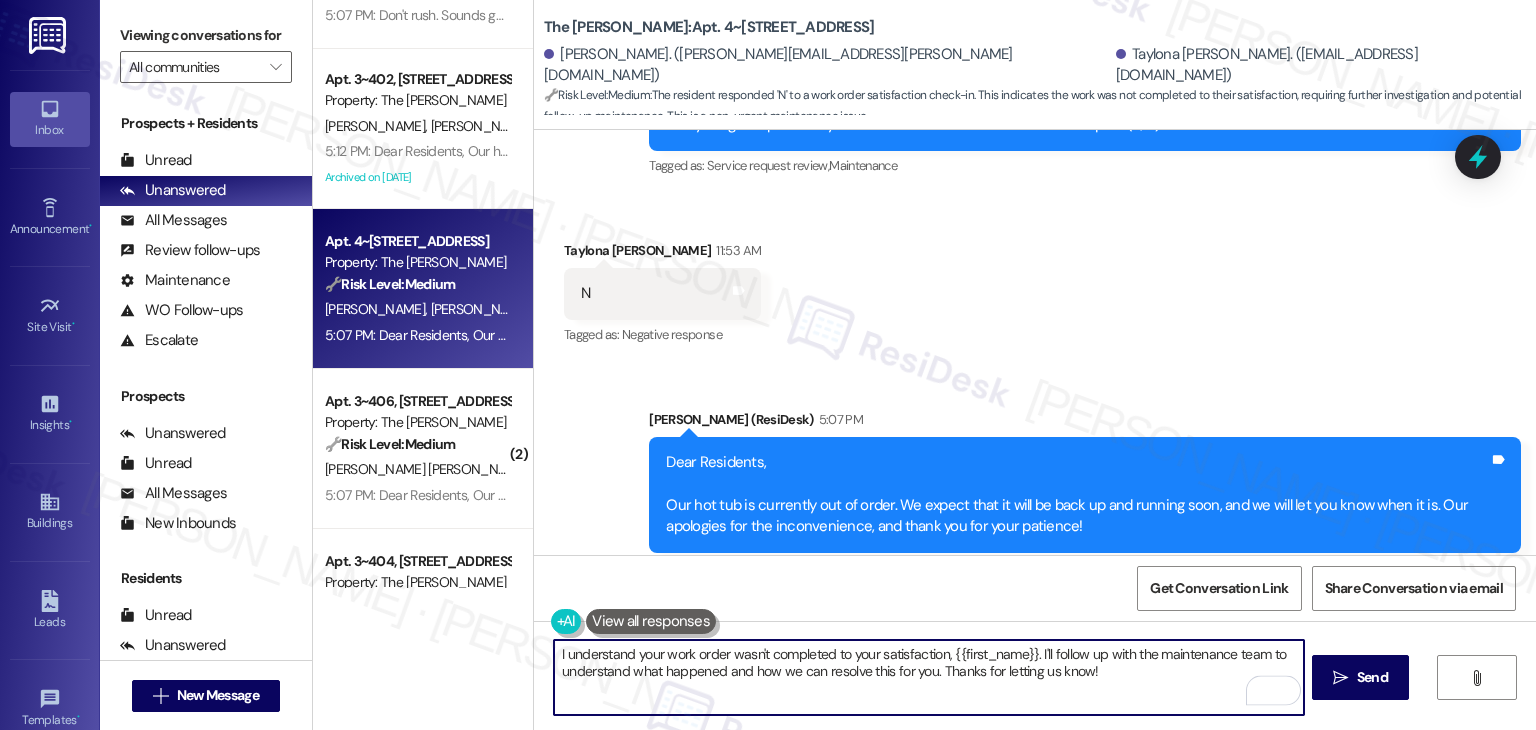 click on "I understand your work order wasn't completed to your satisfaction, {{first_name}}. I'll follow up with the maintenance team to understand what happened and how we can resolve this for you. Thanks for letting us know!" at bounding box center (928, 677) 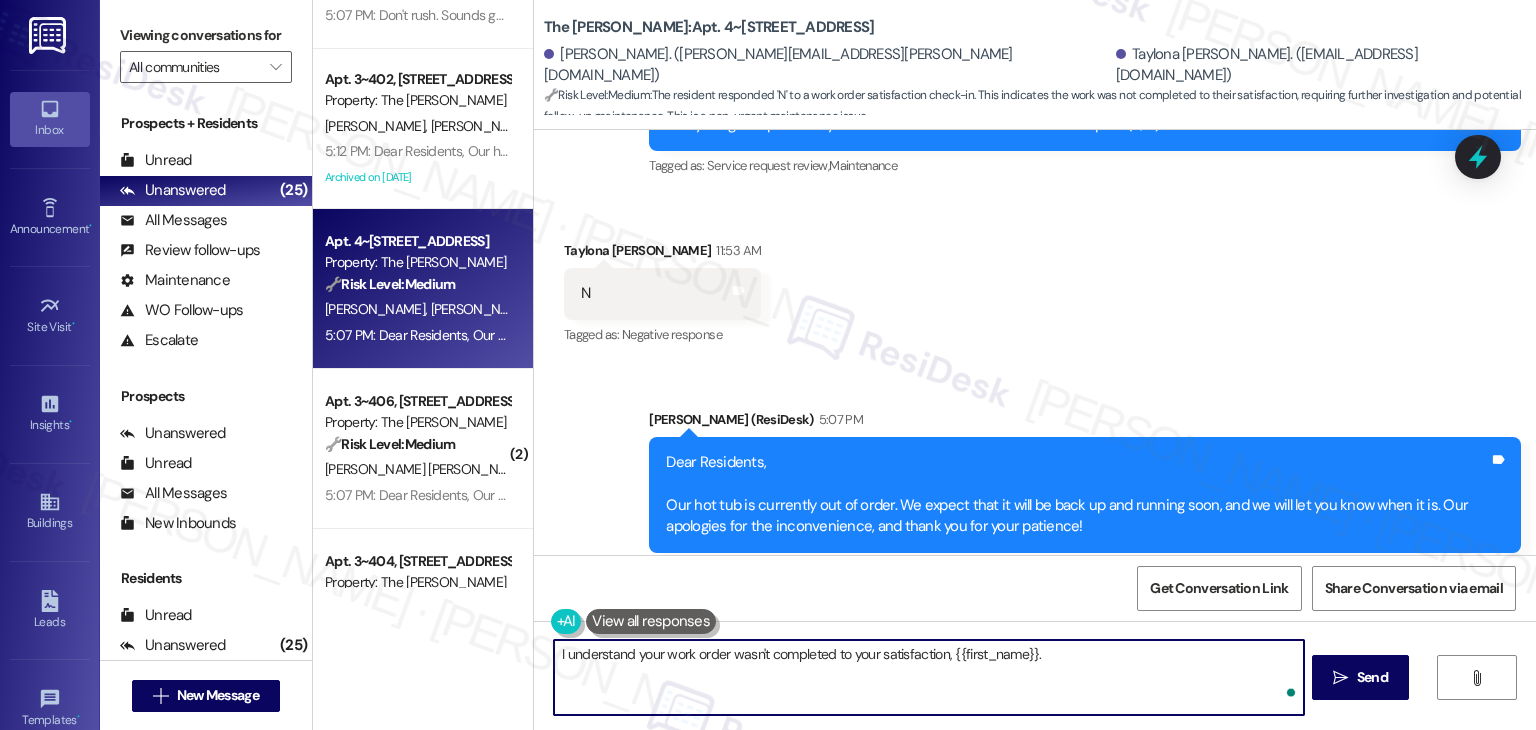 paste on "Can you provide more details about what wasn't addressed so I can follow up appropriately? Thank you, and I appreciate your patience." 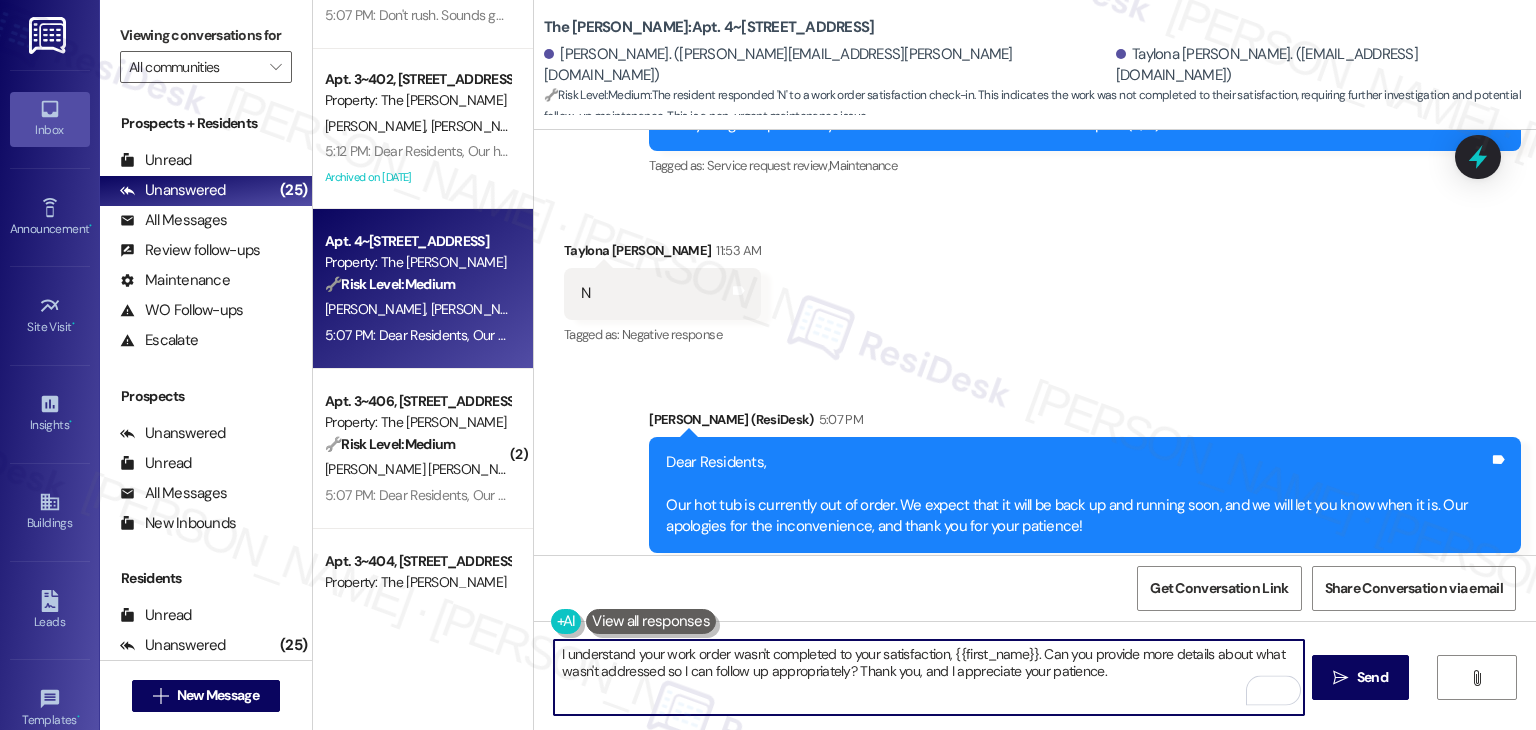 drag, startPoint x: 1026, startPoint y: 657, endPoint x: 943, endPoint y: 644, distance: 84.0119 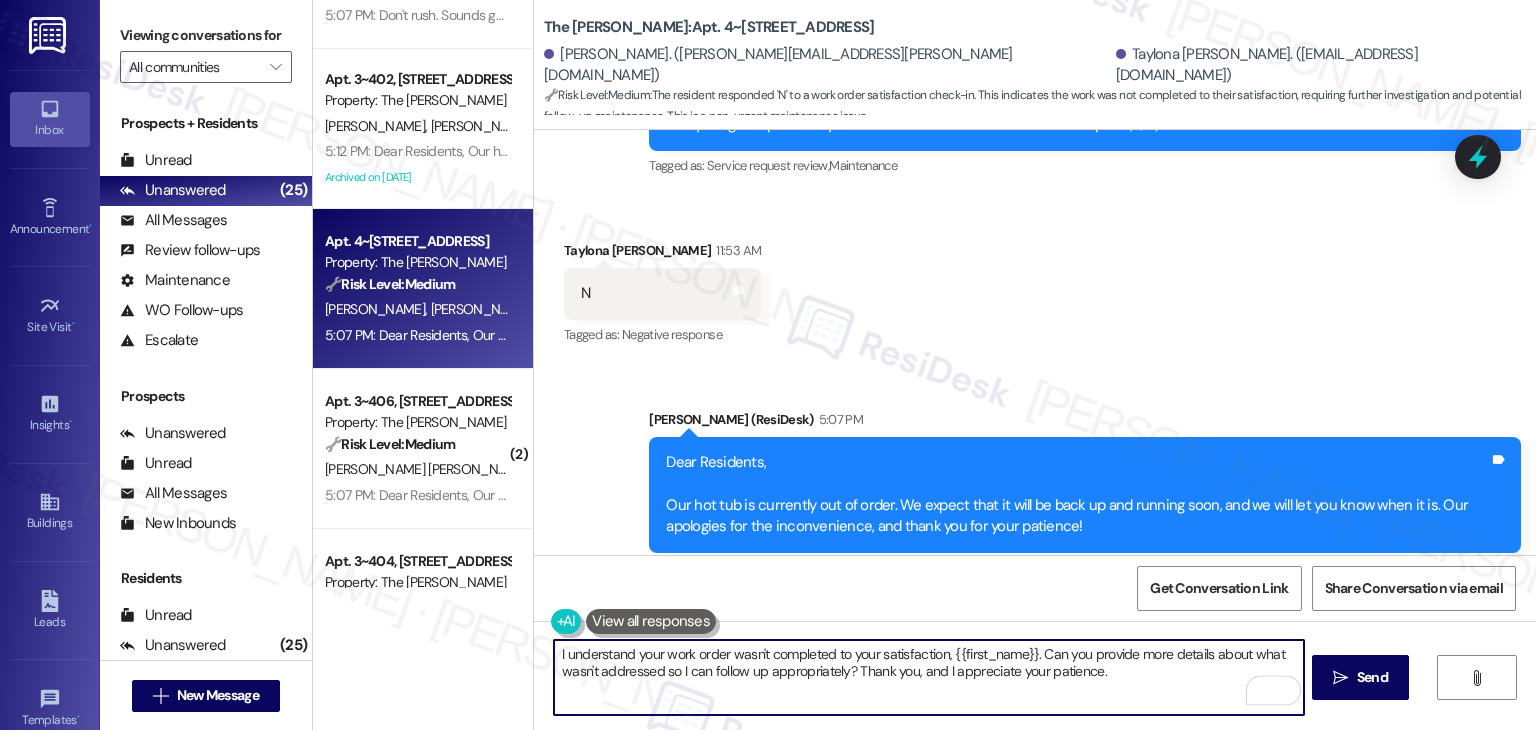 click on "I understand your work order wasn't completed to your satisfaction, {{first_name}}. Can you provide more details about what wasn't addressed so I can follow up appropriately? Thank you, and I appreciate your patience." at bounding box center (928, 677) 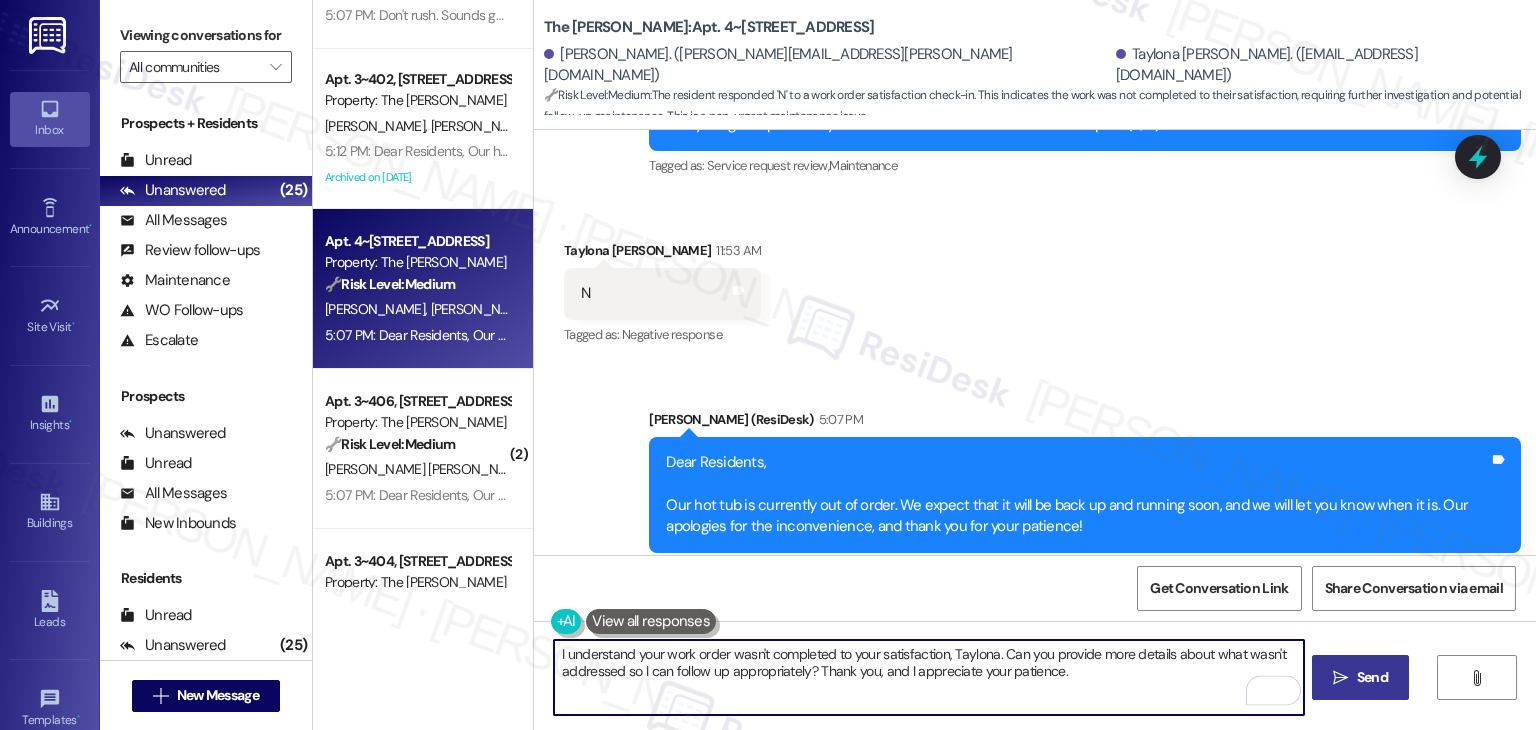 type on "I understand your work order wasn't completed to your satisfaction, Taylona. Can you provide more details about what wasn't addressed so I can follow up appropriately? Thank you, and I appreciate your patience." 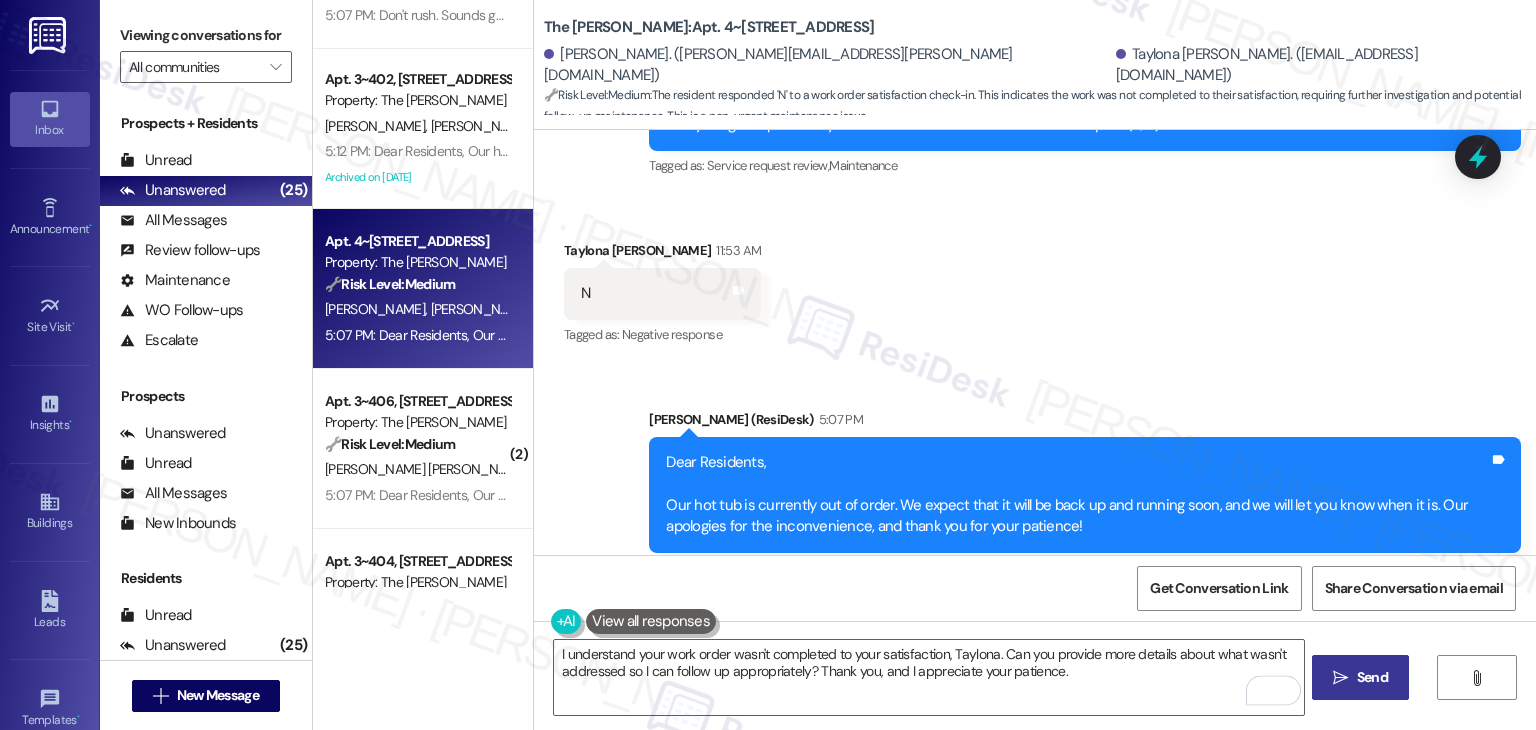click on "Send" at bounding box center [1372, 677] 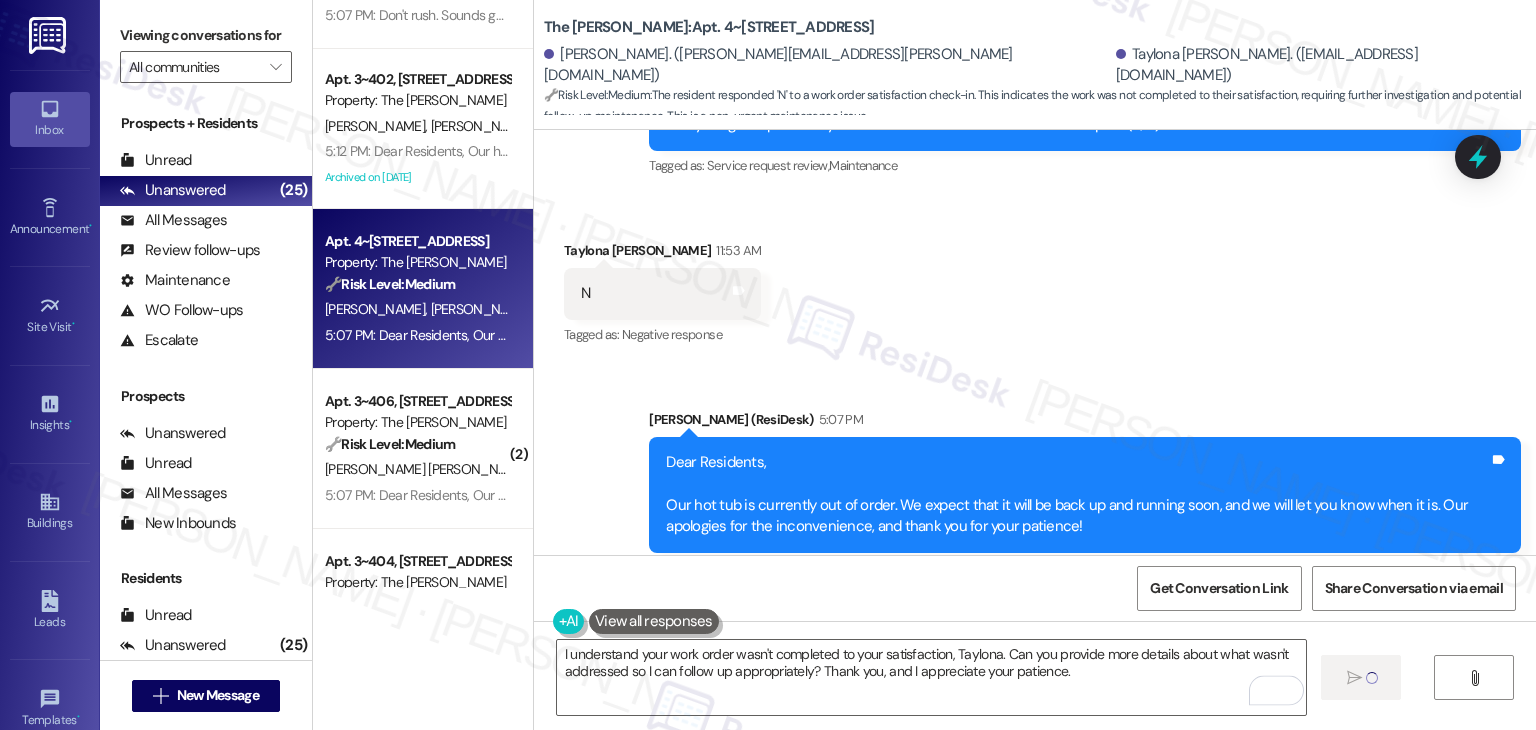 type 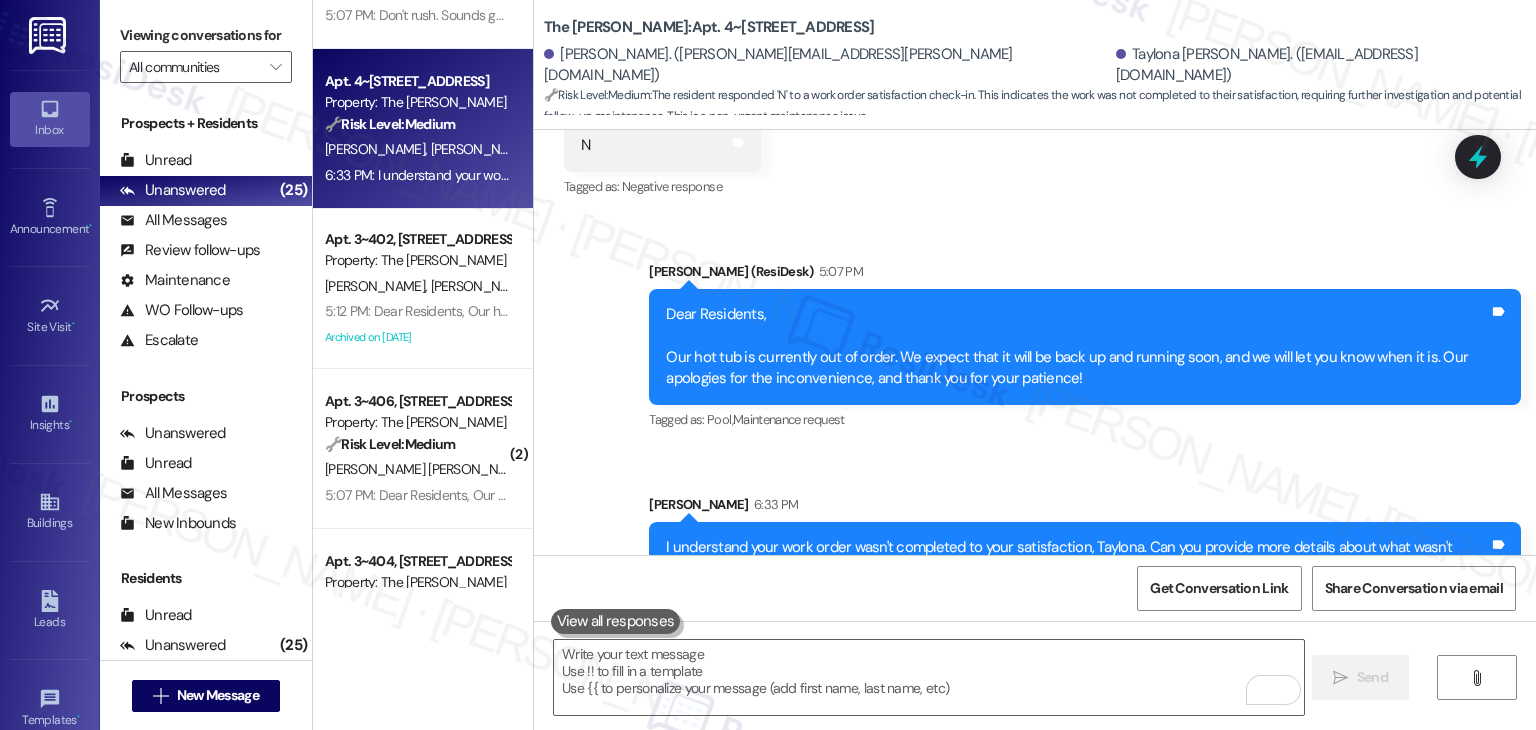 scroll, scrollTop: 7292, scrollLeft: 0, axis: vertical 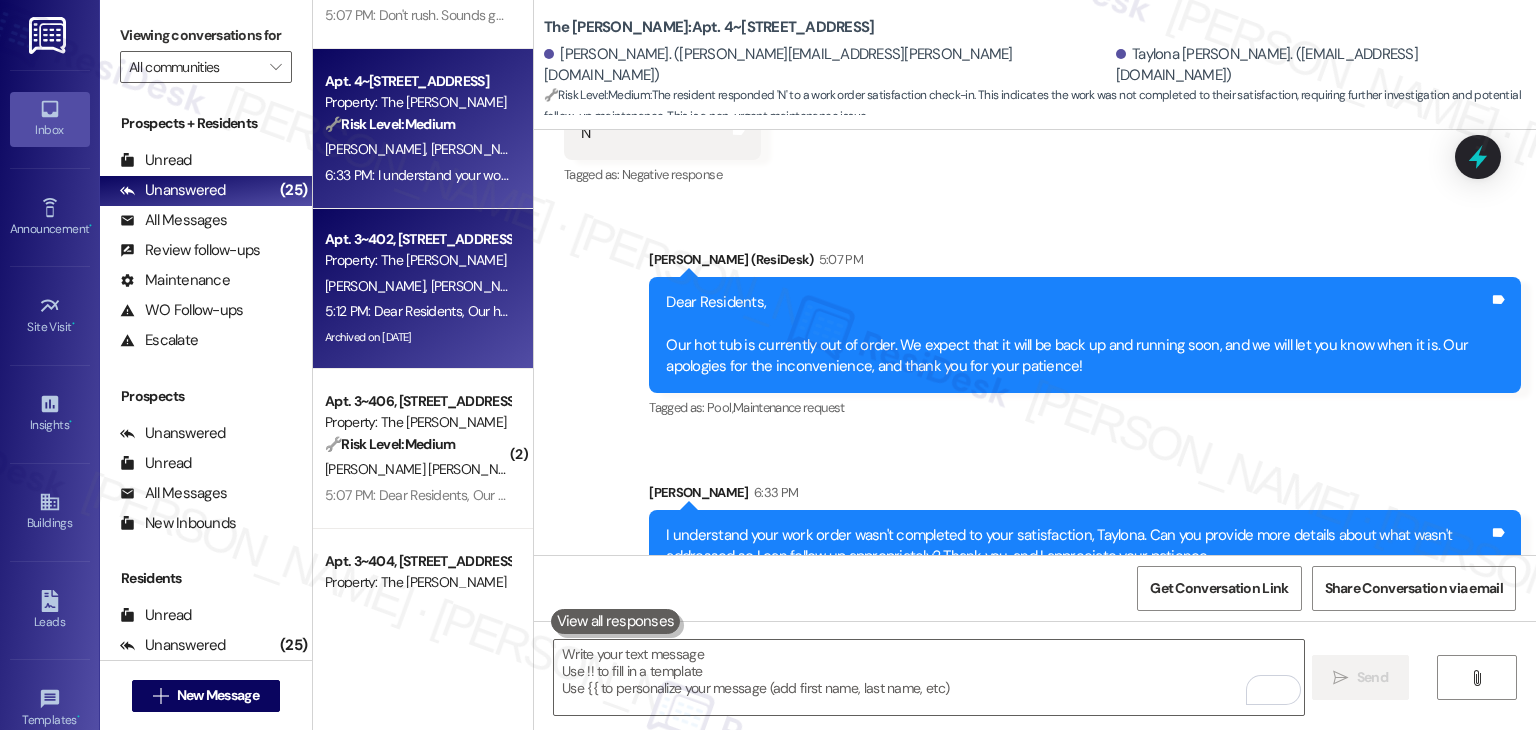 click on "[PERSON_NAME]" at bounding box center [481, 286] 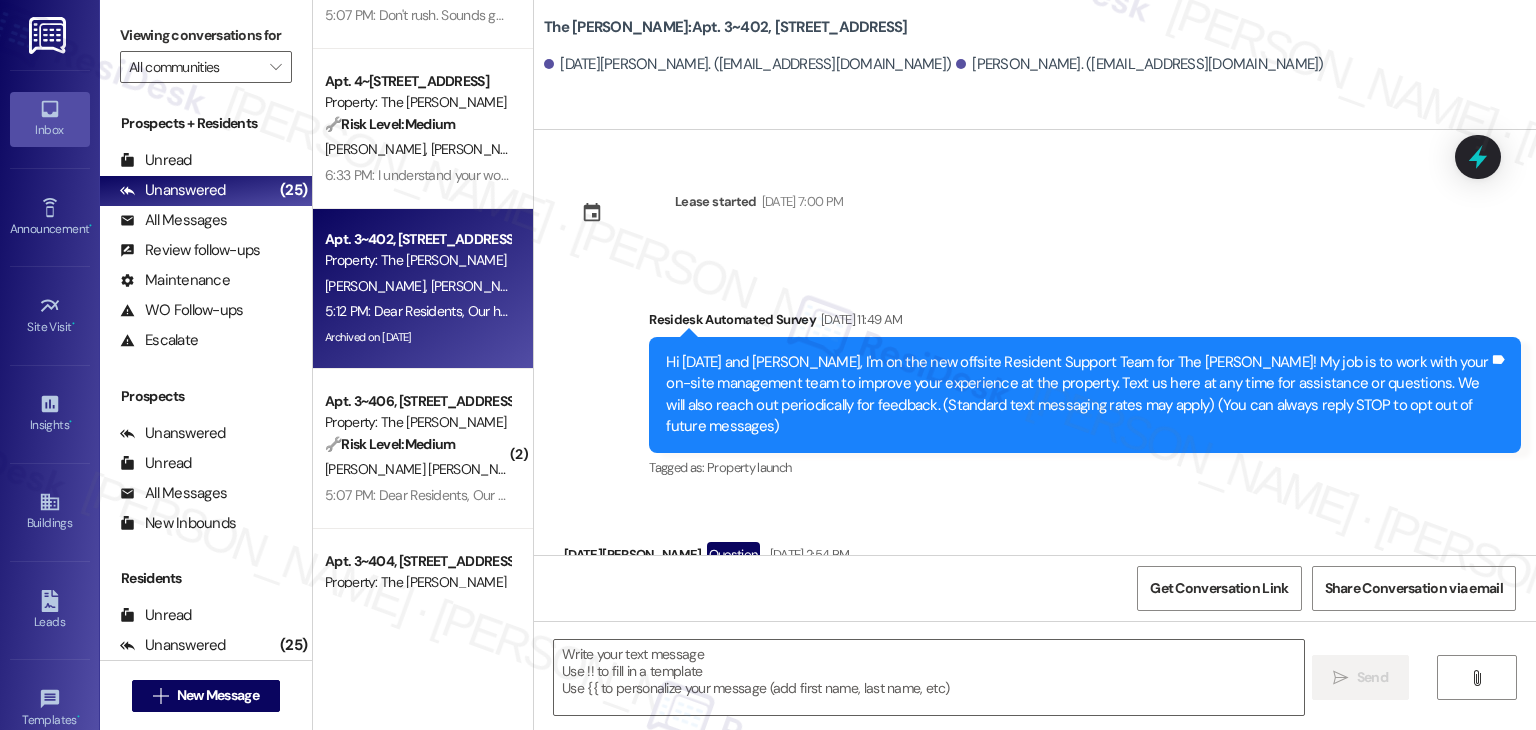 scroll, scrollTop: 21736, scrollLeft: 0, axis: vertical 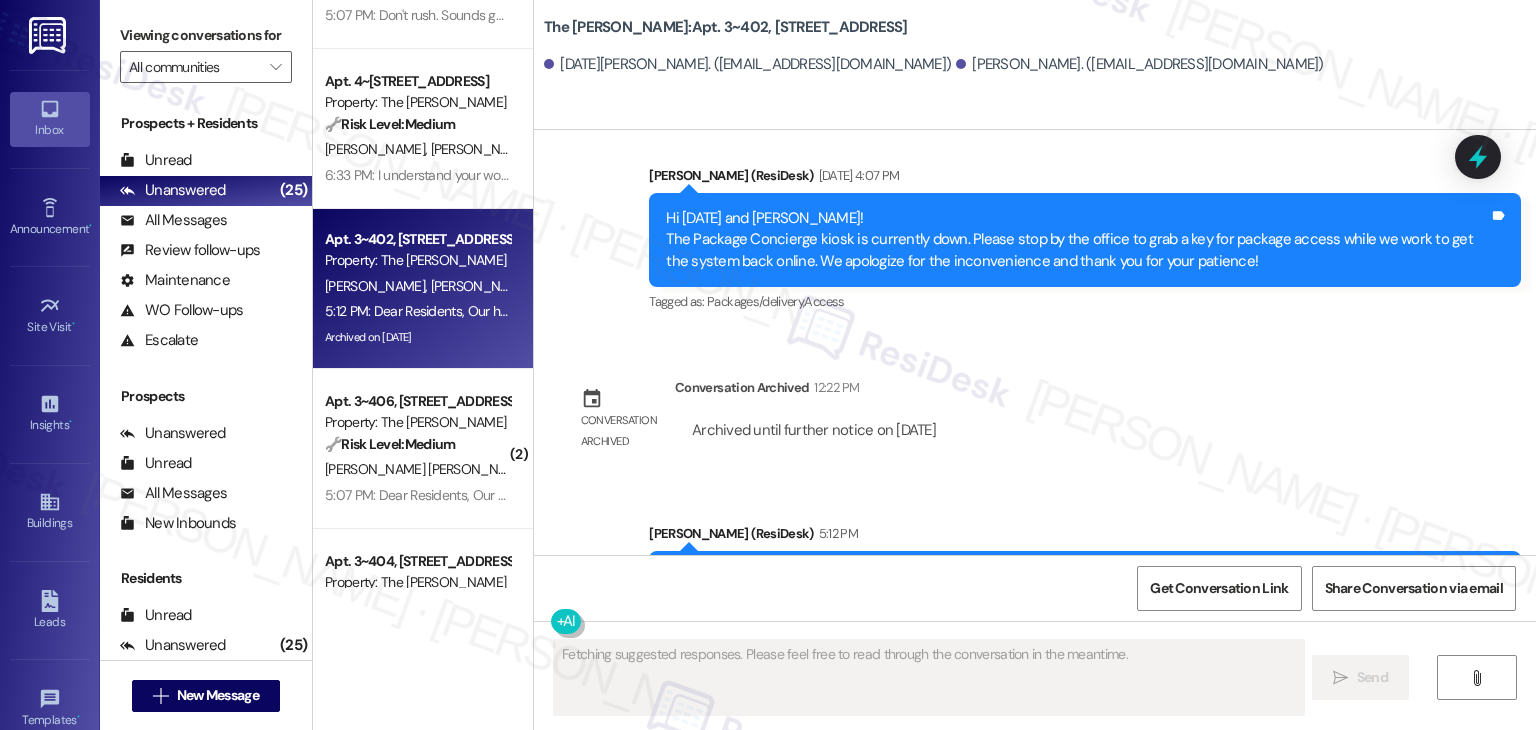 click on "Lease started Jul 29, 2024 at 7:00 PM Survey, sent via SMS Residesk Automated Survey Jan 13, 2025 at 11:49 AM Hi Karma and Wesley, I'm on the new offsite Resident Support Team for The Hayes! My job is to work with your on-site management team to improve your experience at the property. Text us here at any time for assistance or questions. We will also reach out periodically for feedback. (Standard text messaging rates may apply) (You can always reply STOP to opt out of future messages) Tags and notes Tagged as:   Property launch Click to highlight conversations about Property launch Received via SMS Karma Mattison Question Jan 19, 2025 at 2:54 PM Can you please tell me how long I should expect it to take the office staff to respond to an email?  Tags and notes Tagged as:   Bad communication Click to highlight conversations about Bad communication  Related guidelines Show suggestions Sent via SMS ResiDesk After Hours Assistant Jan 19, 2025 at 2:54 PM Tags and notes Sent via SMS Dottie  (ResiDesk) Tagged as:" at bounding box center (1035, 342) 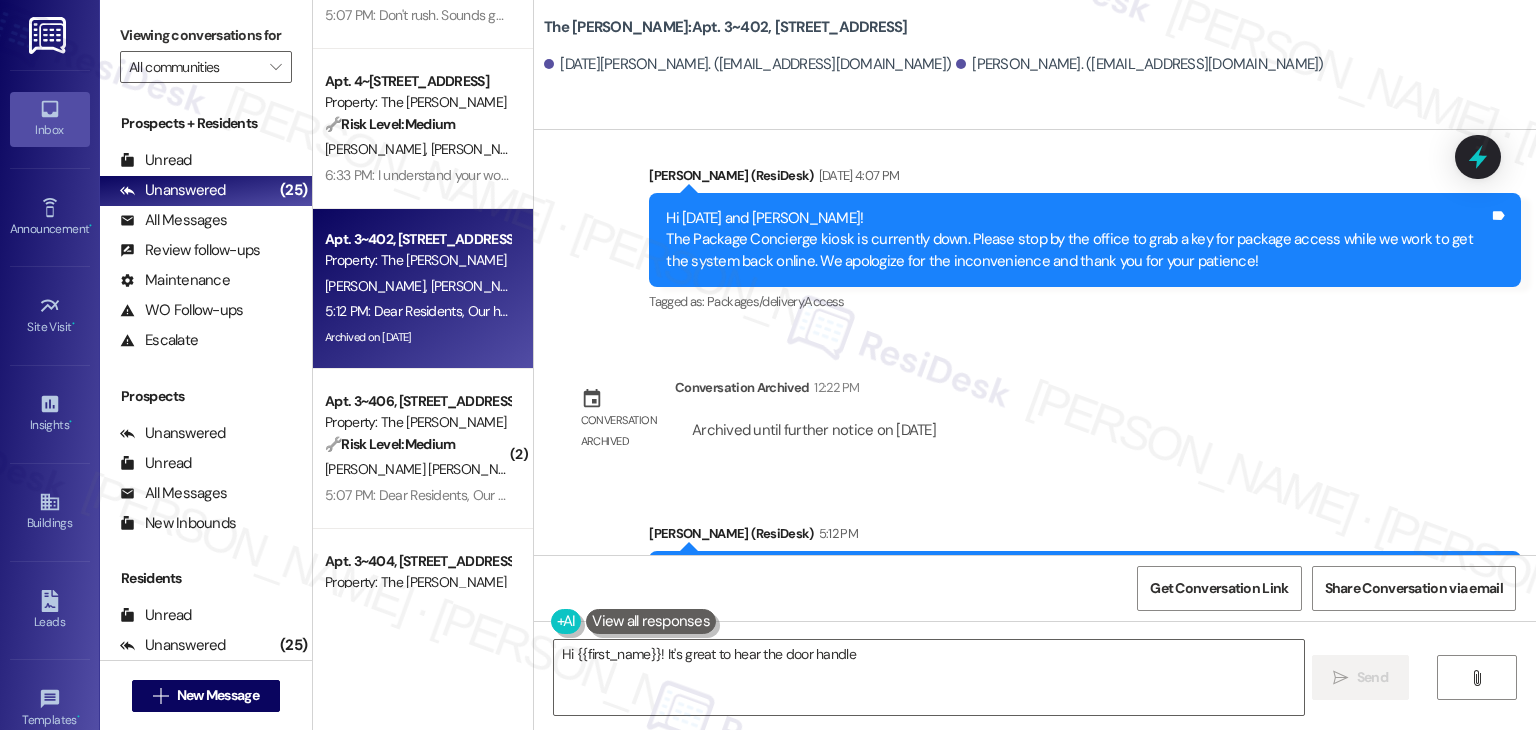 scroll, scrollTop: 21636, scrollLeft: 0, axis: vertical 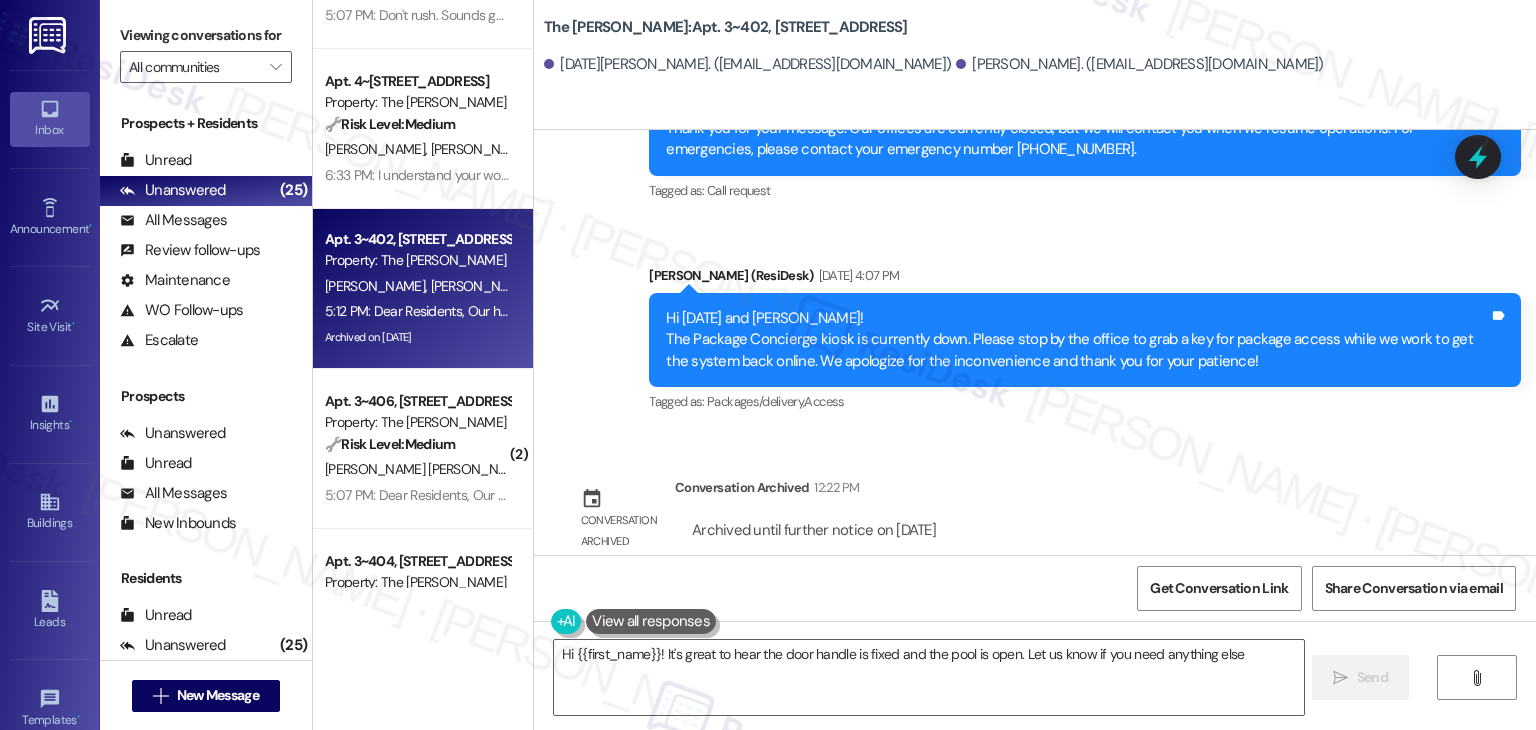 type on "Hi {{first_name}}! It's great to hear the door handle is fixed and the pool is open. Let us know if you need anything else!" 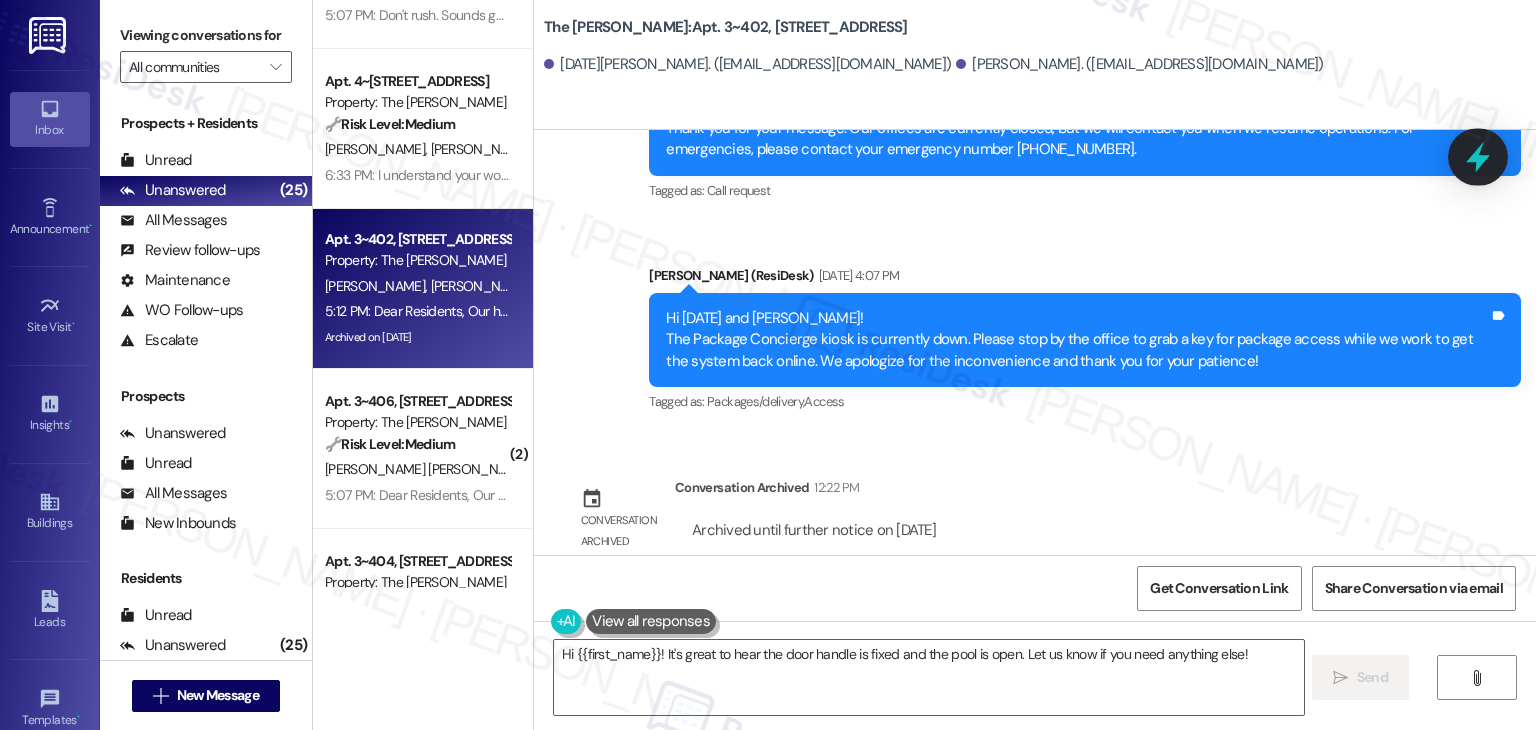 click 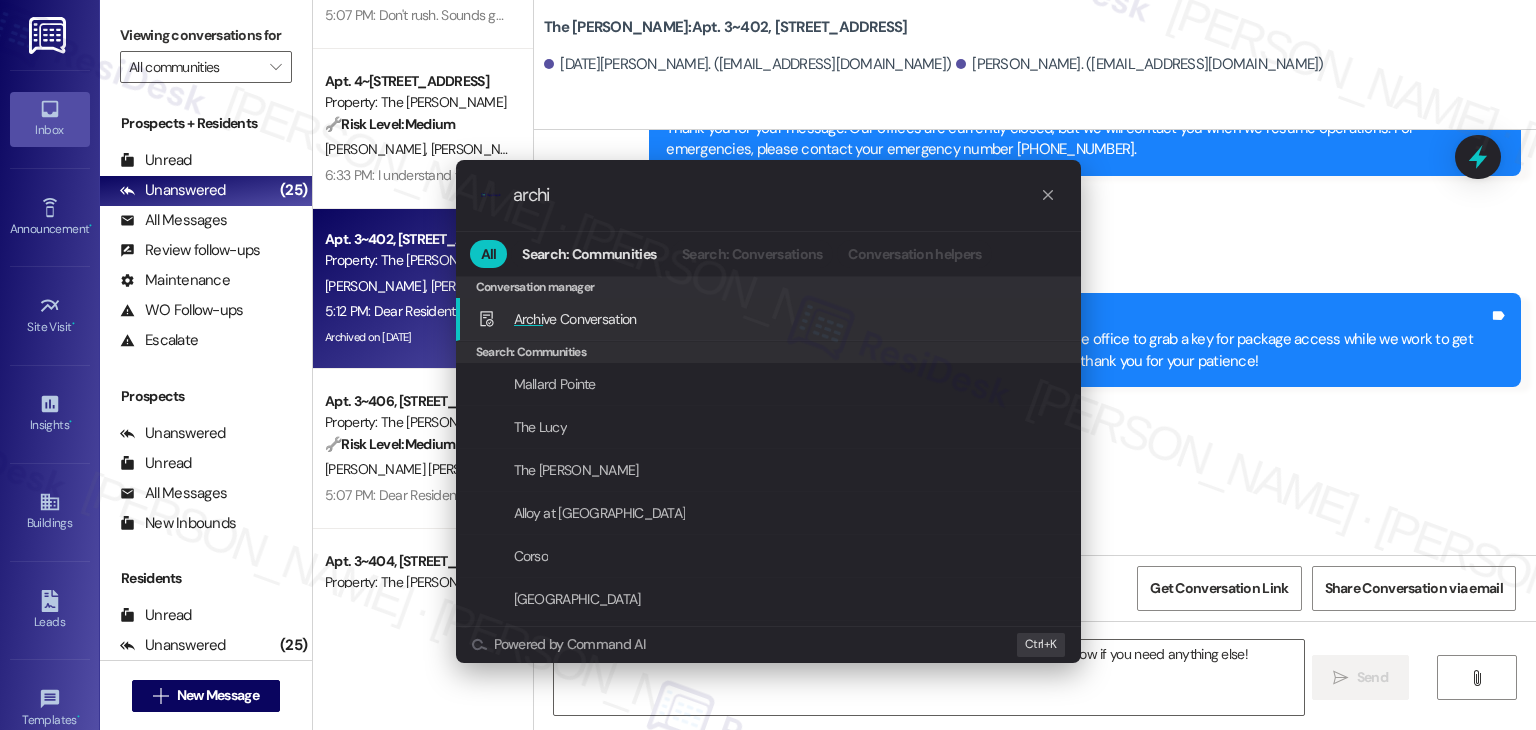 type on "archi" 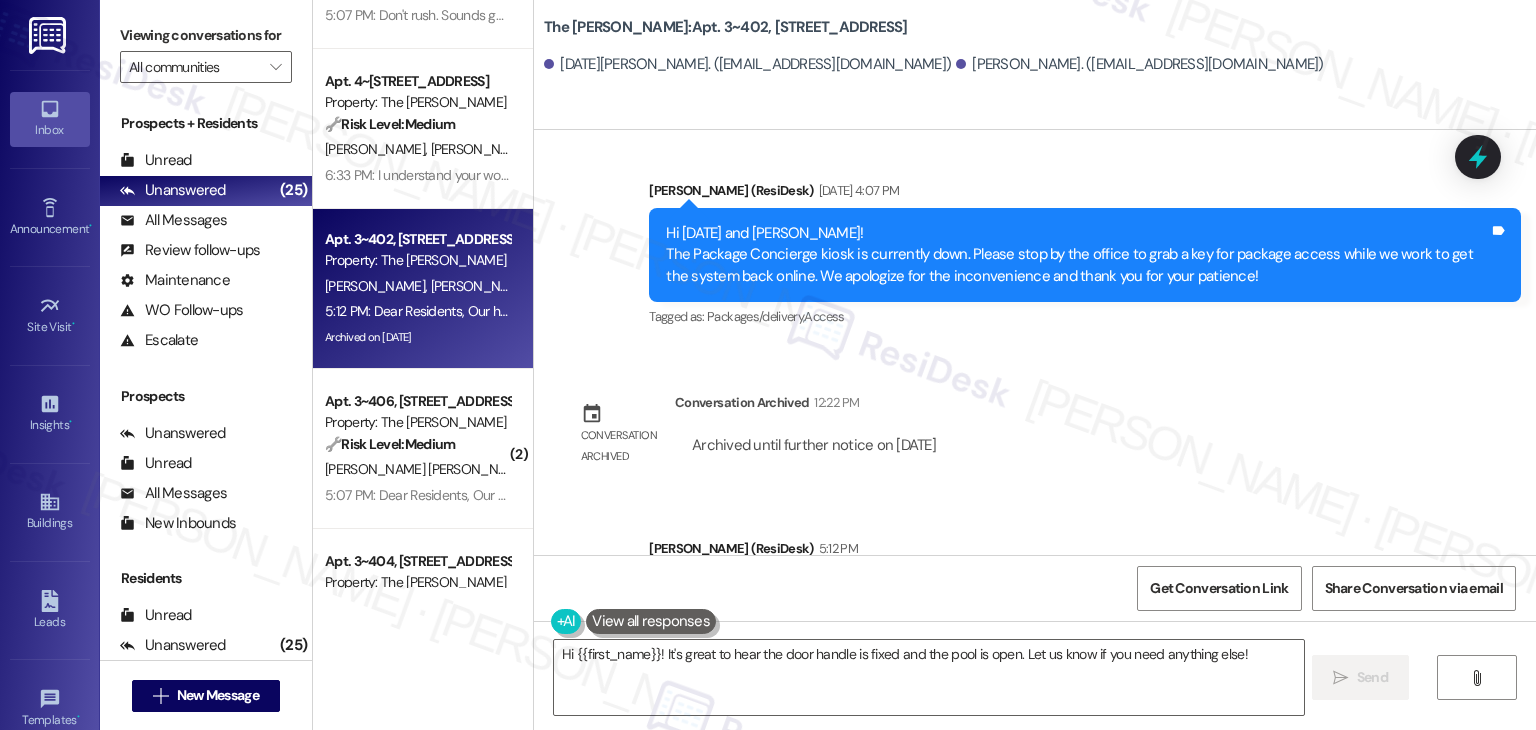 scroll, scrollTop: 21736, scrollLeft: 0, axis: vertical 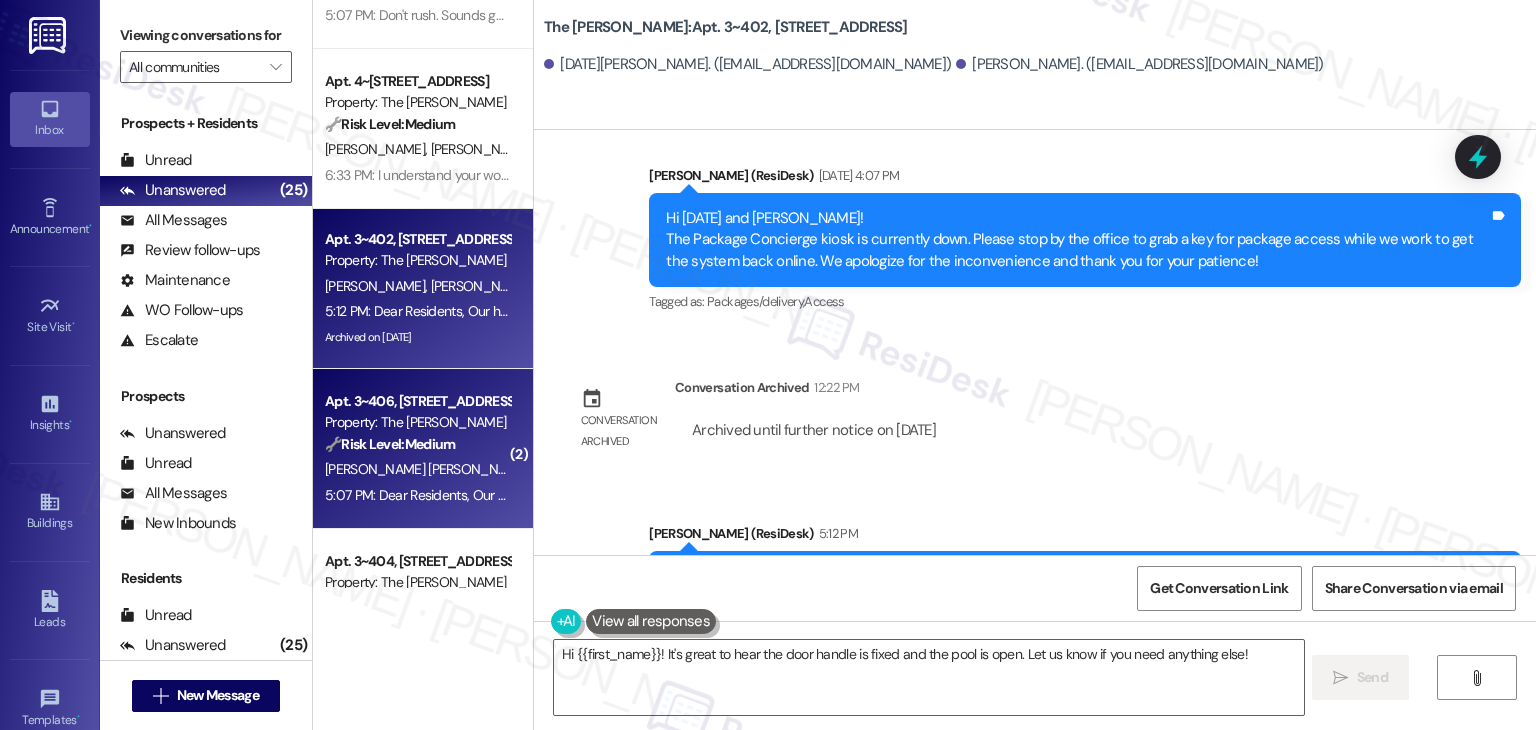 click on "D. Martinez Hernandez" at bounding box center [429, 469] 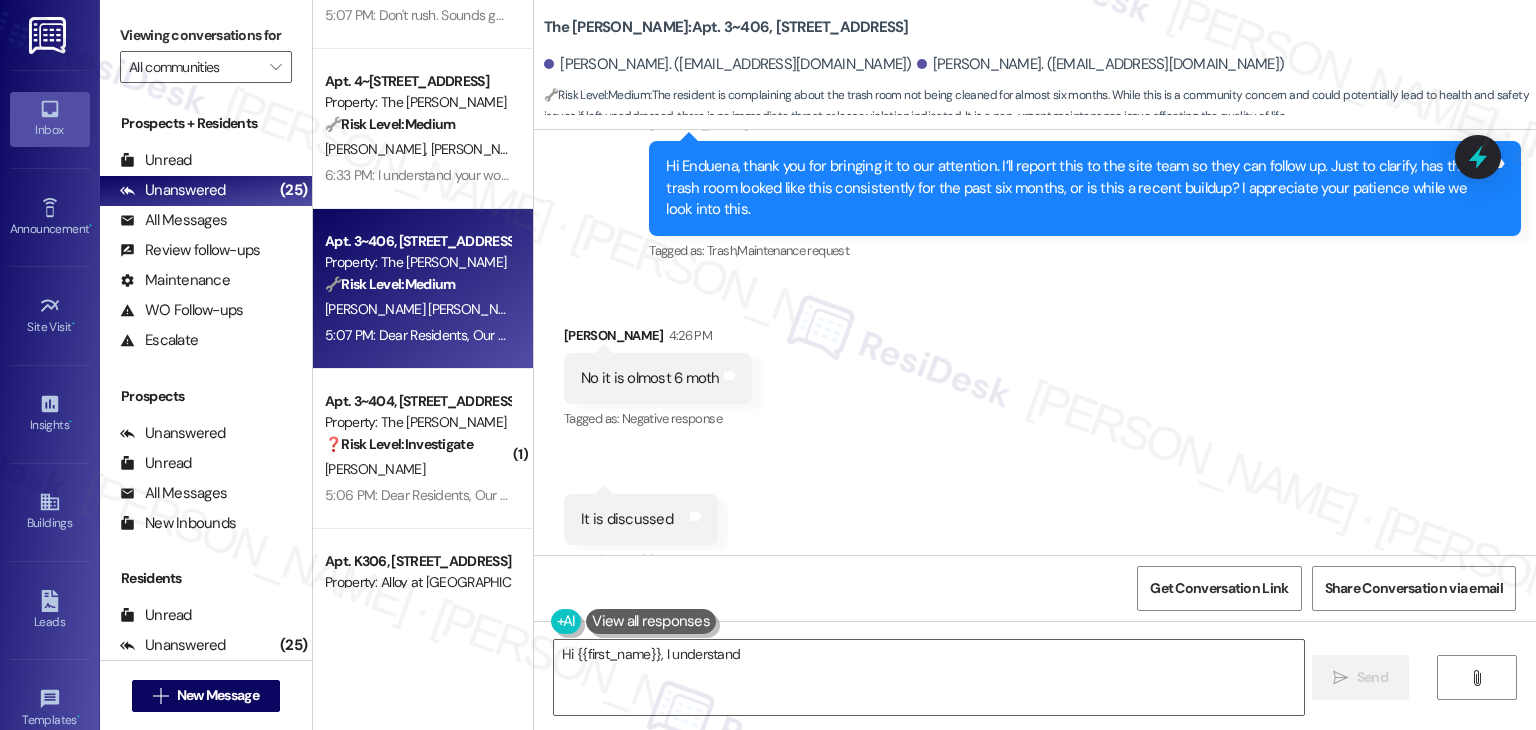 scroll, scrollTop: 15101, scrollLeft: 0, axis: vertical 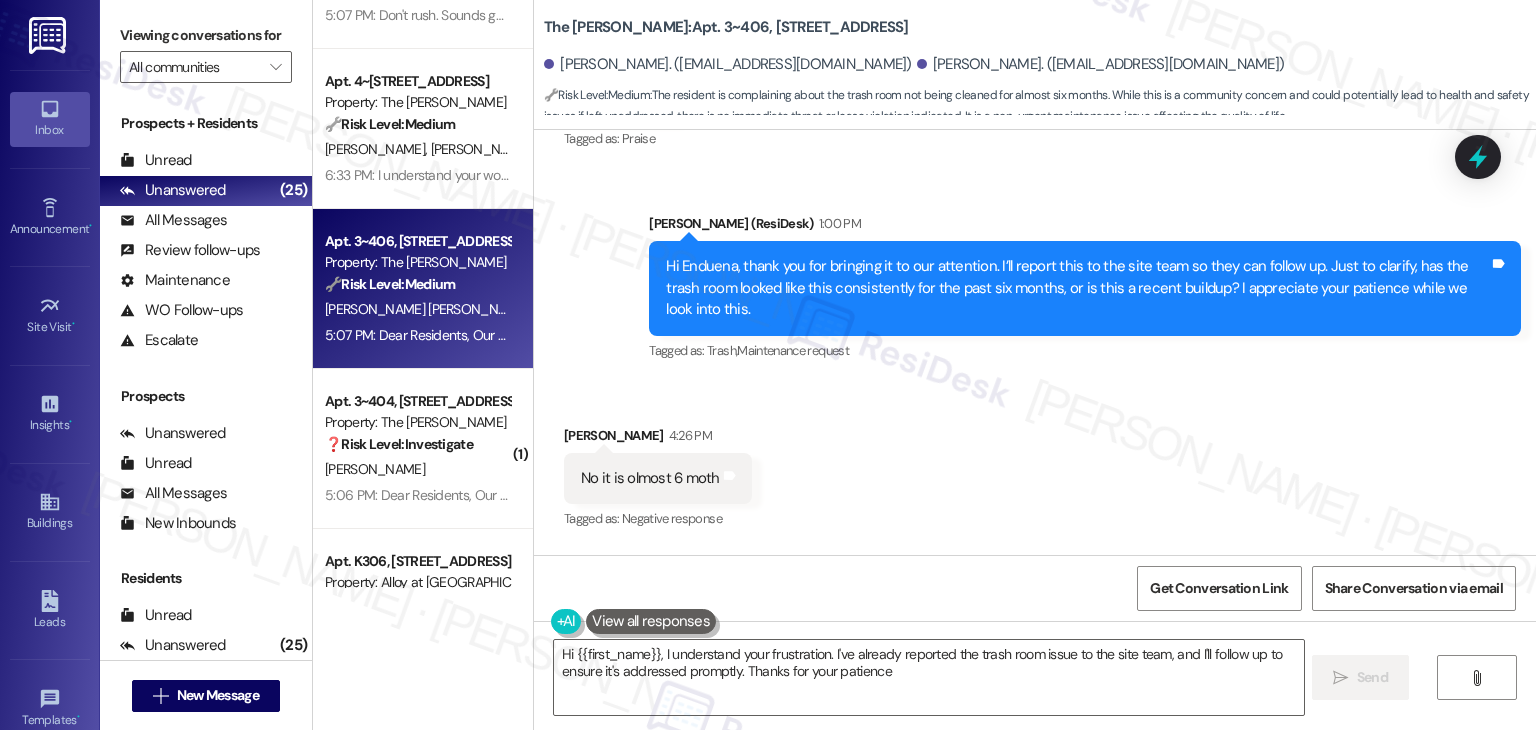 type on "Hi {{first_name}}, I understand your frustration. I've already reported the trash room issue to the site team, and I'll follow up to ensure it's addressed promptly. Thanks for your patience!" 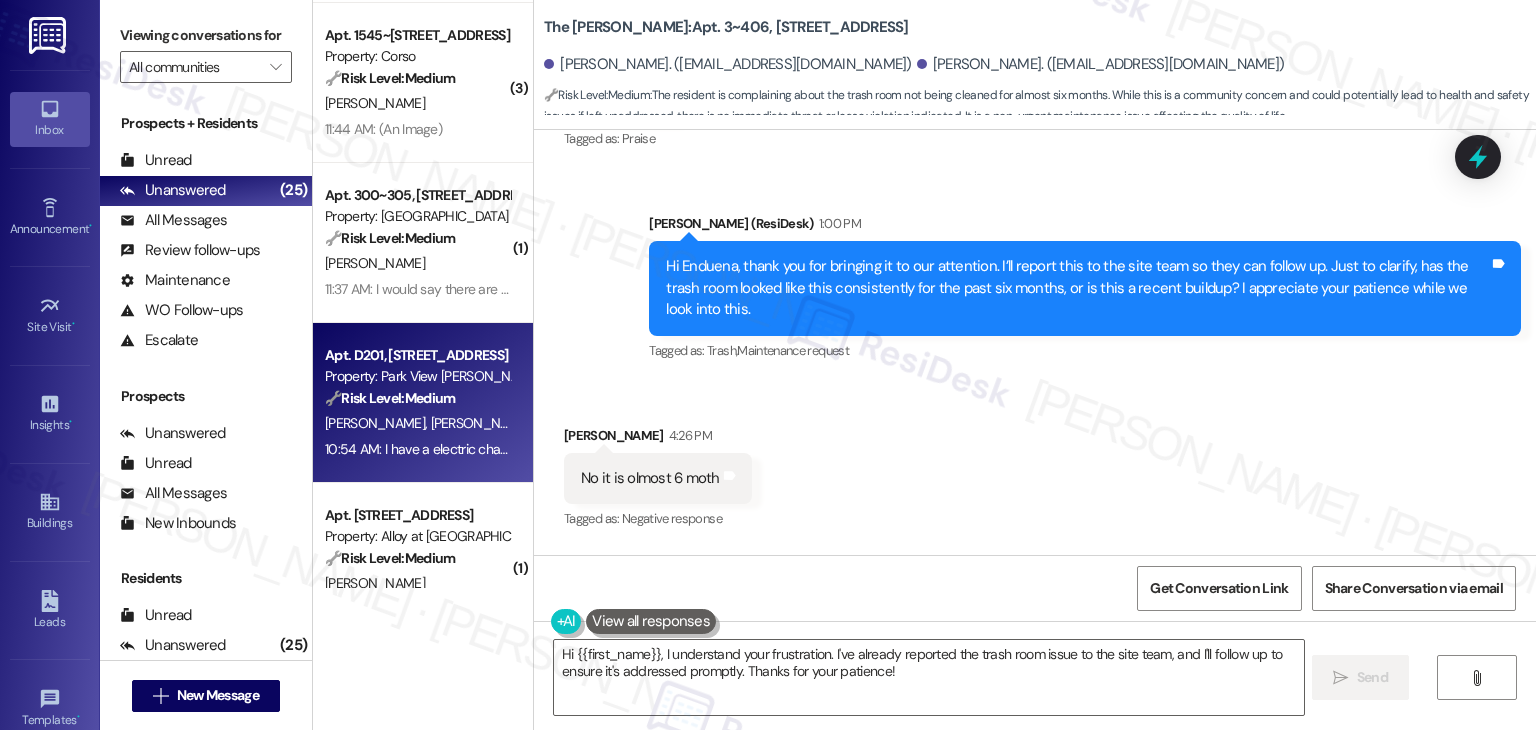 scroll, scrollTop: 1352, scrollLeft: 0, axis: vertical 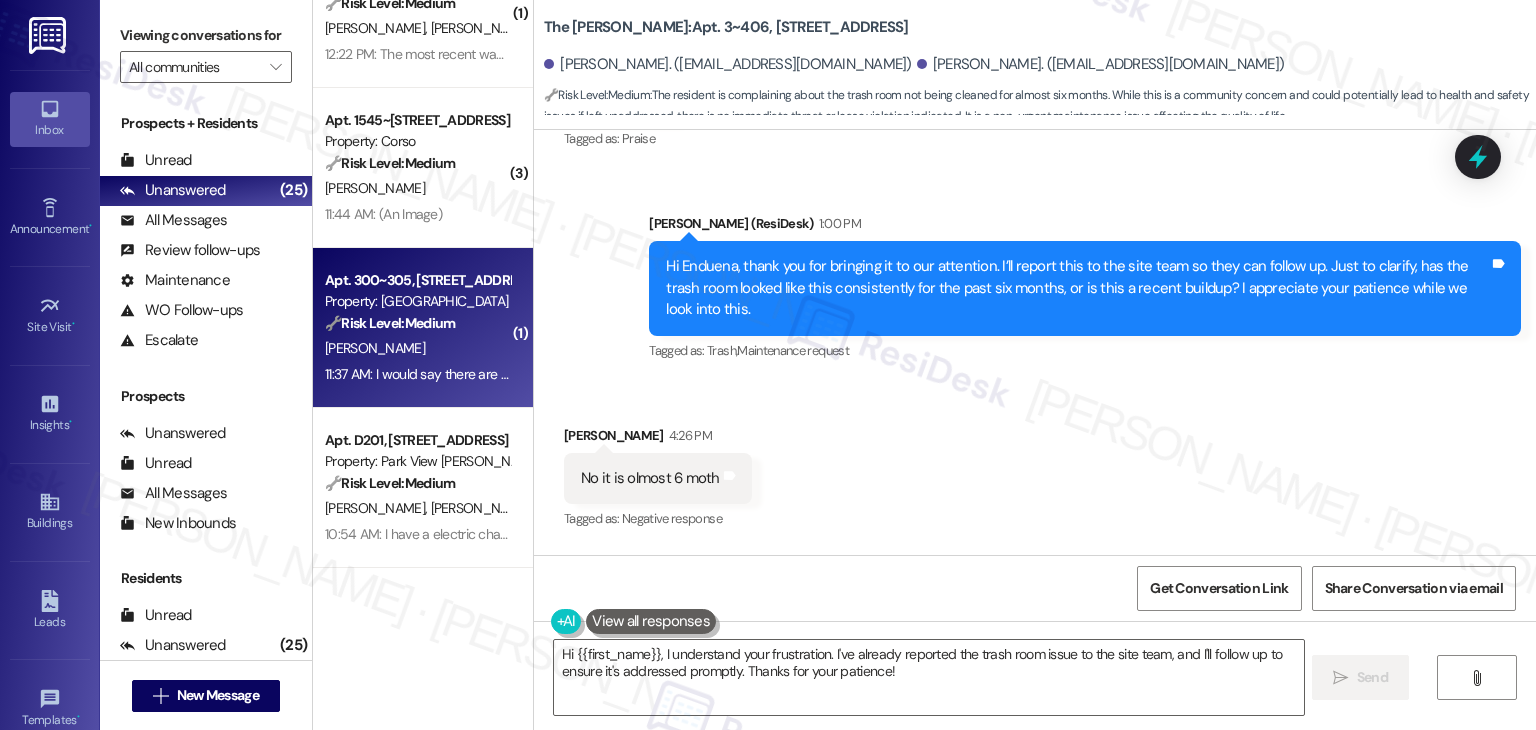 click on "[PERSON_NAME]" at bounding box center (417, 348) 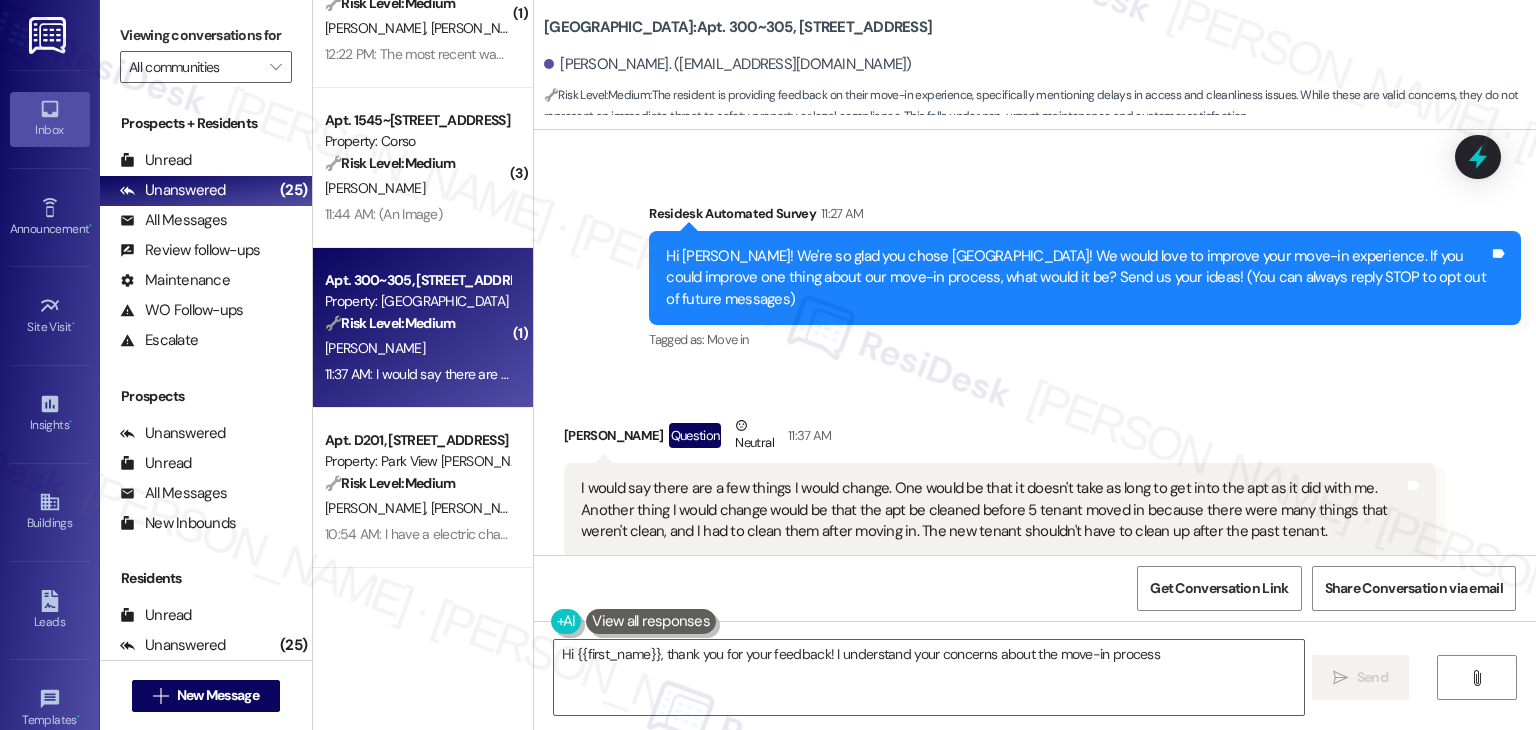 scroll, scrollTop: 483, scrollLeft: 0, axis: vertical 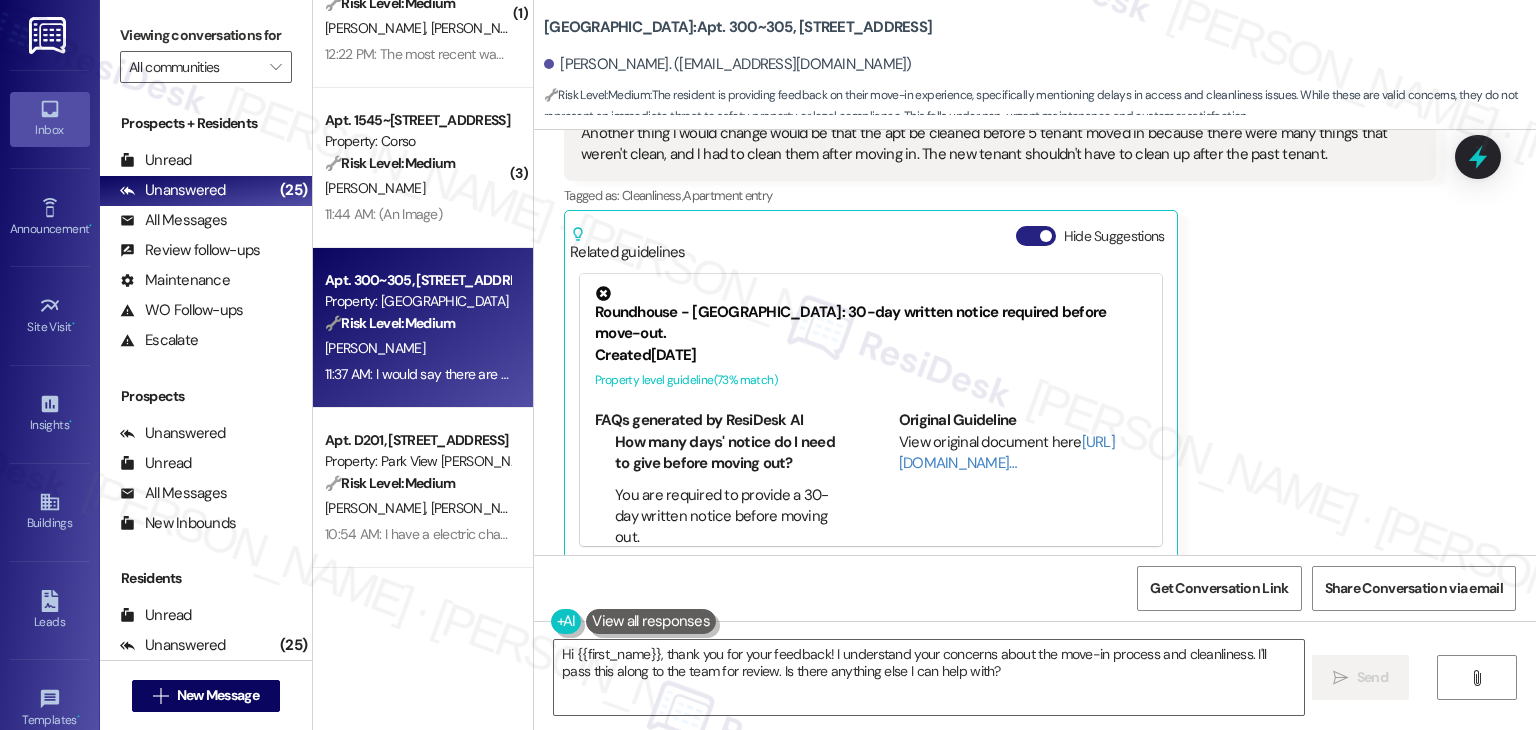 click on "Hide Suggestions" at bounding box center (1036, 236) 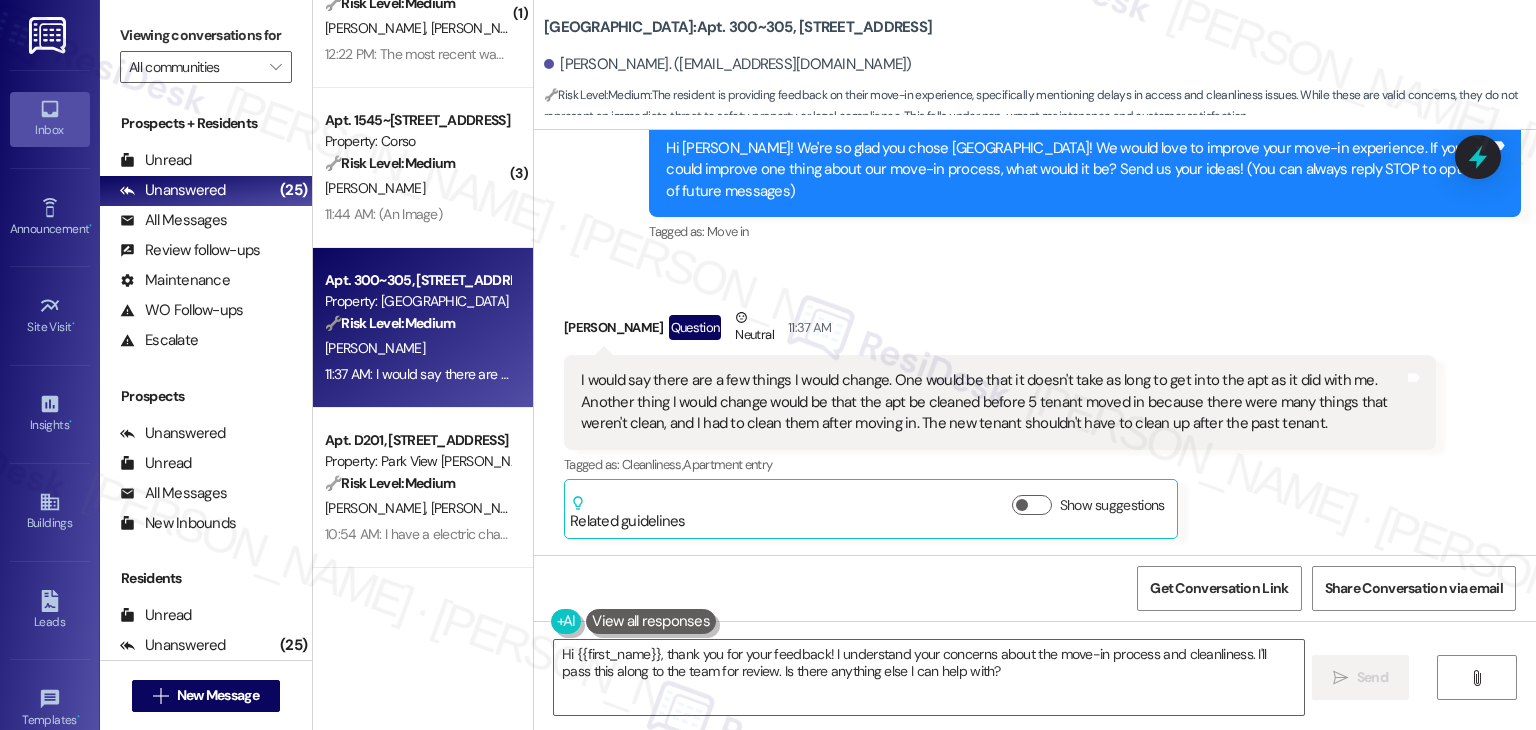 scroll, scrollTop: 192, scrollLeft: 0, axis: vertical 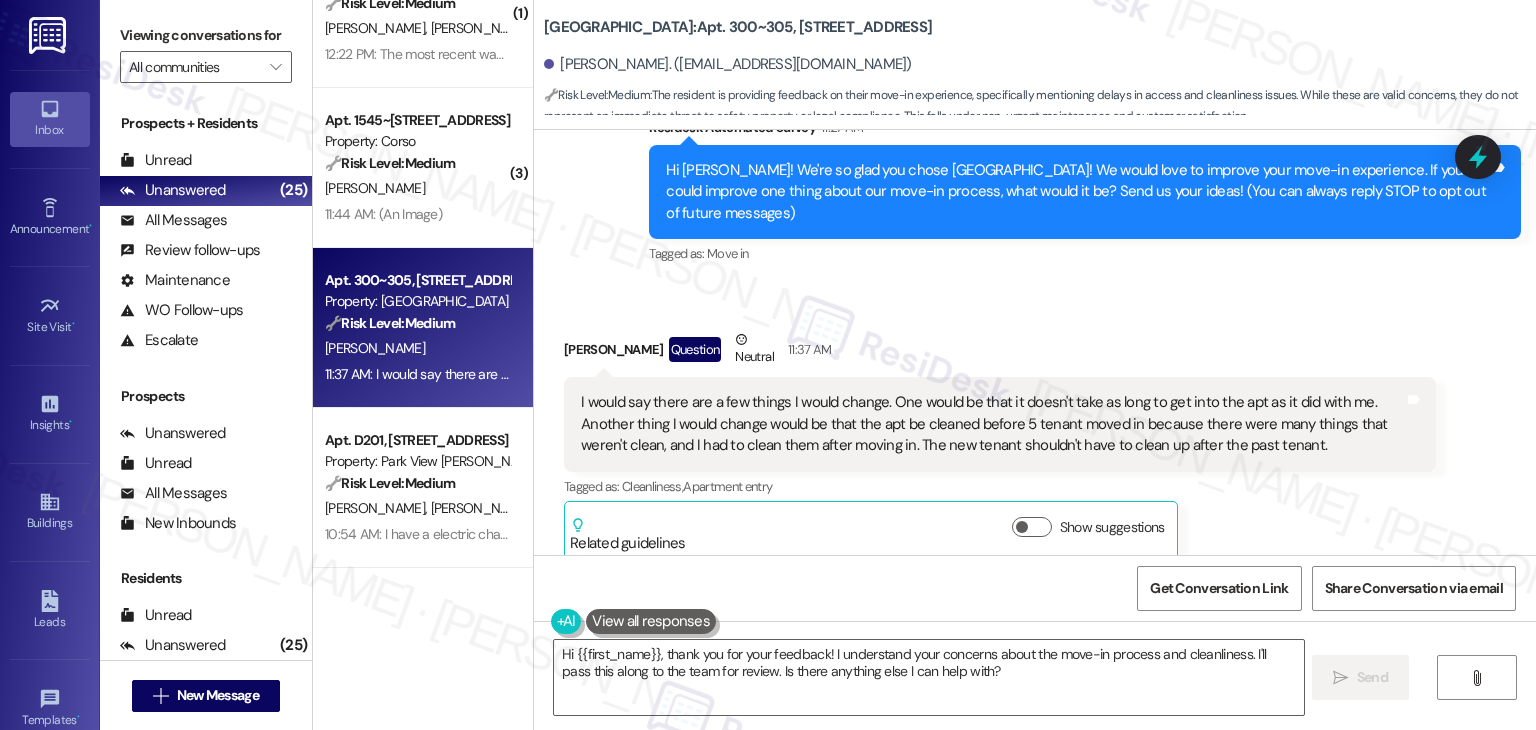 click on "Hi Amber! We're so glad you chose Timberlake Village! We would love to improve your move-in experience. If you could improve one thing about our move-in process, what would it be? Send us your ideas! (You can always reply STOP to opt out of future messages)" at bounding box center (1077, 192) 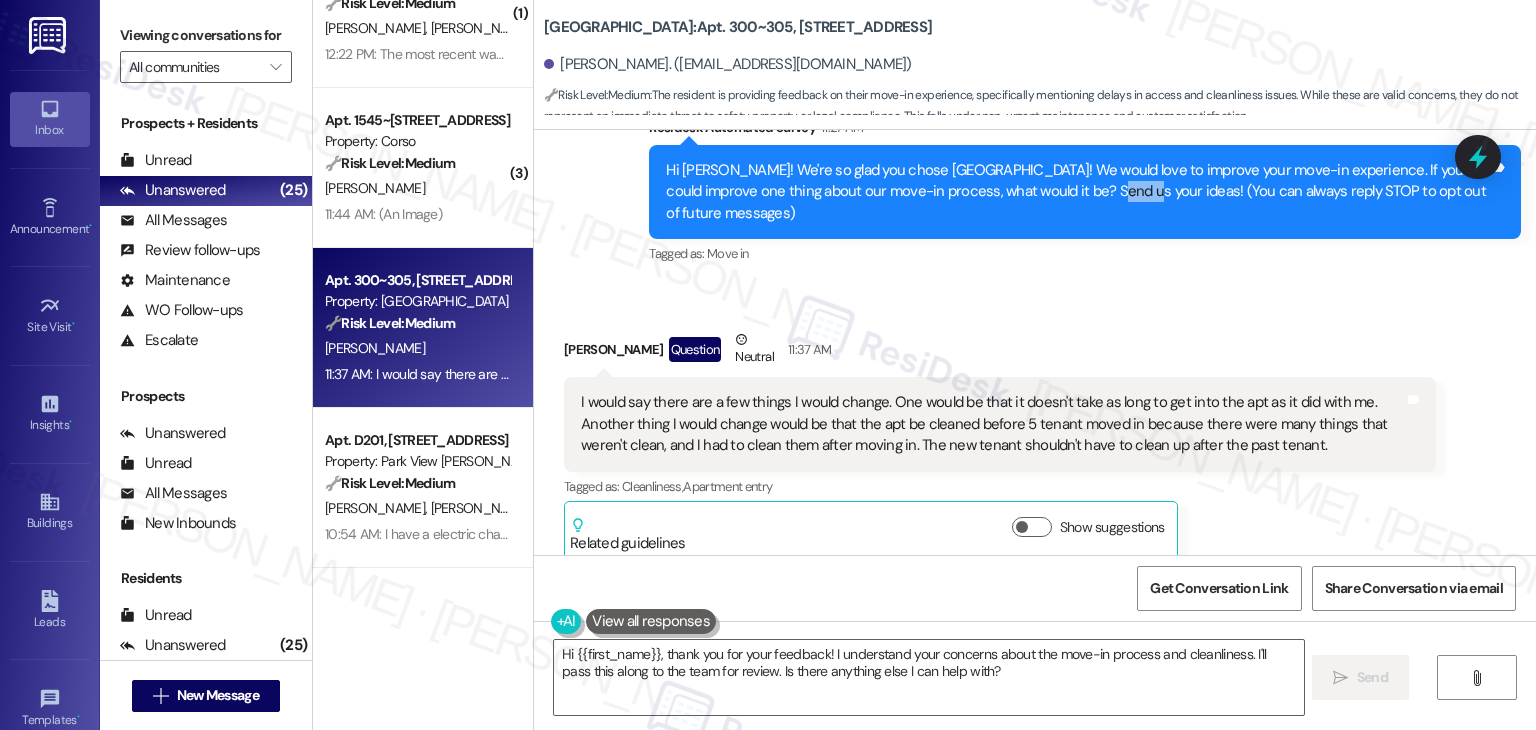 click on "Hi Amber! We're so glad you chose Timberlake Village! We would love to improve your move-in experience. If you could improve one thing about our move-in process, what would it be? Send us your ideas! (You can always reply STOP to opt out of future messages)" at bounding box center (1077, 192) 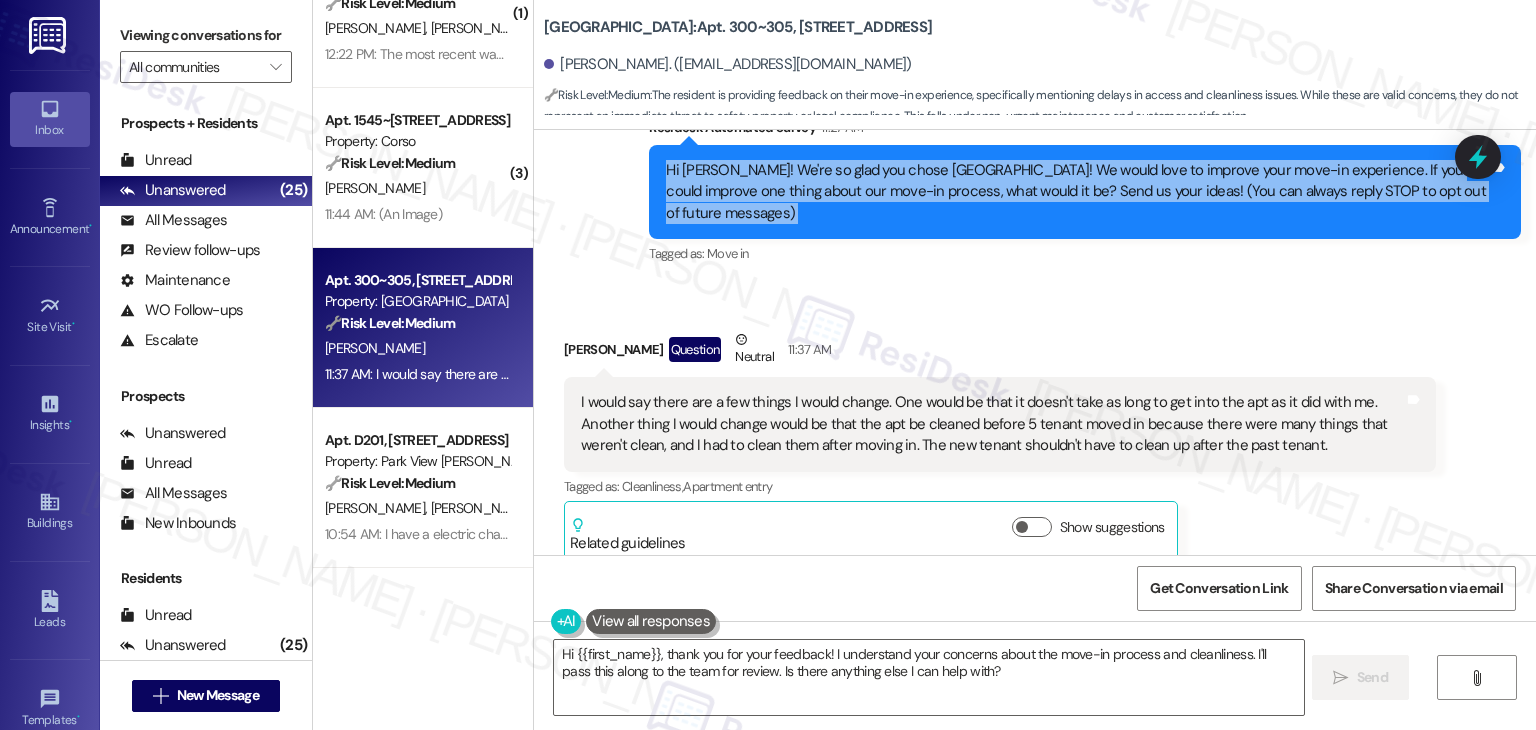 click on "Hi Amber! We're so glad you chose Timberlake Village! We would love to improve your move-in experience. If you could improve one thing about our move-in process, what would it be? Send us your ideas! (You can always reply STOP to opt out of future messages)" at bounding box center [1077, 192] 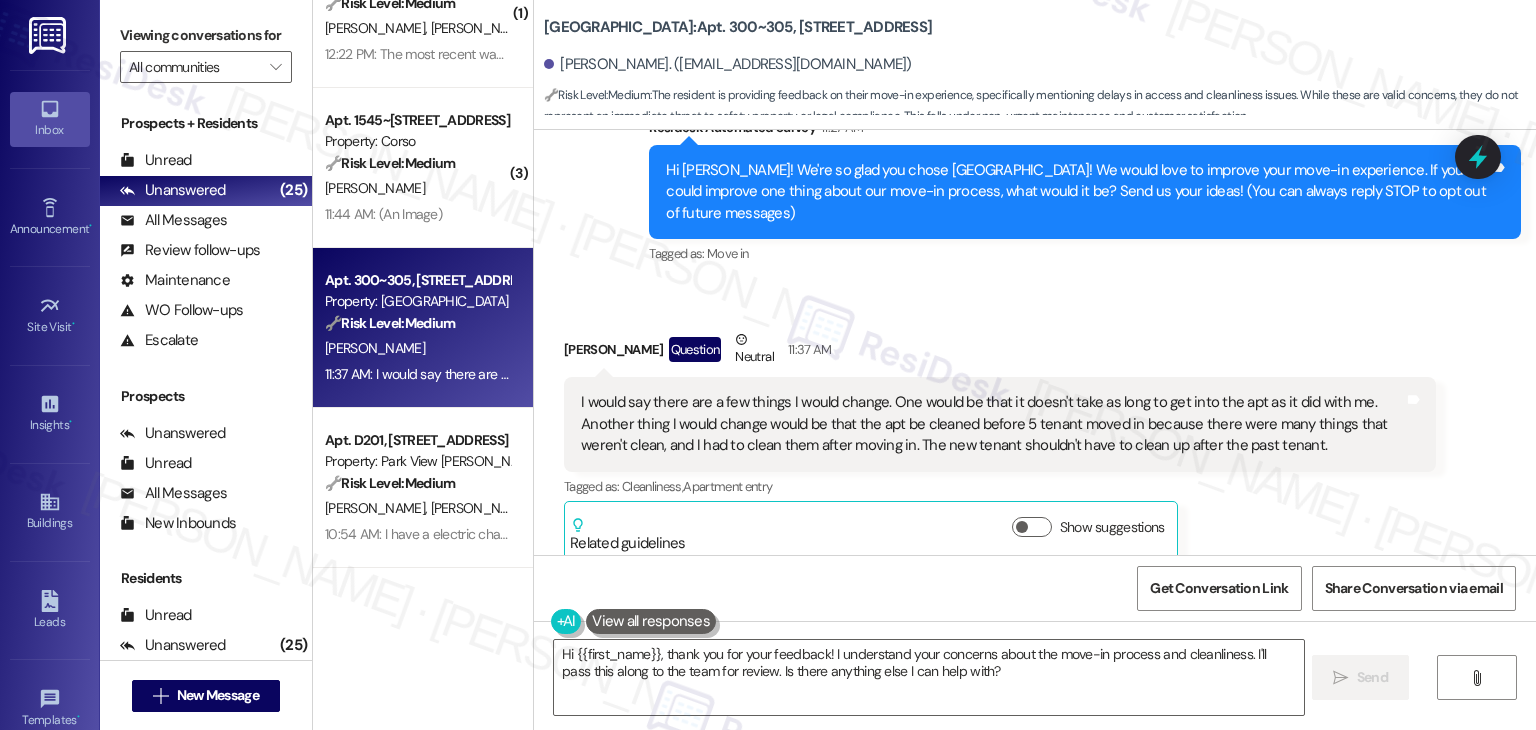 click on "I would say there are a few things I would change. One would be that it doesn't take as long to get into the apt as it did with me. Another thing I would change would be that the apt be cleaned before 5 tenant moved in because there were many things that weren't clean, and I had to clean them after moving in. The new tenant shouldn't have to clean up after the past tenant." at bounding box center (992, 424) 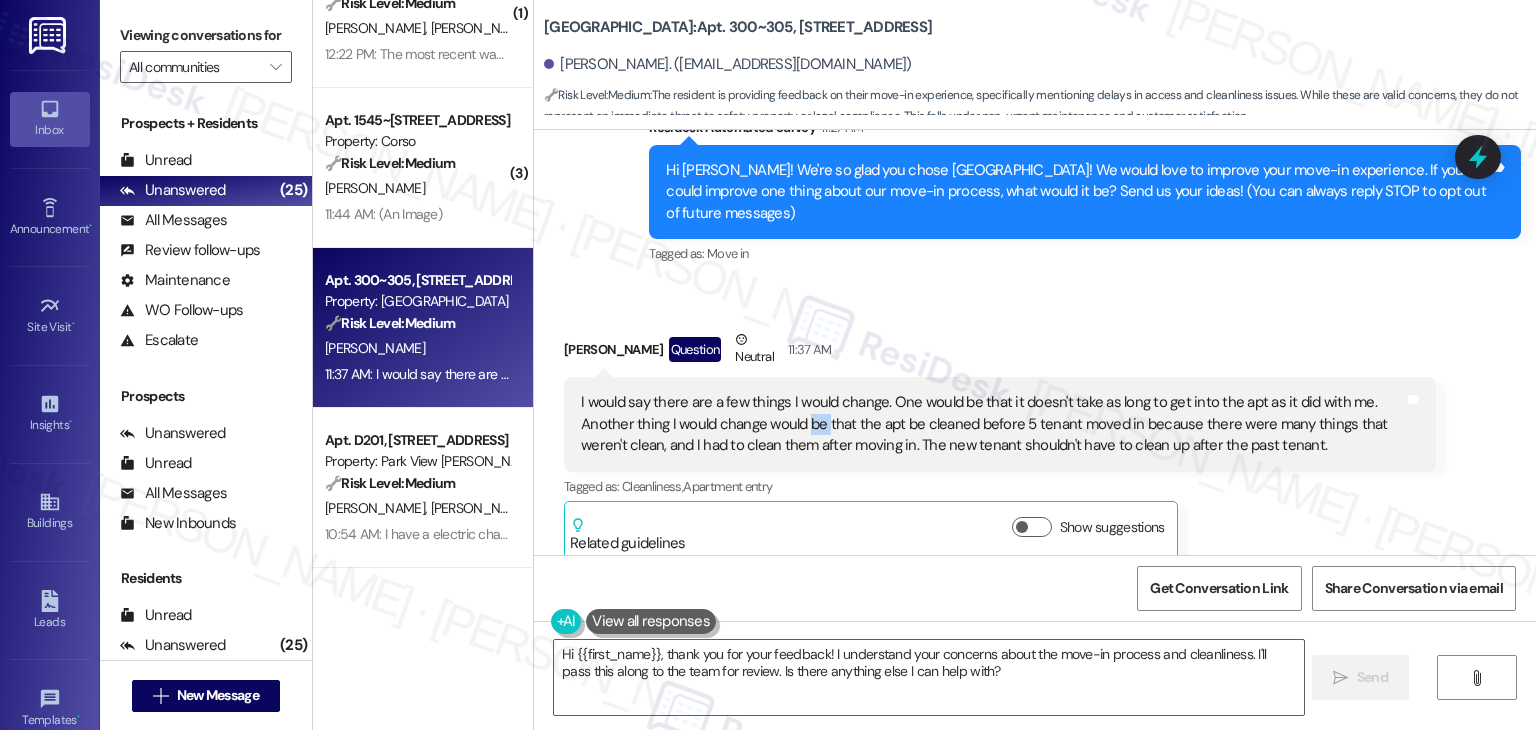 click on "I would say there are a few things I would change. One would be that it doesn't take as long to get into the apt as it did with me. Another thing I would change would be that the apt be cleaned before 5 tenant moved in because there were many things that weren't clean, and I had to clean them after moving in. The new tenant shouldn't have to clean up after the past tenant." at bounding box center [992, 424] 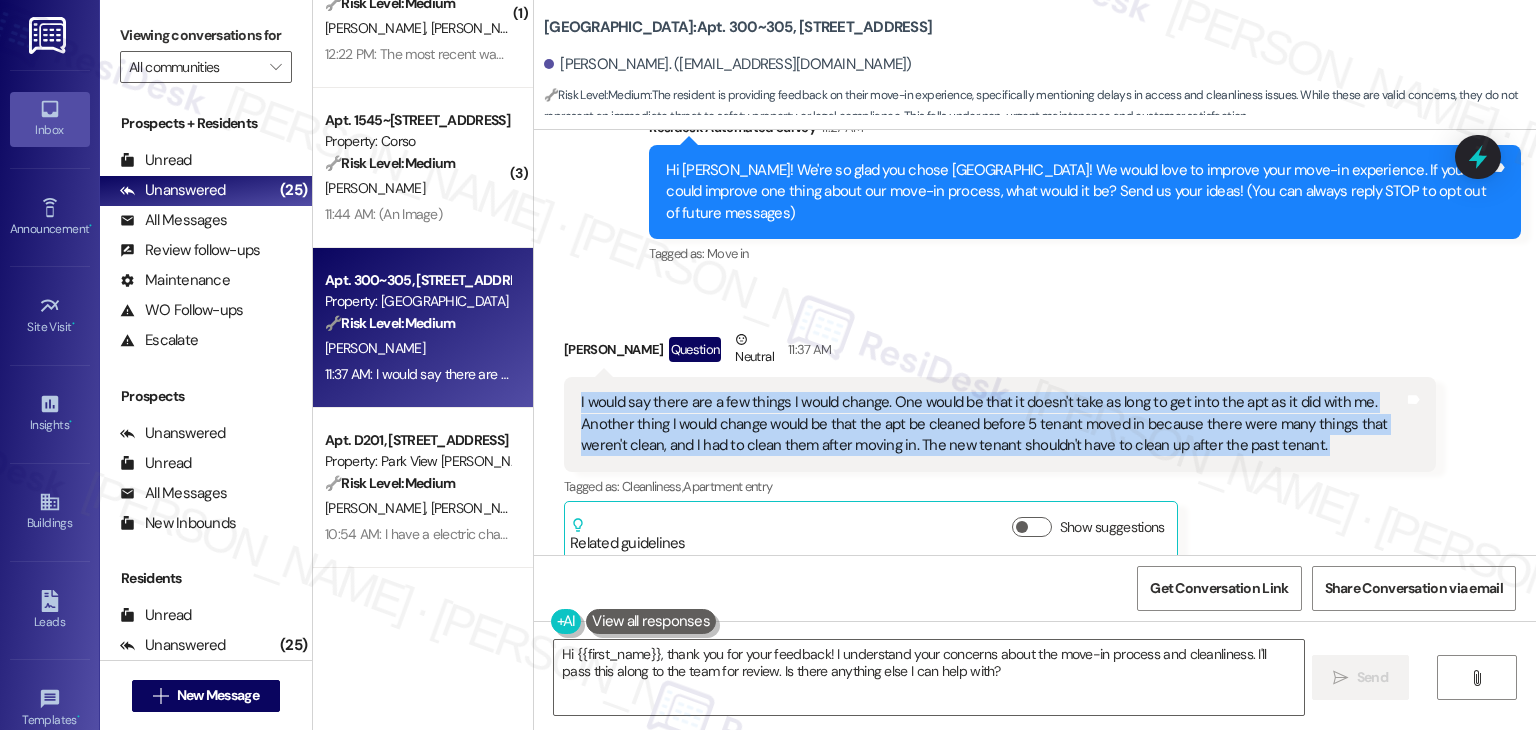 click on "I would say there are a few things I would change. One would be that it doesn't take as long to get into the apt as it did with me. Another thing I would change would be that the apt be cleaned before 5 tenant moved in because there were many things that weren't clean, and I had to clean them after moving in. The new tenant shouldn't have to clean up after the past tenant." at bounding box center [992, 424] 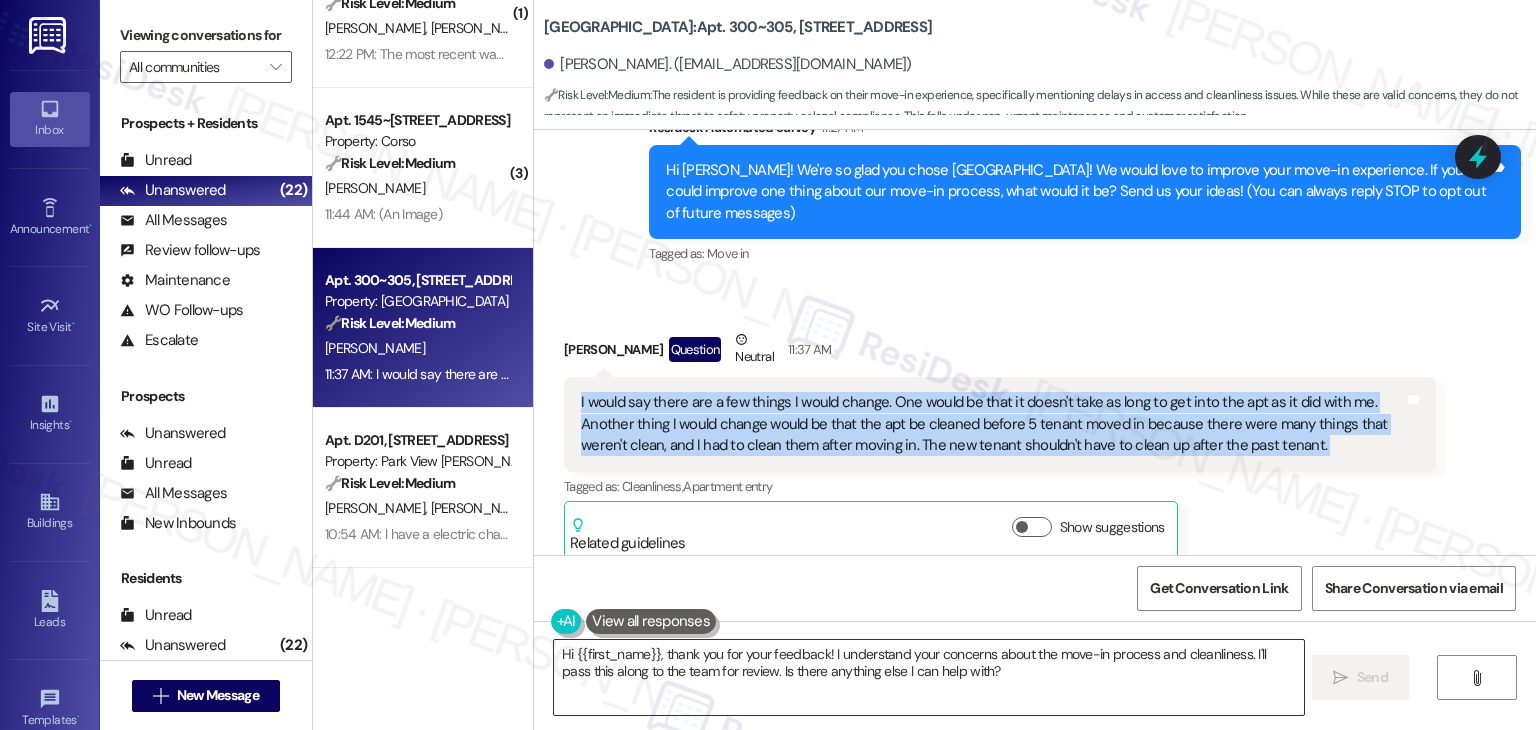 click on "Hi {{first_name}}, thank you for your feedback! I understand your concerns about the move-in process and cleanliness. I'll pass this along to the team for review. Is there anything else I can help with?" at bounding box center (928, 677) 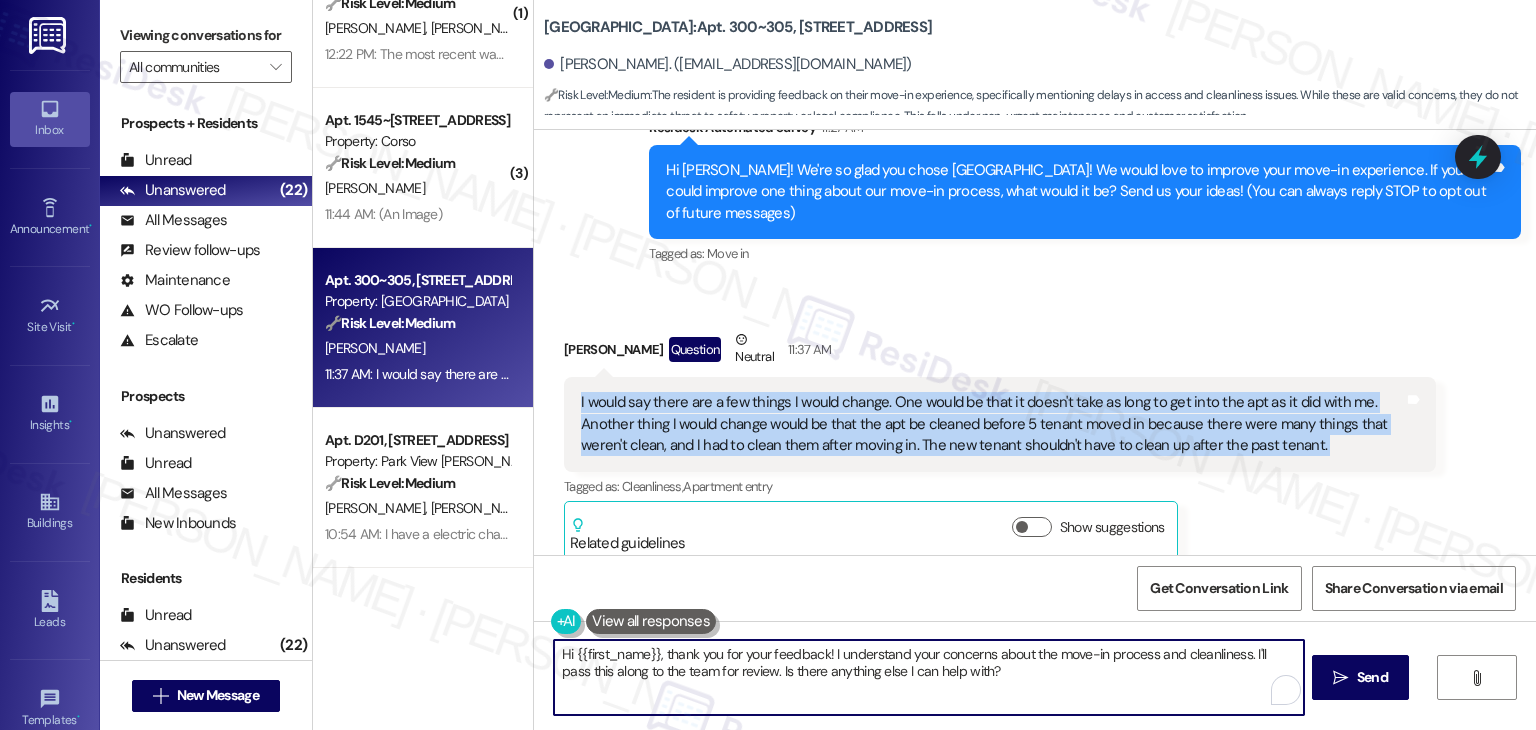 click on "Hi {{first_name}}, thank you for your feedback! I understand your concerns about the move-in process and cleanliness. I'll pass this along to the team for review. Is there anything else I can help with?" at bounding box center [928, 677] 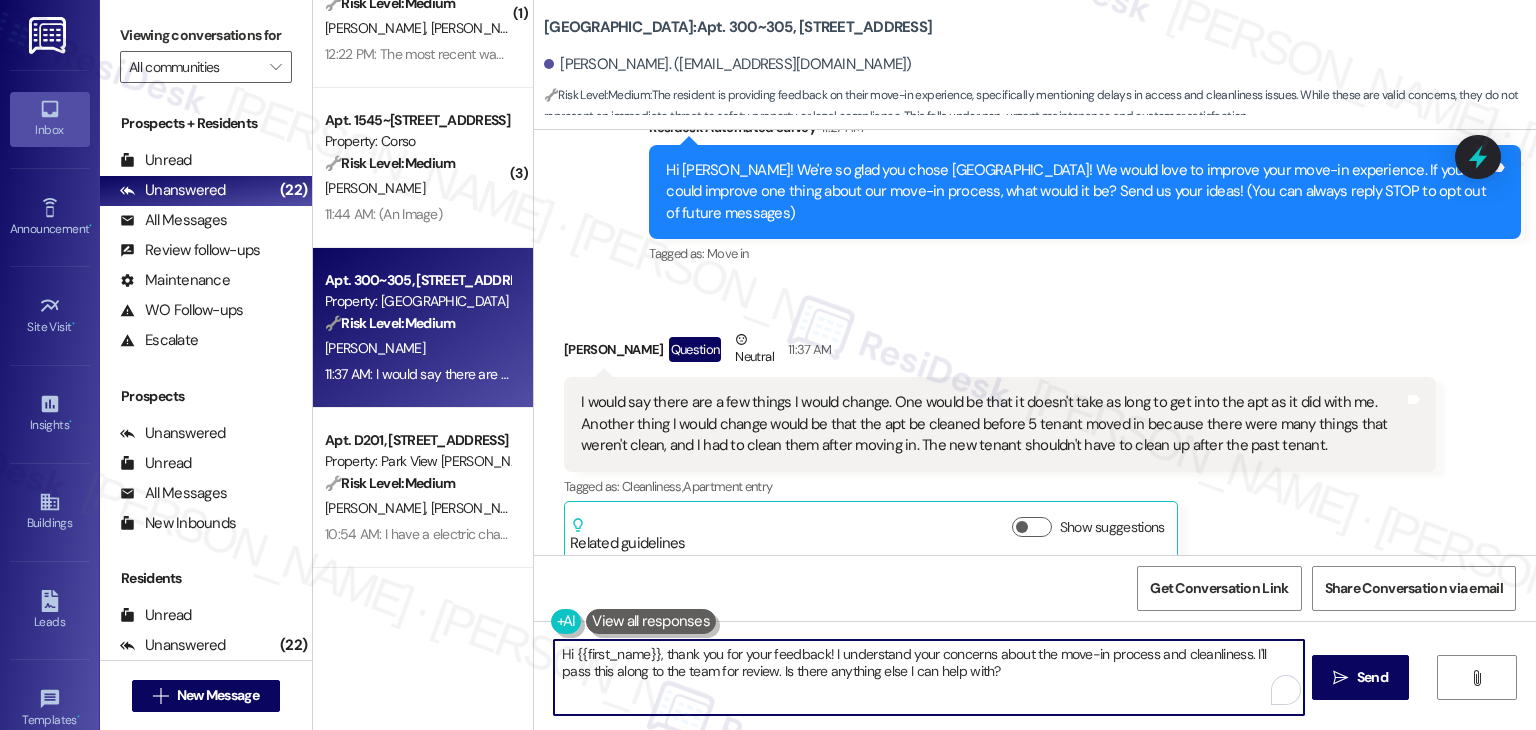 paste on "Amber, thank you so much for your honest feedback. We appreciate you sharing your experience. I’m so sorry to hear about the delay and the condition of the apartment when you moved in. I’ll make sure your comments are shared with the team so we can work on improving this for future move-ins. Let us know if there's anything else we can assist you with!" 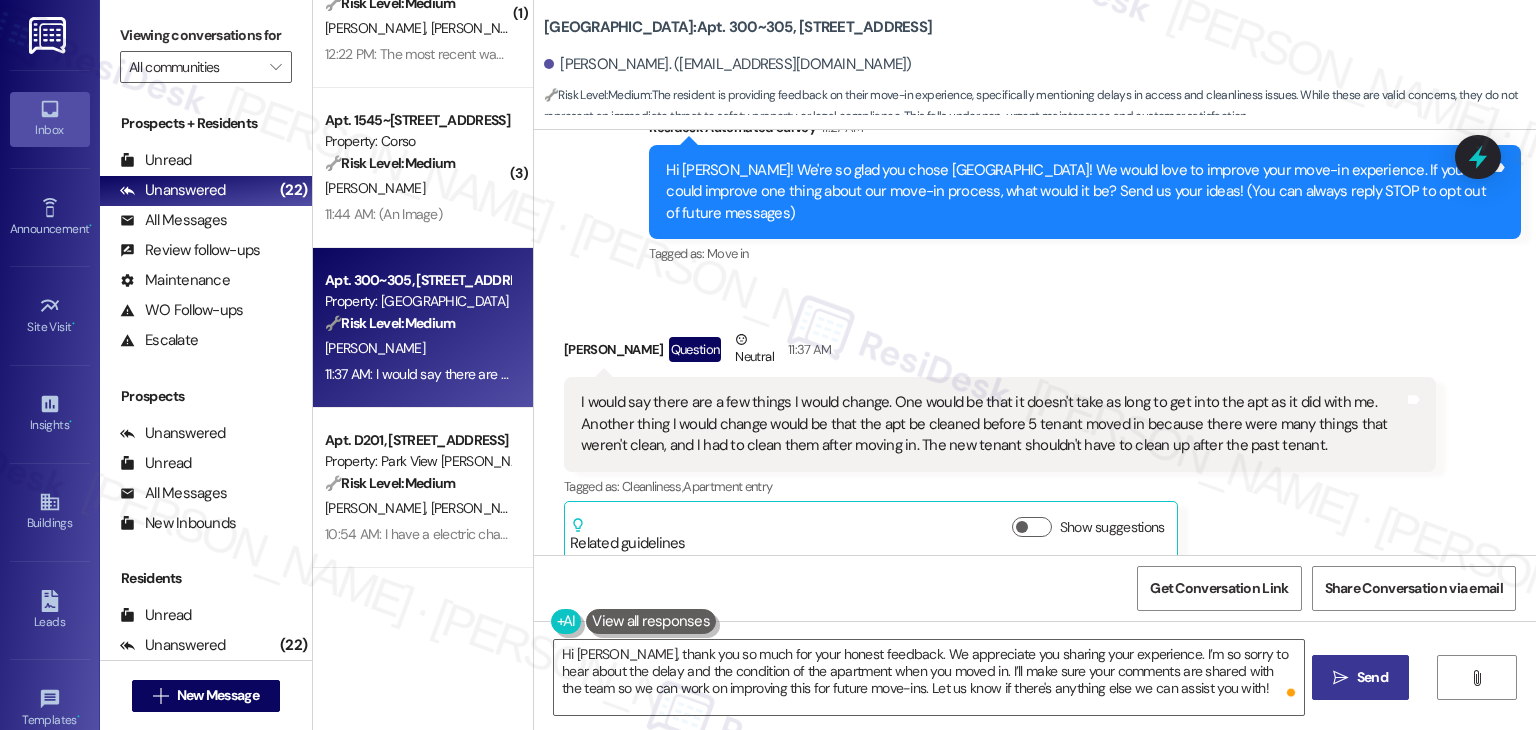 click on "" at bounding box center [1340, 678] 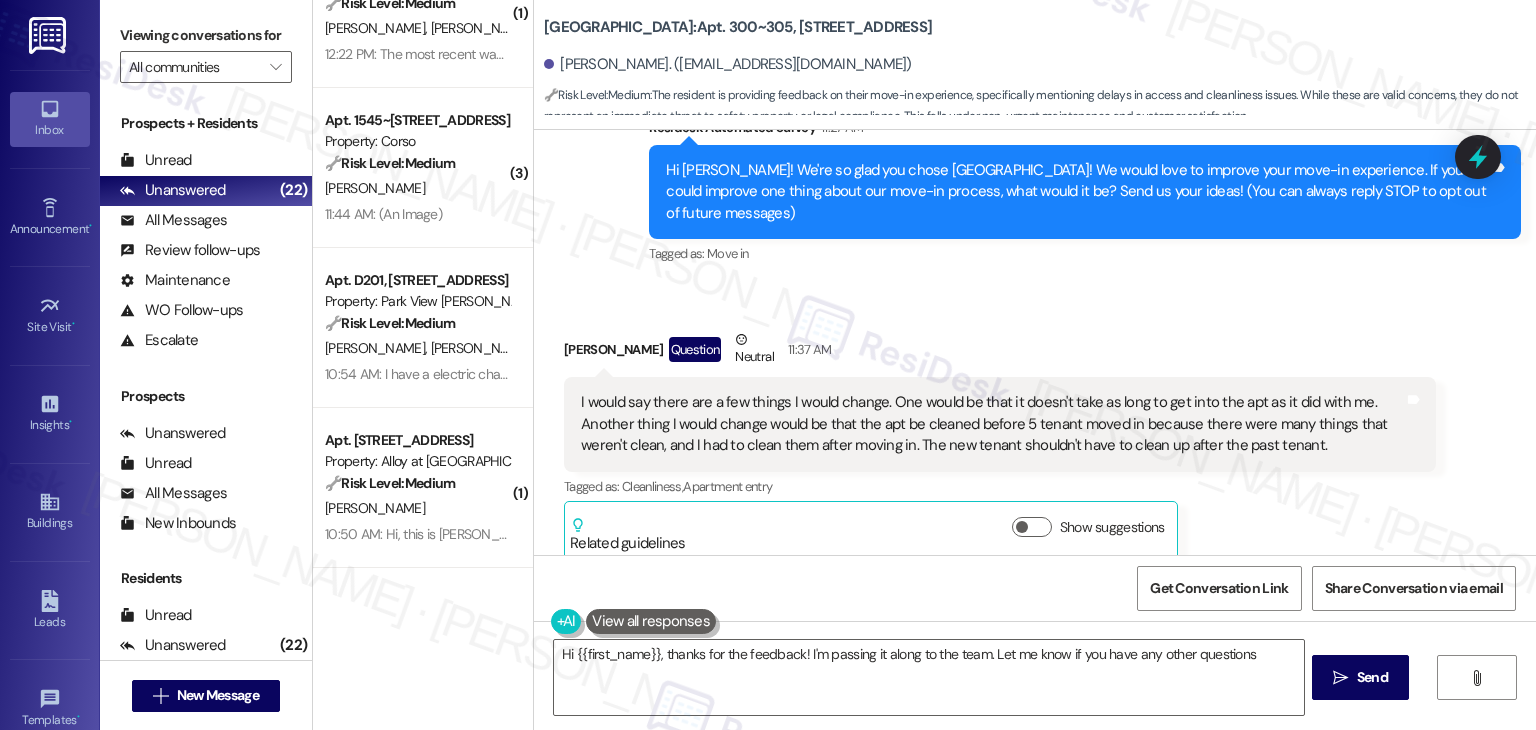 type on "Hi {{first_name}}, thanks for the feedback! I'm passing it along to the team. Let me know if you have any other questions!" 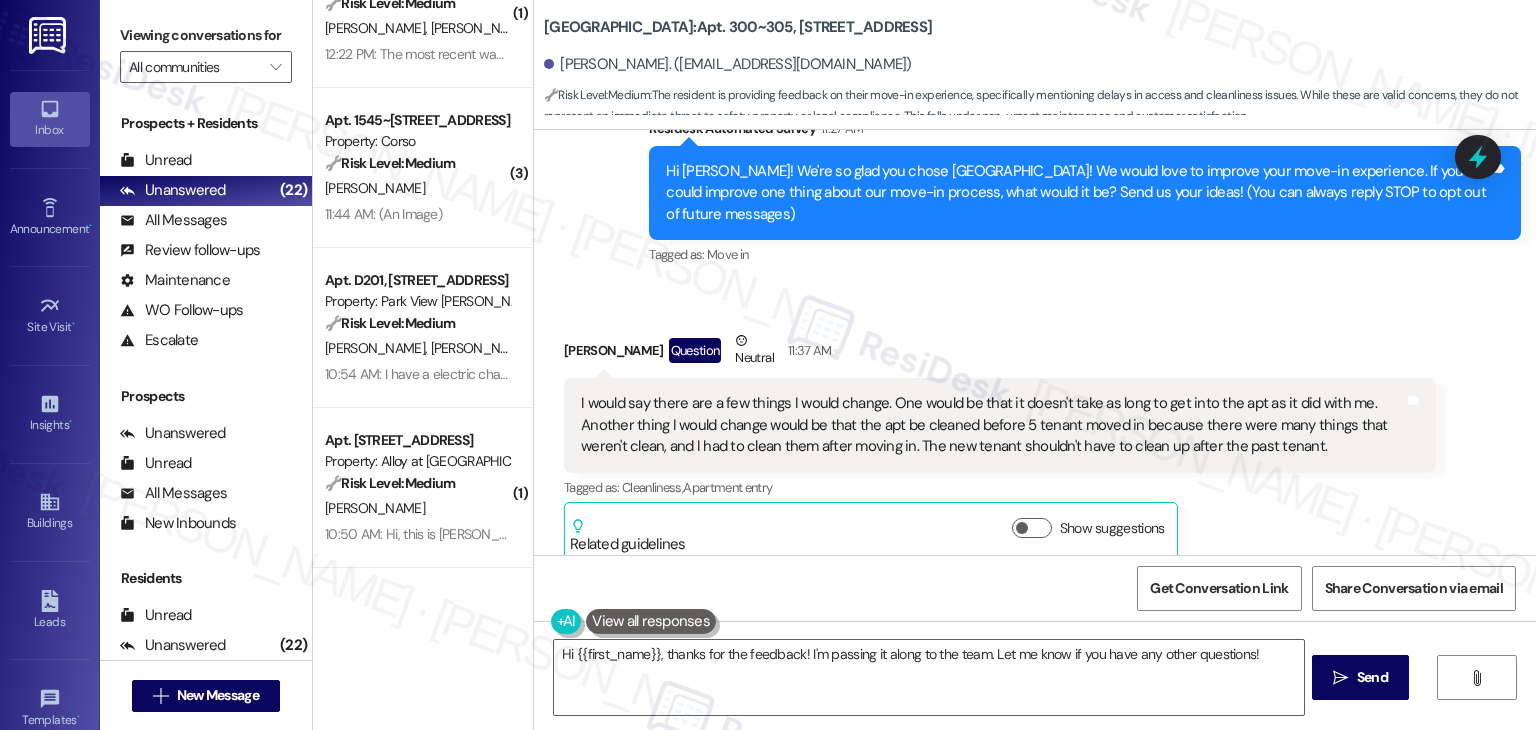 scroll, scrollTop: 374, scrollLeft: 0, axis: vertical 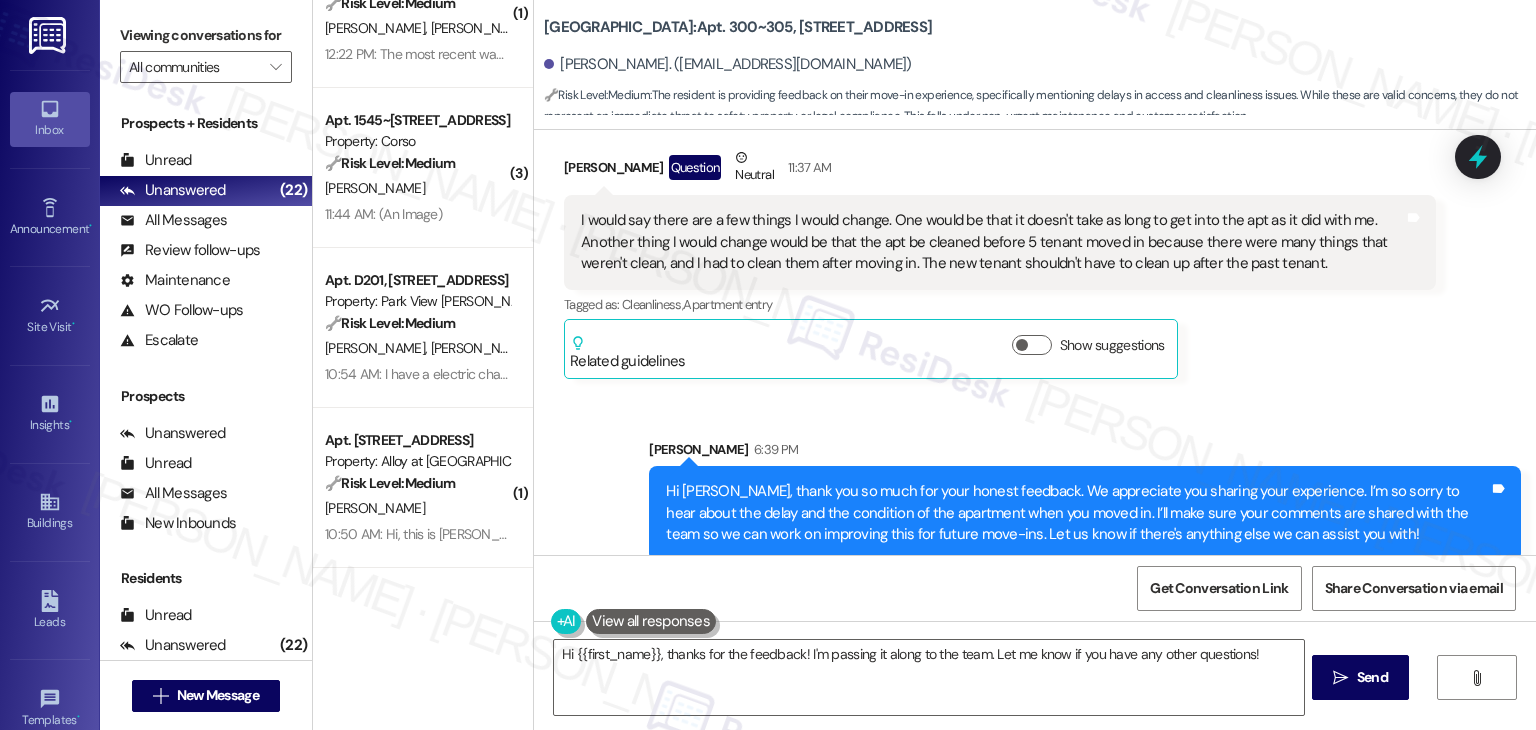 drag, startPoint x: 1479, startPoint y: 145, endPoint x: 1351, endPoint y: 199, distance: 138.92444 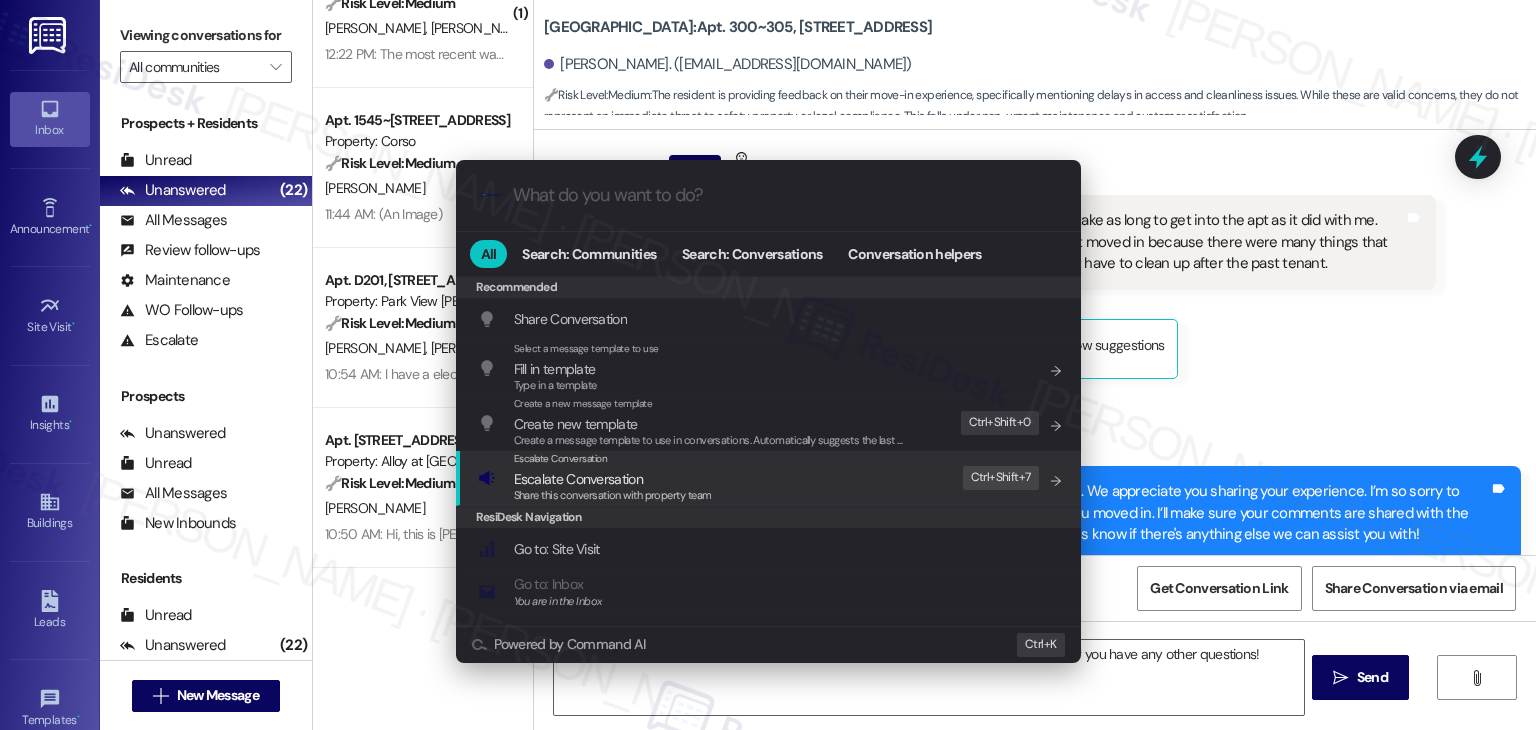 click on "Share this conversation with property team" at bounding box center (613, 495) 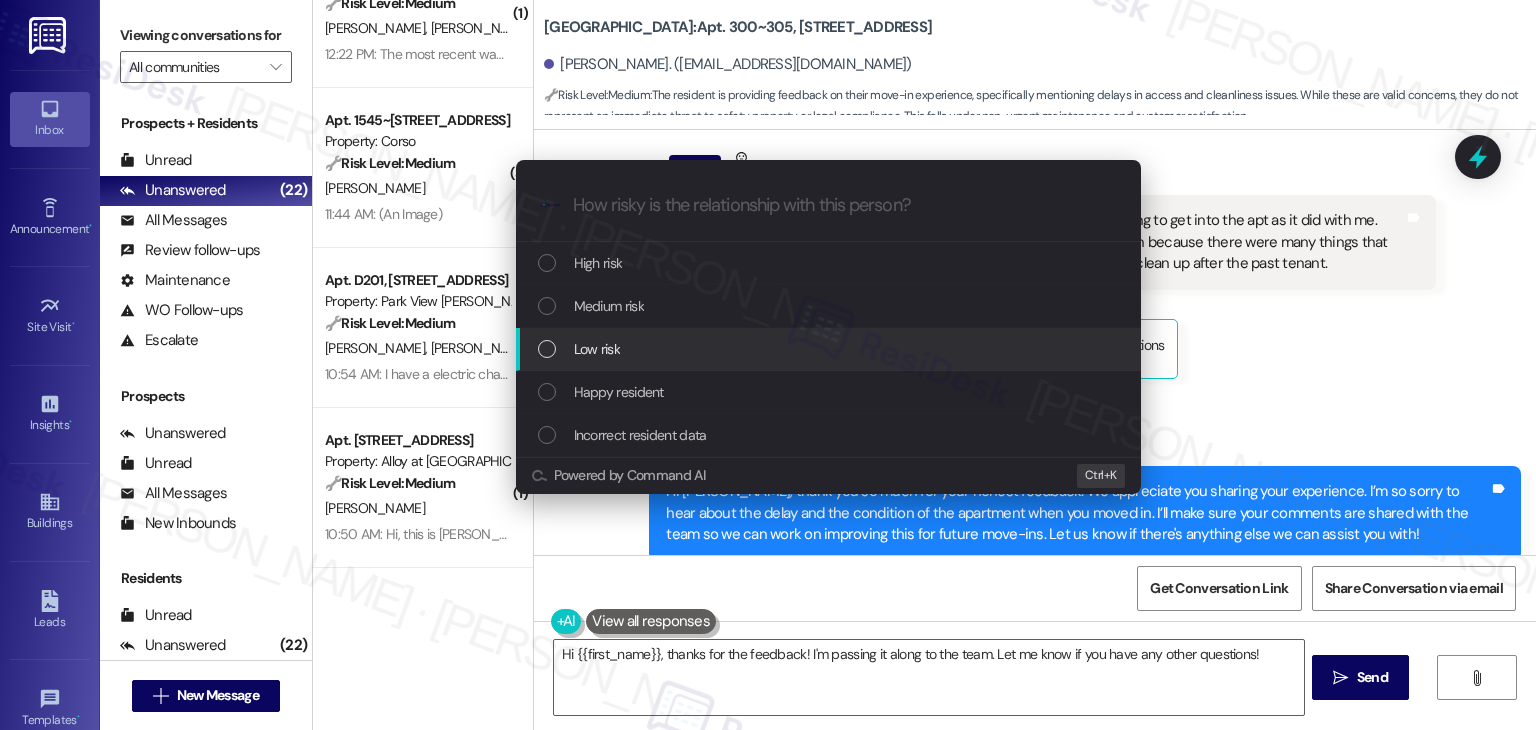 click at bounding box center (547, 349) 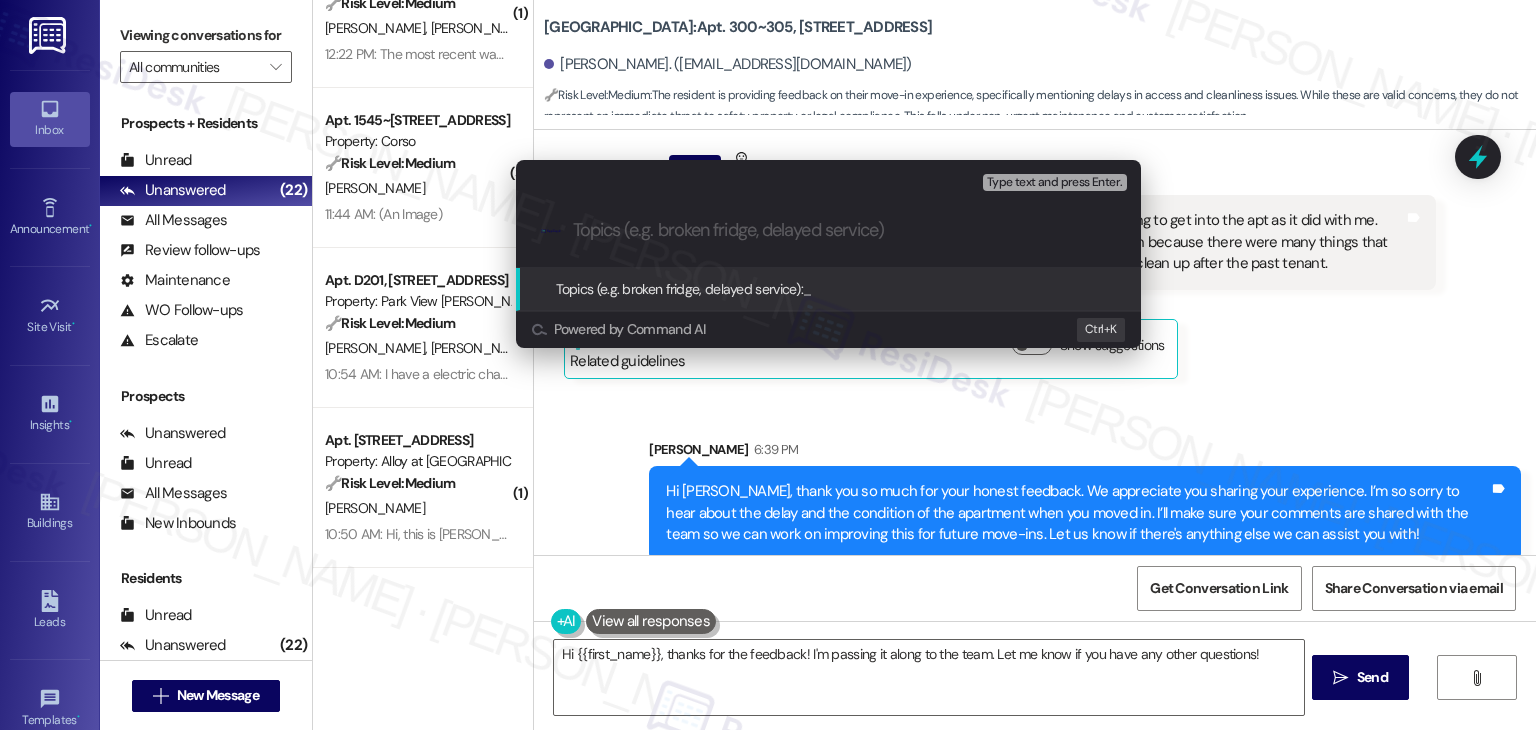 paste on "Resident Feedback – Move-In Delay & Unit Cleanliness Concerns" 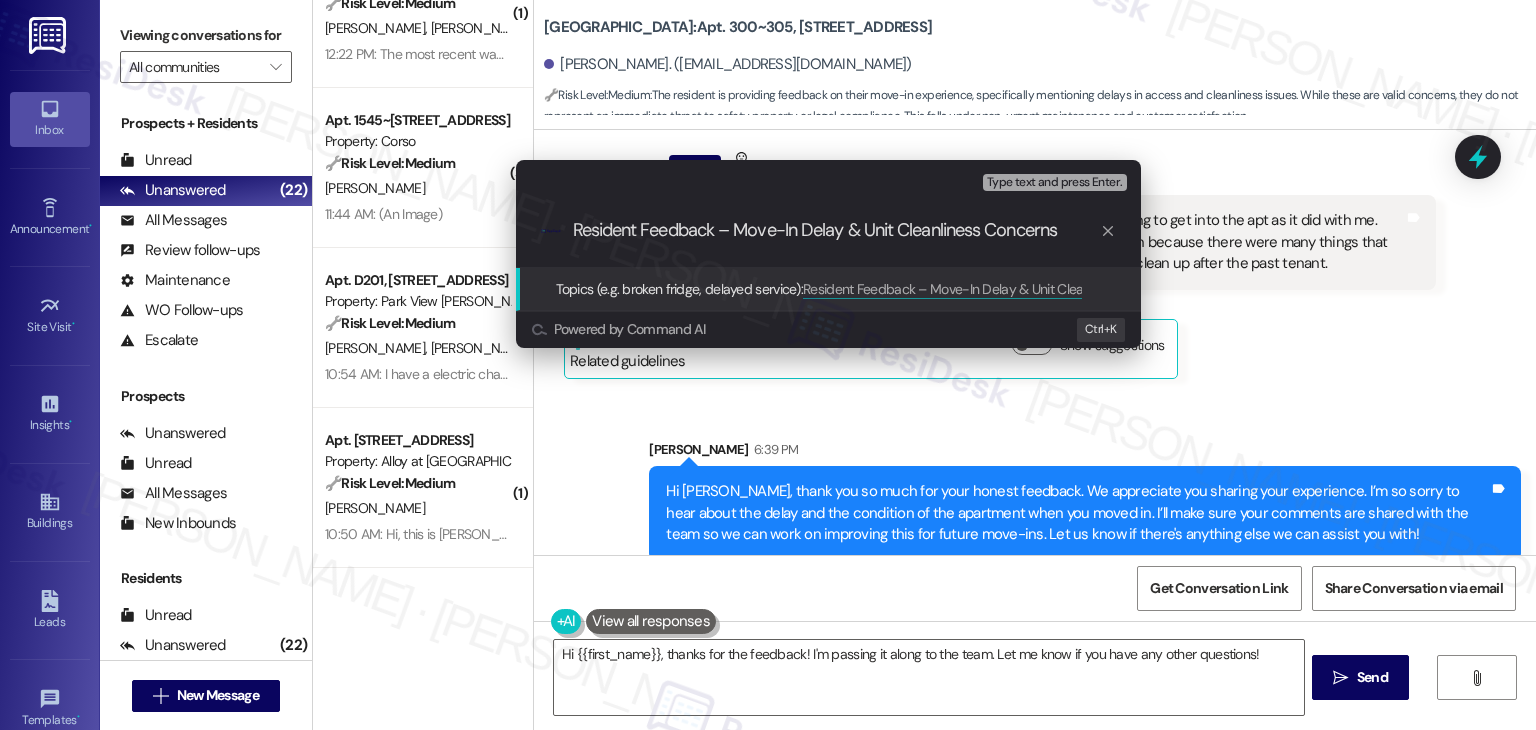 type 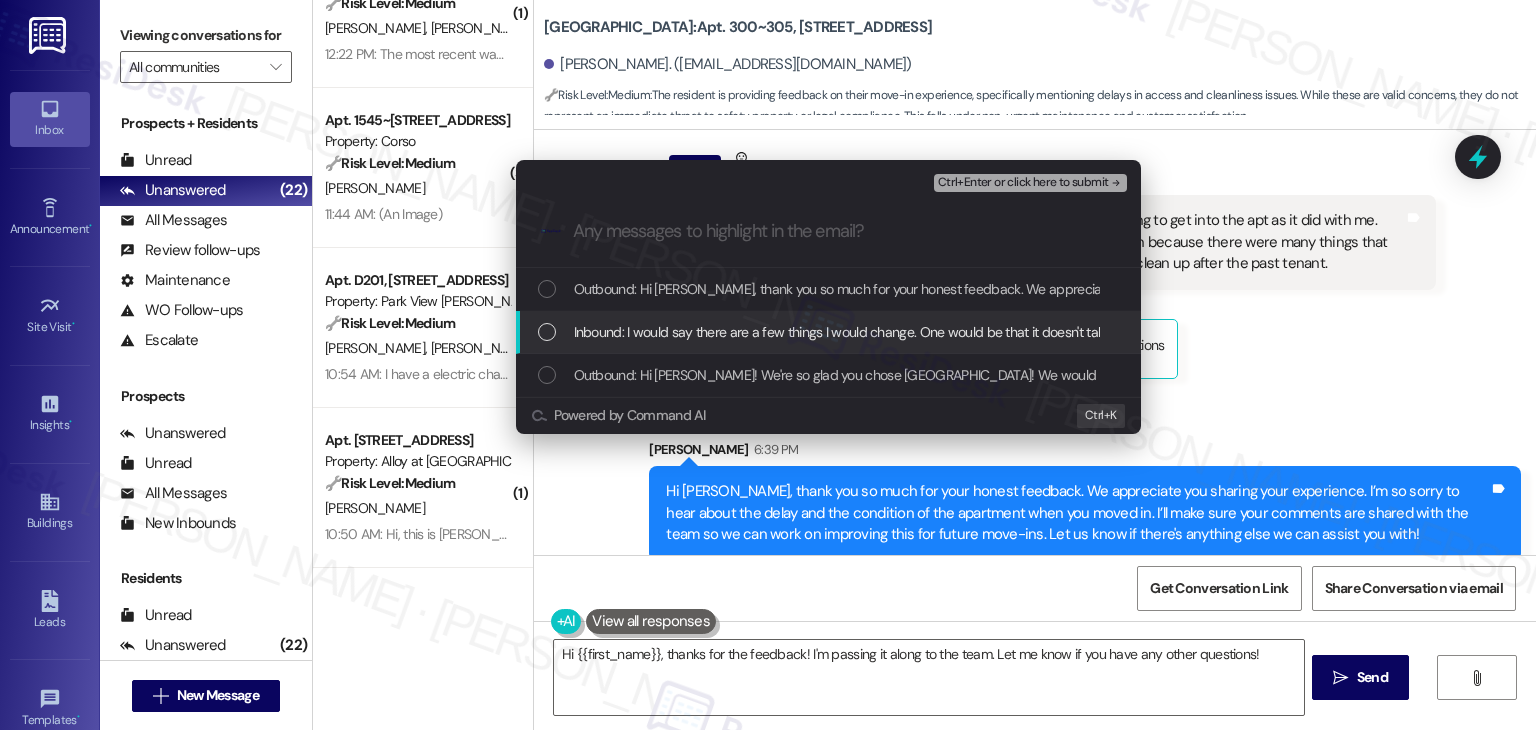 click at bounding box center [547, 332] 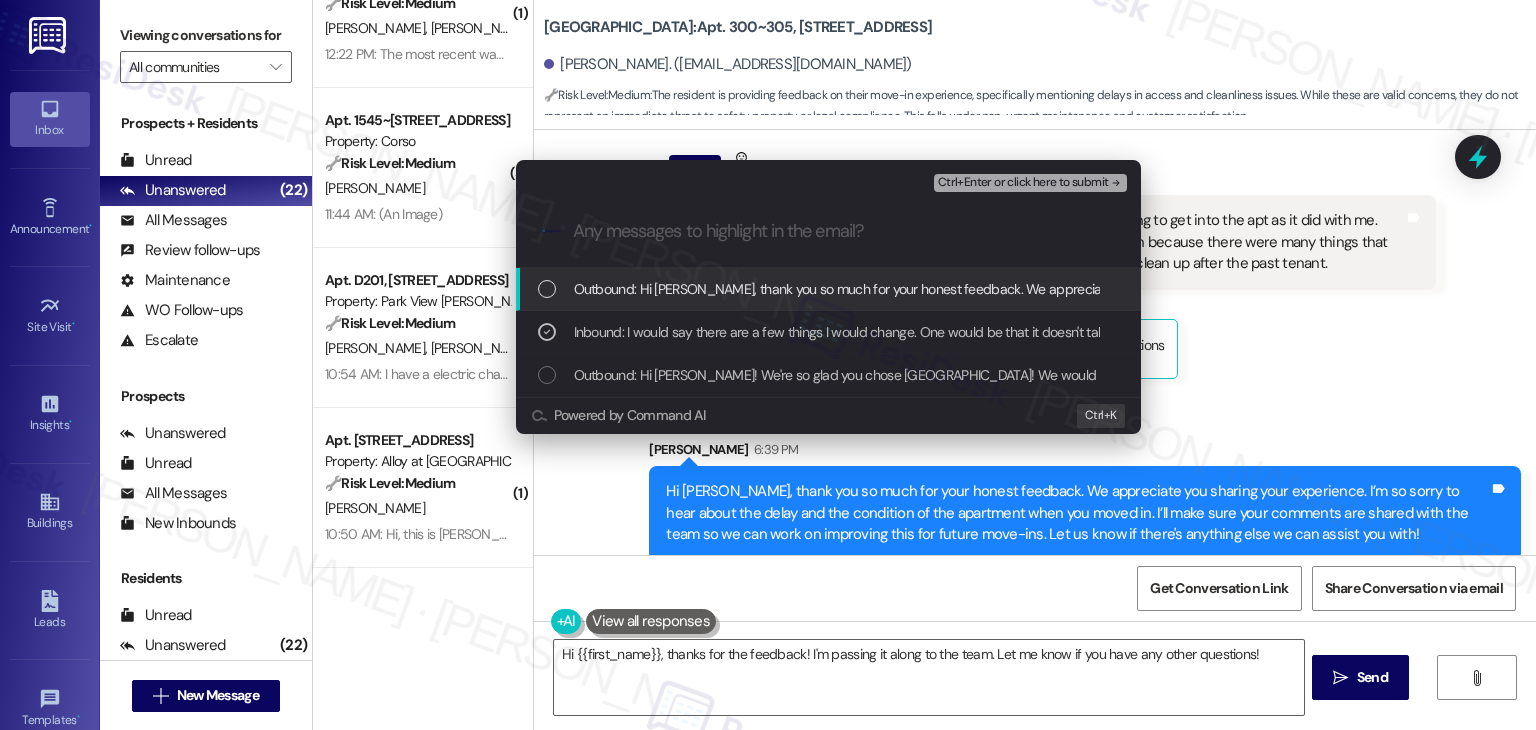click on "Ctrl+Enter or click here to submit" at bounding box center [1023, 183] 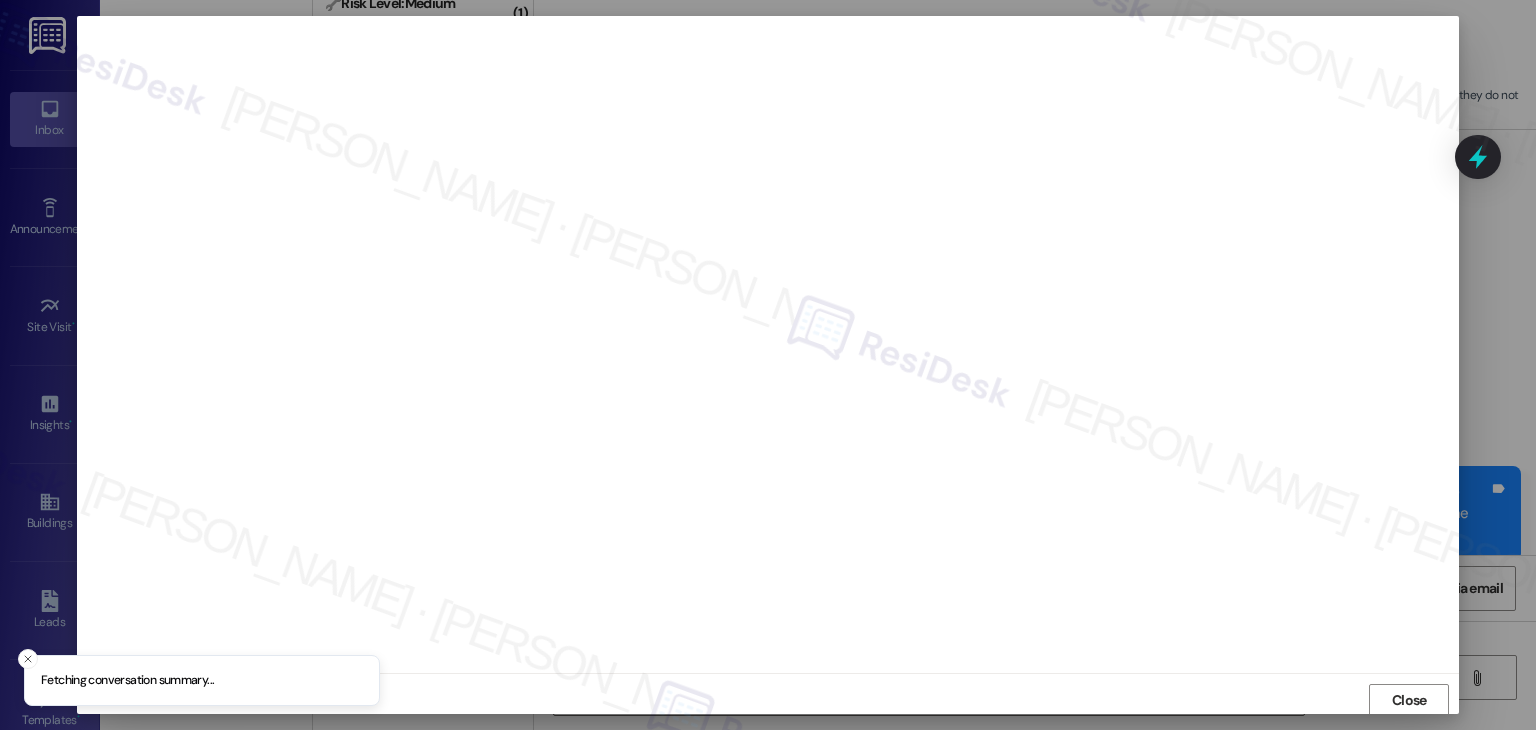scroll, scrollTop: 1, scrollLeft: 0, axis: vertical 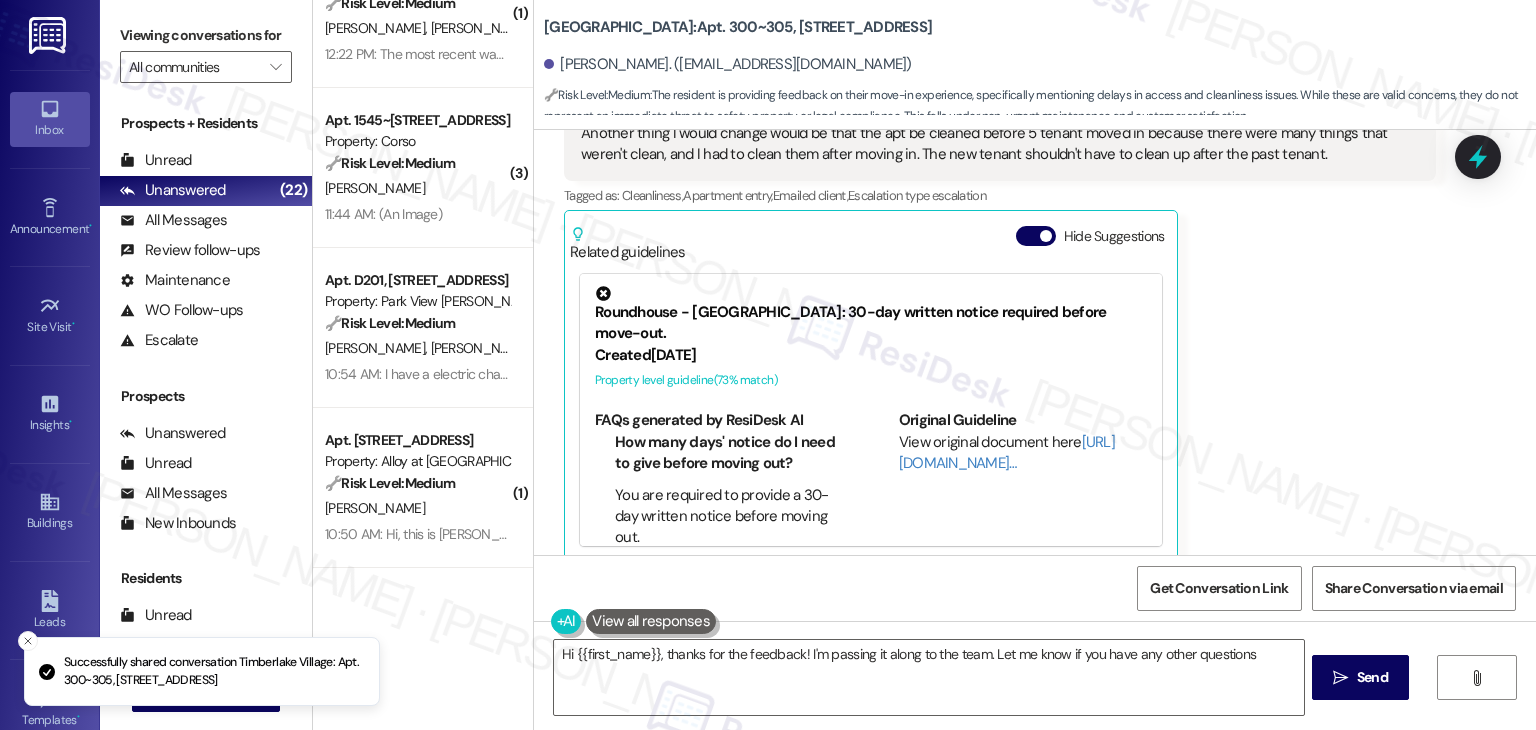 type on "Hi {{first_name}}, thanks for the feedback! I'm passing it along to the team. Let me know if you have any other questions!" 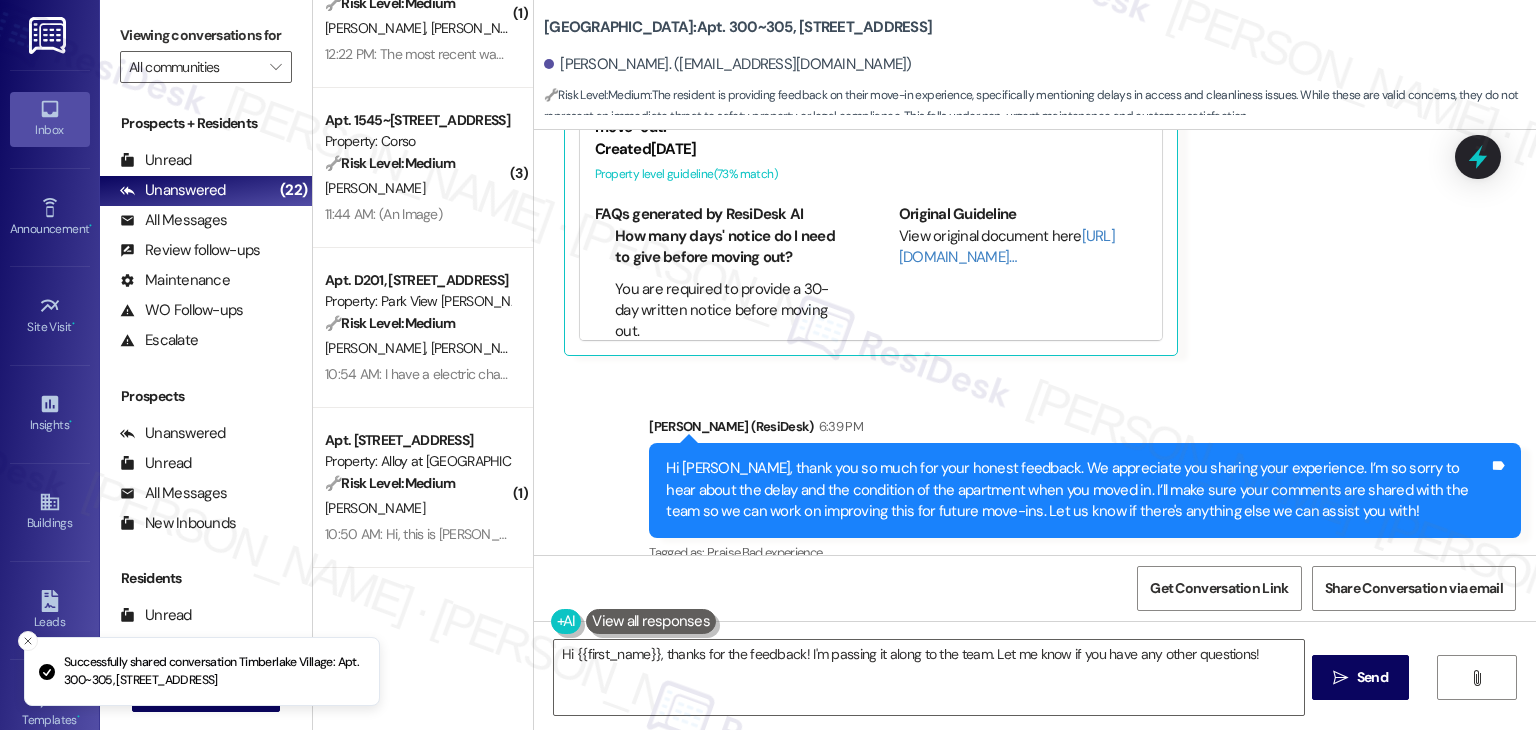 scroll, scrollTop: 695, scrollLeft: 0, axis: vertical 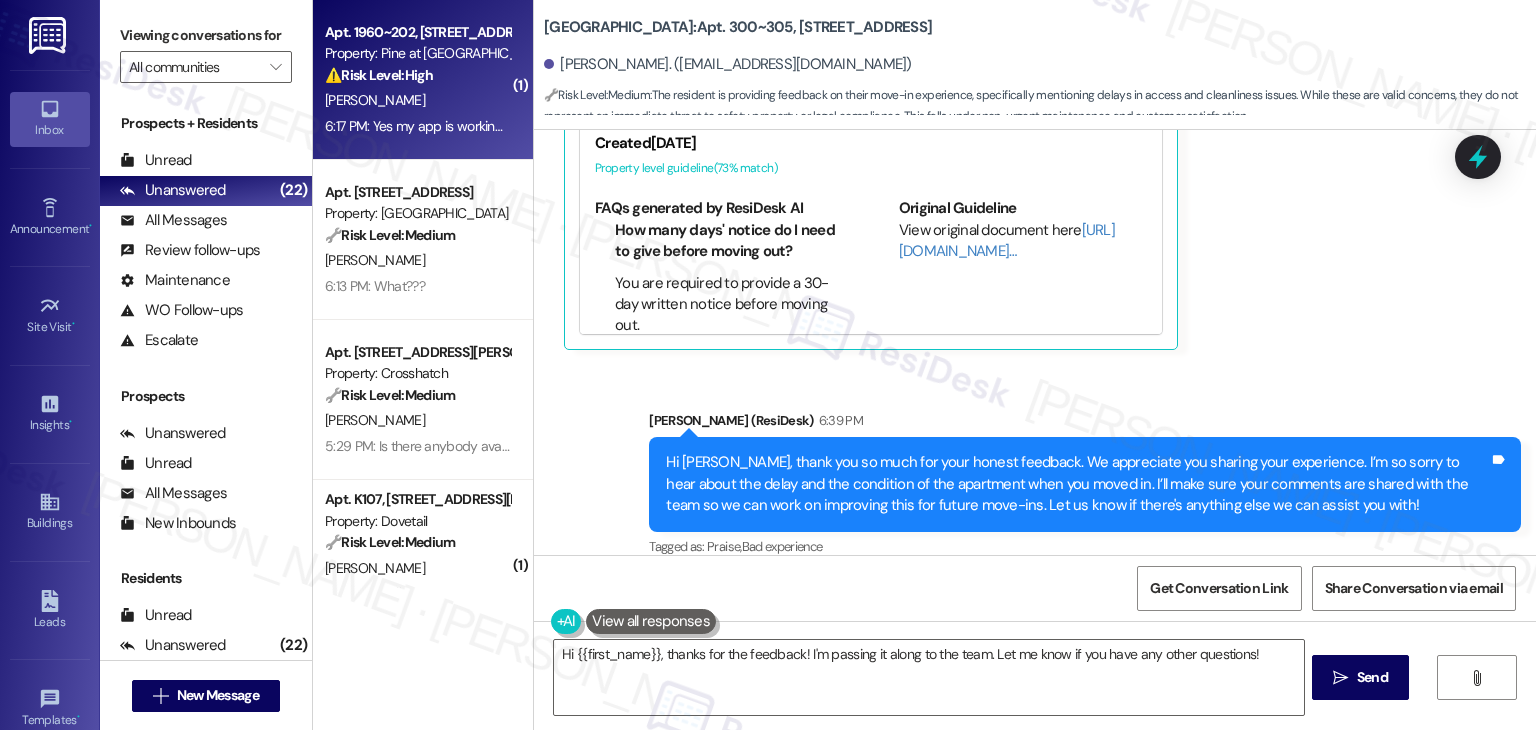 click on "6:17 PM: Yes my app is working for other areas such as front door and 1990! The actual door number on the app just never says "in range" and won't let me lock or unlock 6:17 PM: Yes my app is working for other areas such as front door and 1990! The actual door number on the app just never says "in range" and won't let me lock or unlock" at bounding box center [812, 126] 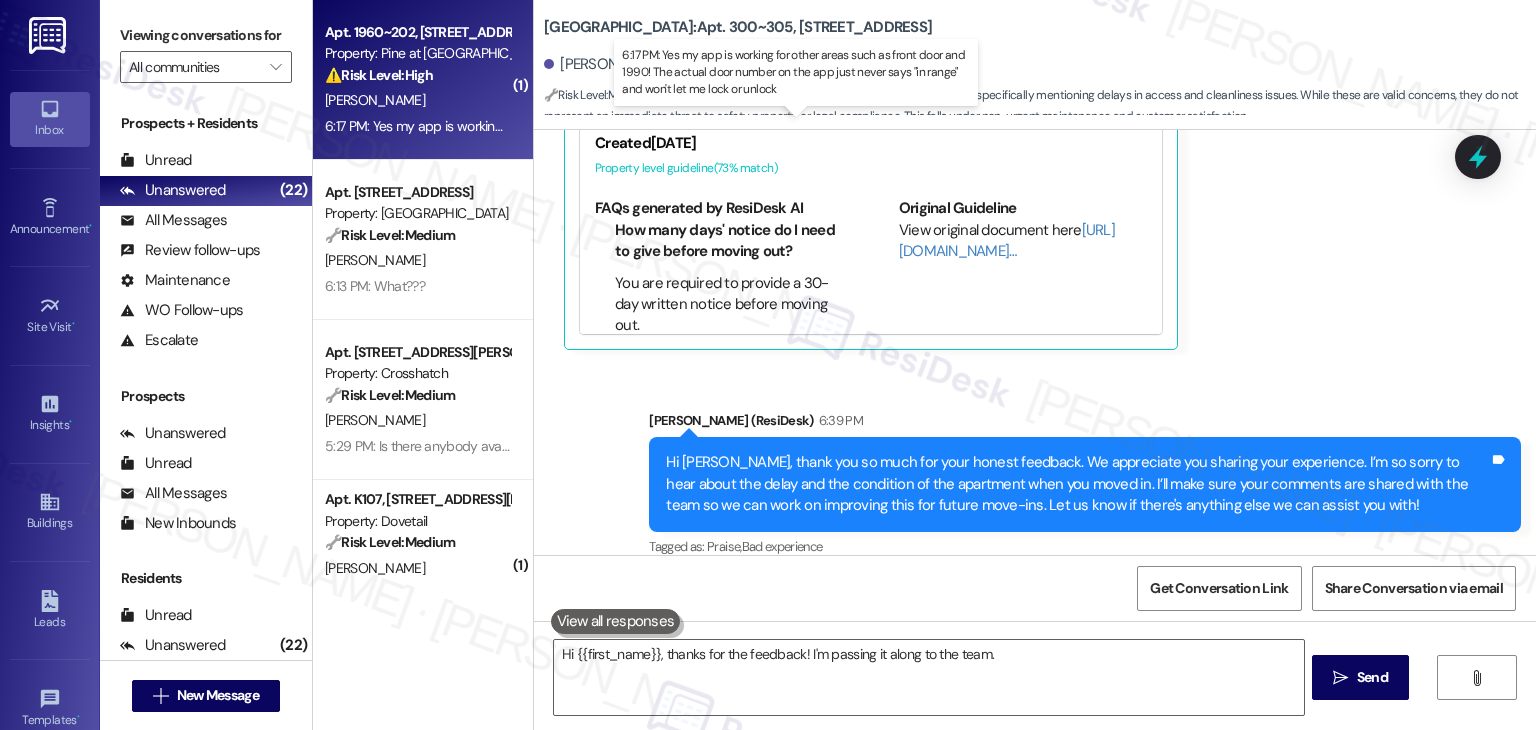 type on "Hi {{first_name}}, thanks for the feedback! I'm passing it along to the team. Let" 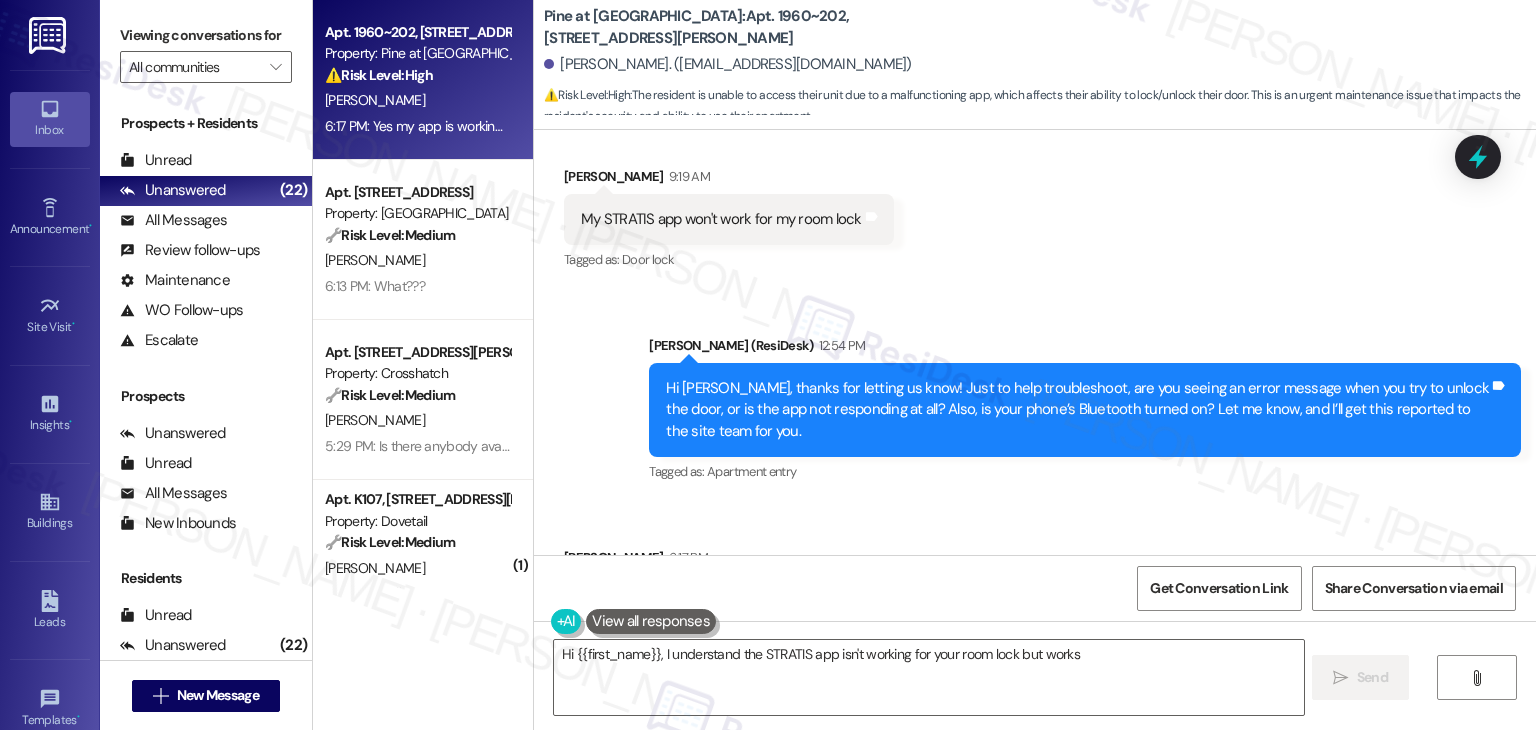 scroll, scrollTop: 1372, scrollLeft: 0, axis: vertical 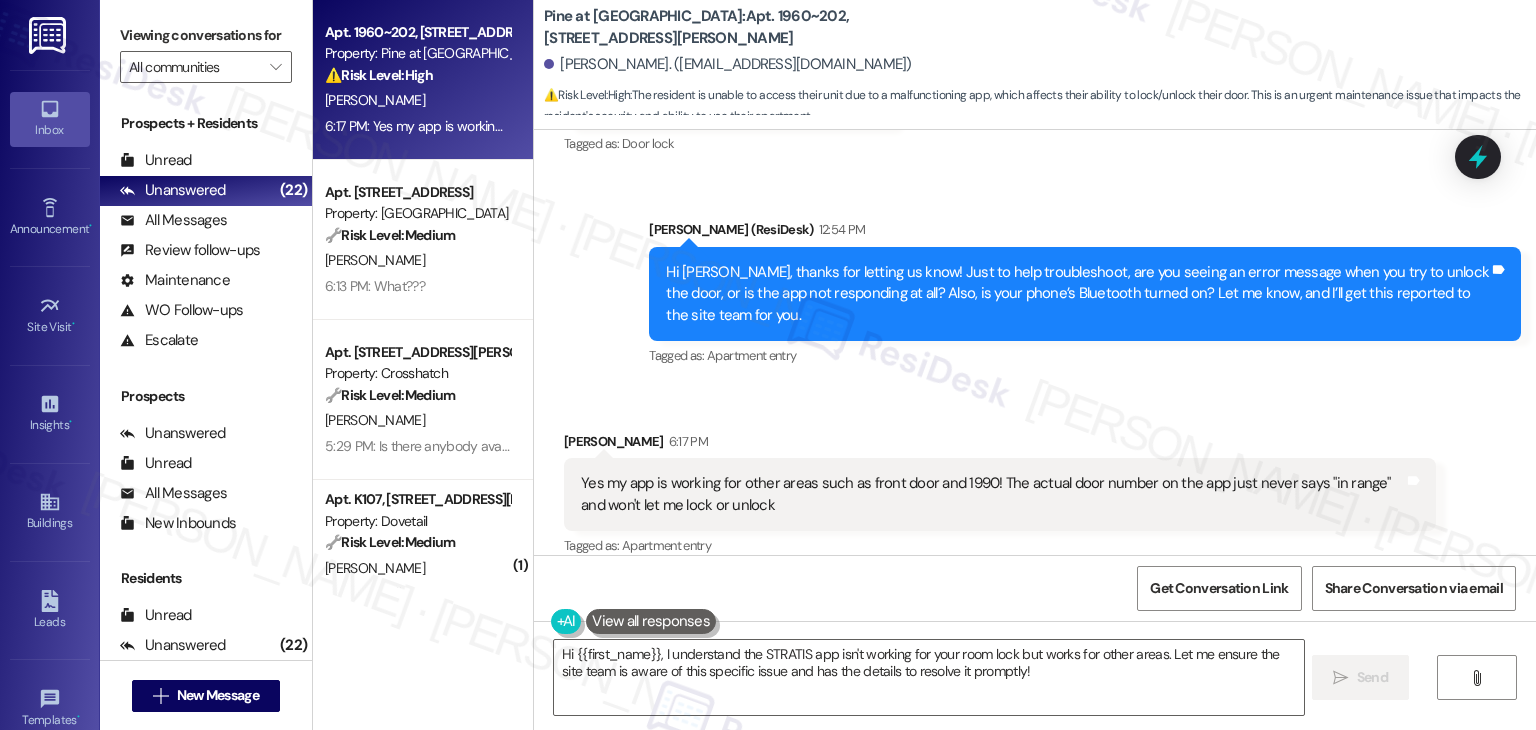 click on "Received via SMS Chloe Seelhoff 6:17 PM Yes my app is working for other areas such as front door and 1990! The actual door number on the app just never says "in range" and won't let me lock or unlock Tags and notes Tagged as:   Apartment entry Click to highlight conversations about Apartment entry" at bounding box center [1000, 496] 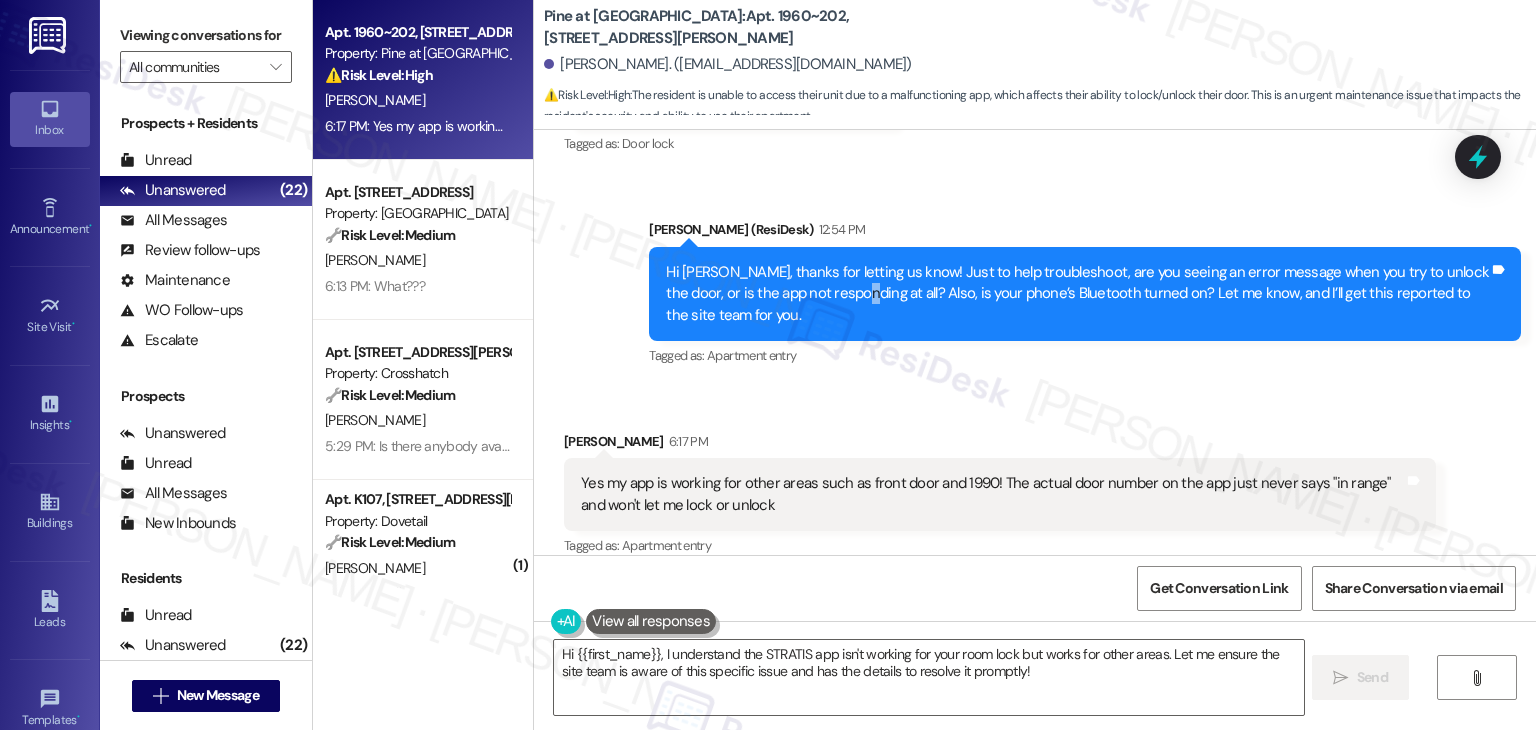 click on "Hi Chloe, thanks for letting us know! Just to help troubleshoot, are you seeing an error message when you try to unlock the door, or is the app not responding at all? Also, is your phone’s Bluetooth turned on? Let me know, and I’ll get this reported to the site team for you." at bounding box center (1077, 294) 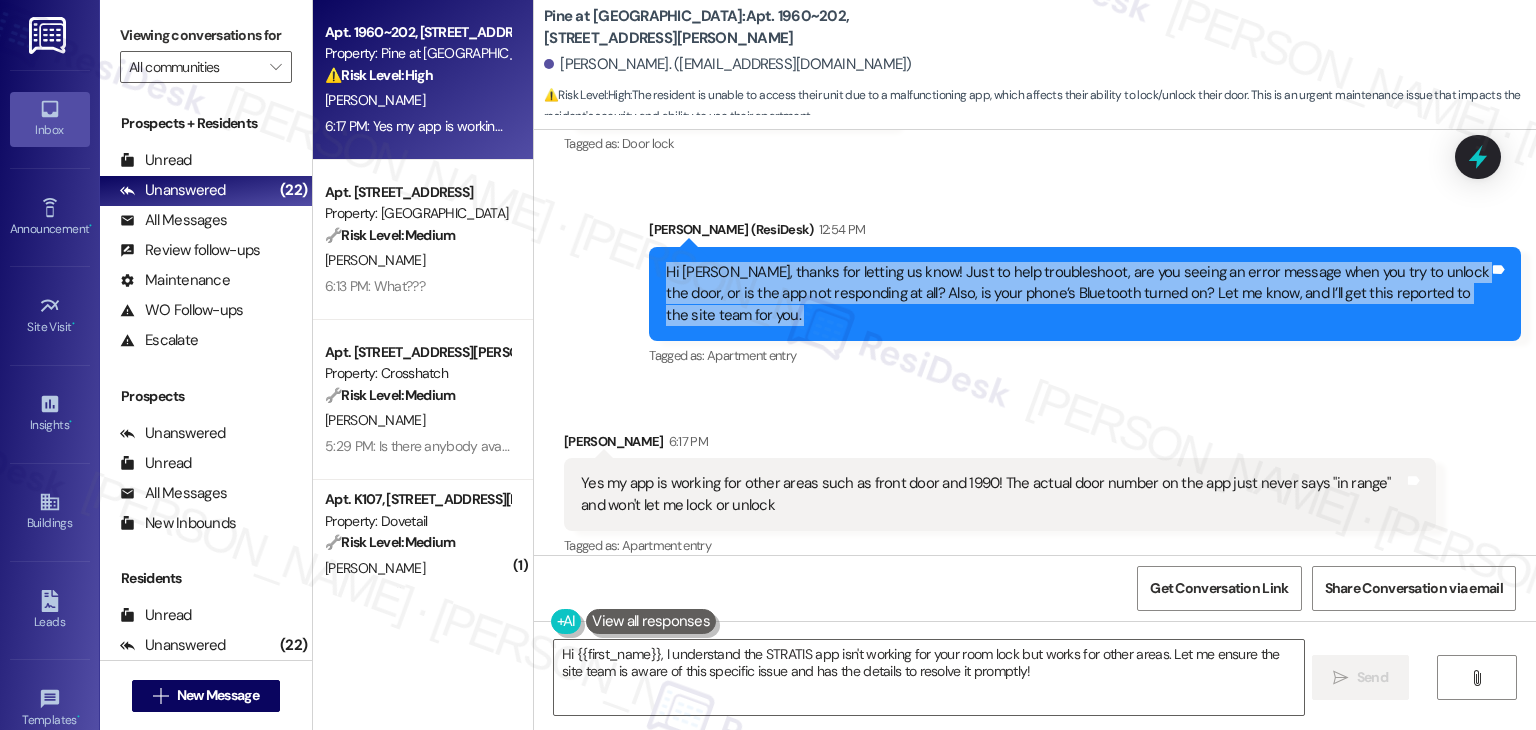 click on "Hi Chloe, thanks for letting us know! Just to help troubleshoot, are you seeing an error message when you try to unlock the door, or is the app not responding at all? Also, is your phone’s Bluetooth turned on? Let me know, and I’ll get this reported to the site team for you." at bounding box center (1077, 294) 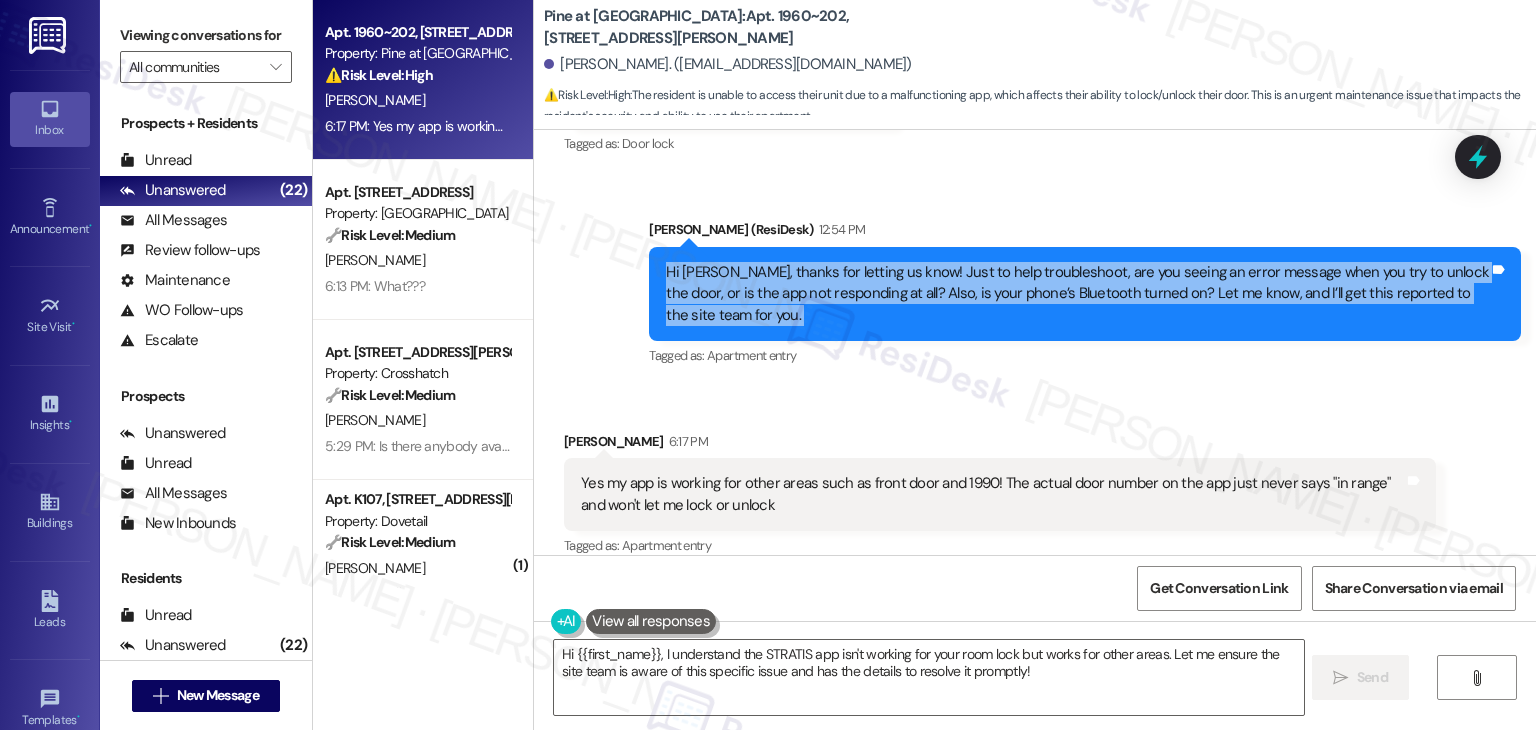 copy on "Hi Chloe, thanks for letting us know! Just to help troubleshoot, are you seeing an error message when you try to unlock the door, or is the app not responding at all? Also, is your phone’s Bluetooth turned on? Let me know, and I’ll get this reported to the site team for you. Tags and notes" 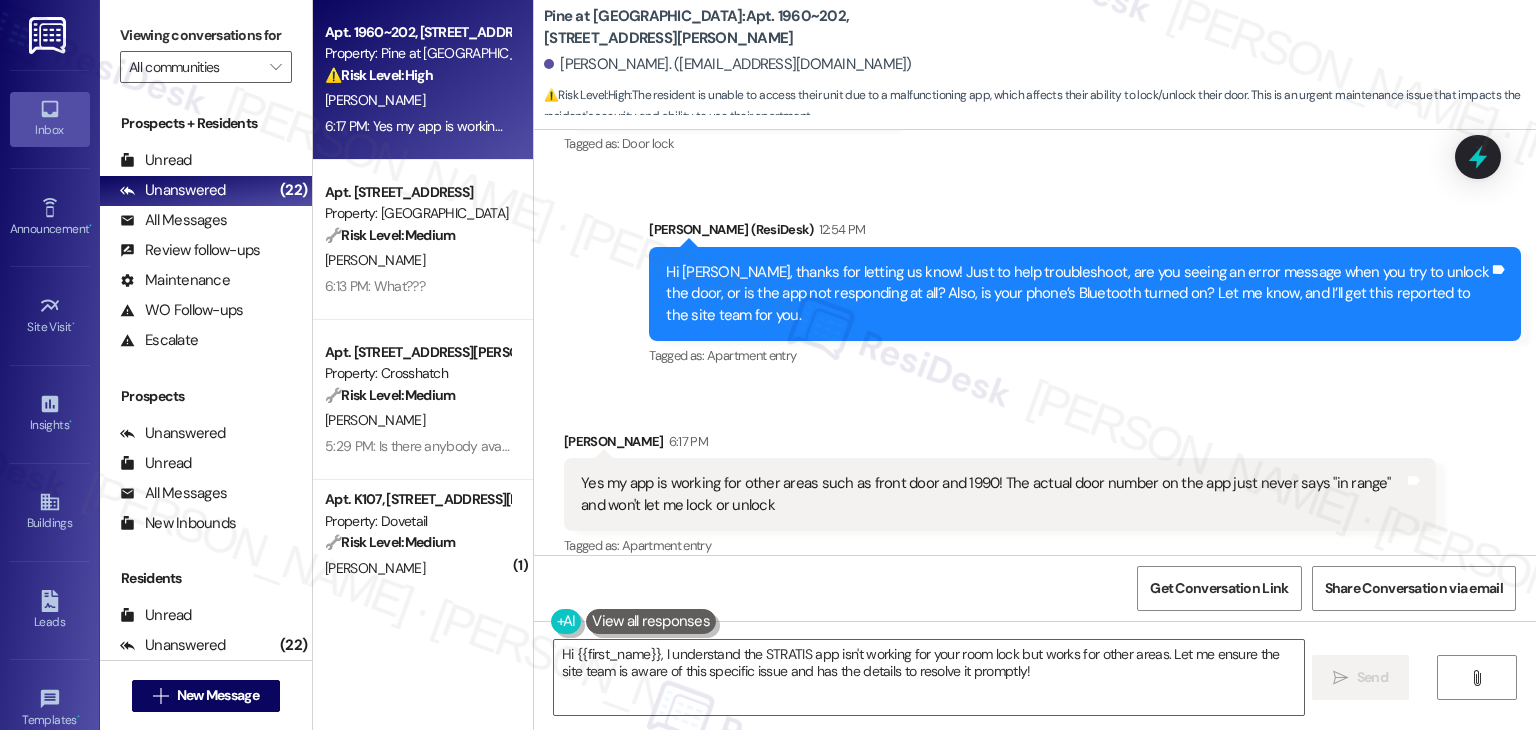 click on "Yes my app is working for other areas such as front door and 1990! The actual door number on the app just never says "in range" and won't let me lock or unlock" at bounding box center [992, 494] 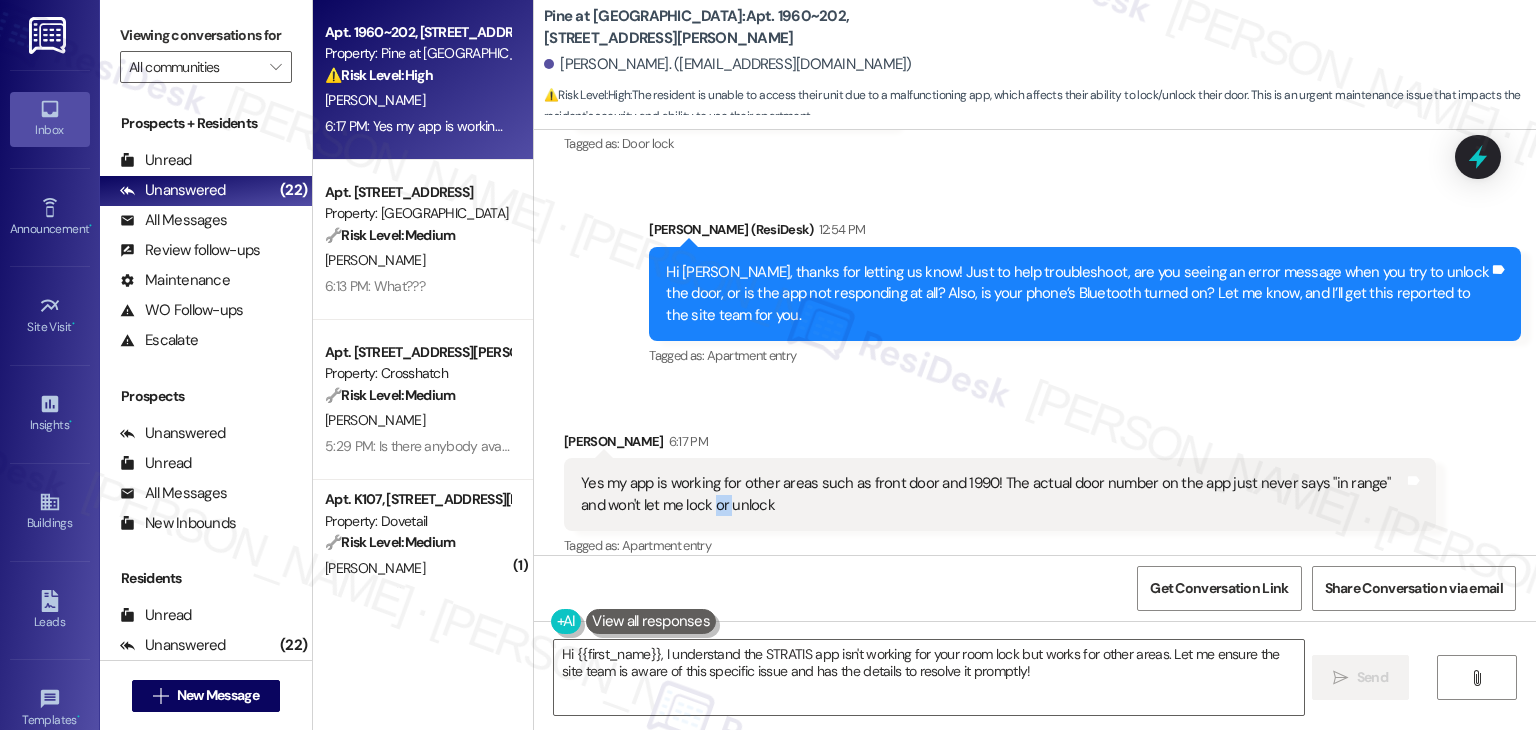 click on "Yes my app is working for other areas such as front door and 1990! The actual door number on the app just never says "in range" and won't let me lock or unlock" at bounding box center (992, 494) 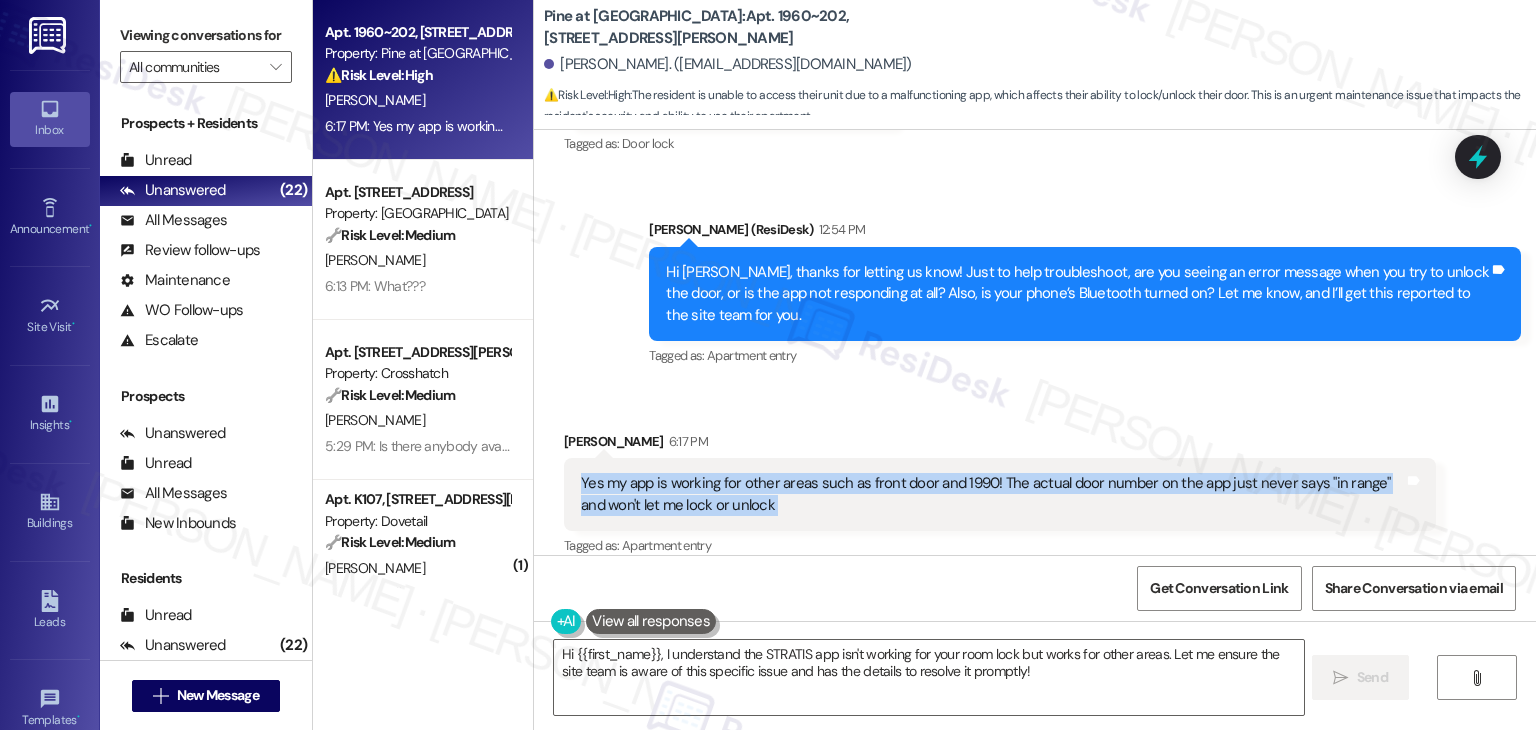 click on "Yes my app is working for other areas such as front door and 1990! The actual door number on the app just never says "in range" and won't let me lock or unlock" at bounding box center (992, 494) 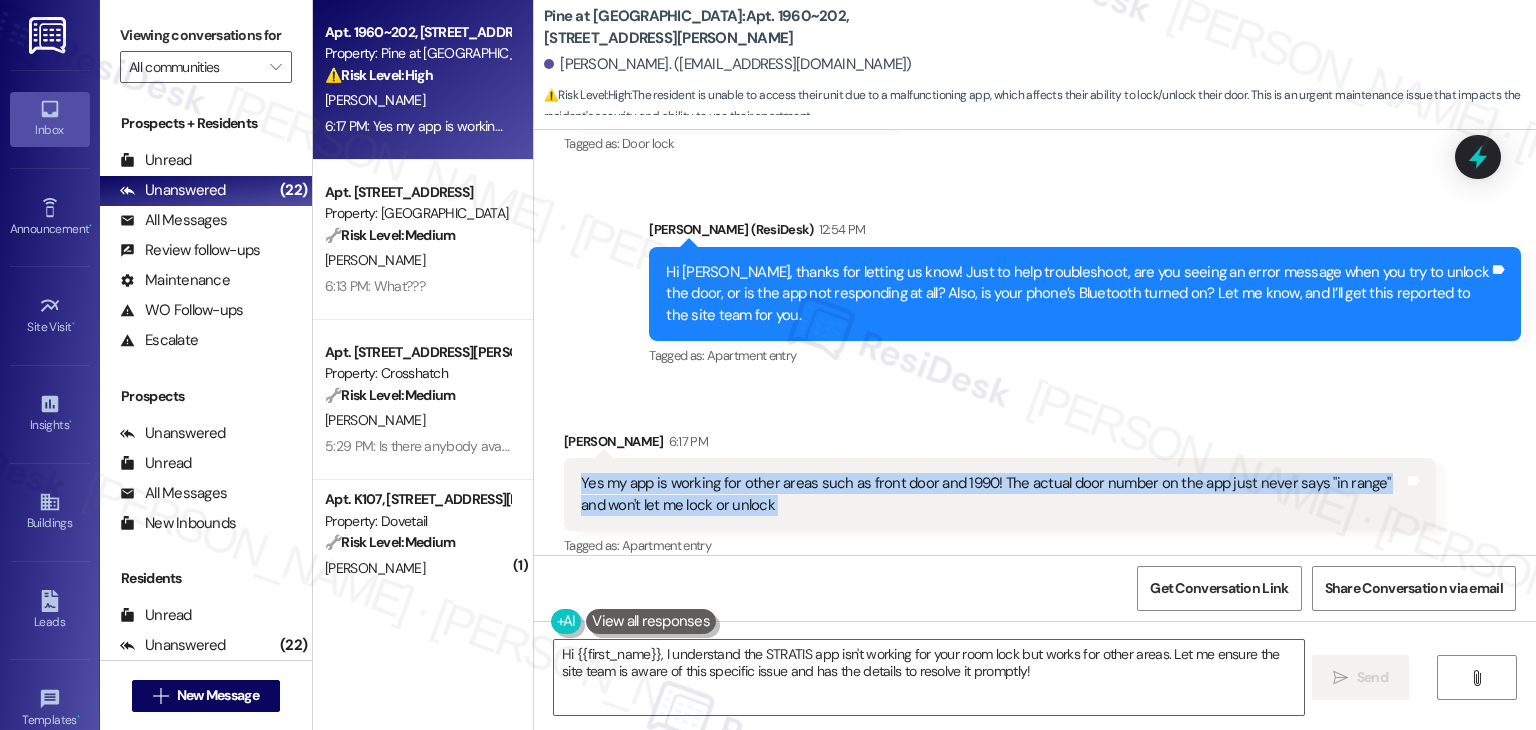 copy on "Yes my app is working for other areas such as front door and 1990! The actual door number on the app just never says "in range" and won't let me lock or unlock Tags and notes" 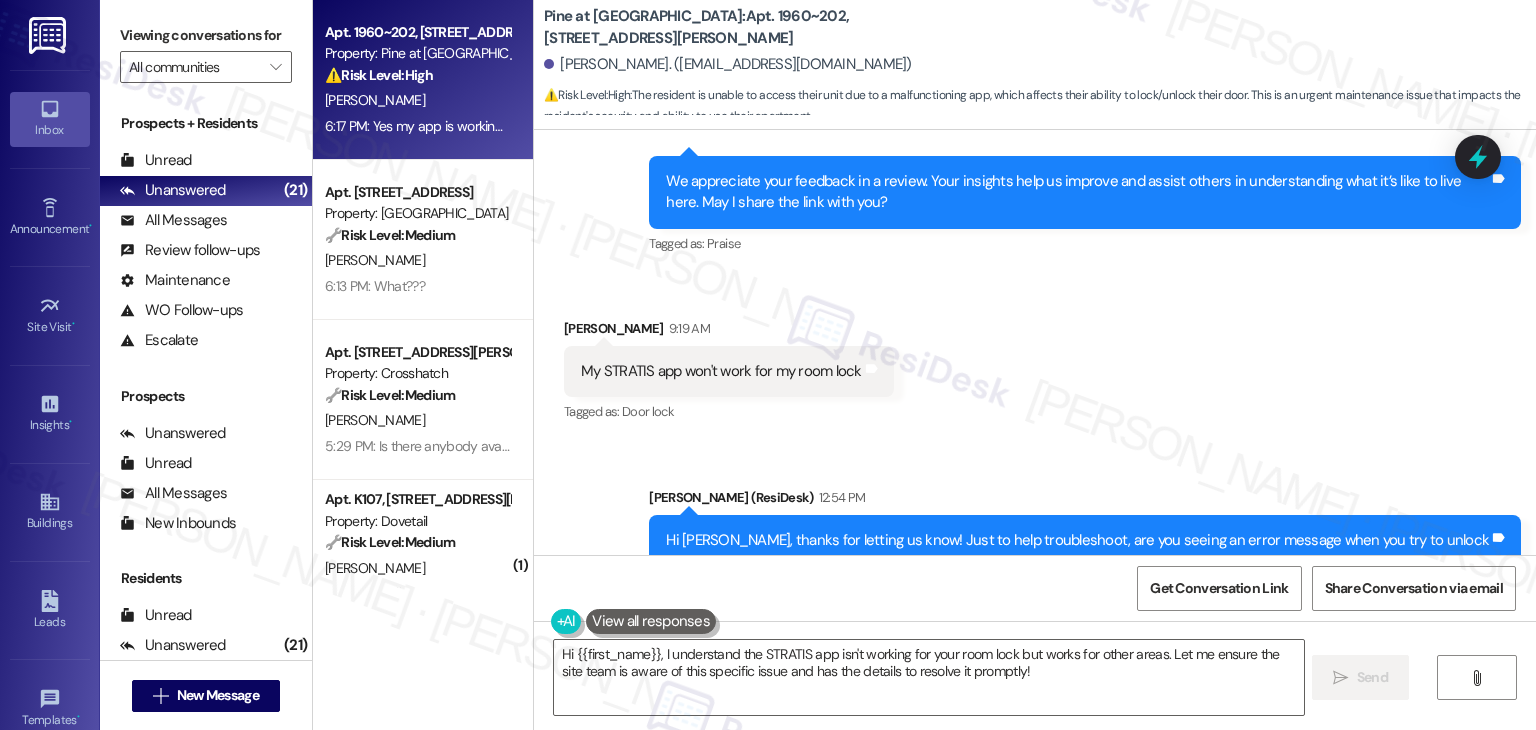 scroll, scrollTop: 1372, scrollLeft: 0, axis: vertical 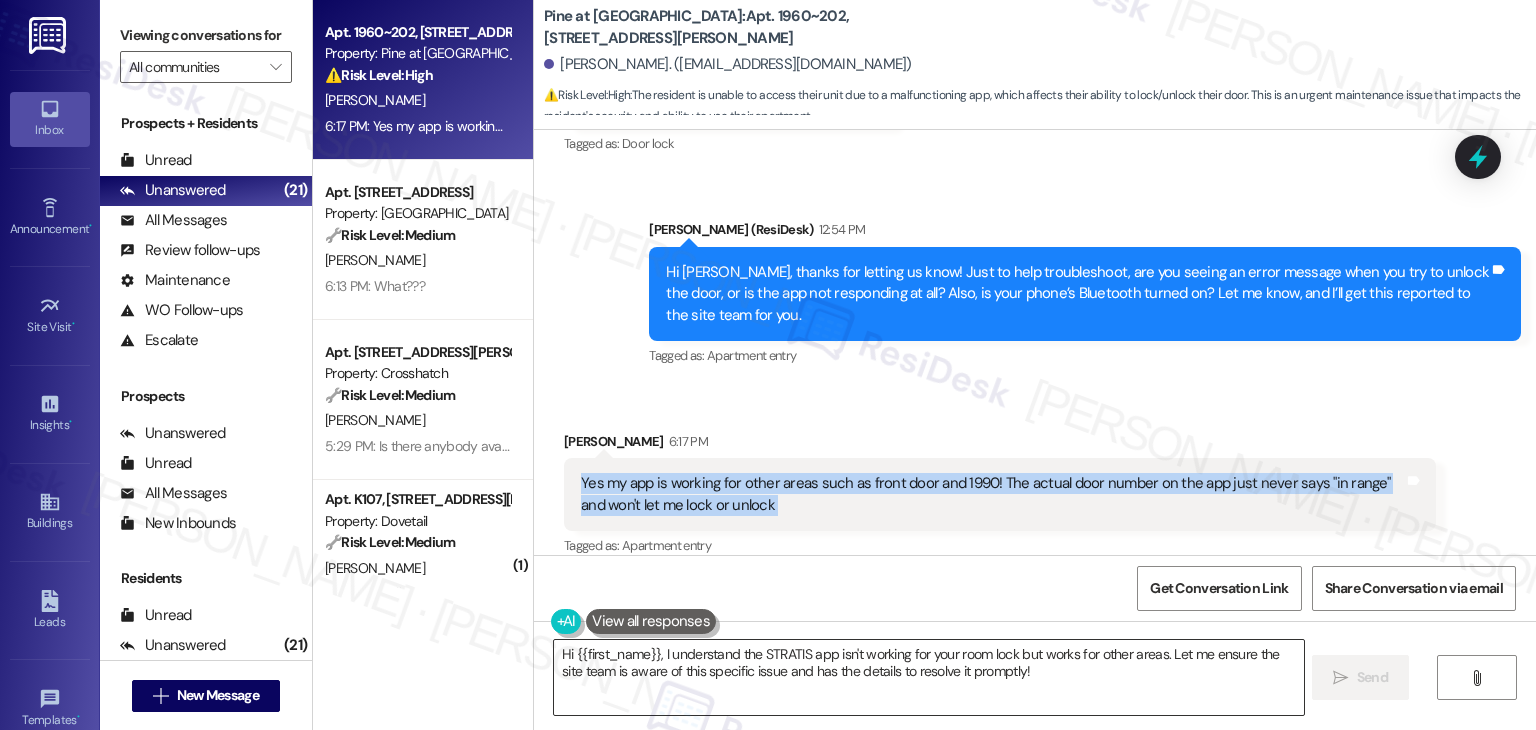 click on "Hi {{first_name}}, I understand the STRATIS app isn't working for your room lock but works for other areas. Let me ensure the site team is aware of this specific issue and has the details to resolve it promptly!" at bounding box center [928, 677] 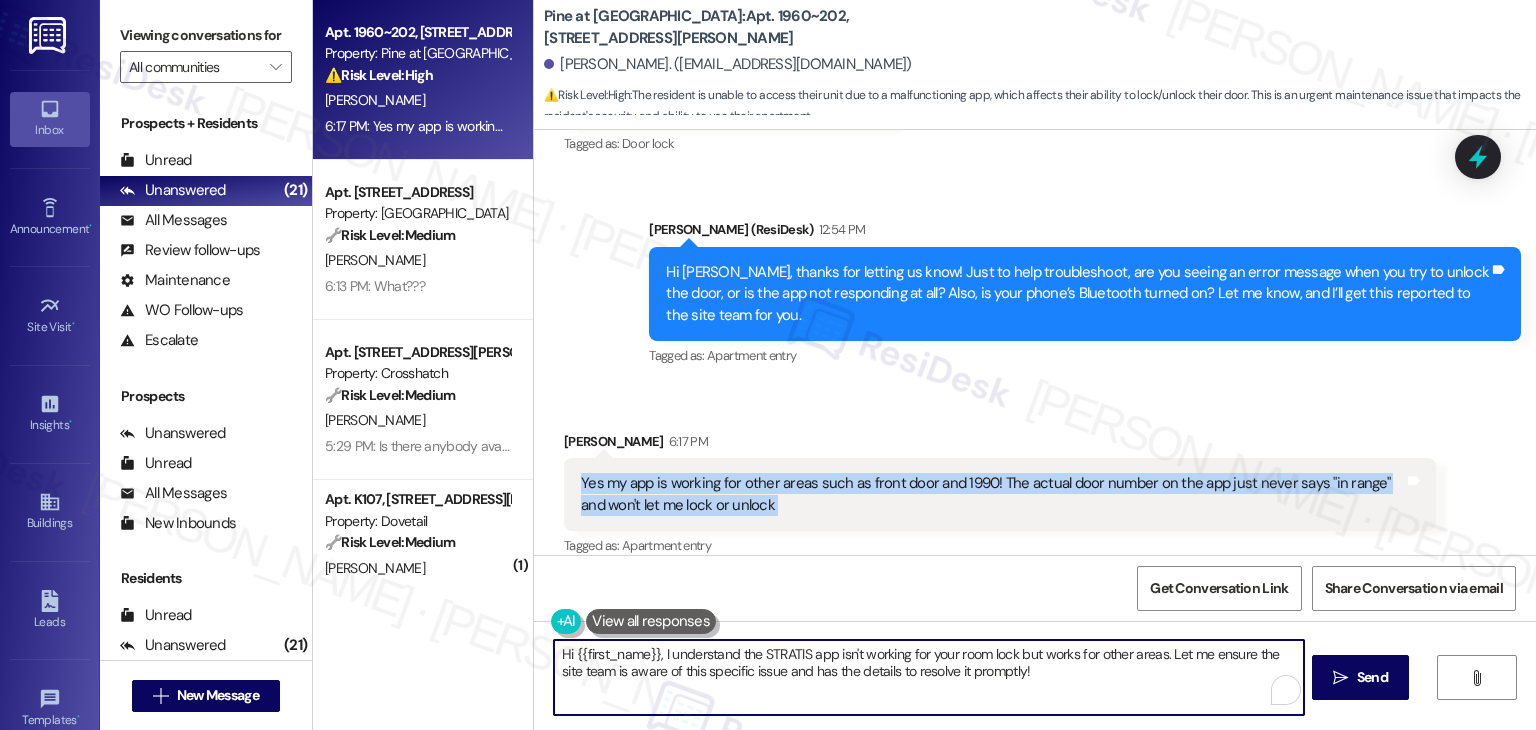 click on "Hi {{first_name}}, I understand the STRATIS app isn't working for your room lock but works for other areas. Let me ensure the site team is aware of this specific issue and has the details to resolve it promptly!" at bounding box center (928, 677) 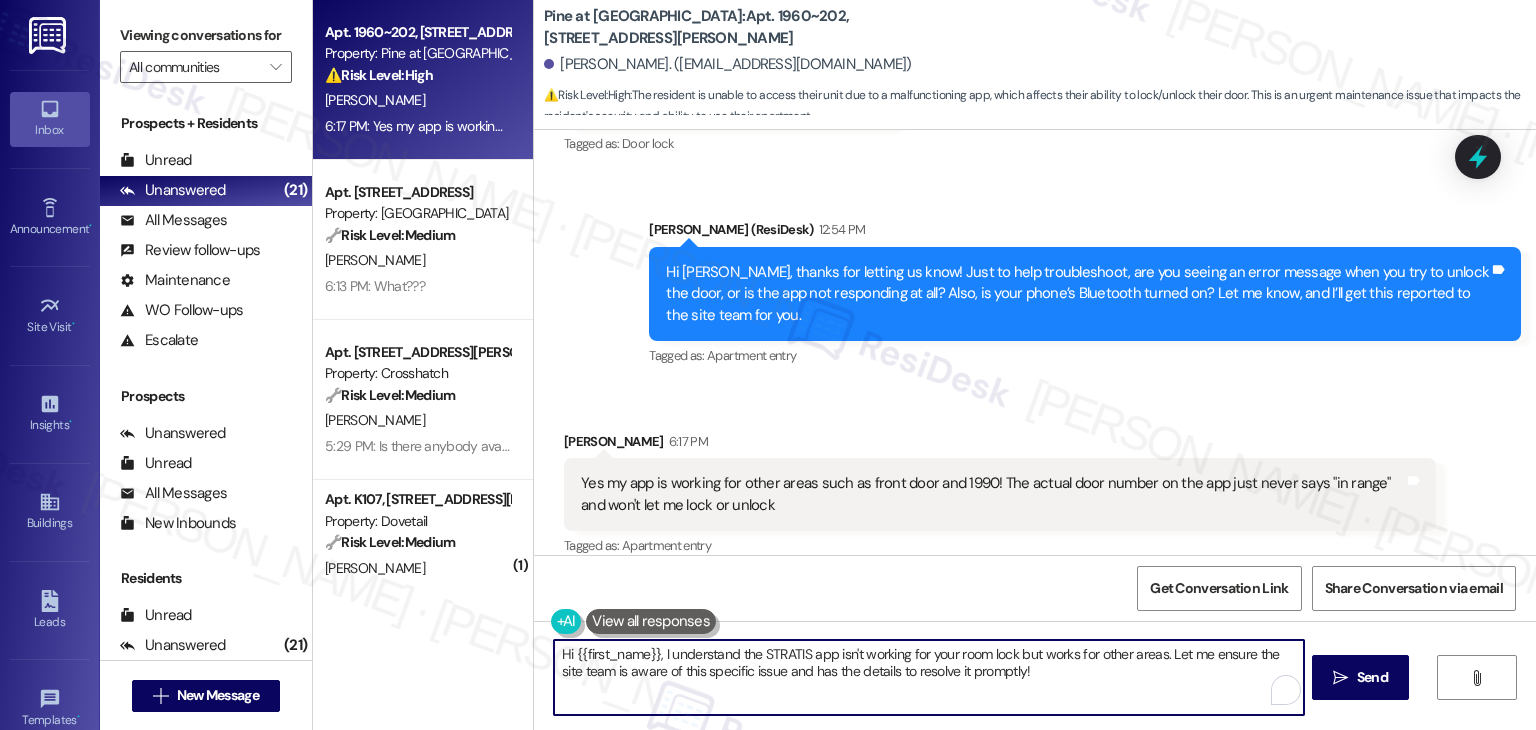 paste on "Thanks for the info, Chloe! Since the app works for other areas but not your actual door, it sounds like the issue might be with the connection to your unit's lock. I’ll report this to the site team so they can take a closer look. I appreciate your patience while we get this sorted out" 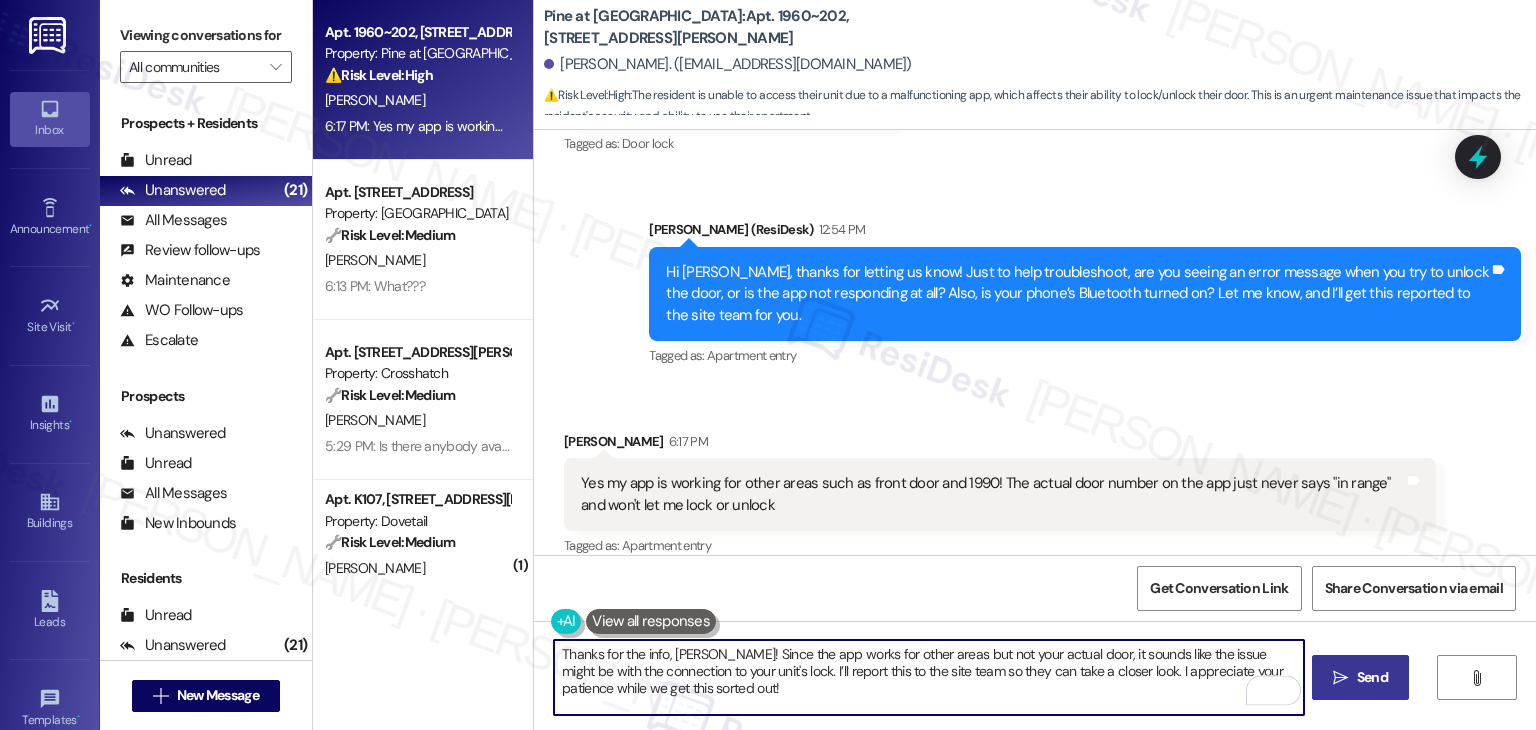 type on "Thanks for the info, Chloe! Since the app works for other areas but not your actual door, it sounds like the issue might be with the connection to your unit's lock. I’ll report this to the site team so they can take a closer look. I appreciate your patience while we get this sorted out!" 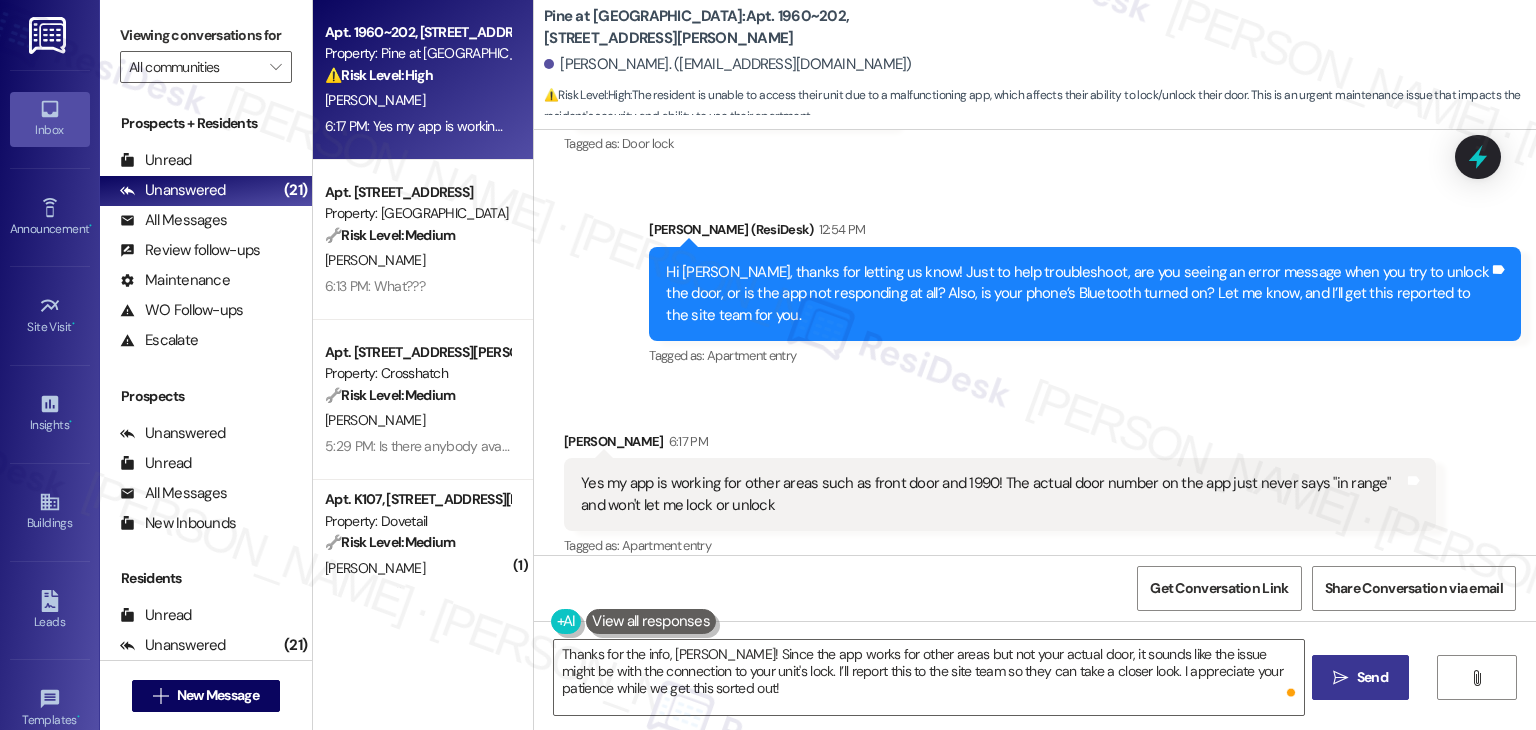click on " Send" at bounding box center (1360, 677) 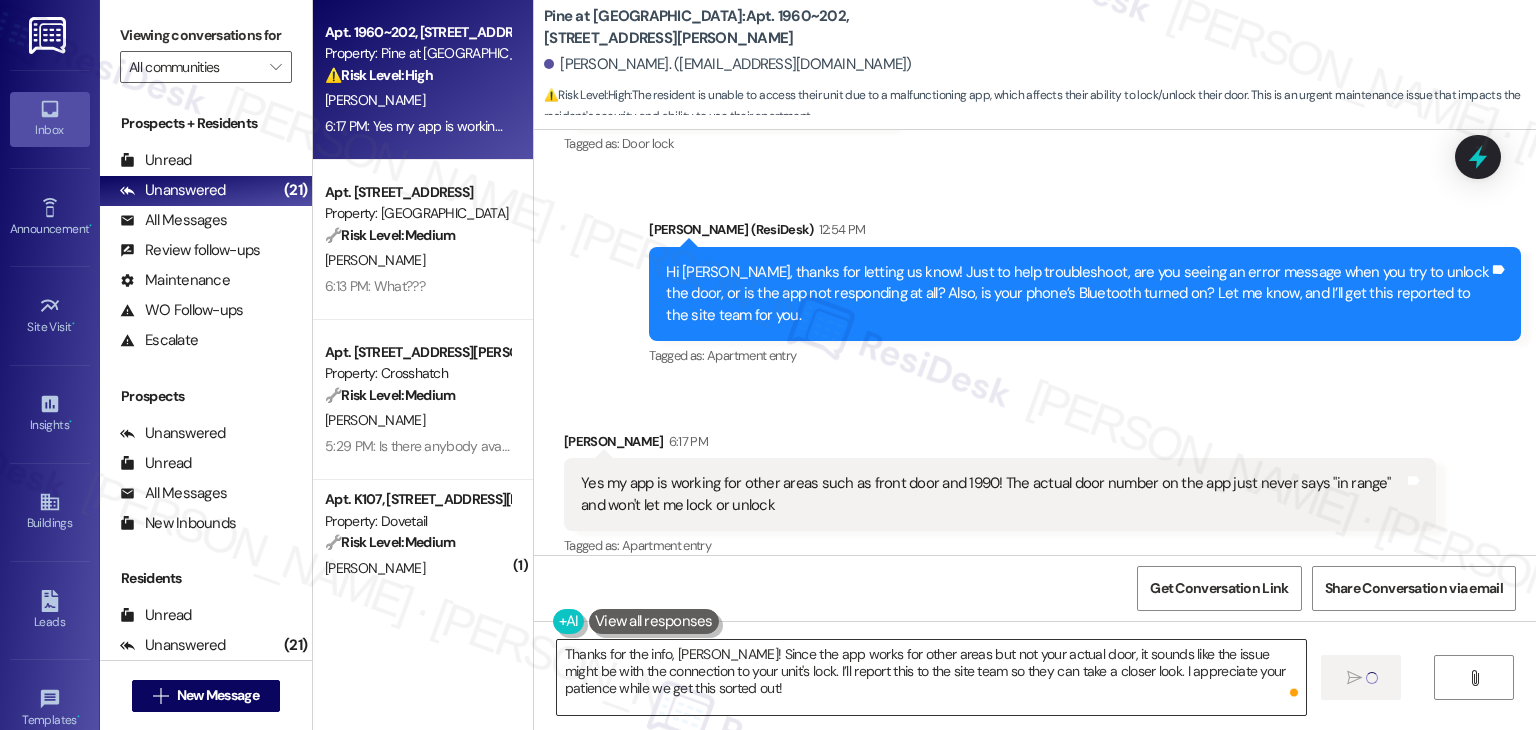 type 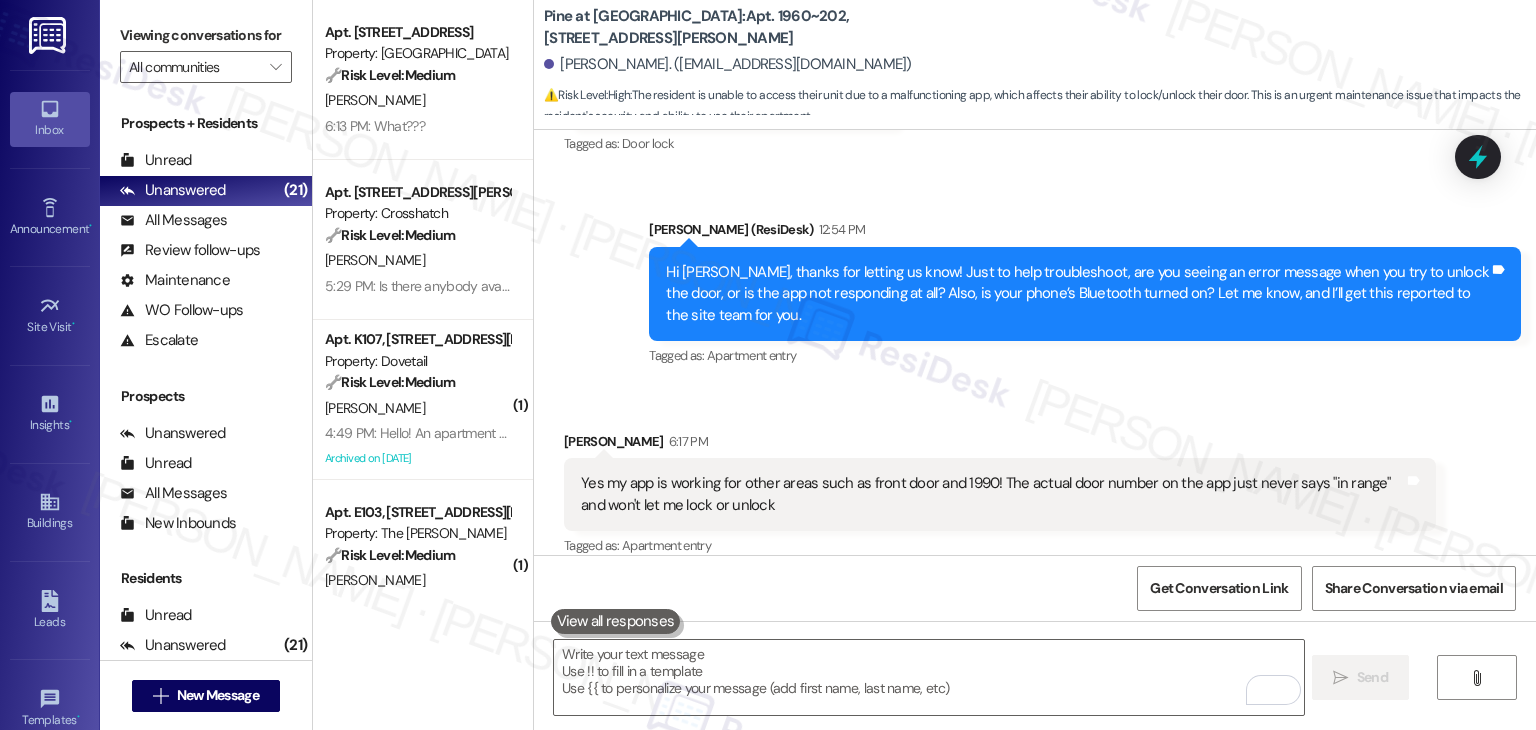 scroll, scrollTop: 1554, scrollLeft: 0, axis: vertical 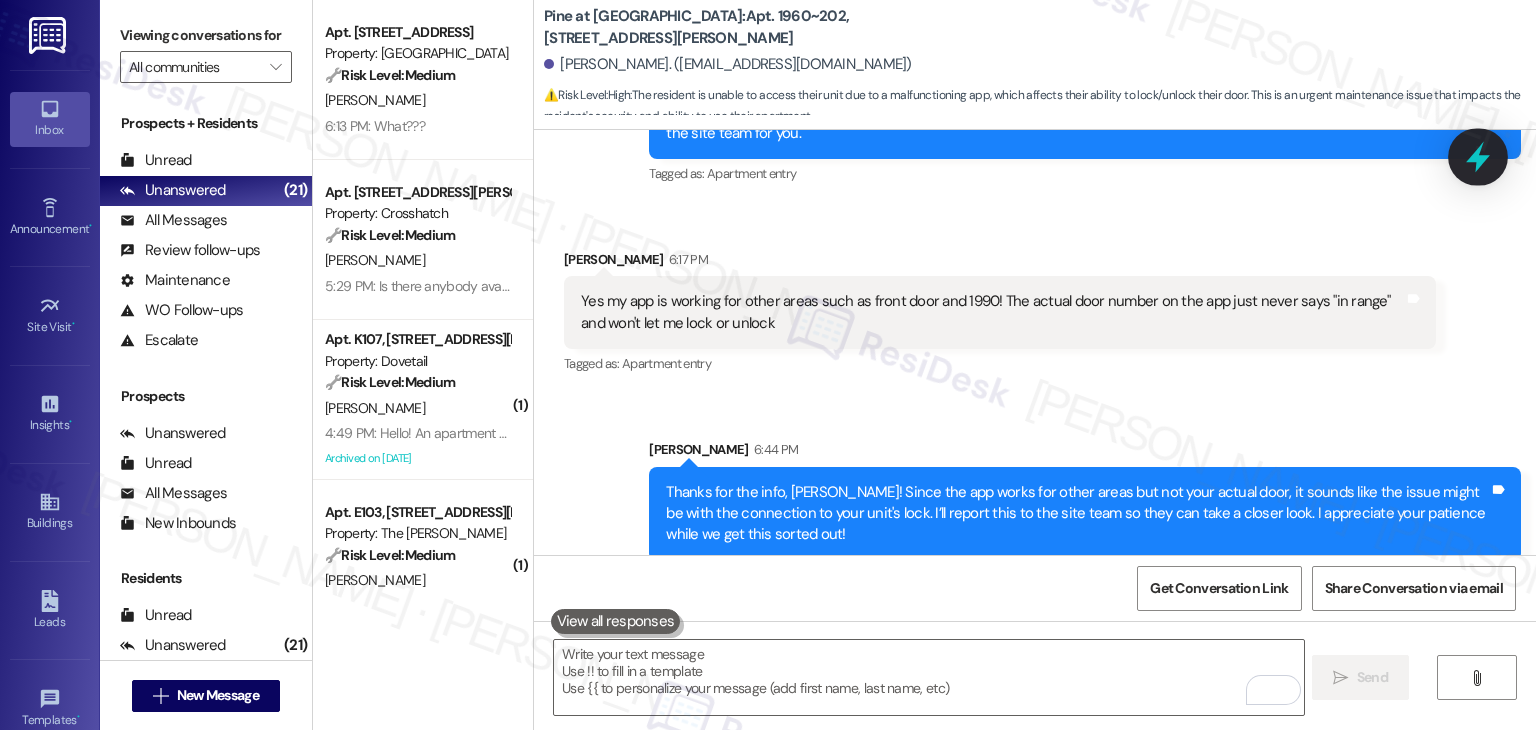 click 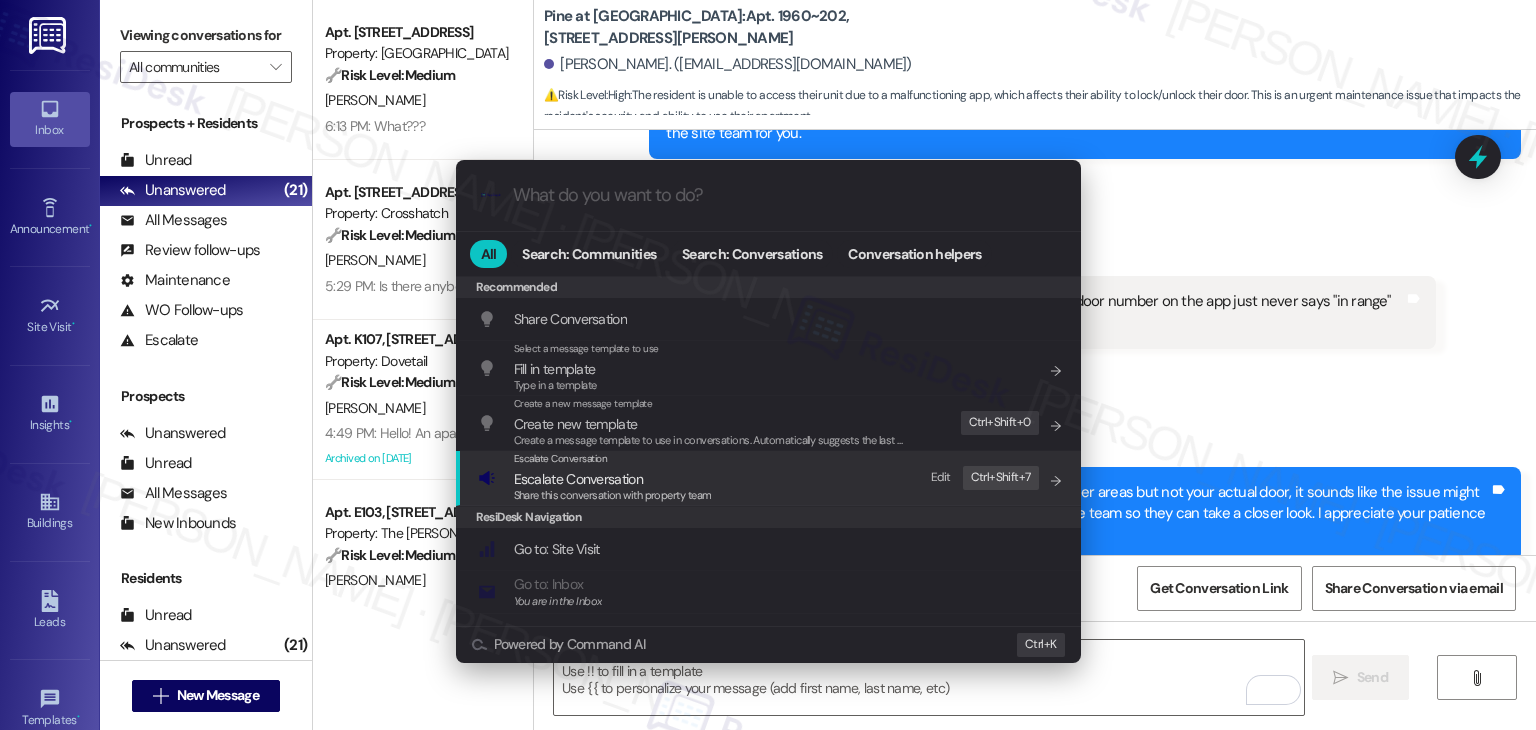 click on "Share this conversation with property team" at bounding box center [613, 495] 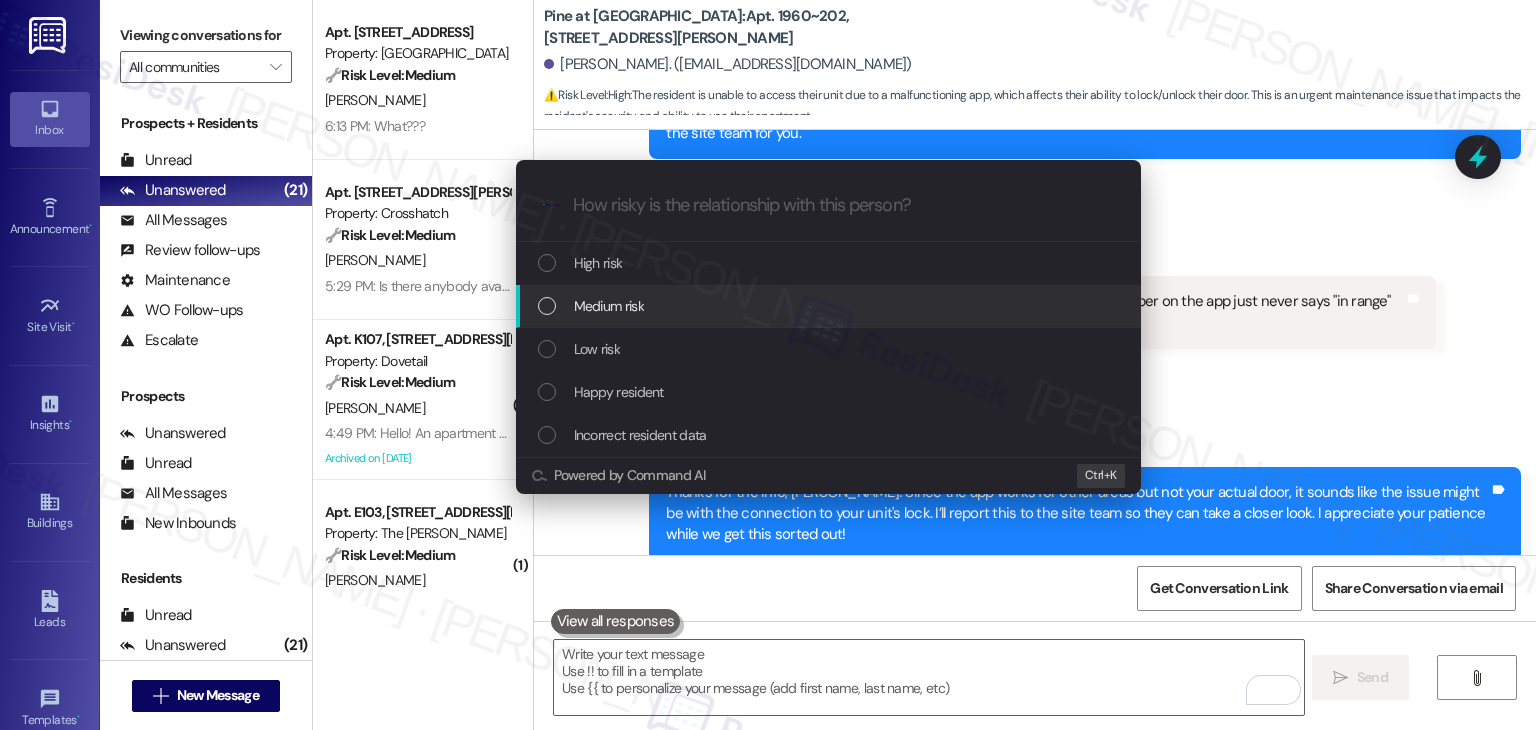 click at bounding box center [547, 306] 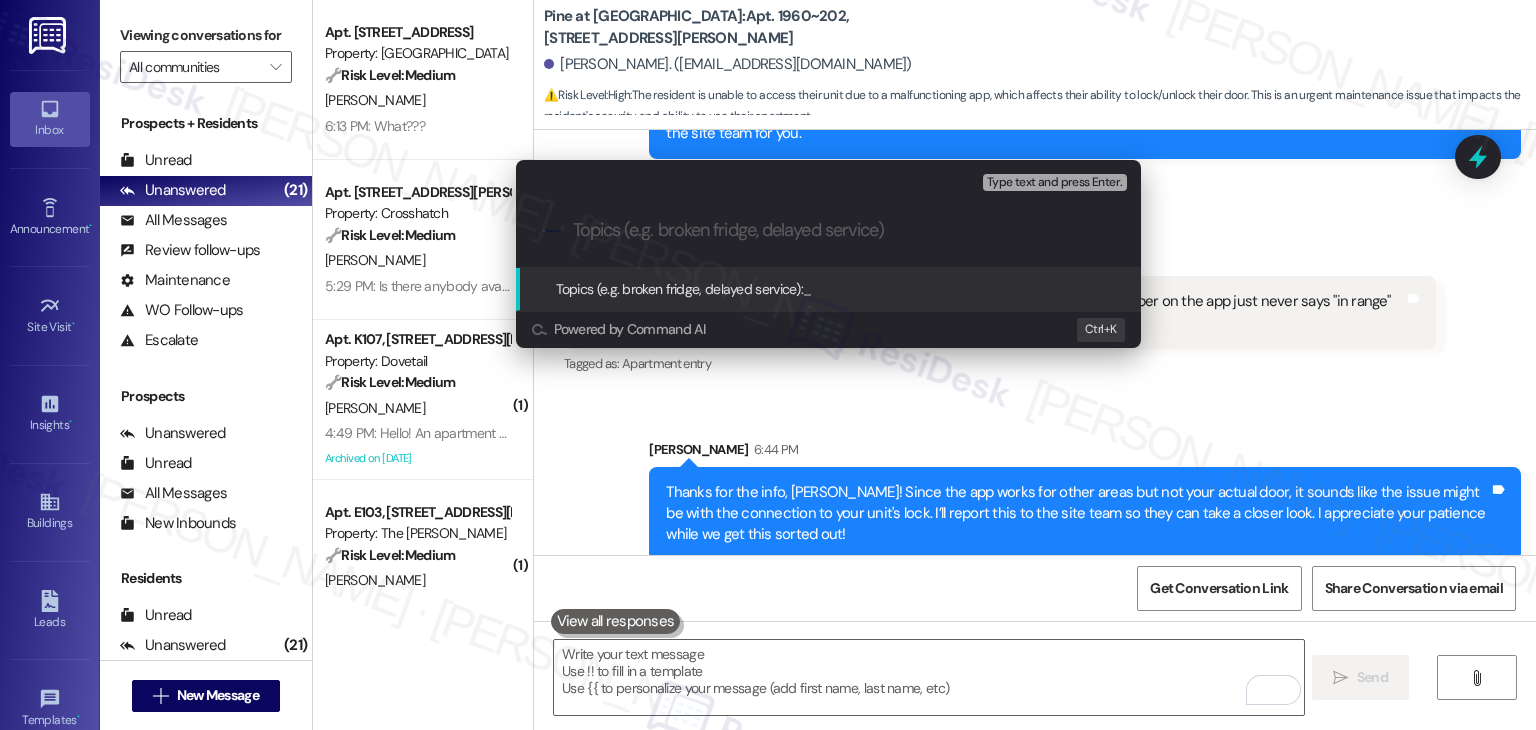 paste on "Resident Report – STRATIS App Not Connecting to Unit Door Lock" 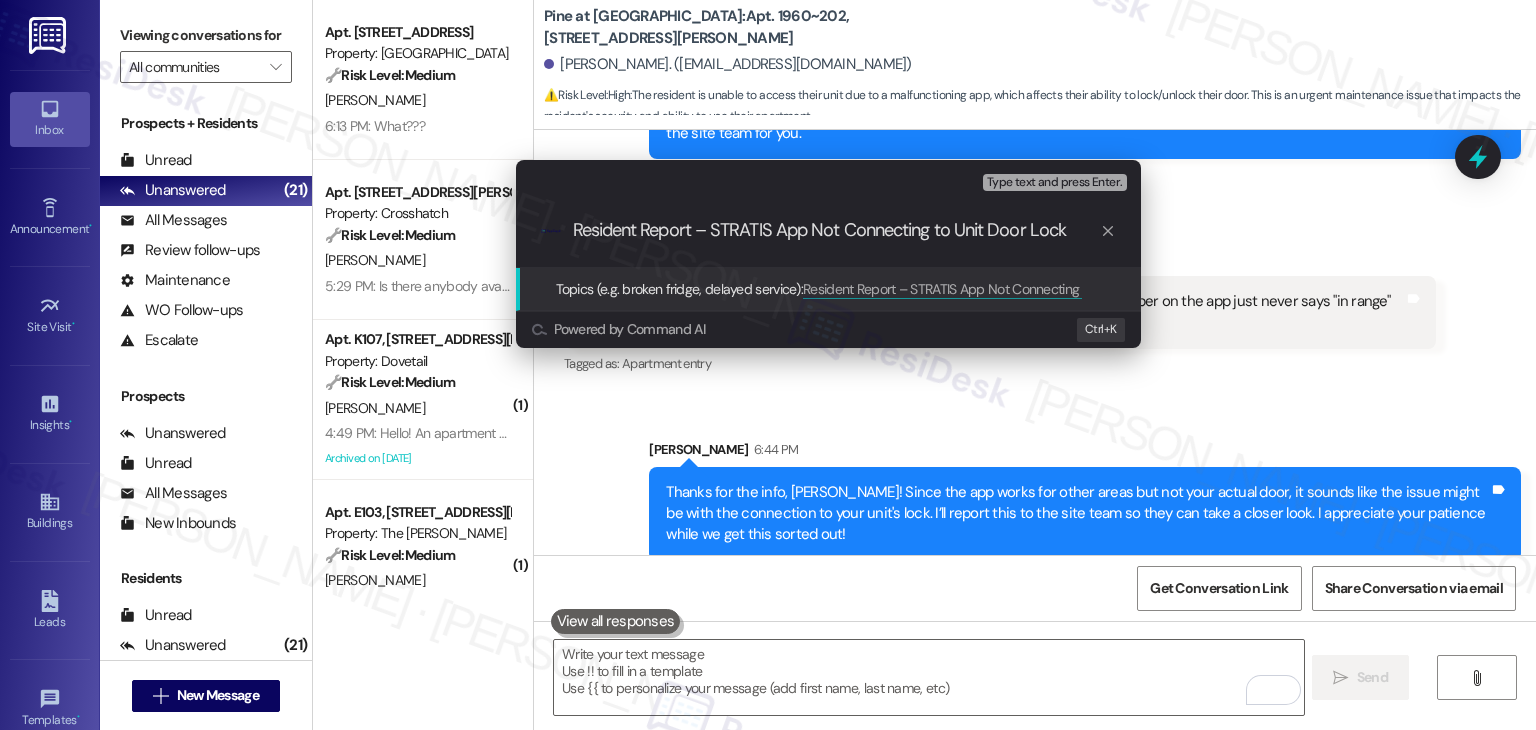 type 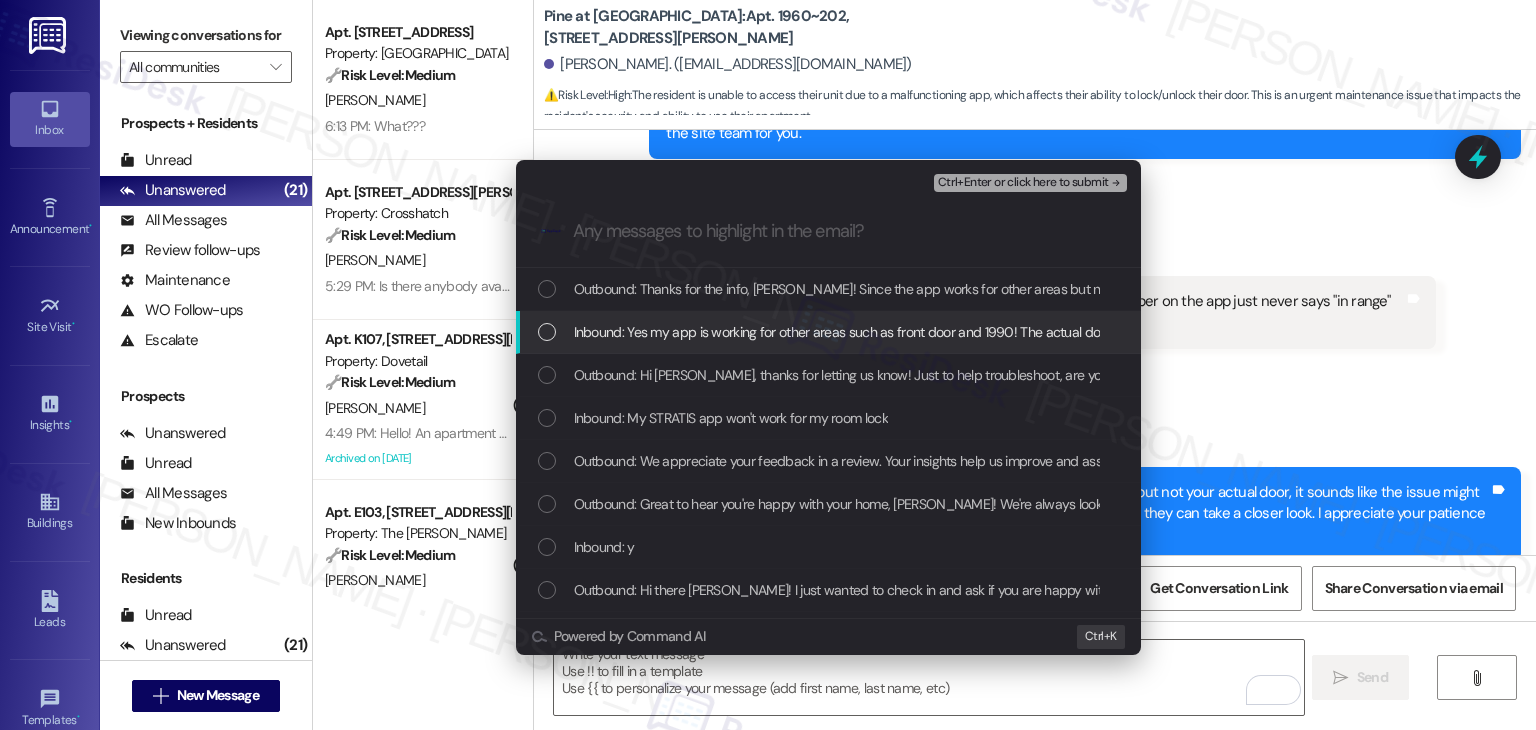 click at bounding box center [547, 332] 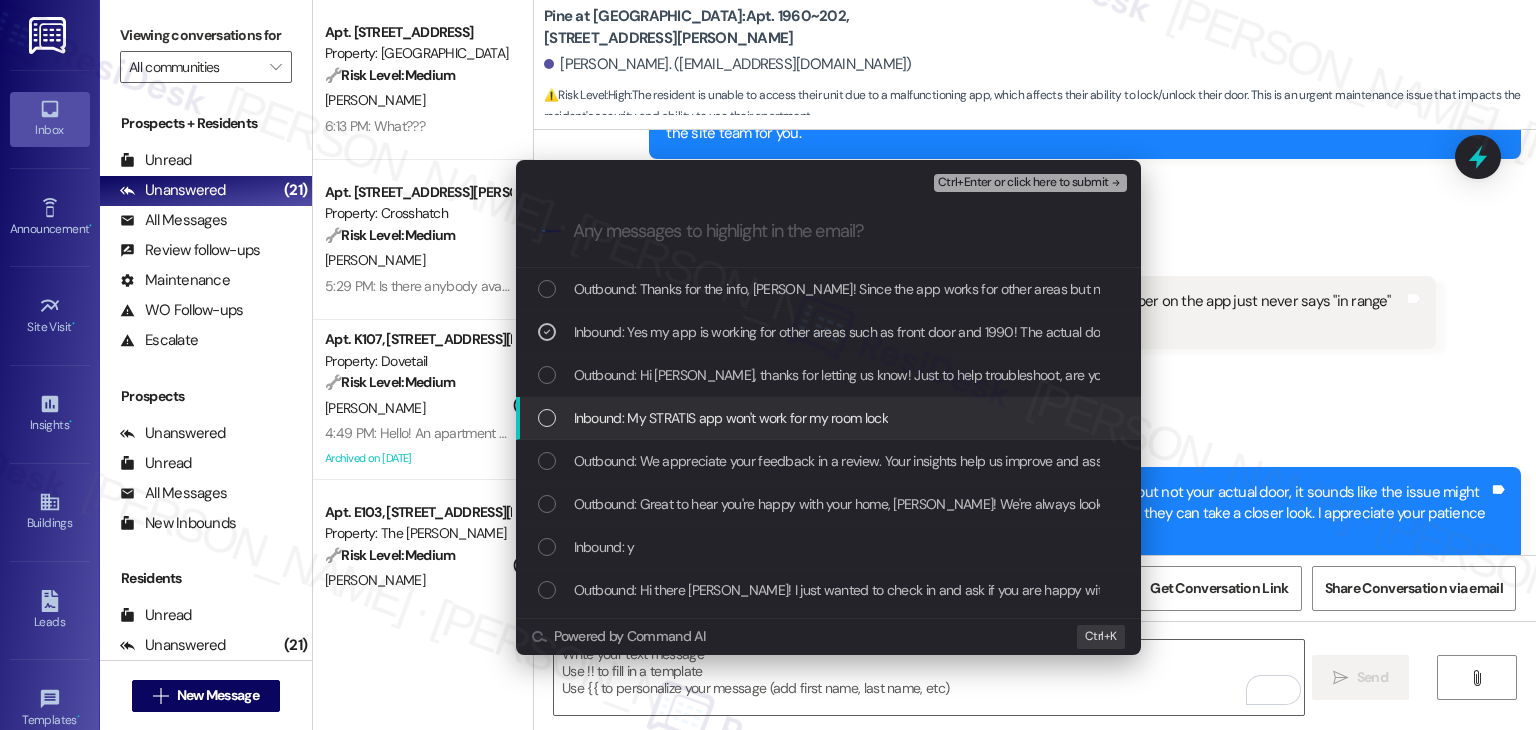 drag, startPoint x: 543, startPoint y: 414, endPoint x: 563, endPoint y: 397, distance: 26.24881 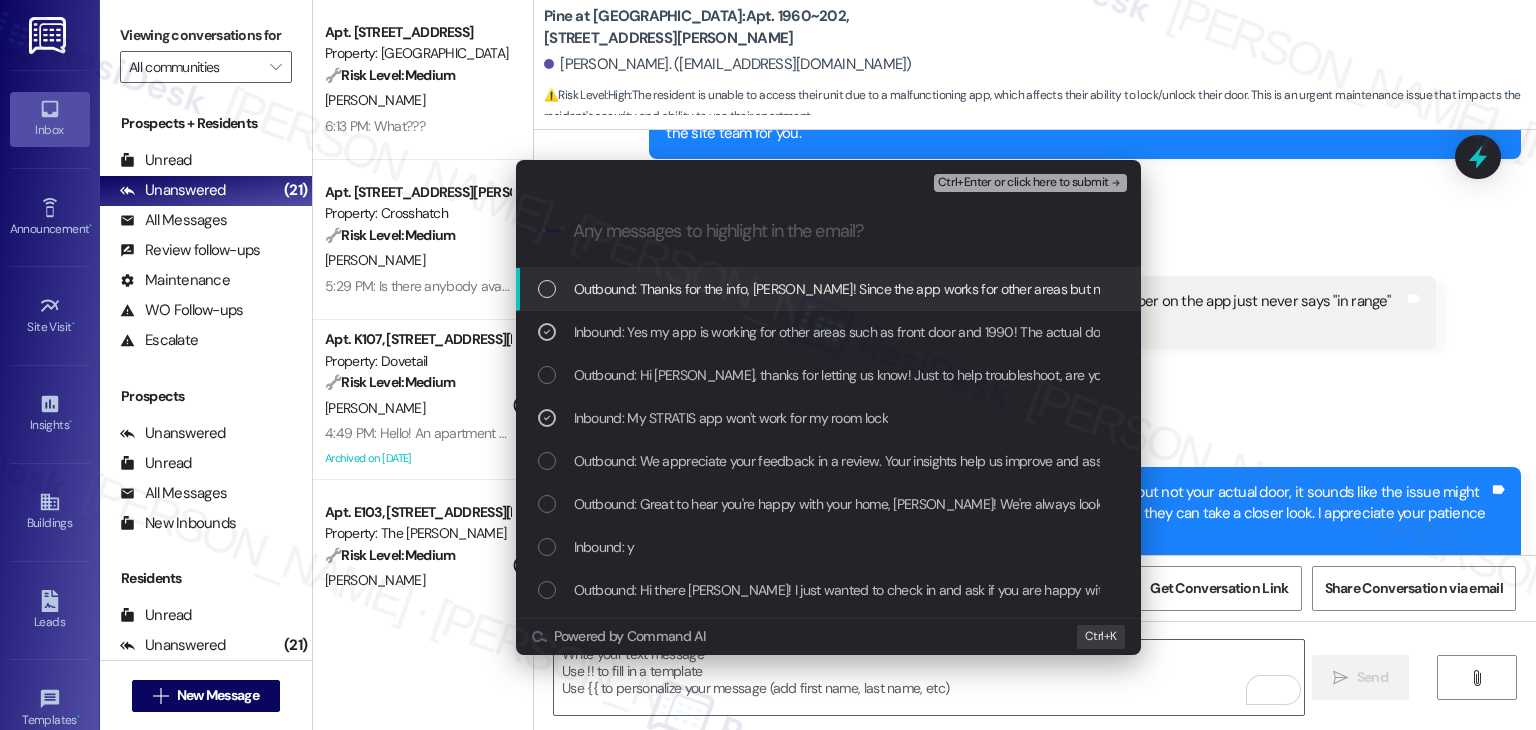 click on "Ctrl+Enter or click here to submit" at bounding box center [1023, 183] 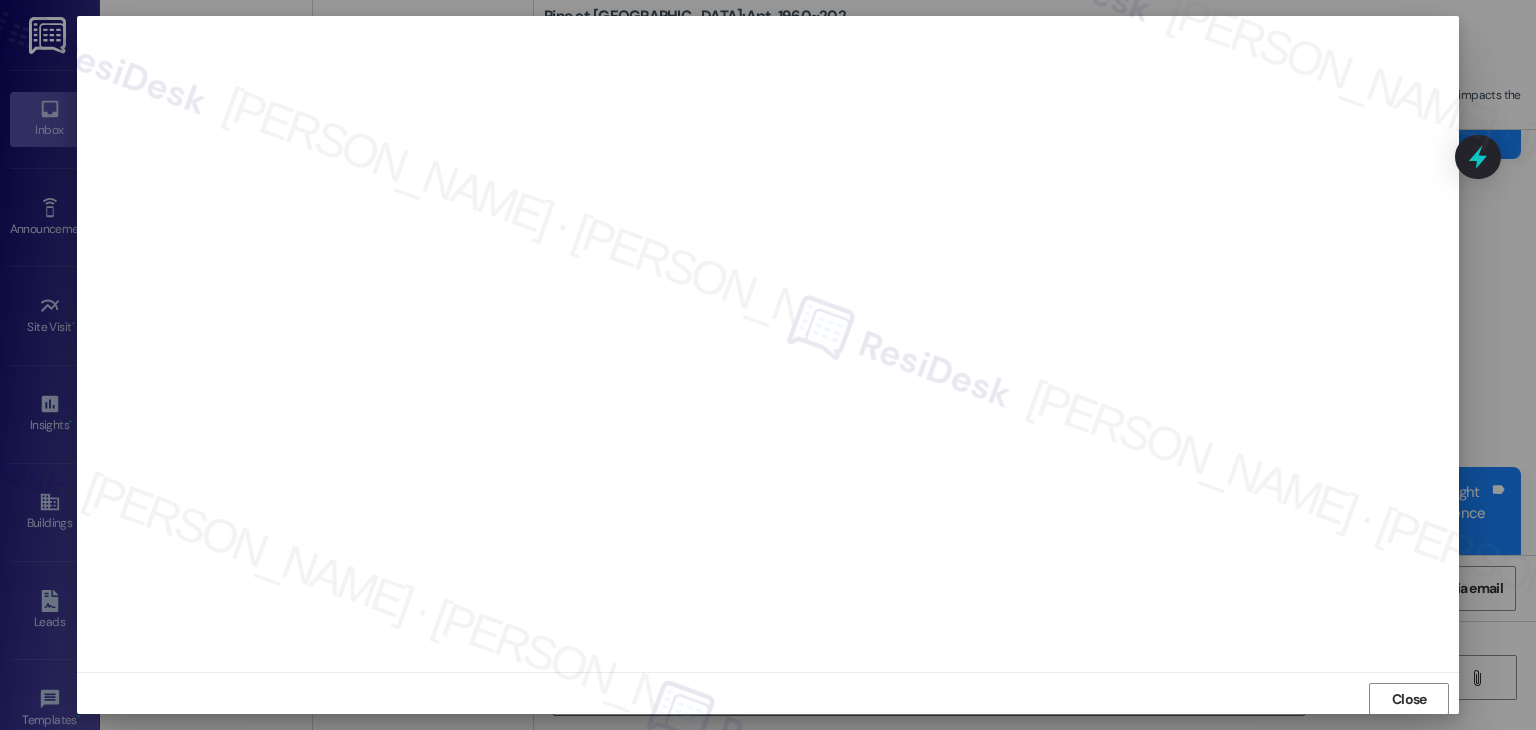 scroll, scrollTop: 12, scrollLeft: 0, axis: vertical 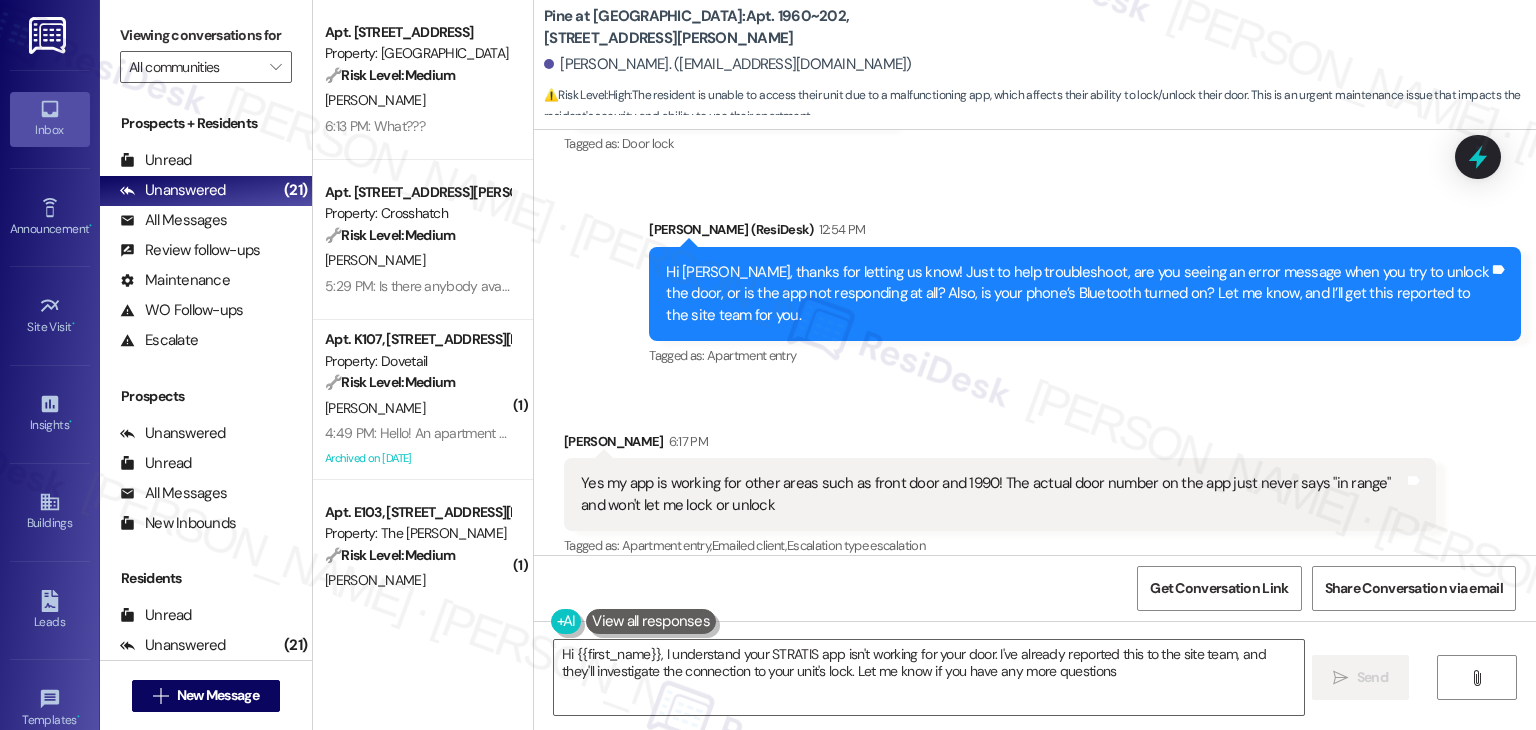 type on "Hi {{first_name}}, I understand your STRATIS app isn't working for your door. I've already reported this to the site team, and they'll investigate the connection to your unit's lock. Let me know if you have any more questions!" 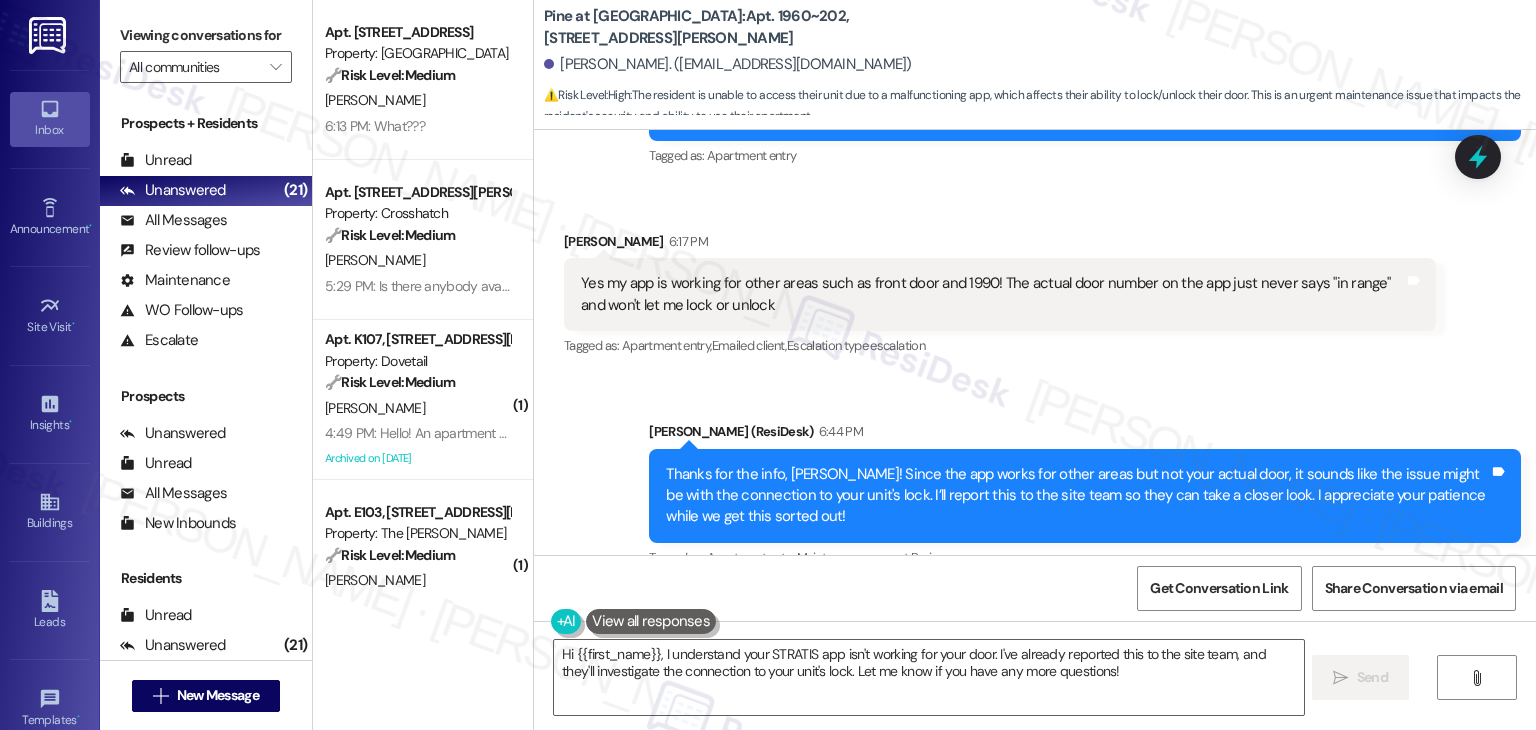 scroll, scrollTop: 1584, scrollLeft: 0, axis: vertical 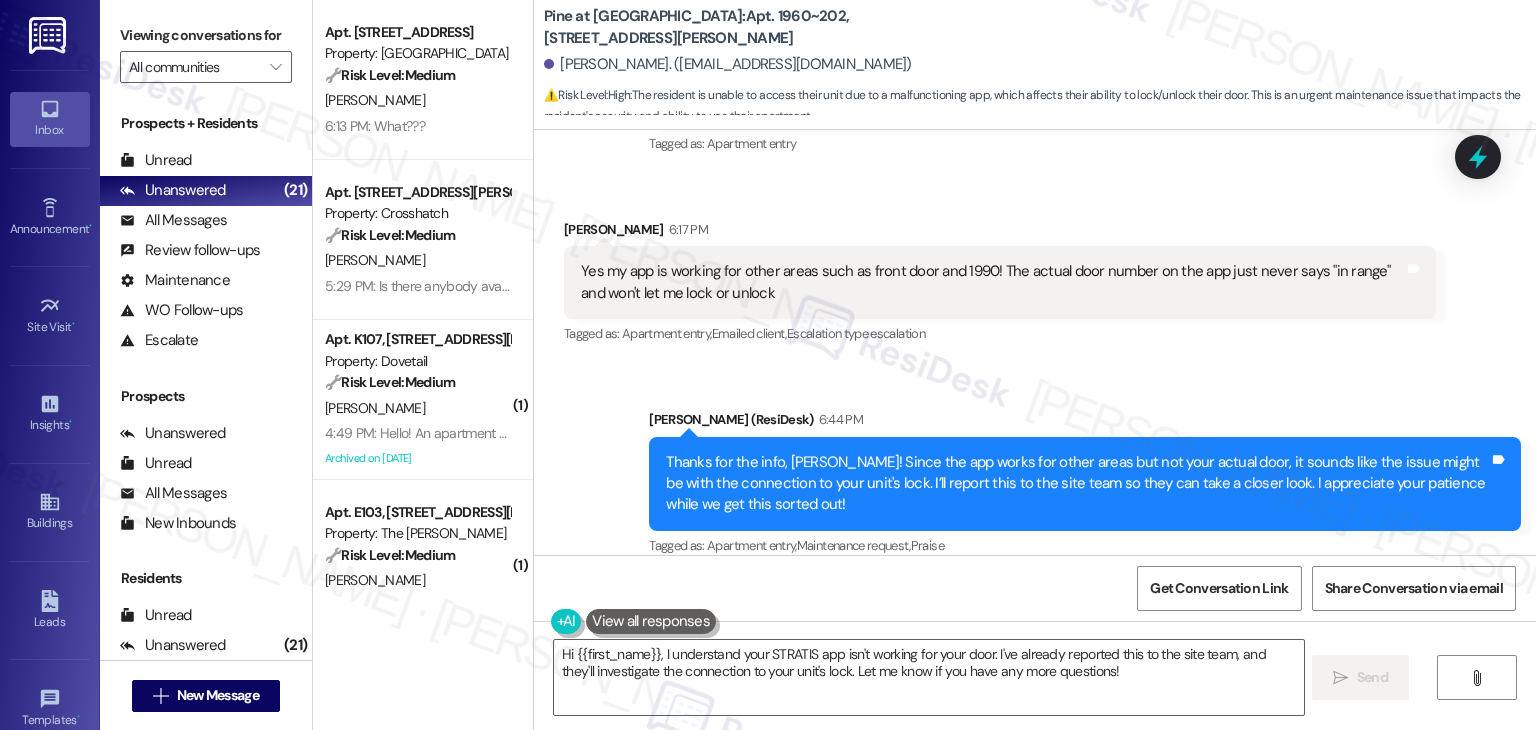 click on "Sent via SMS Dottie  (ResiDesk) 6:44 PM Thanks for the info, Chloe! Since the app works for other areas but not your actual door, it sounds like the issue might be with the connection to your unit's lock. I’ll report this to the site team so they can take a closer look. I appreciate your patience while we get this sorted out! Tags and notes Tagged as:   Apartment entry ,  Click to highlight conversations about Apartment entry Maintenance request ,  Click to highlight conversations about Maintenance request Praise Click to highlight conversations about Praise" at bounding box center (1035, 470) 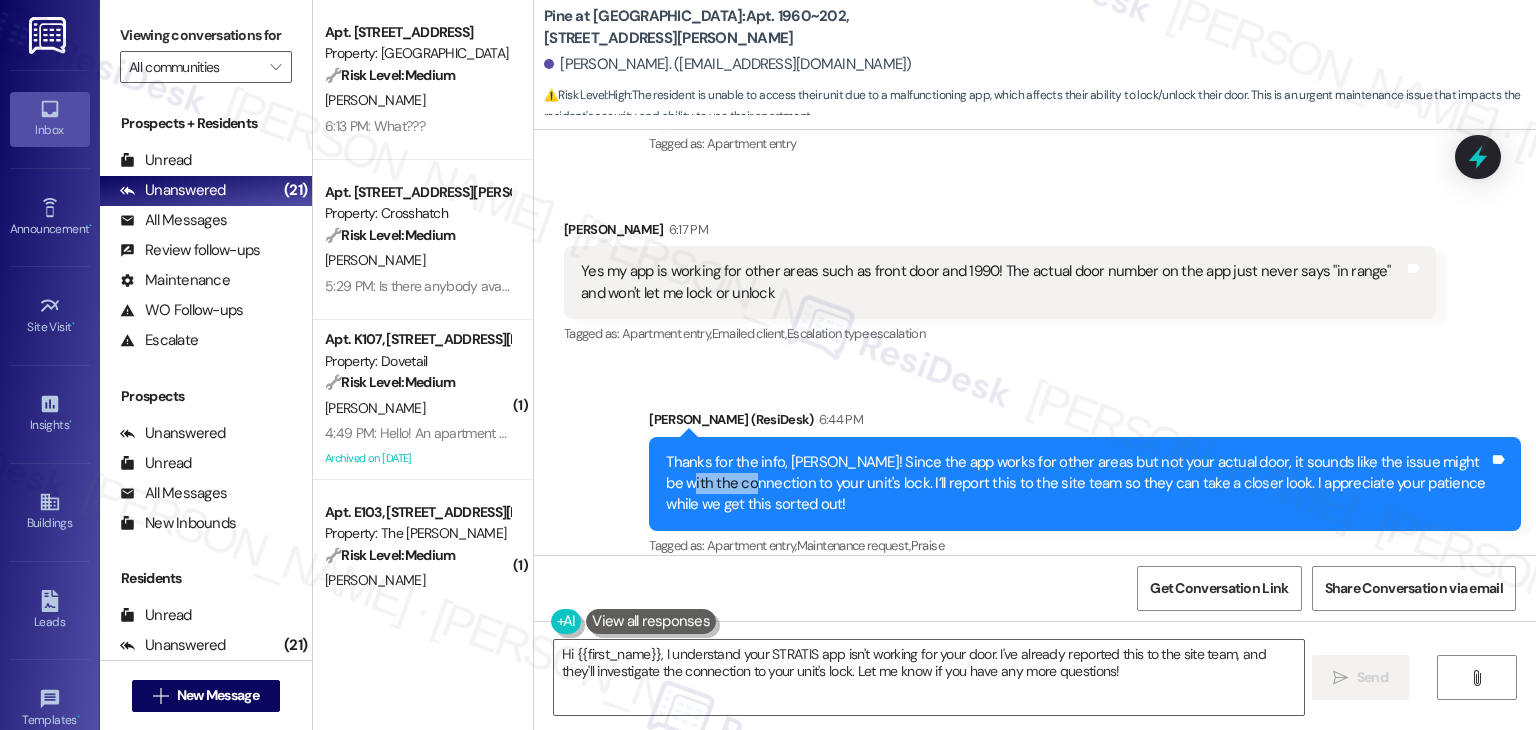 click on "Sent via SMS Dottie  (ResiDesk) 6:44 PM Thanks for the info, Chloe! Since the app works for other areas but not your actual door, it sounds like the issue might be with the connection to your unit's lock. I’ll report this to the site team so they can take a closer look. I appreciate your patience while we get this sorted out! Tags and notes Tagged as:   Apartment entry ,  Click to highlight conversations about Apartment entry Maintenance request ,  Click to highlight conversations about Maintenance request Praise Click to highlight conversations about Praise" at bounding box center [1035, 470] 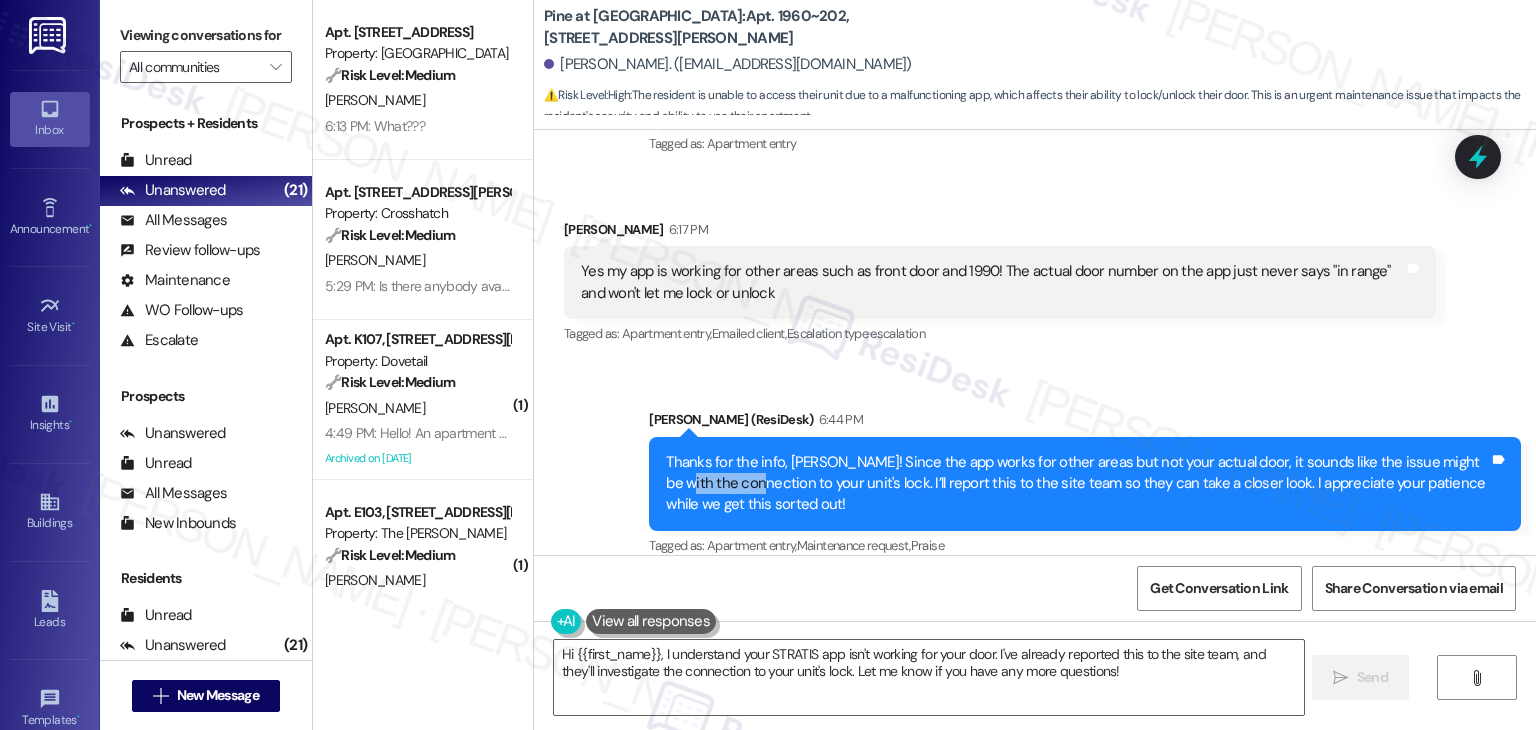 click on "Sent via SMS Dottie  (ResiDesk) 6:44 PM Thanks for the info, Chloe! Since the app works for other areas but not your actual door, it sounds like the issue might be with the connection to your unit's lock. I’ll report this to the site team so they can take a closer look. I appreciate your patience while we get this sorted out! Tags and notes Tagged as:   Apartment entry ,  Click to highlight conversations about Apartment entry Maintenance request ,  Click to highlight conversations about Maintenance request Praise Click to highlight conversations about Praise" at bounding box center [1035, 470] 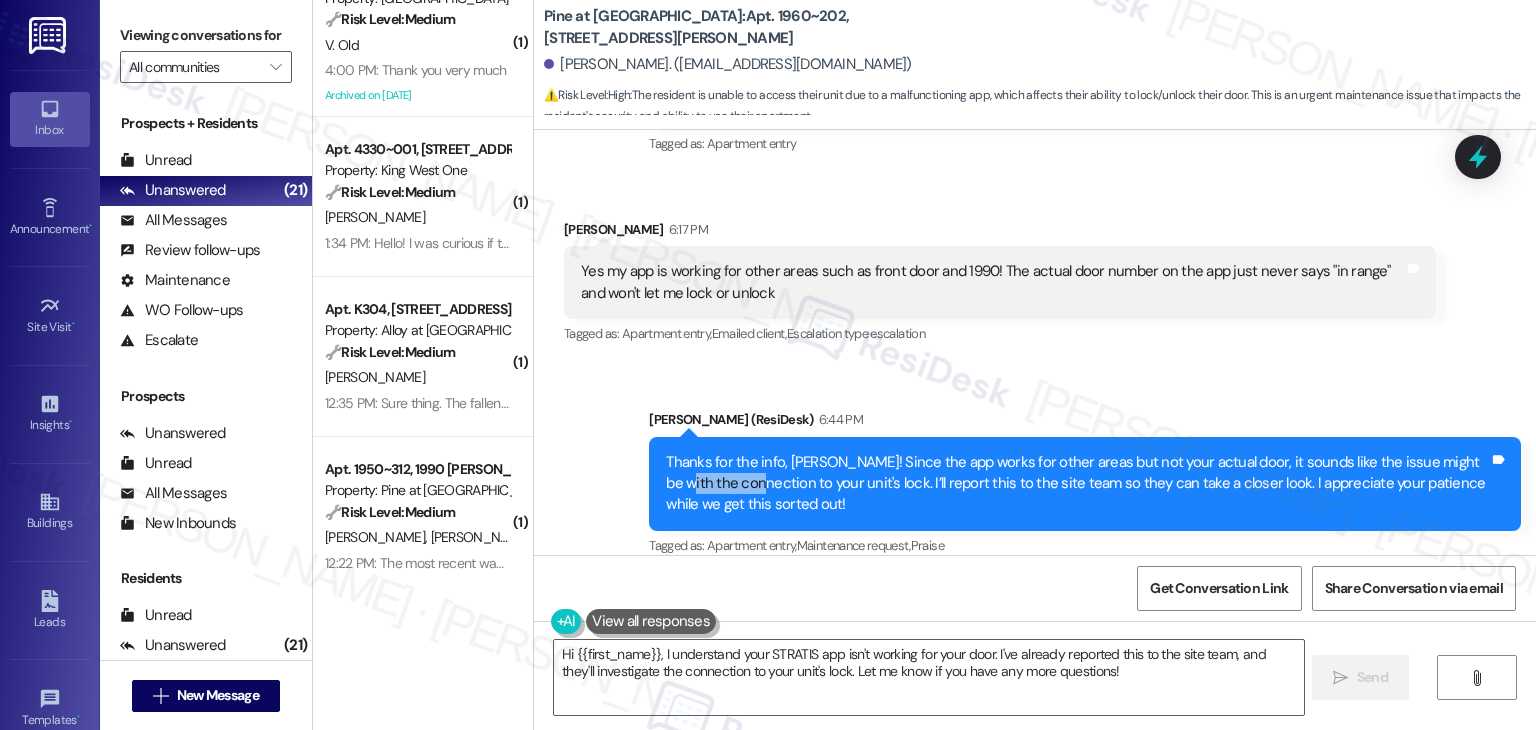 scroll, scrollTop: 700, scrollLeft: 0, axis: vertical 